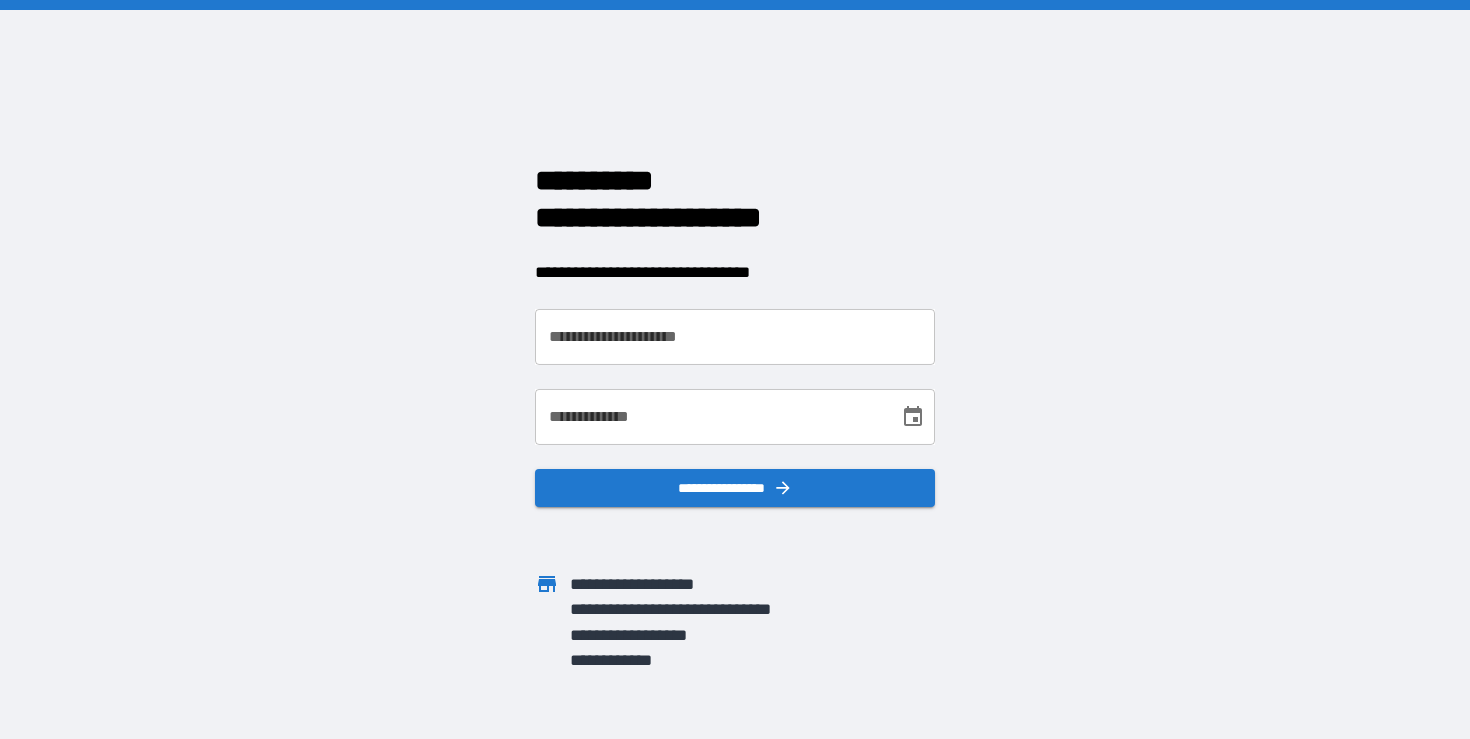 scroll, scrollTop: 0, scrollLeft: 0, axis: both 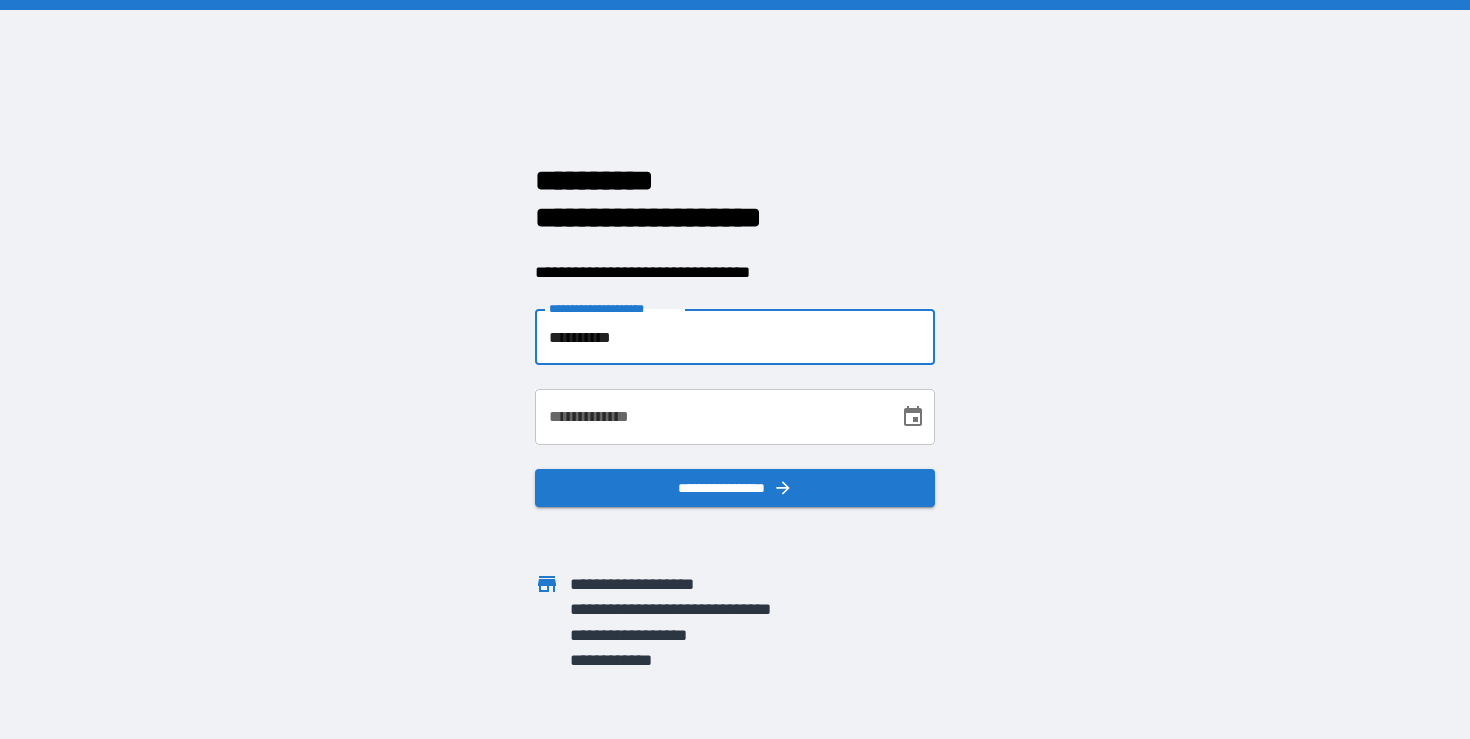 type on "**********" 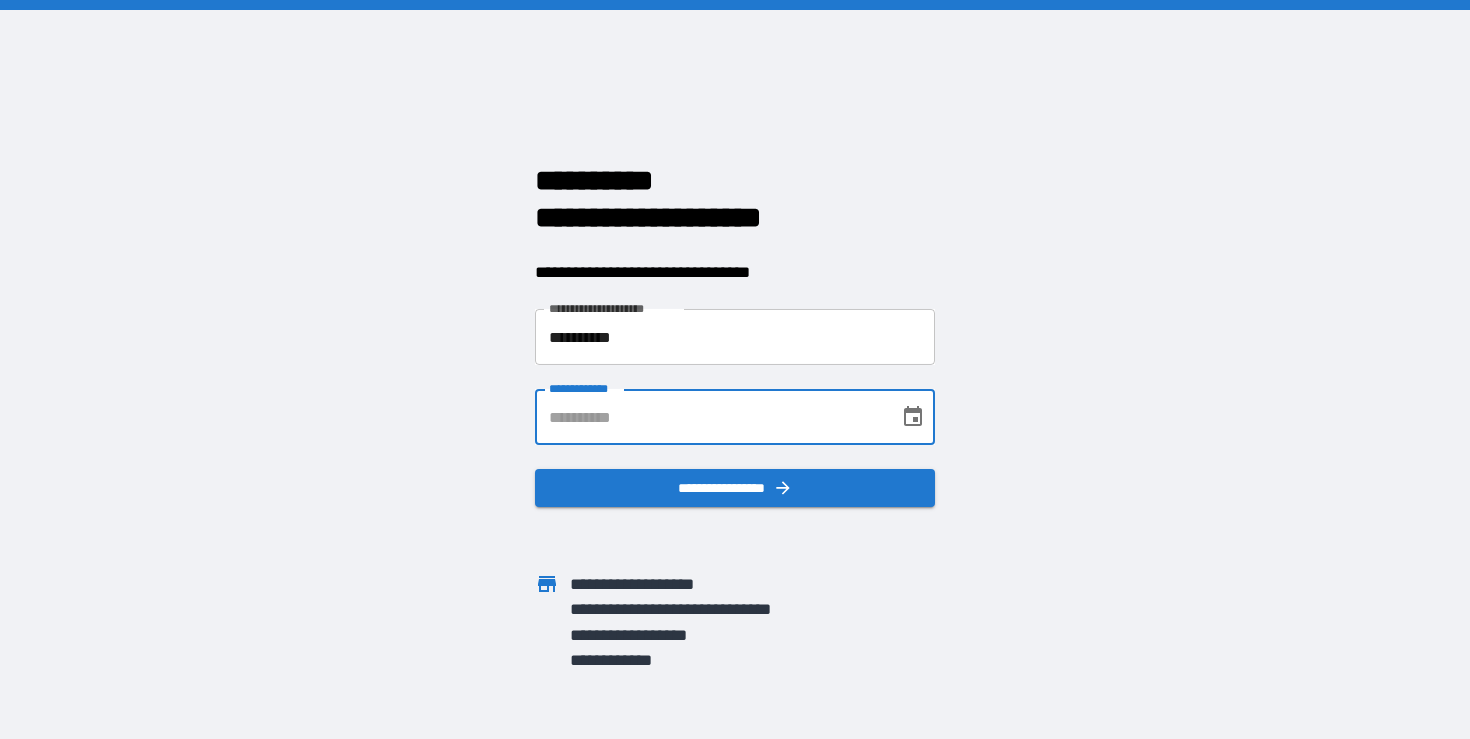 click on "**********" at bounding box center (710, 417) 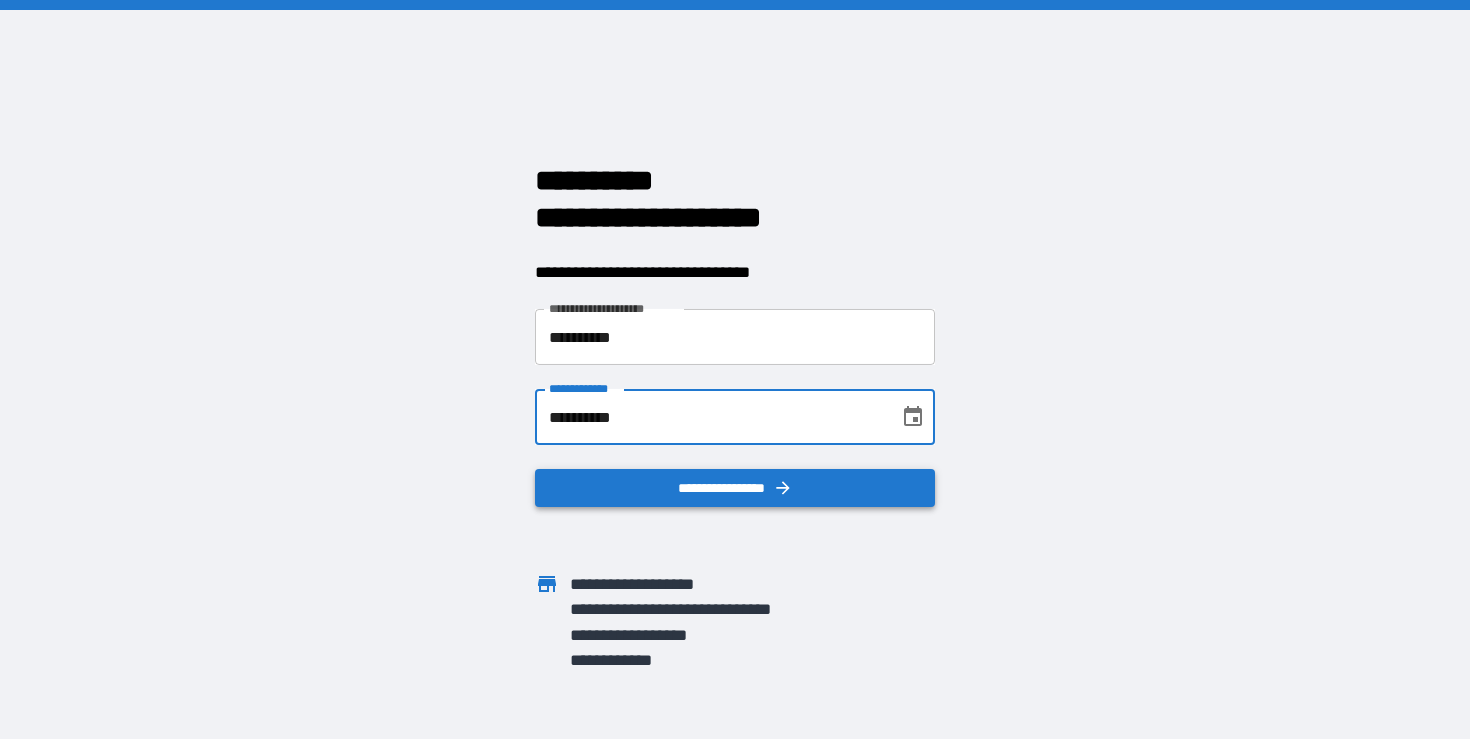 click on "**********" at bounding box center [735, 488] 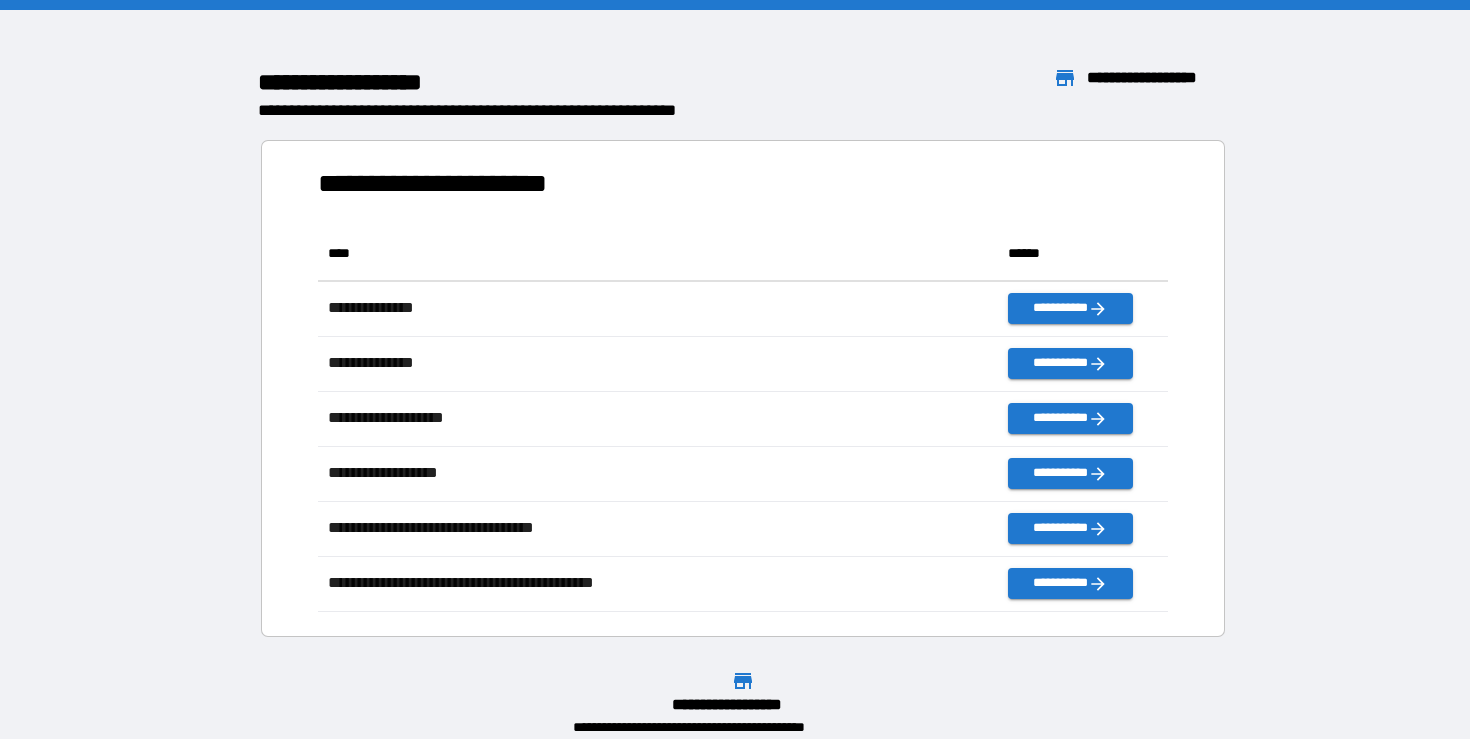 scroll, scrollTop: 1, scrollLeft: 1, axis: both 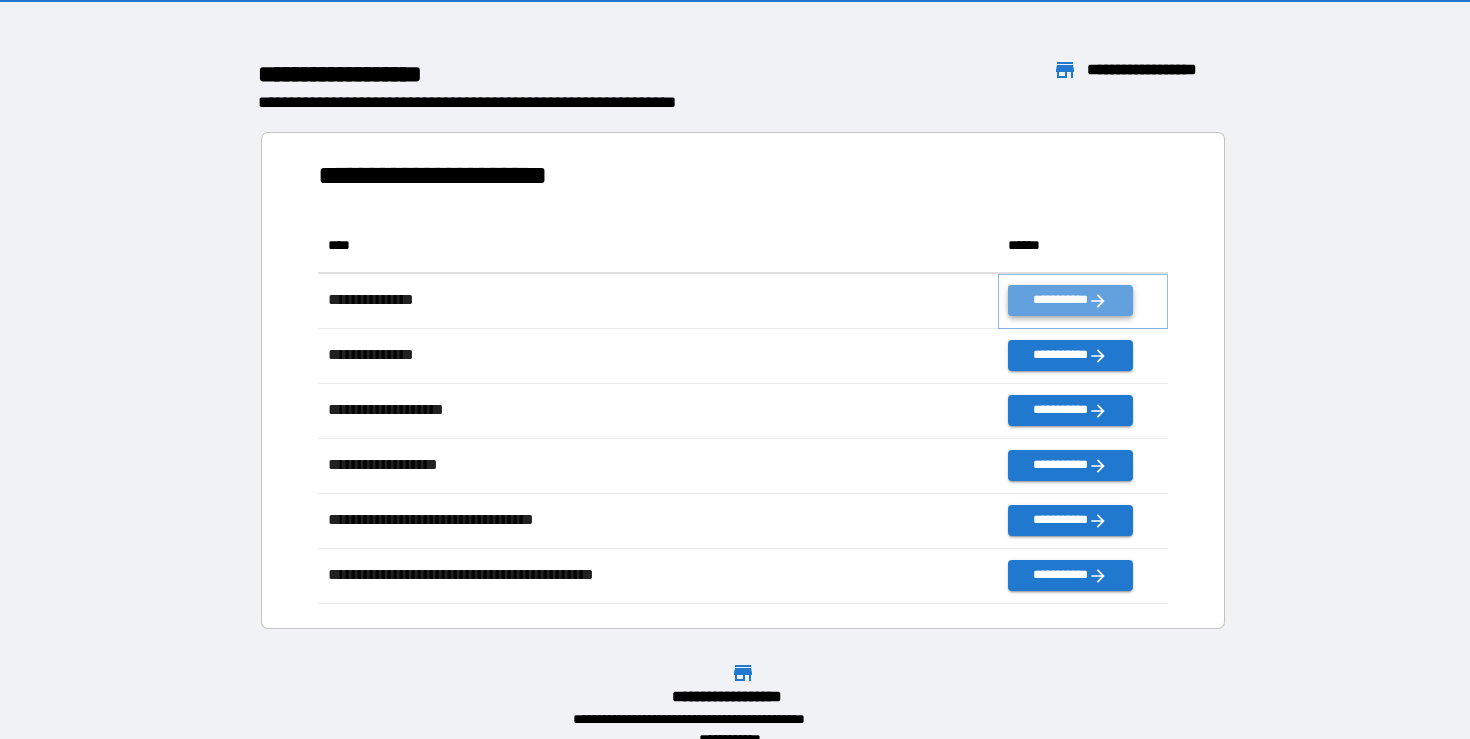 click on "**********" at bounding box center (1070, 300) 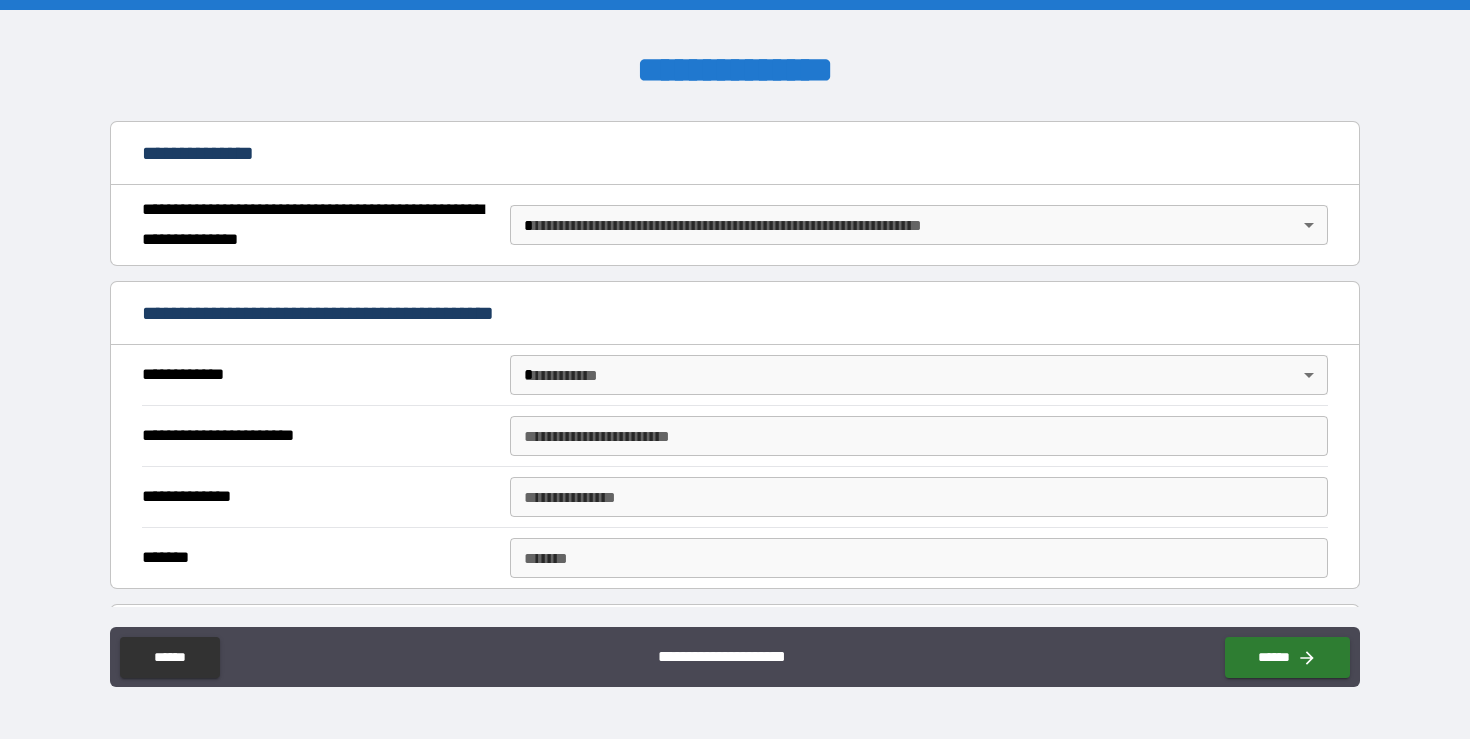 scroll, scrollTop: 432, scrollLeft: 0, axis: vertical 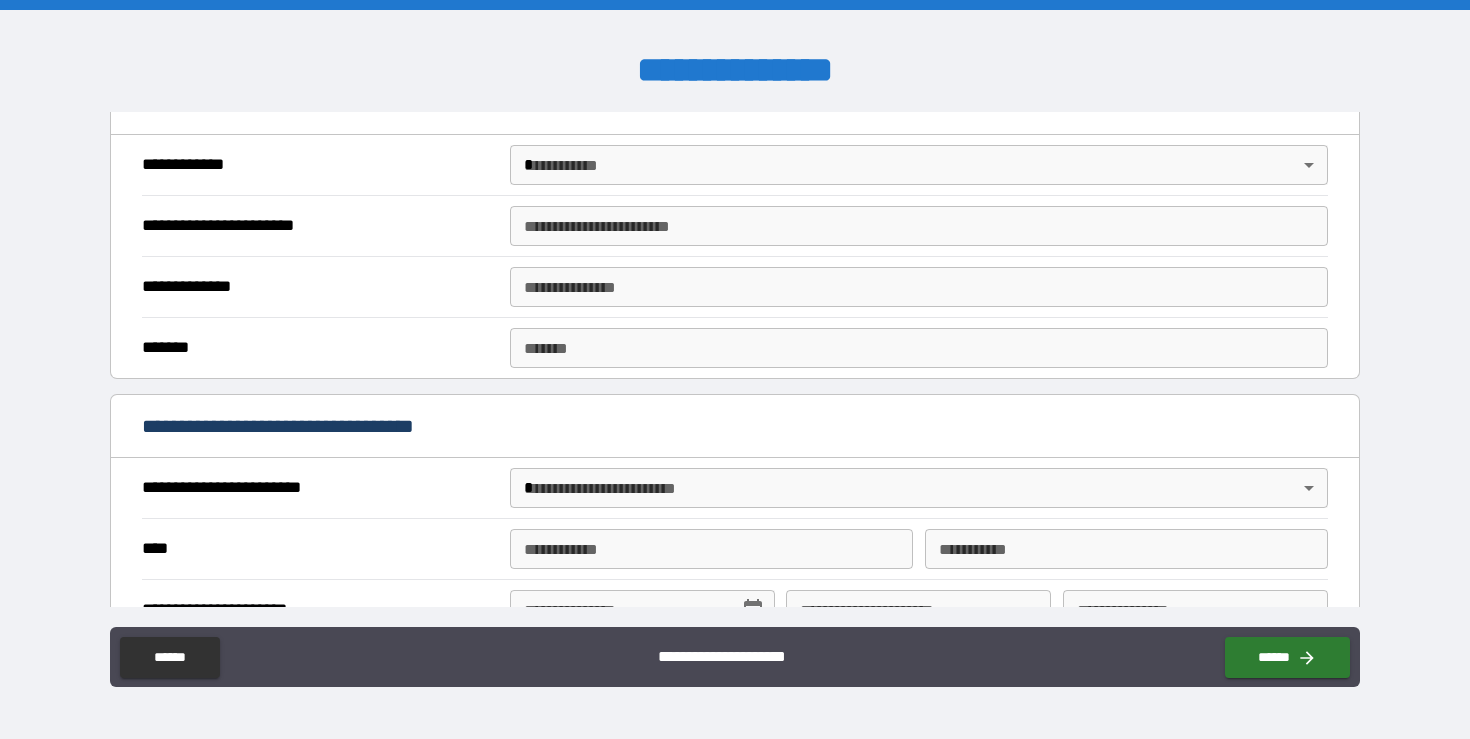 click on "**********" at bounding box center (735, 369) 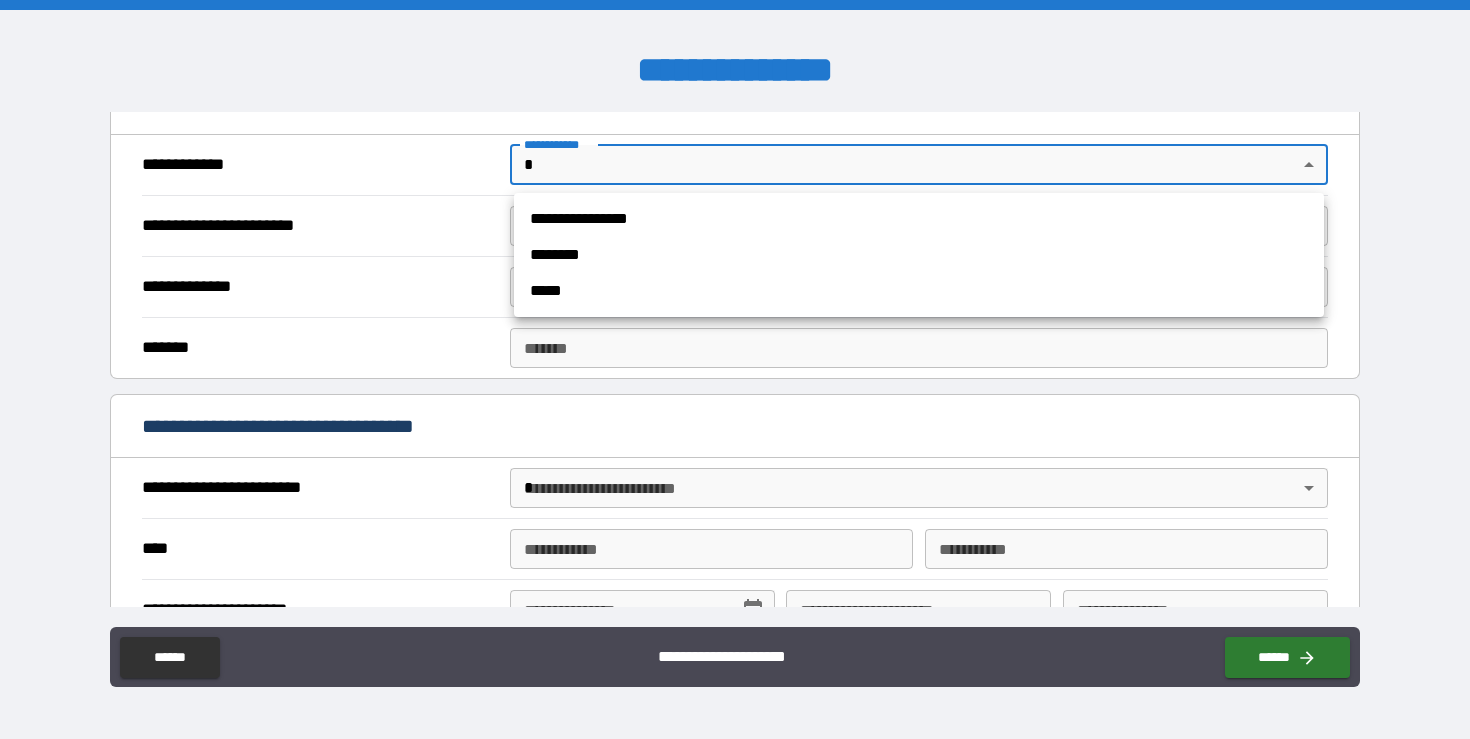 click on "**********" at bounding box center [919, 219] 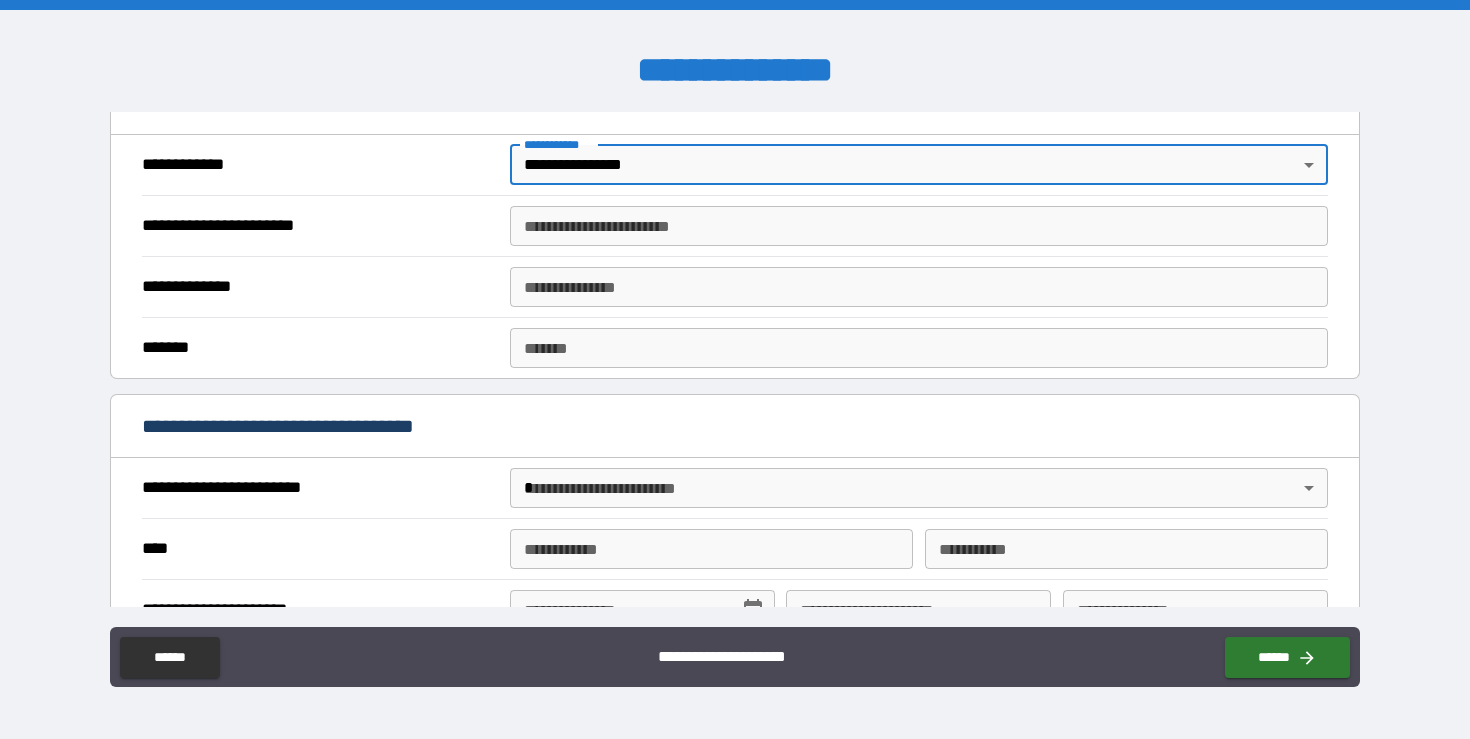 click on "**********" at bounding box center [919, 226] 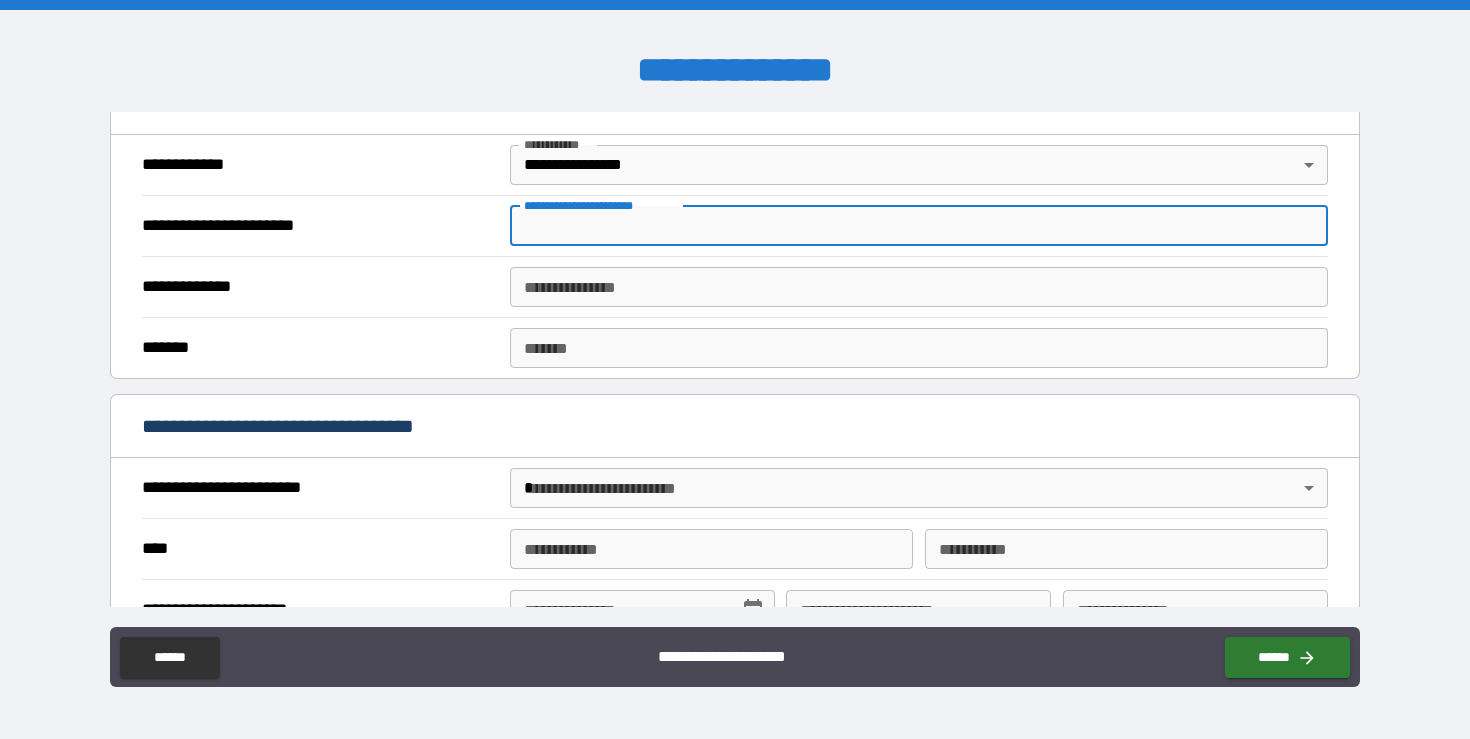 click on "**********" at bounding box center (734, 286) 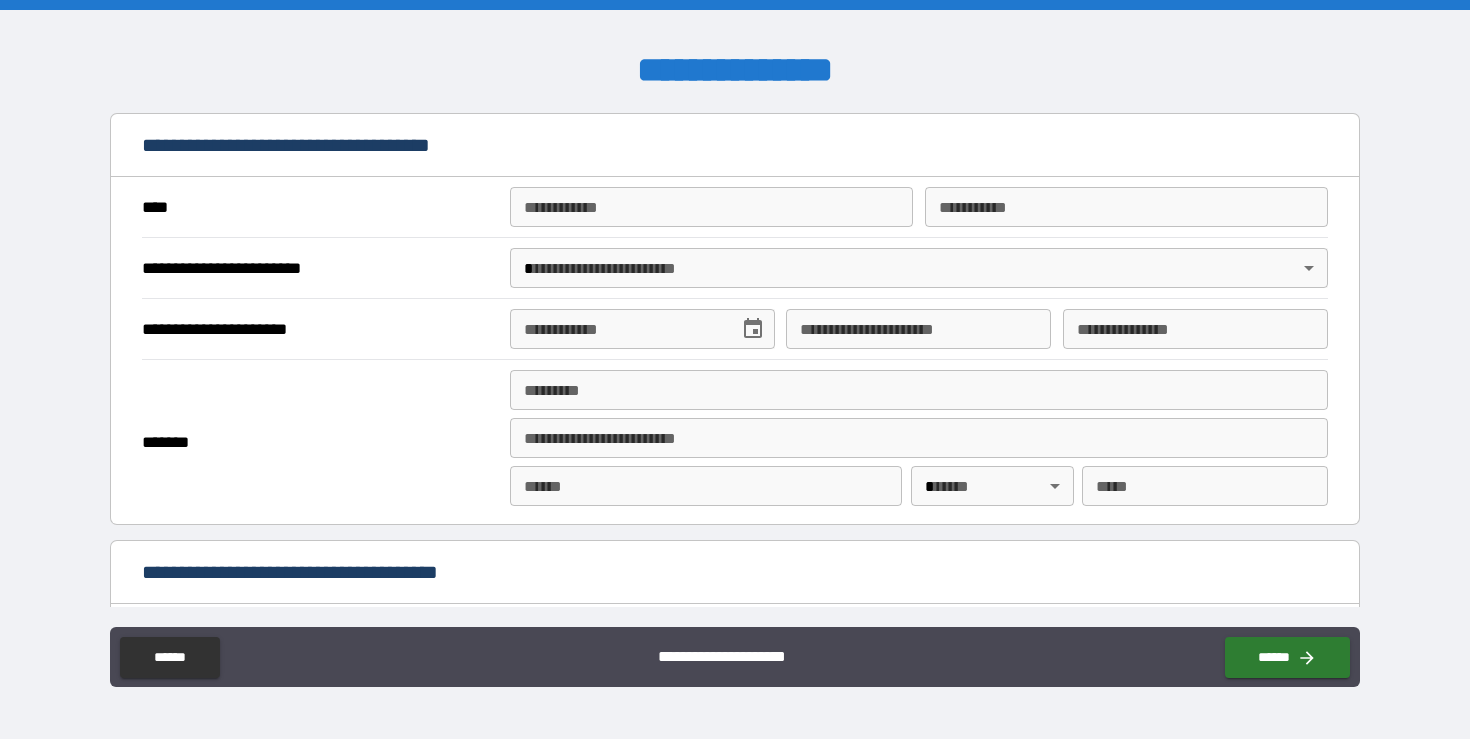 scroll, scrollTop: 1902, scrollLeft: 0, axis: vertical 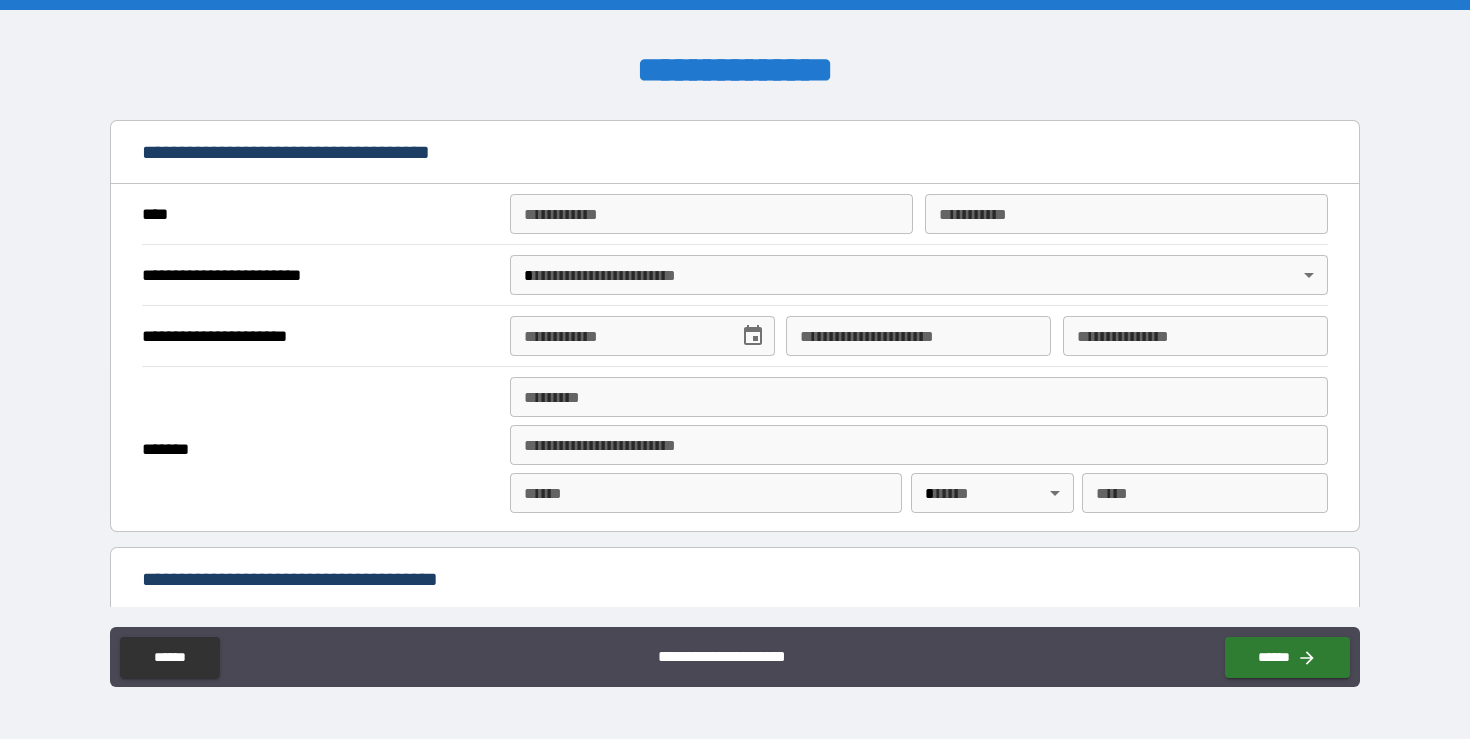 click on "**********" at bounding box center [711, 214] 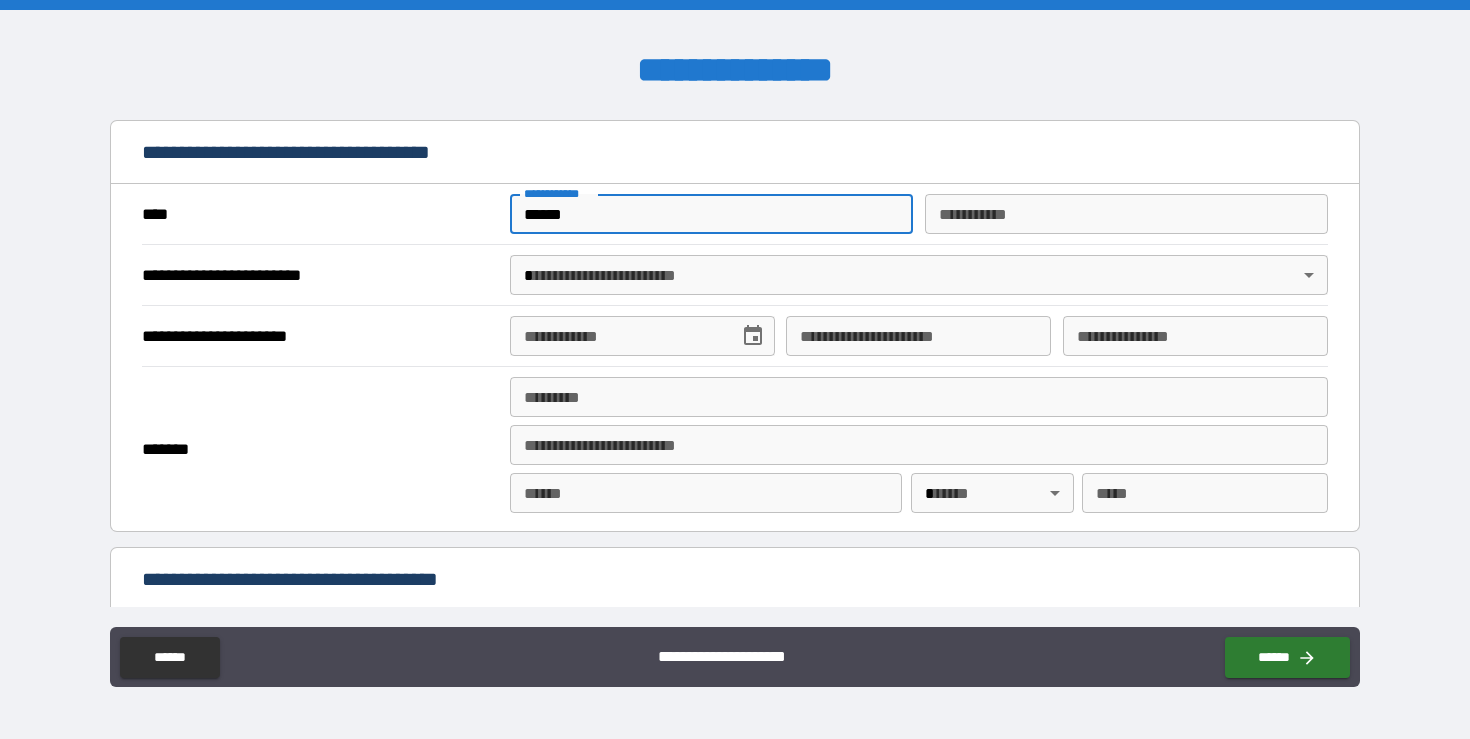 type on "******" 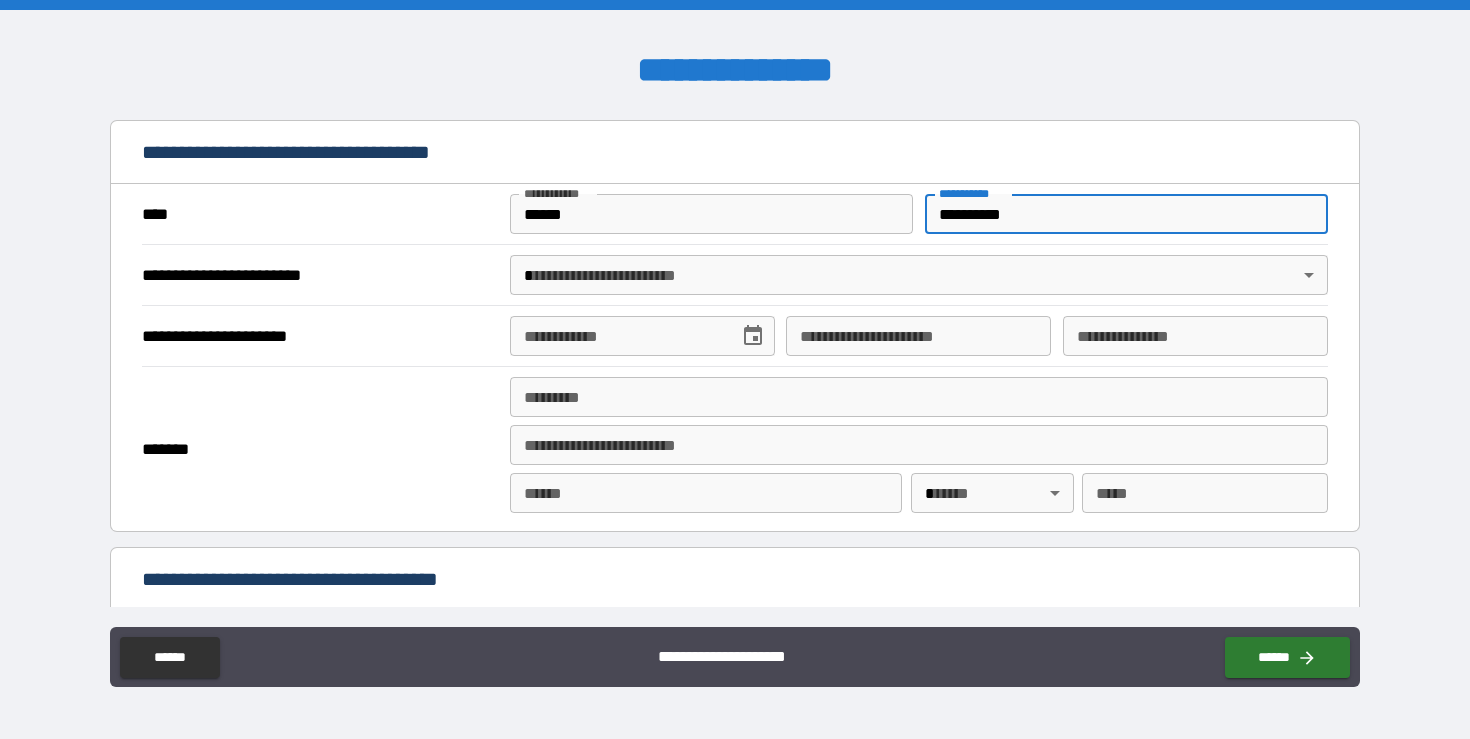 type on "**********" 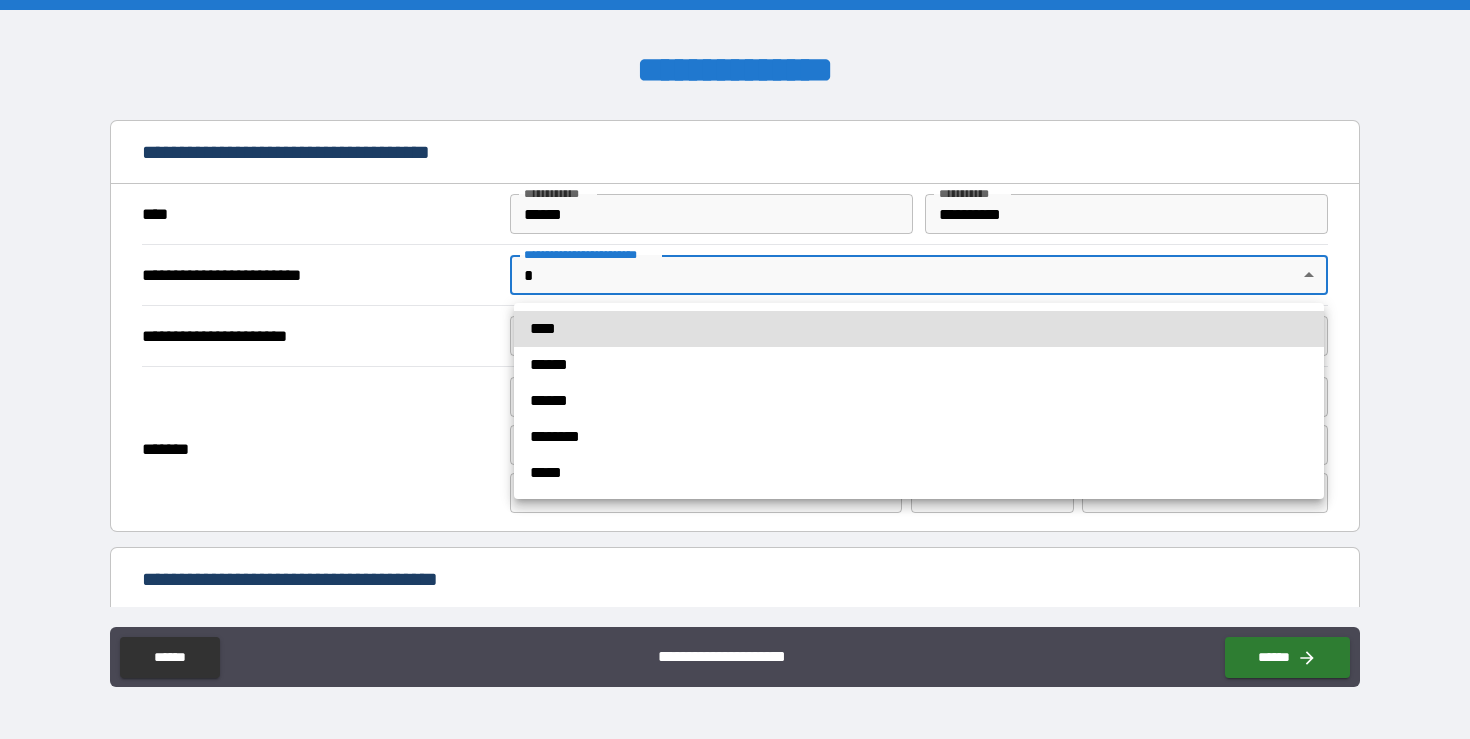 click on "****" at bounding box center (919, 329) 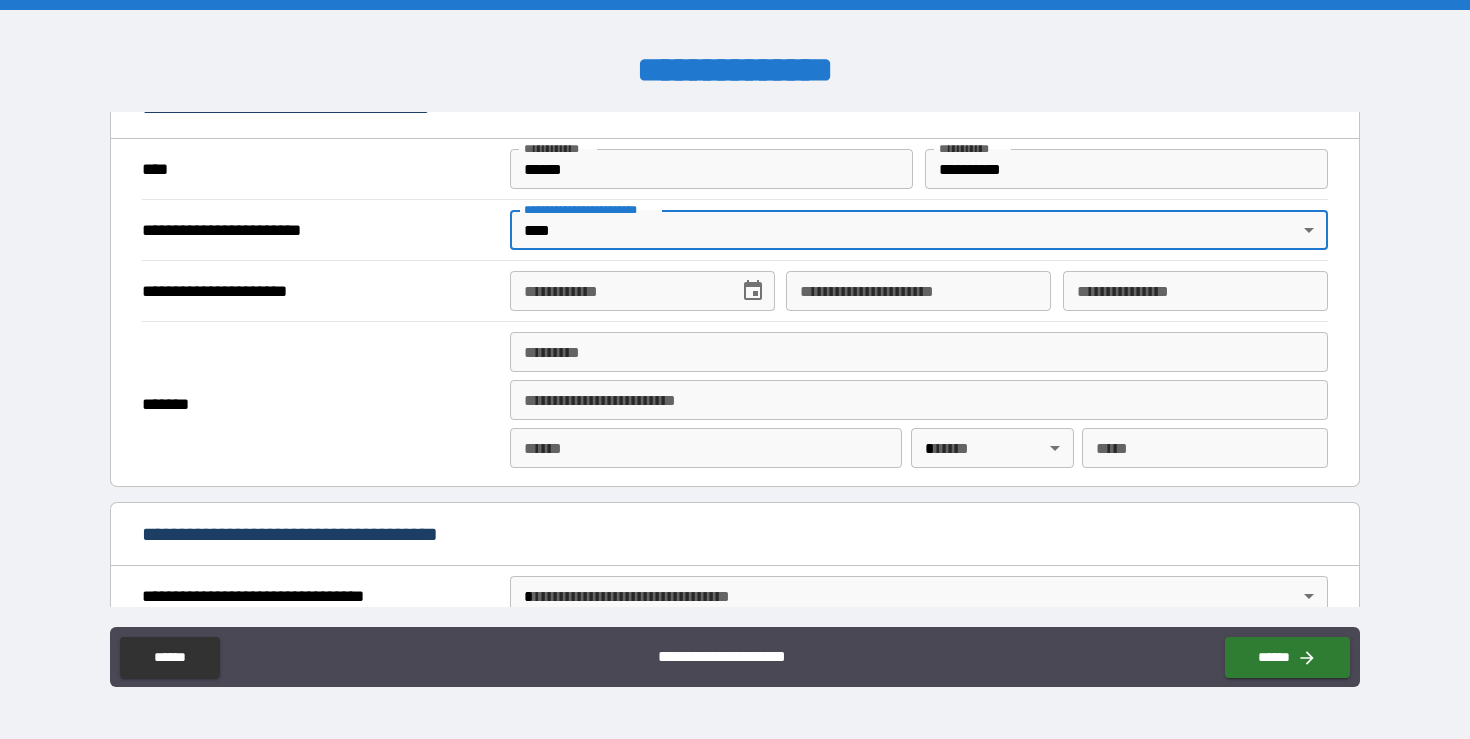 scroll, scrollTop: 1950, scrollLeft: 0, axis: vertical 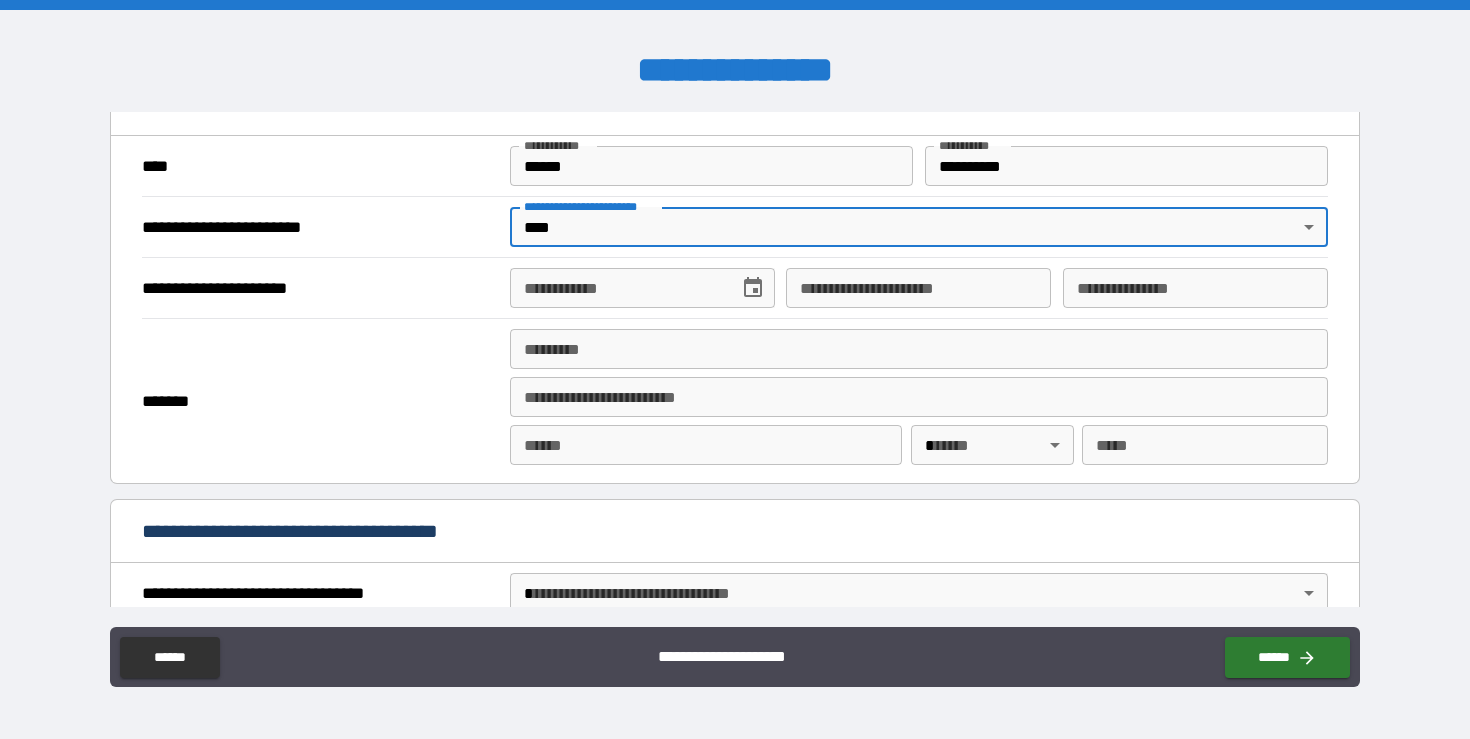 click on "**********" at bounding box center [617, 288] 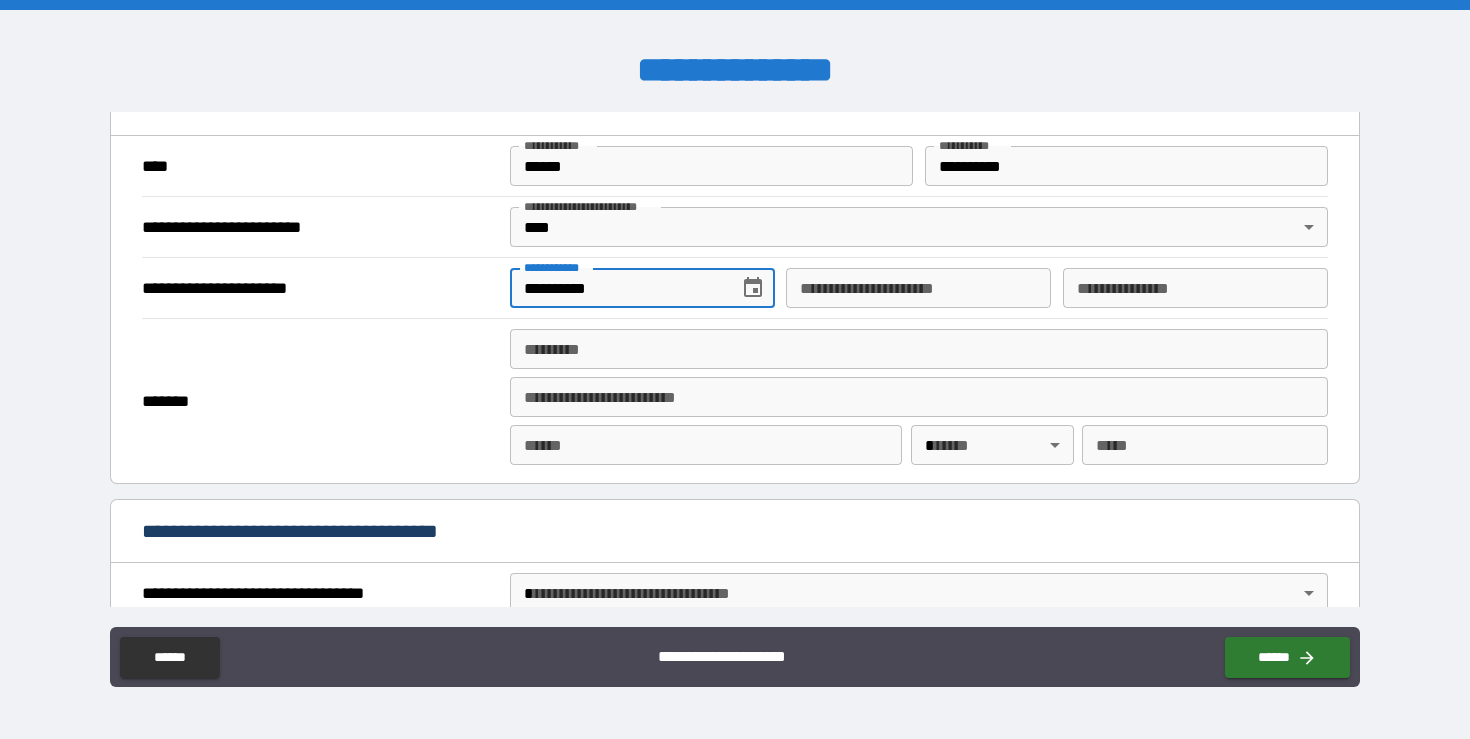 type on "**********" 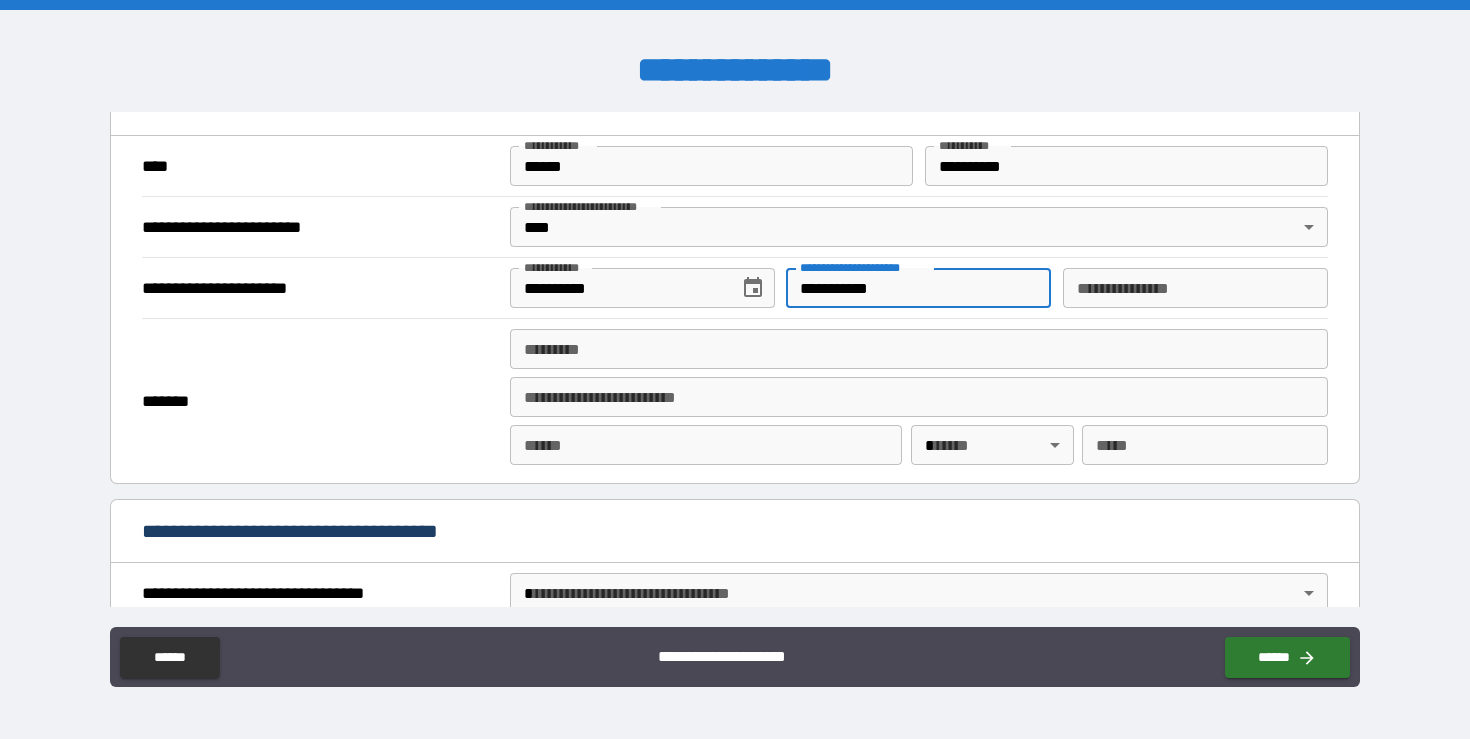 type on "**********" 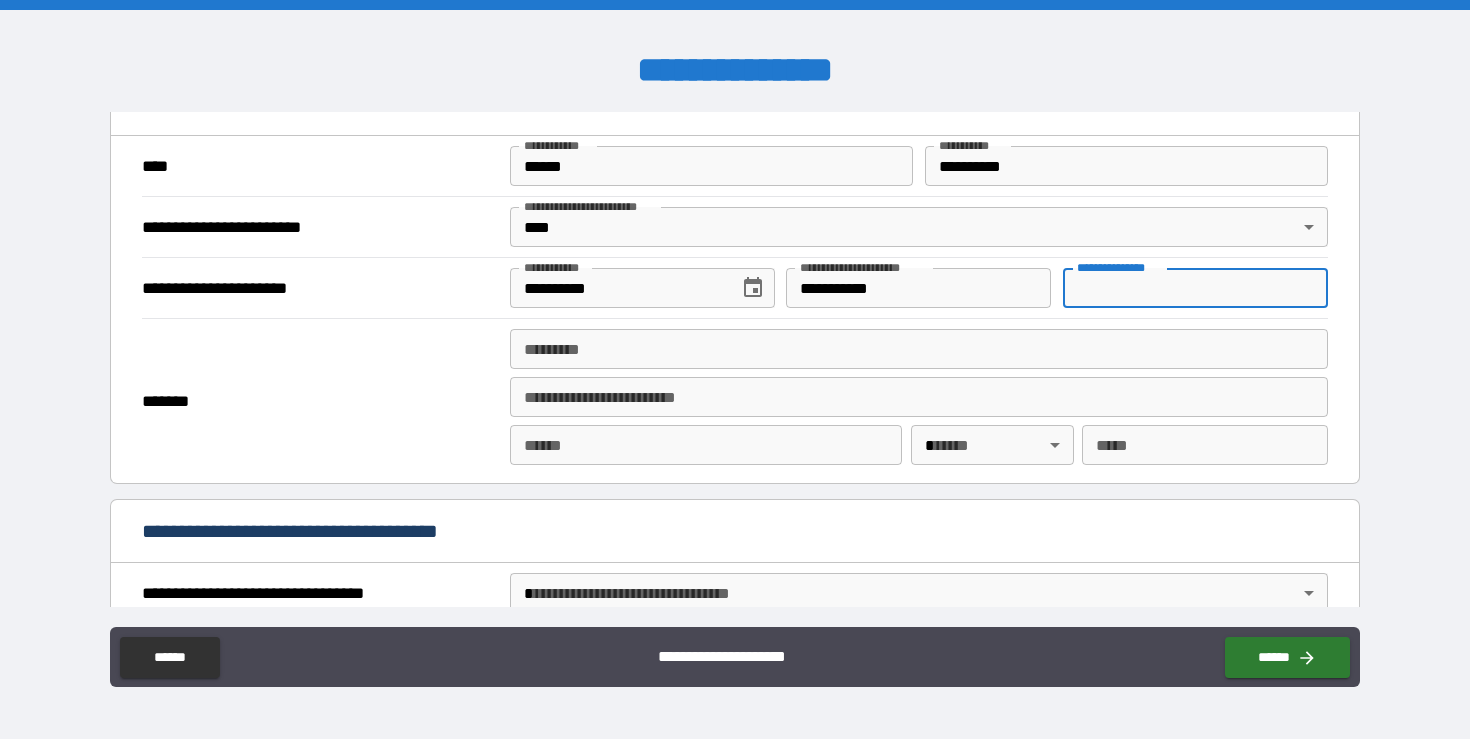 click on "*******   * *******   *" at bounding box center (919, 353) 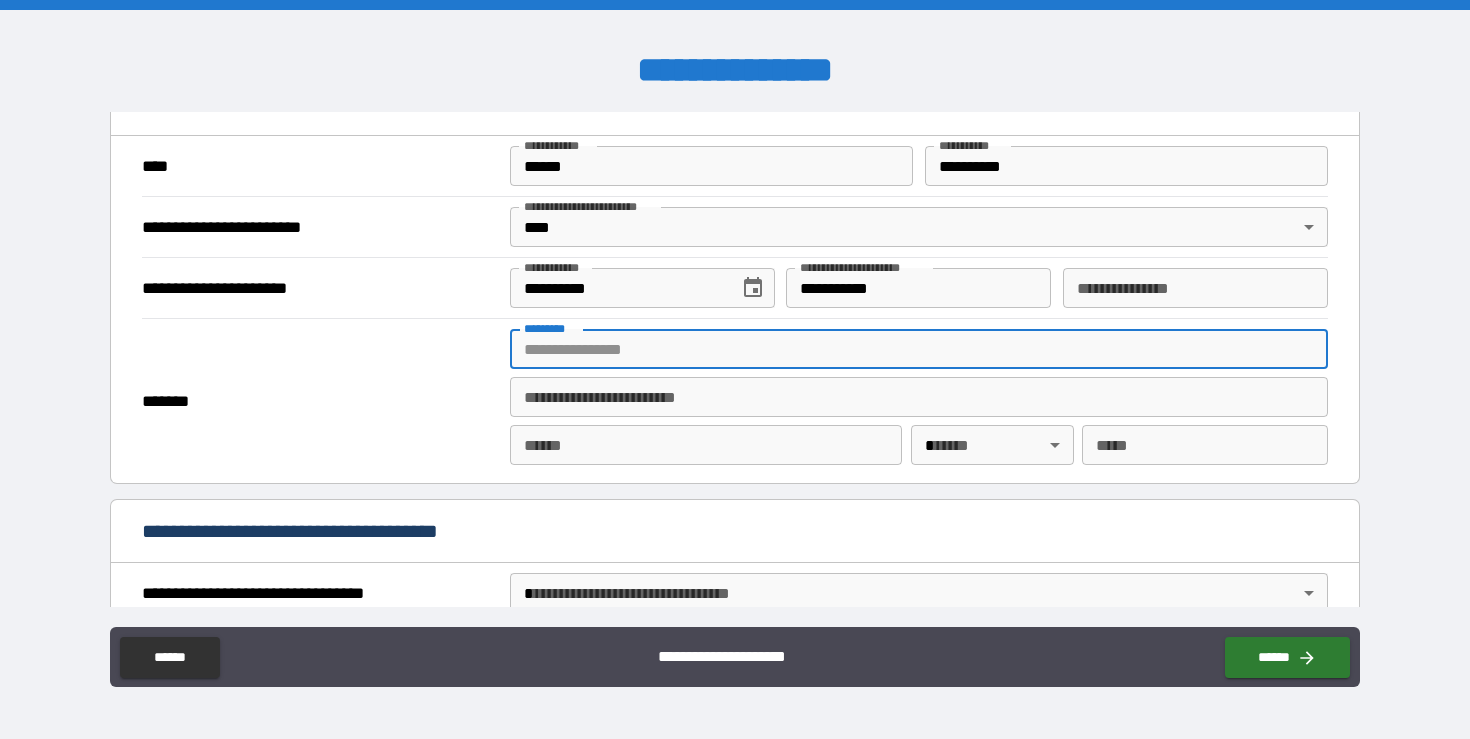 click on "*******   *" at bounding box center [919, 349] 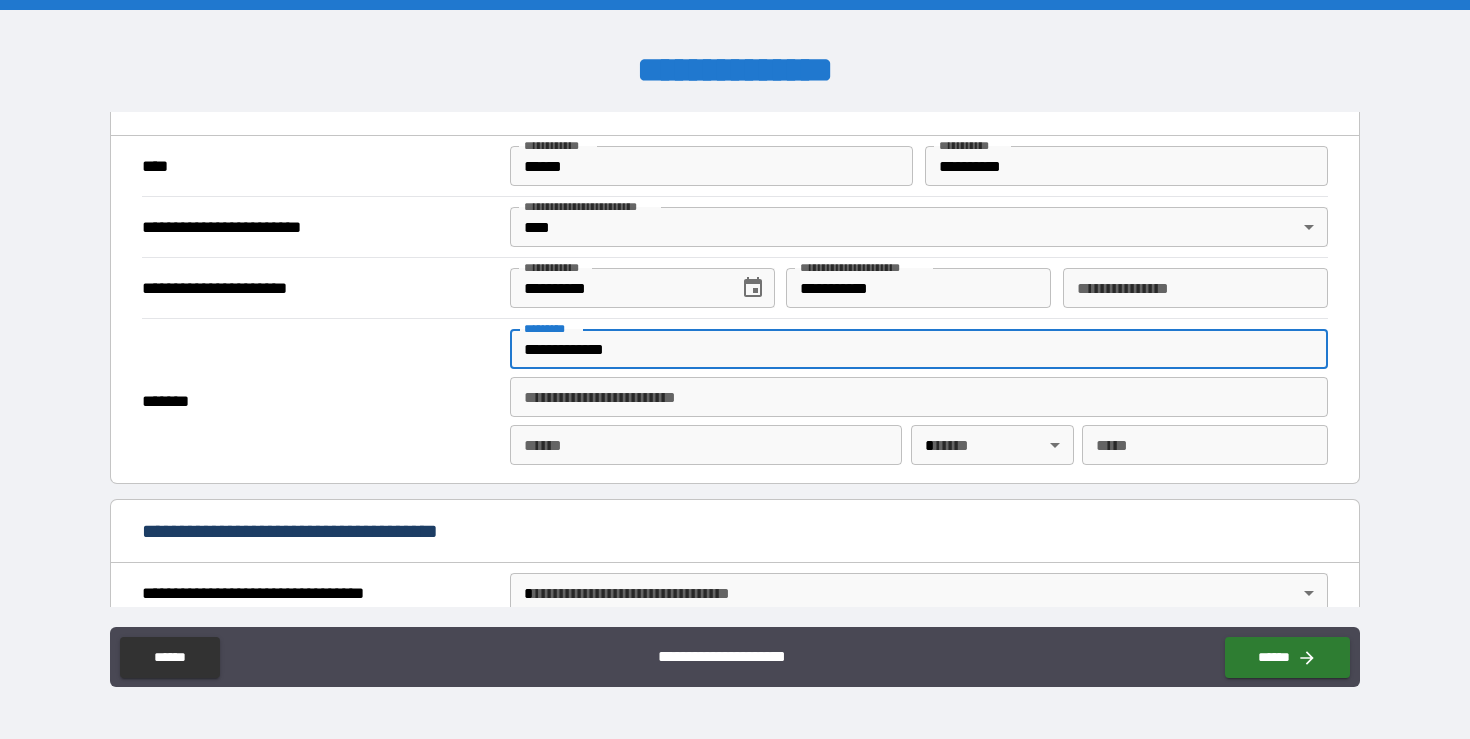 type on "******" 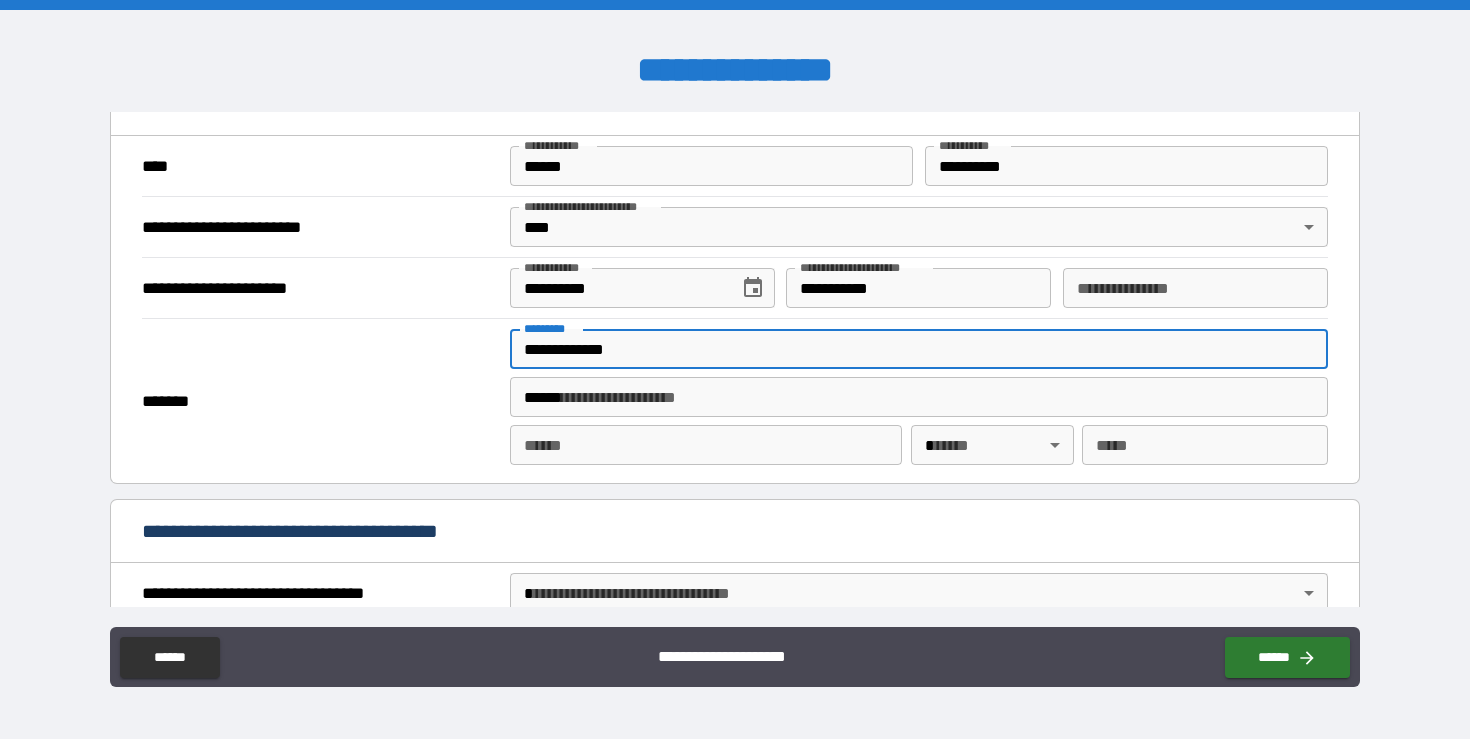 type on "**********" 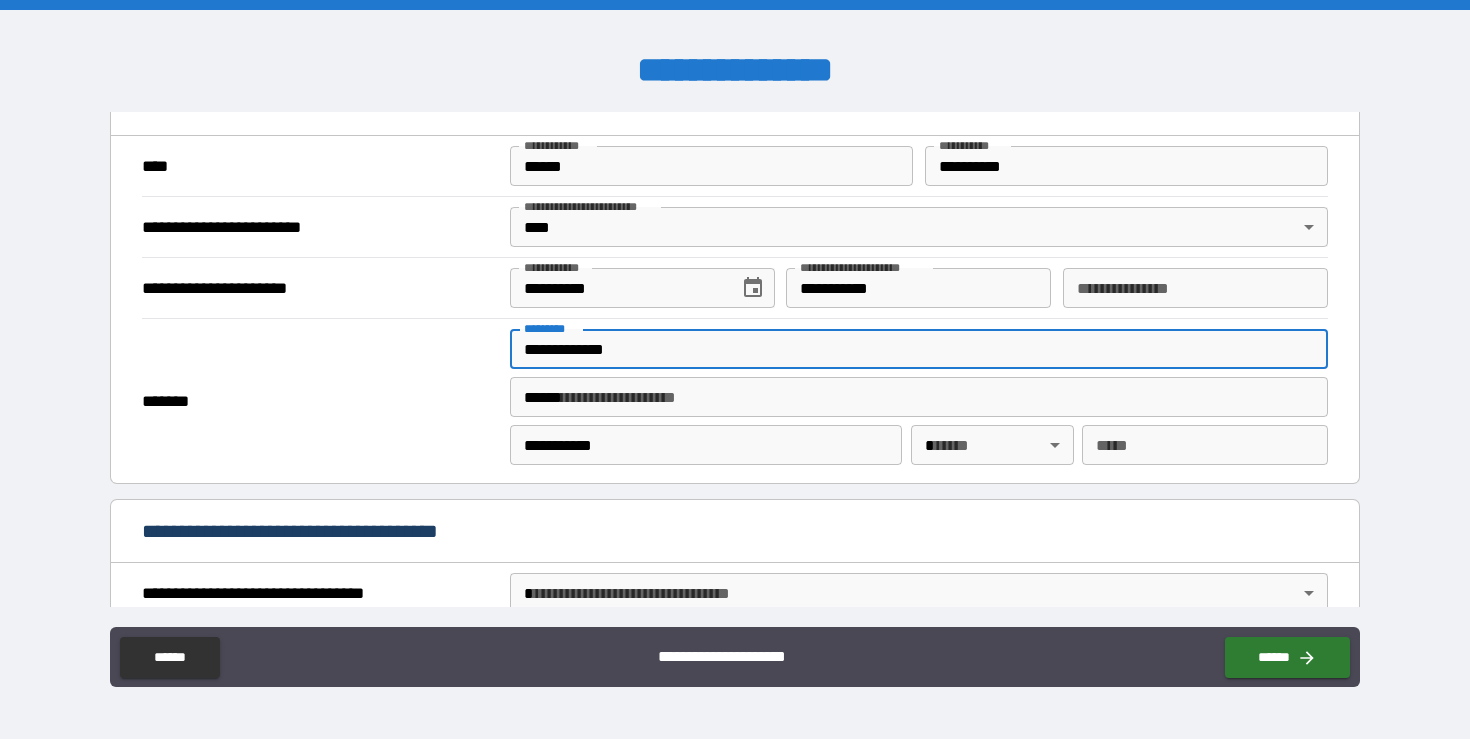 type 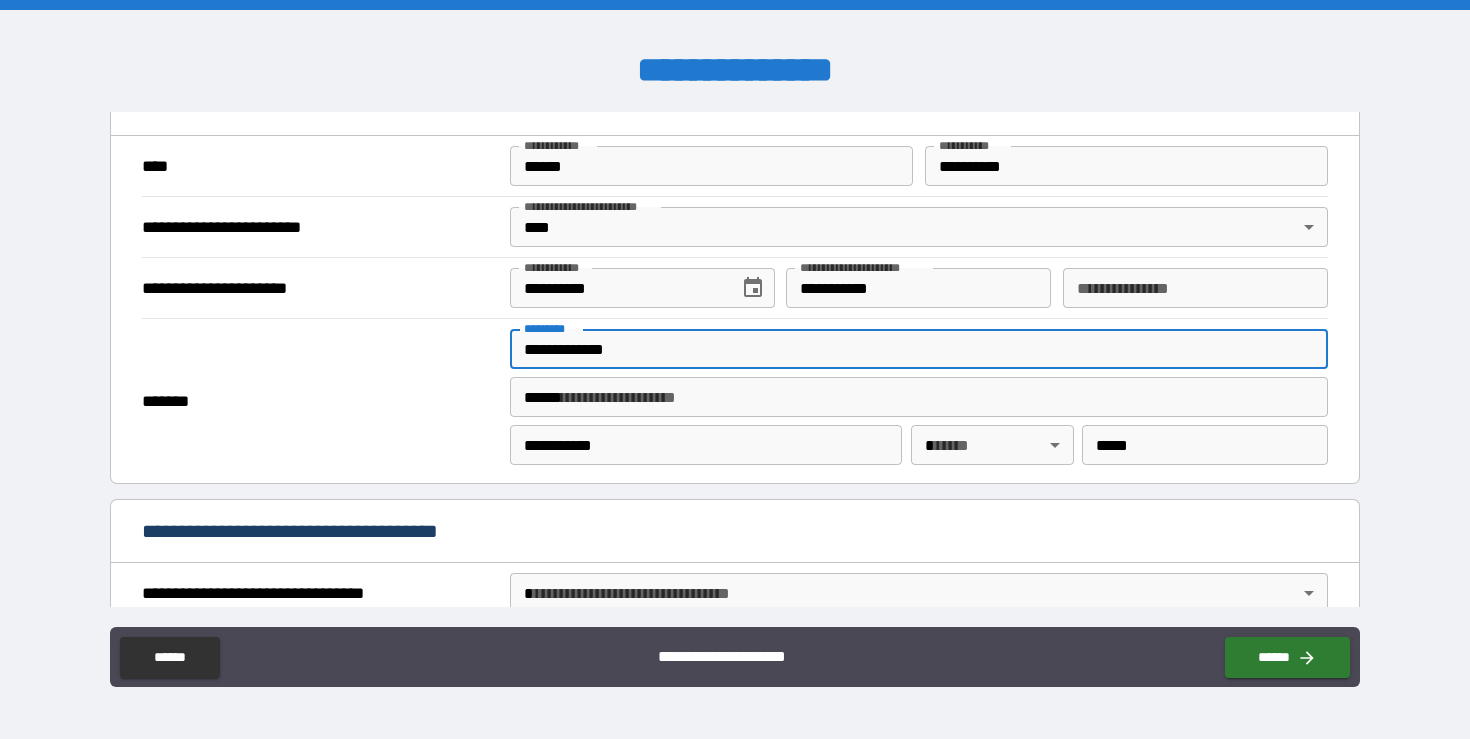 type 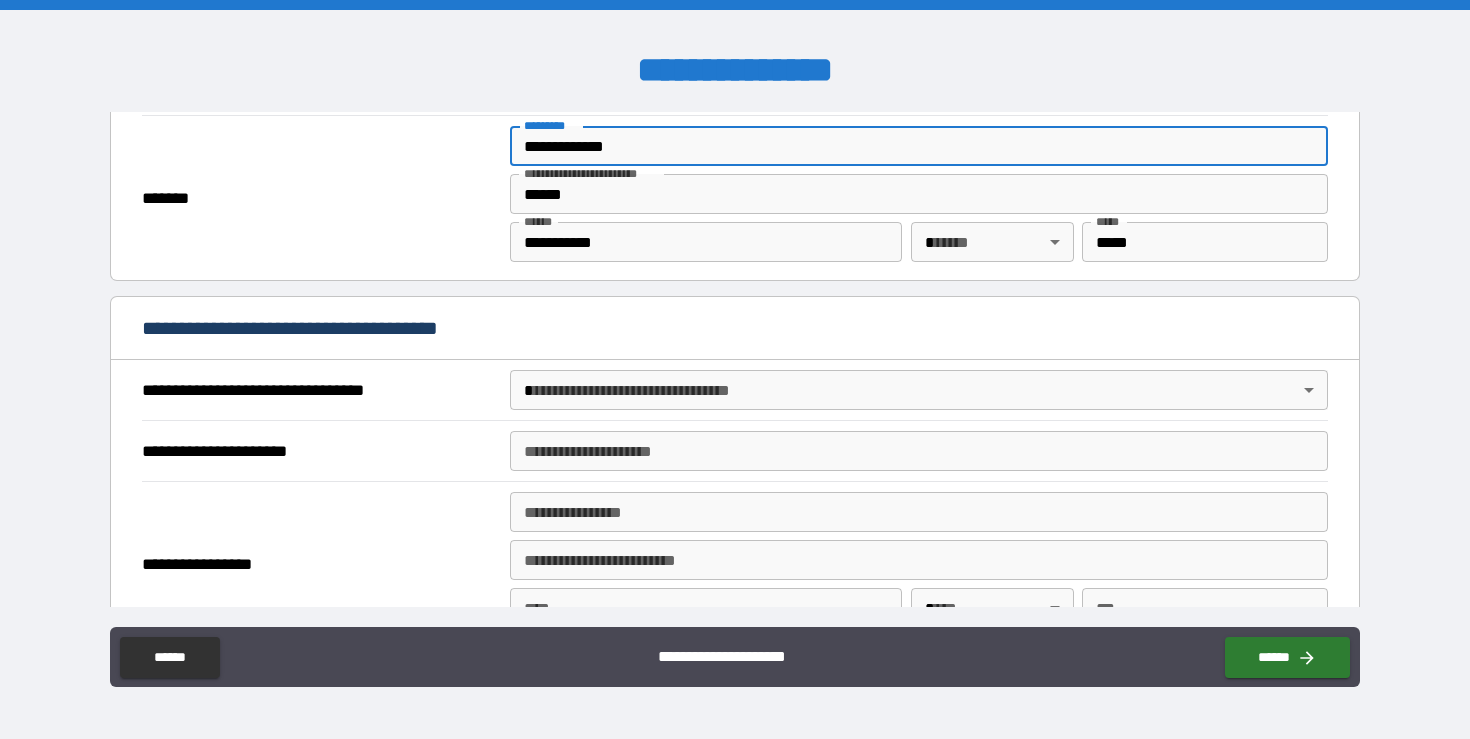 scroll, scrollTop: 2154, scrollLeft: 0, axis: vertical 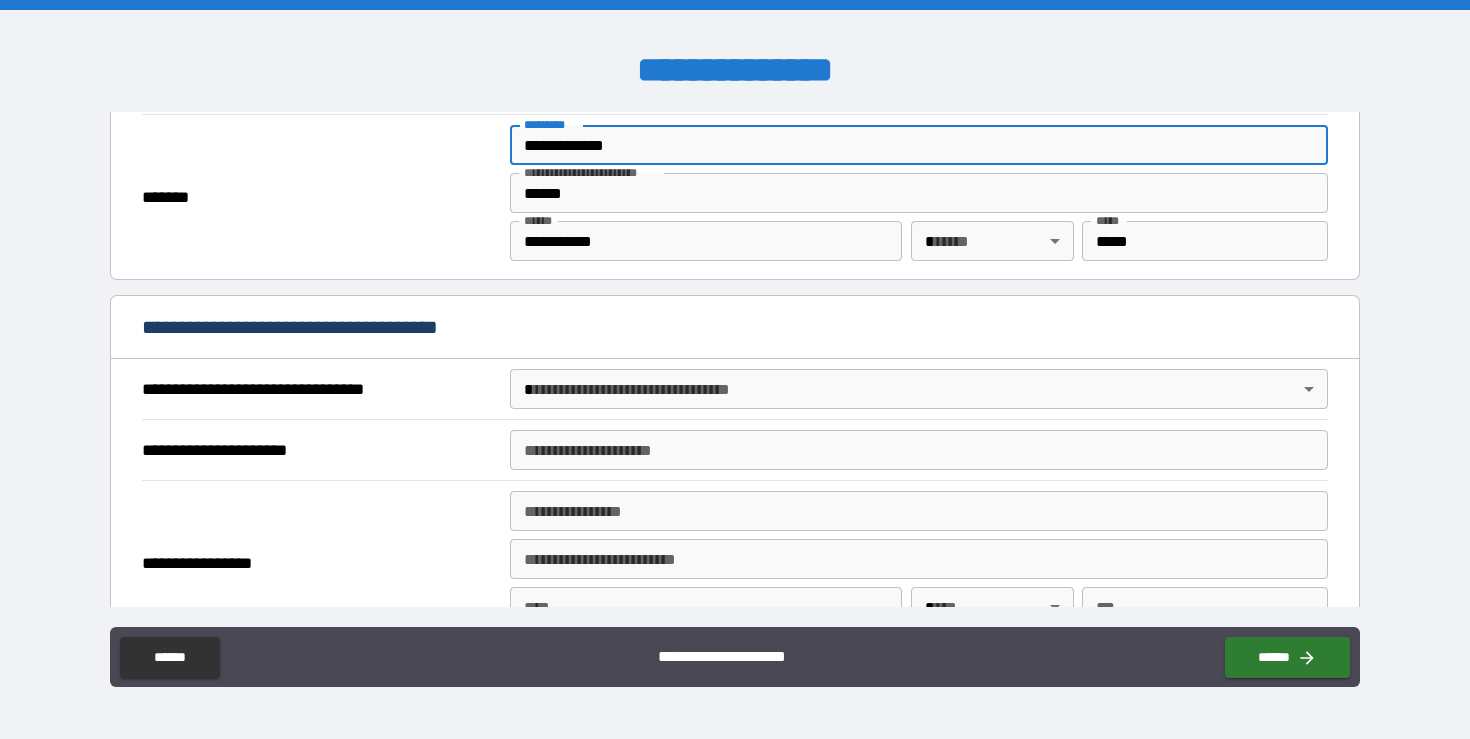 click on "**********" at bounding box center [735, 369] 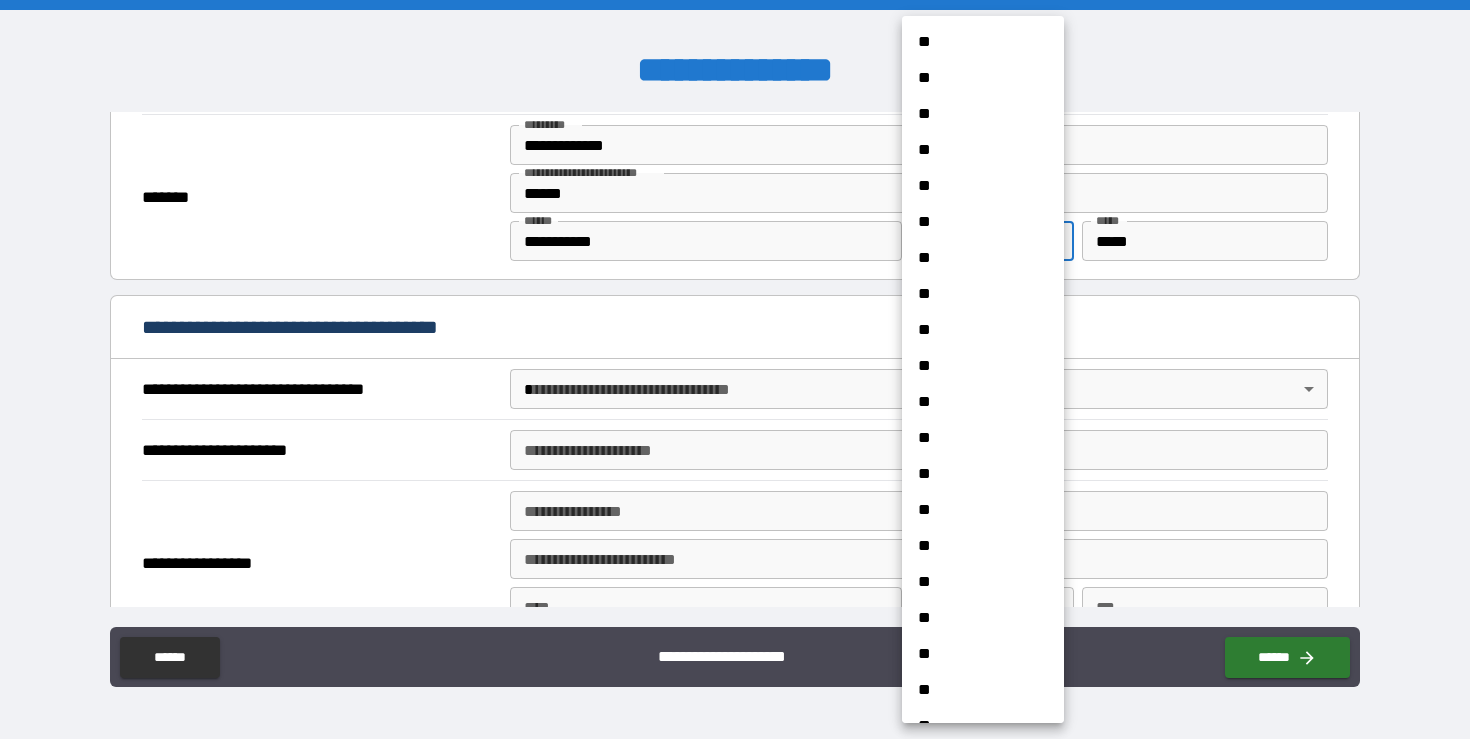 type 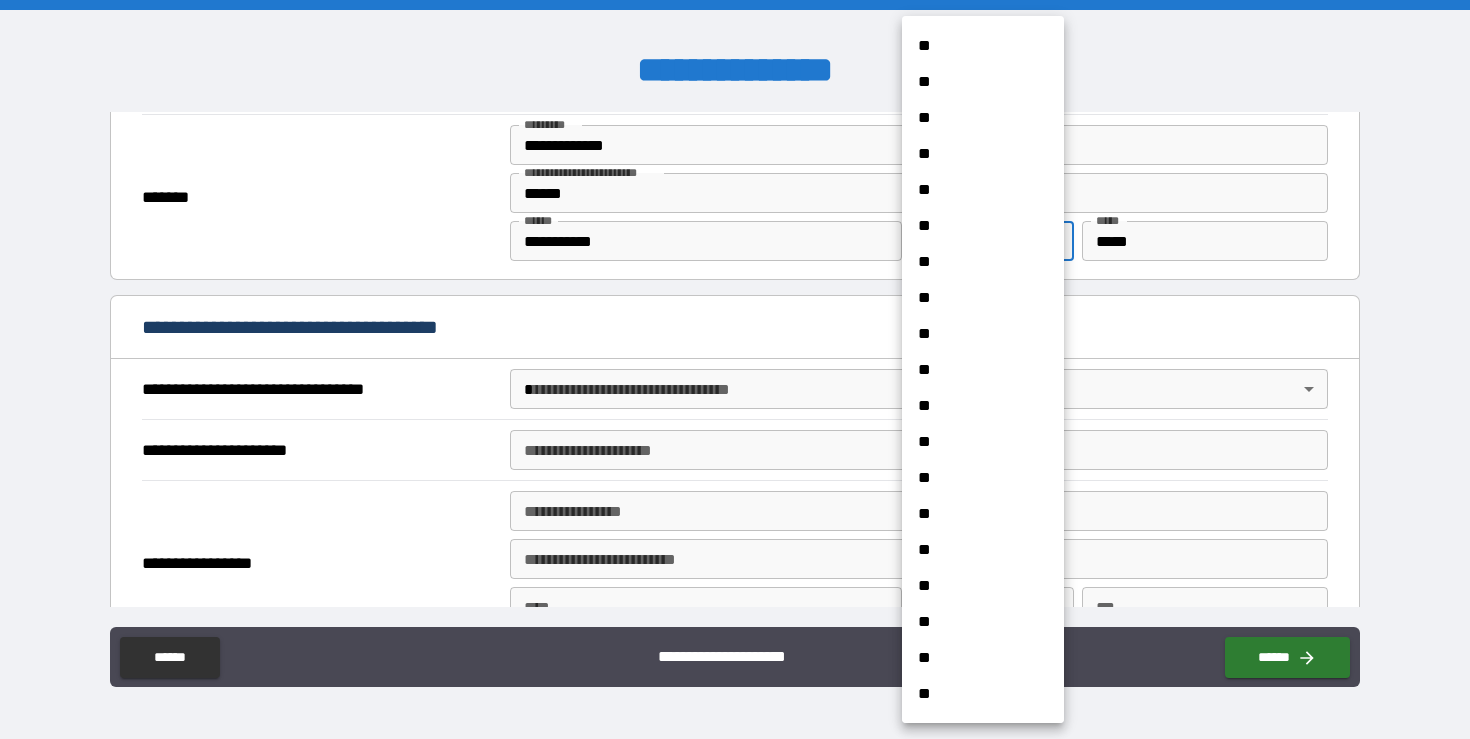 type 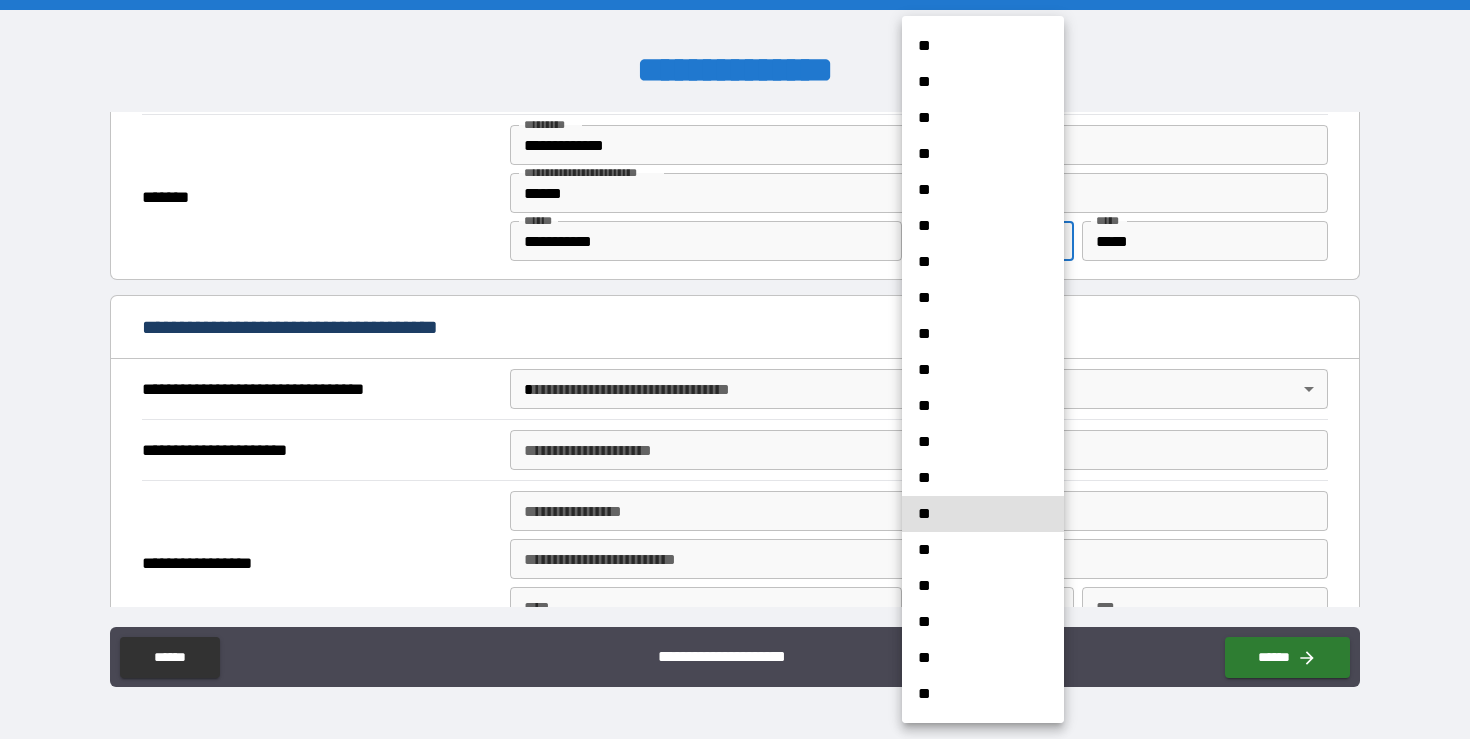 click on "**" at bounding box center (983, 622) 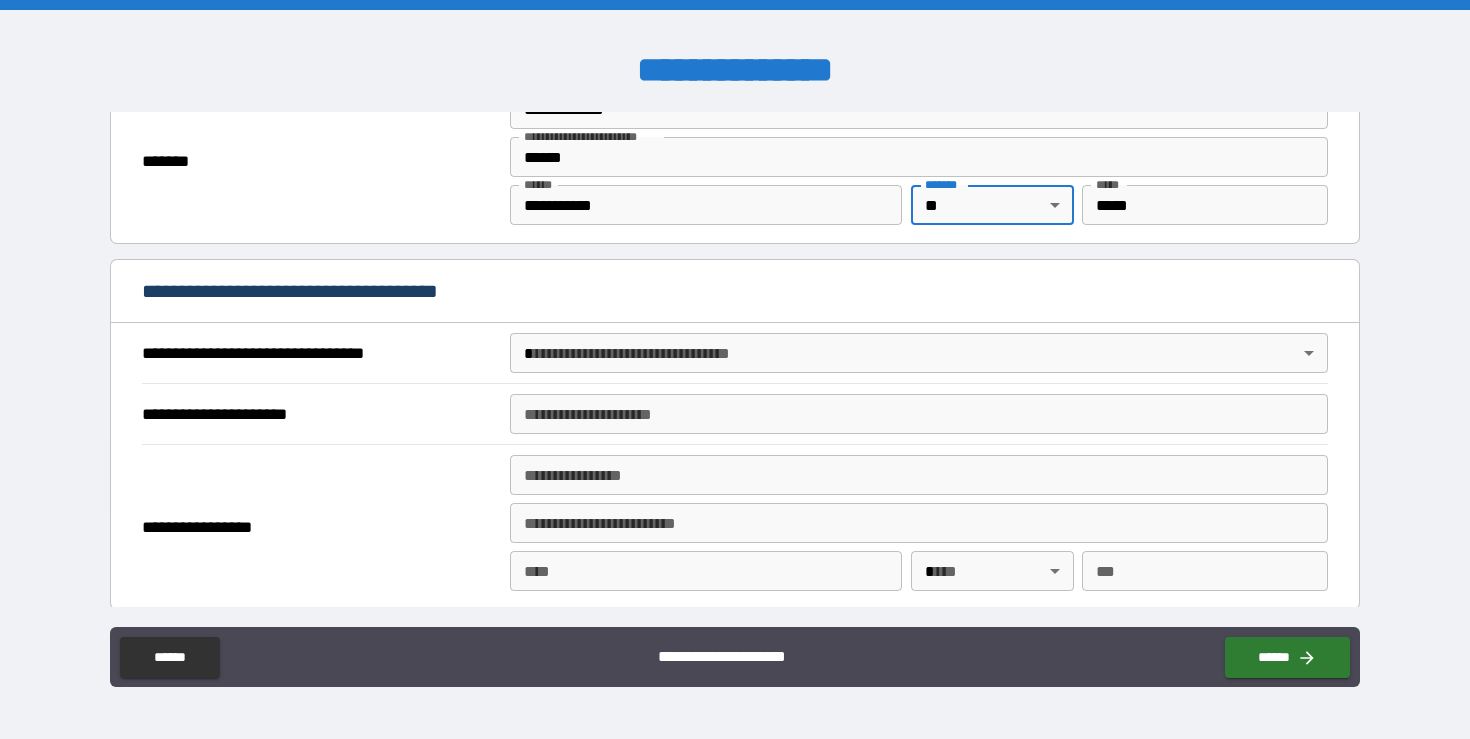 scroll, scrollTop: 2230, scrollLeft: 0, axis: vertical 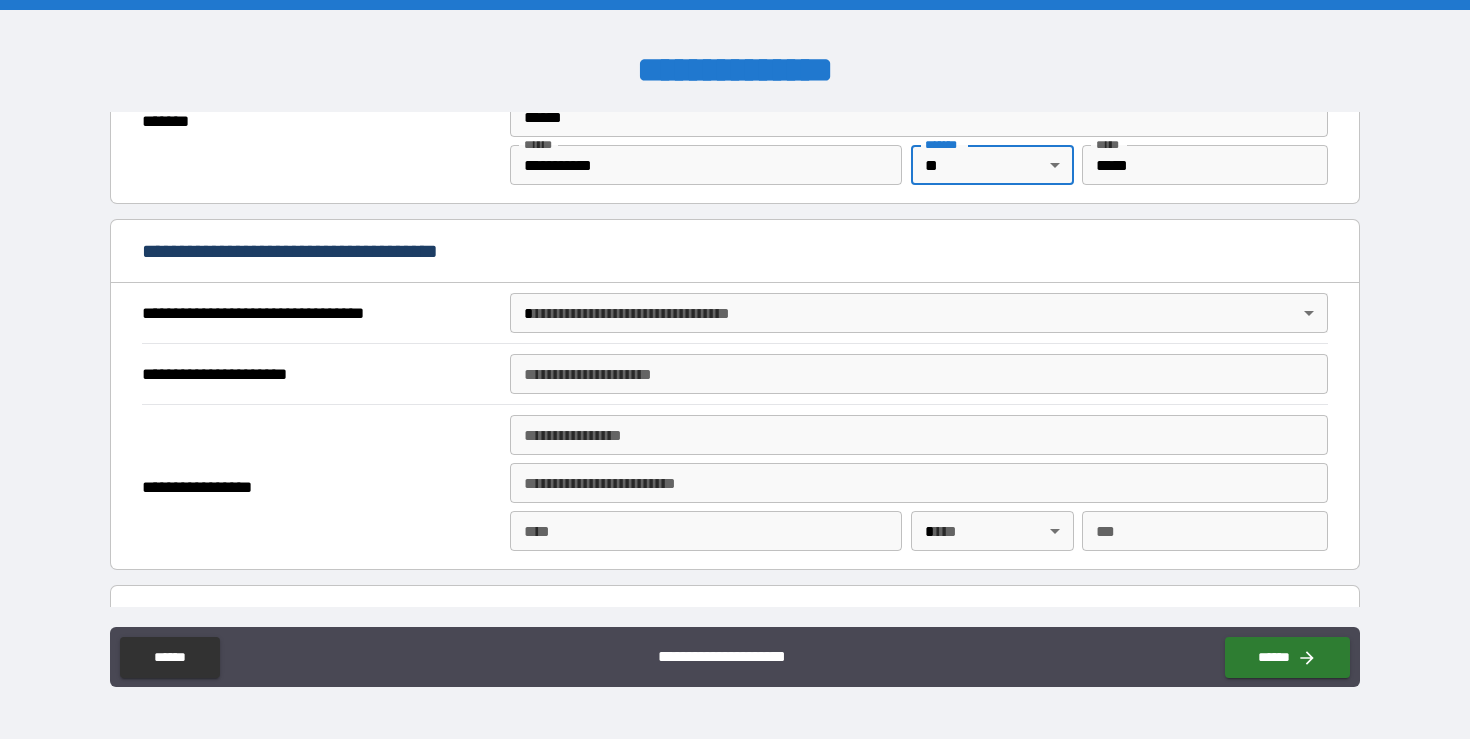 click on "**********" at bounding box center (735, 369) 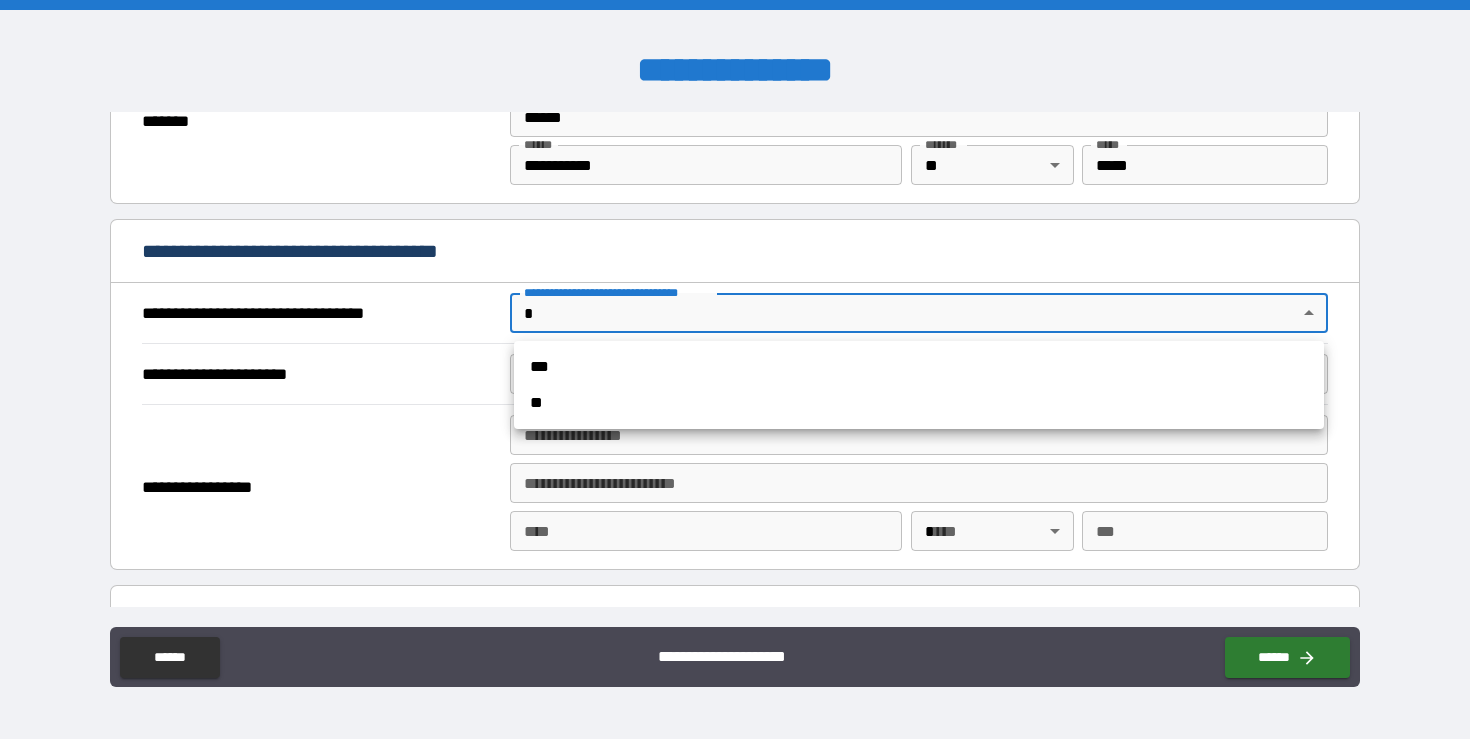 click on "***" at bounding box center (919, 367) 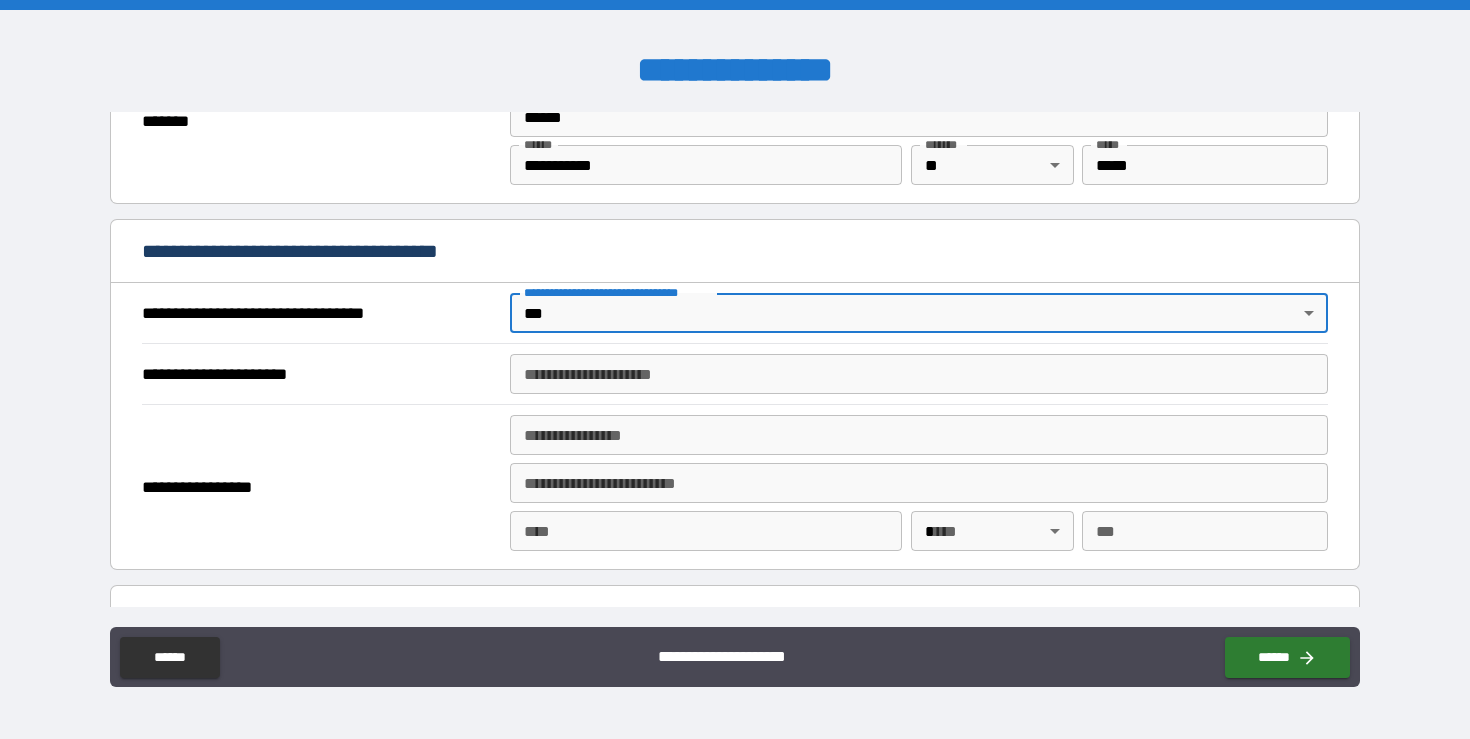 click on "**********" at bounding box center [919, 374] 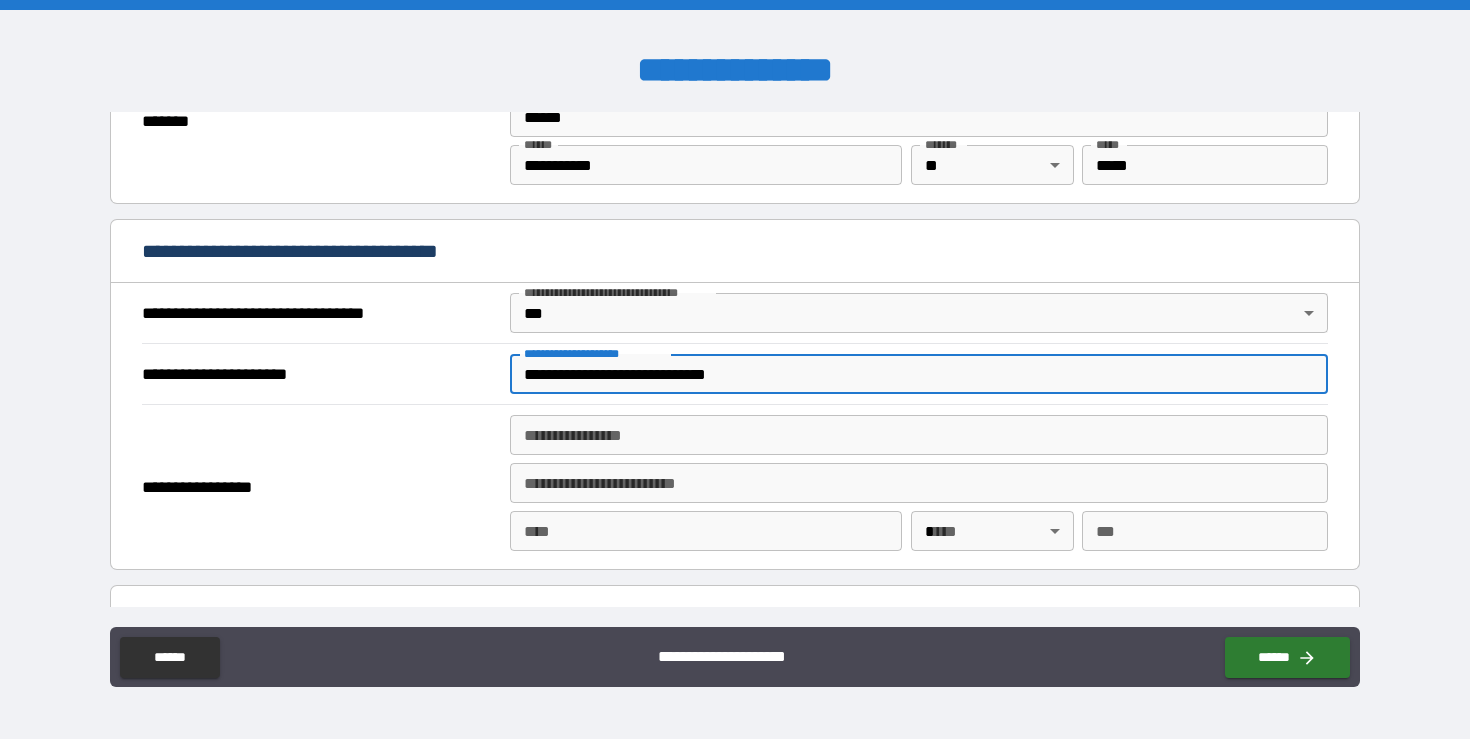 type on "**********" 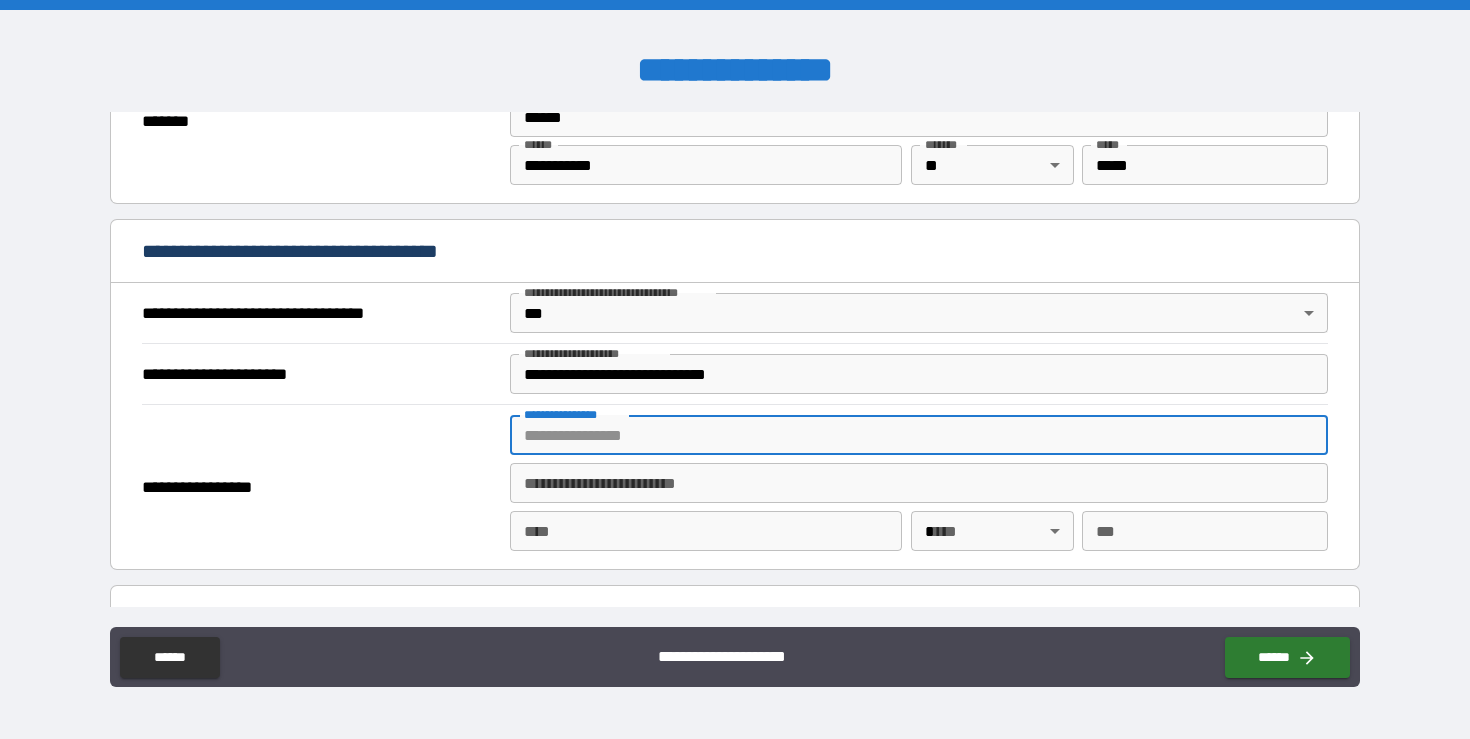 click on "**********" at bounding box center [919, 435] 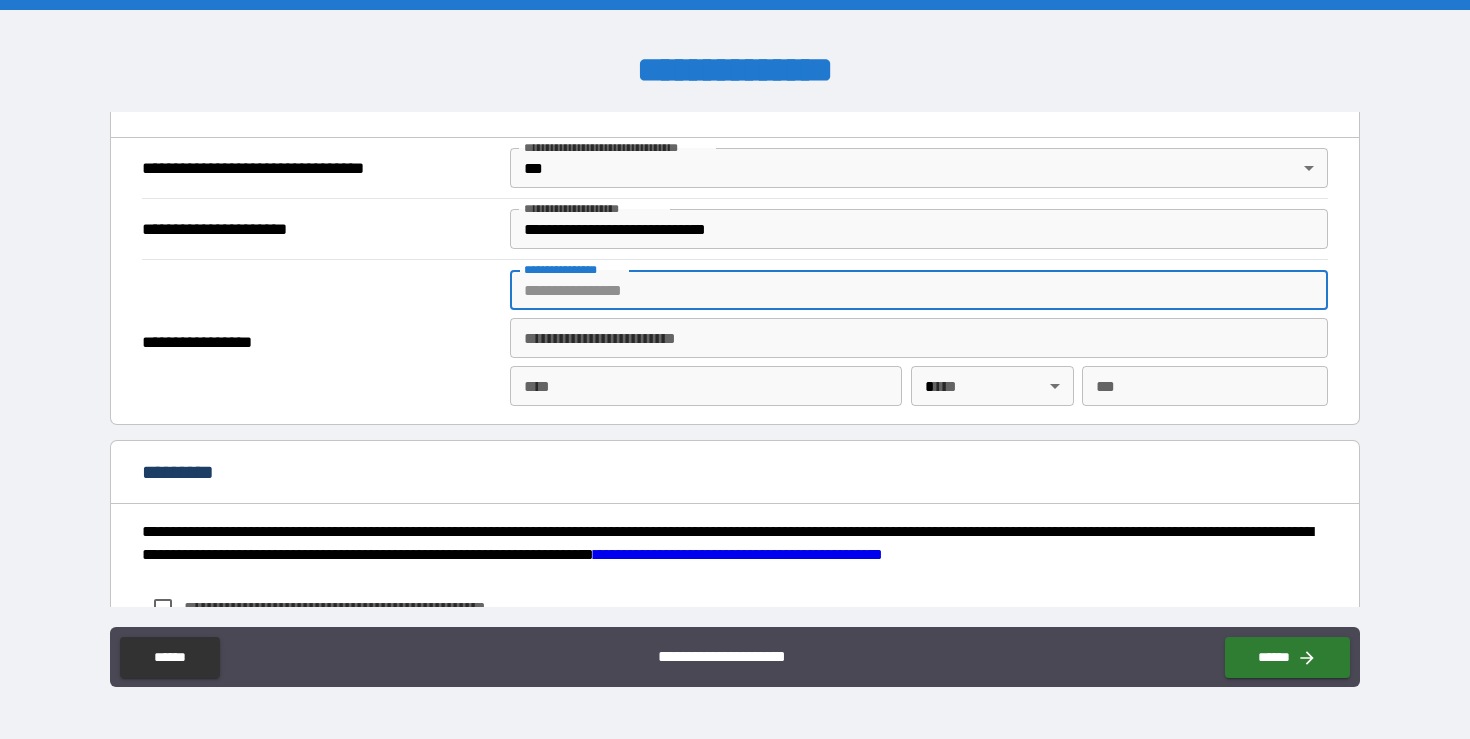 scroll, scrollTop: 2401, scrollLeft: 0, axis: vertical 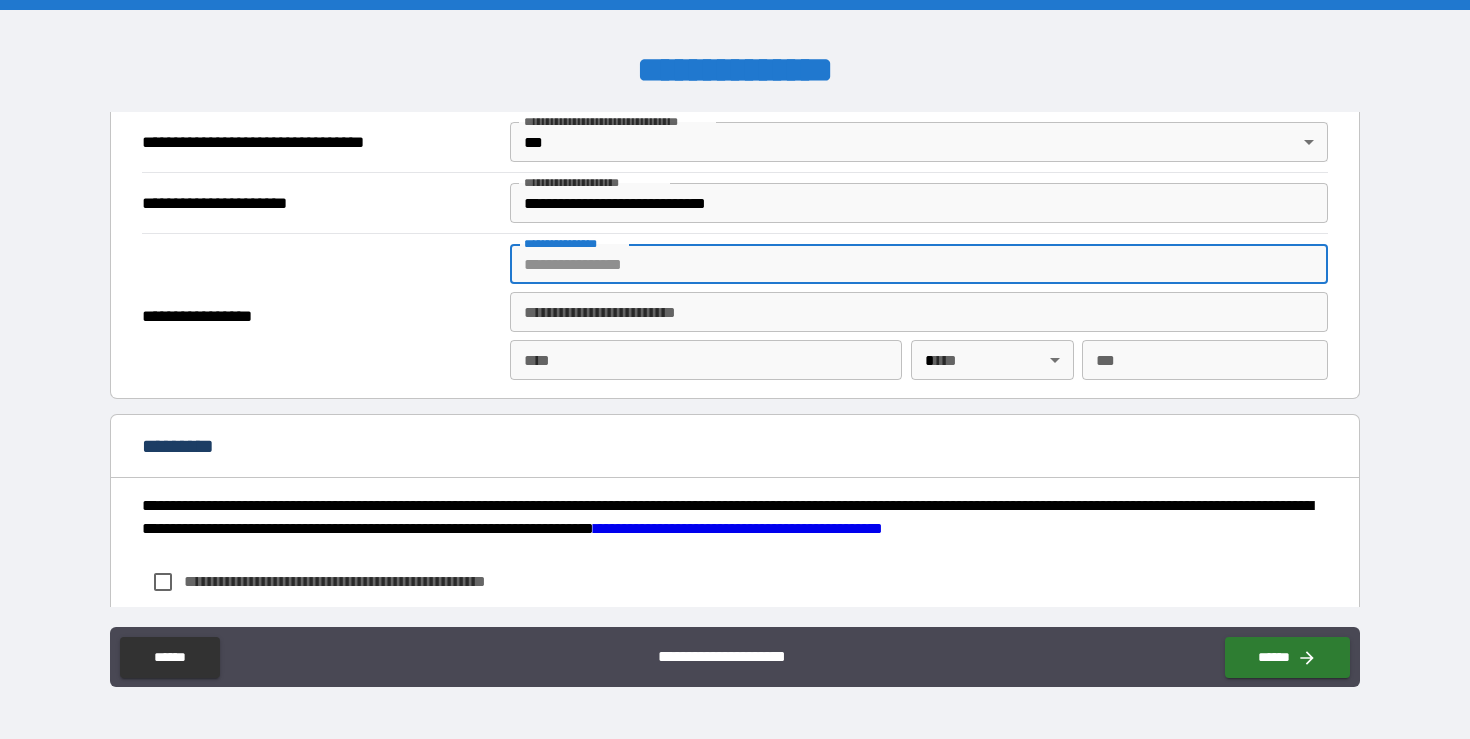 click on "**********" at bounding box center (919, 264) 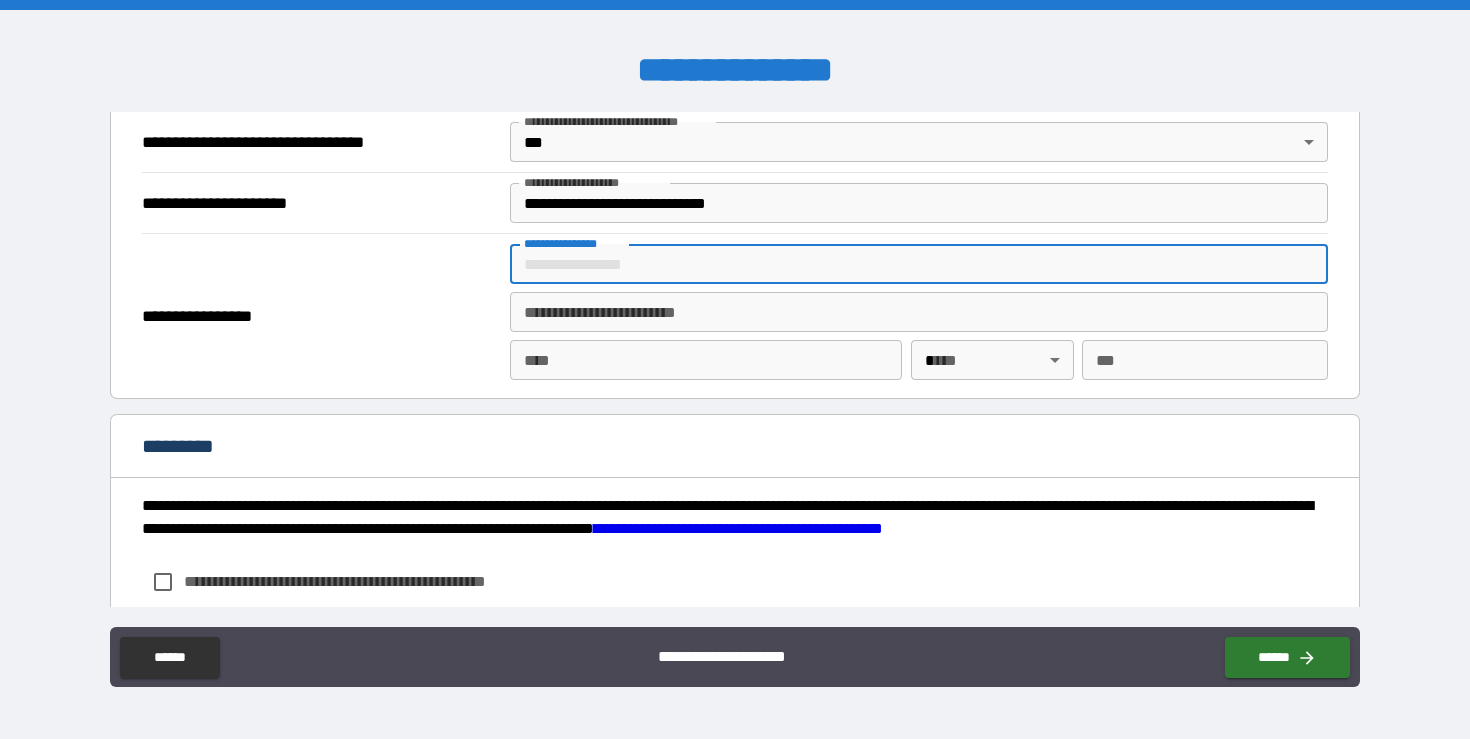 paste on "**********" 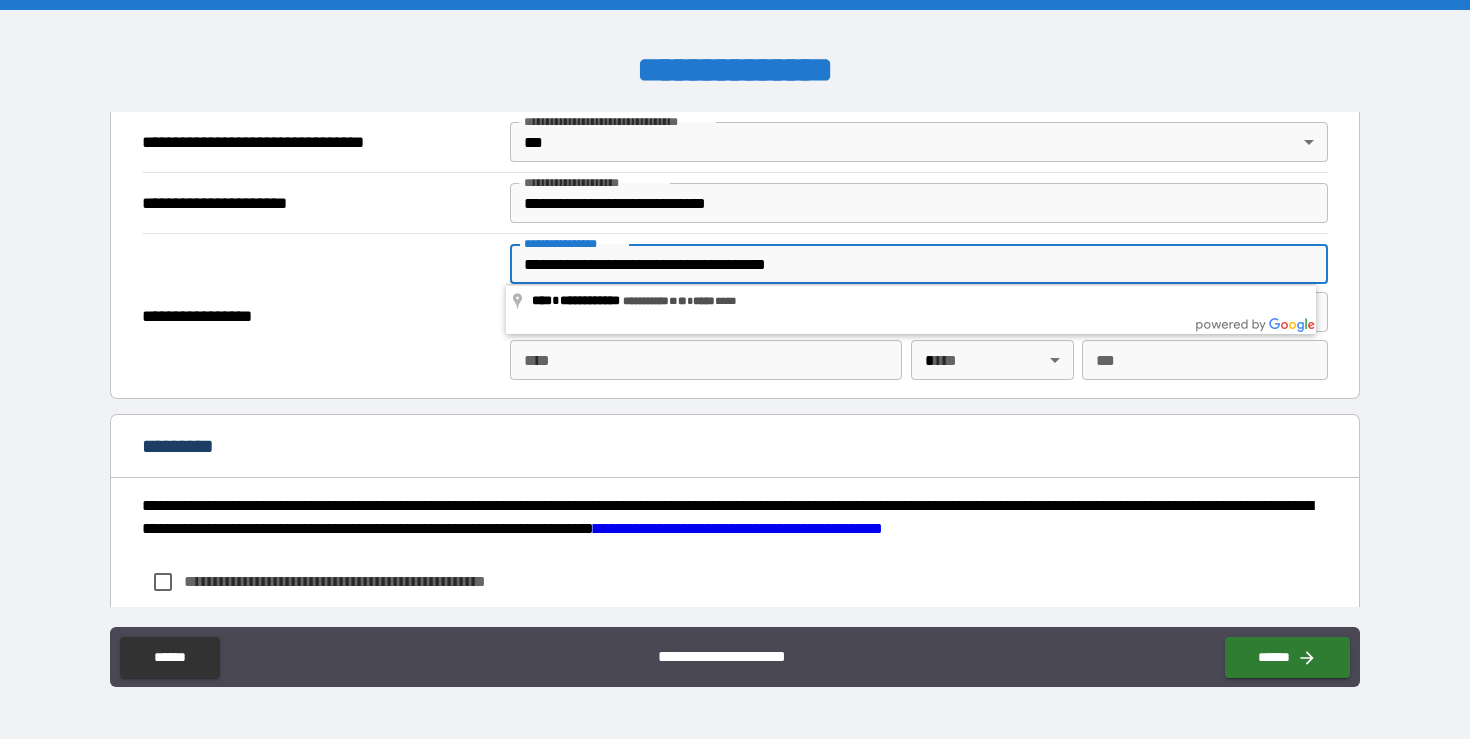 click on "**********" at bounding box center [919, 264] 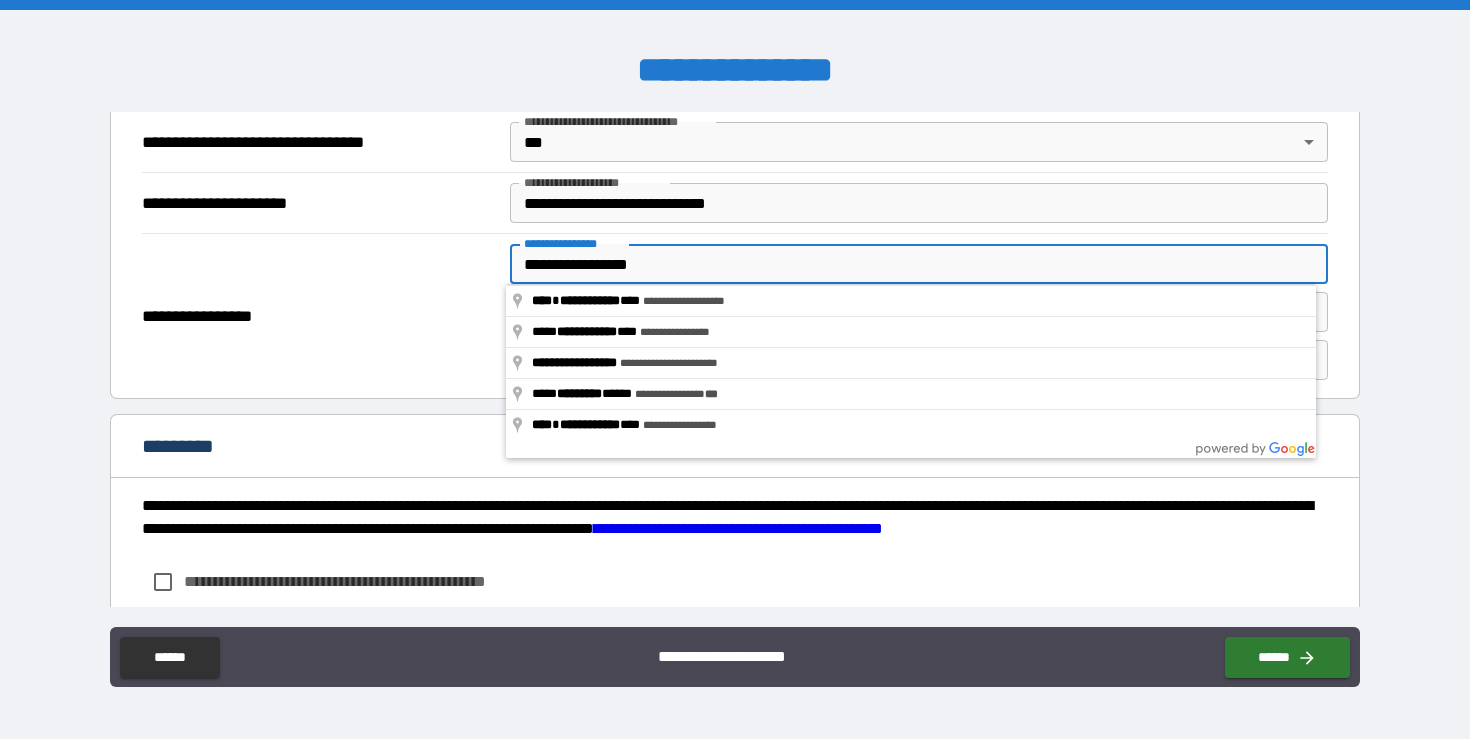 type on "**********" 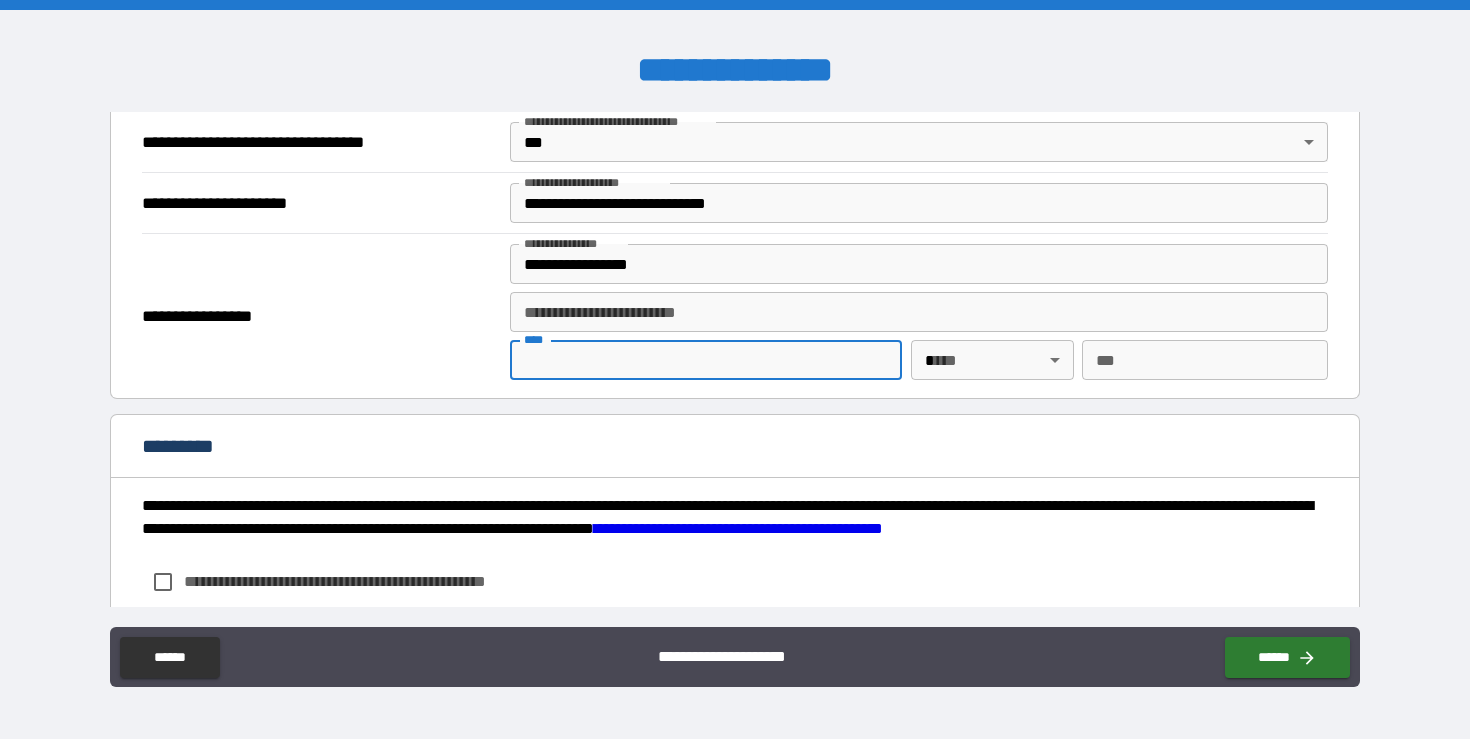 click on "****" at bounding box center [706, 360] 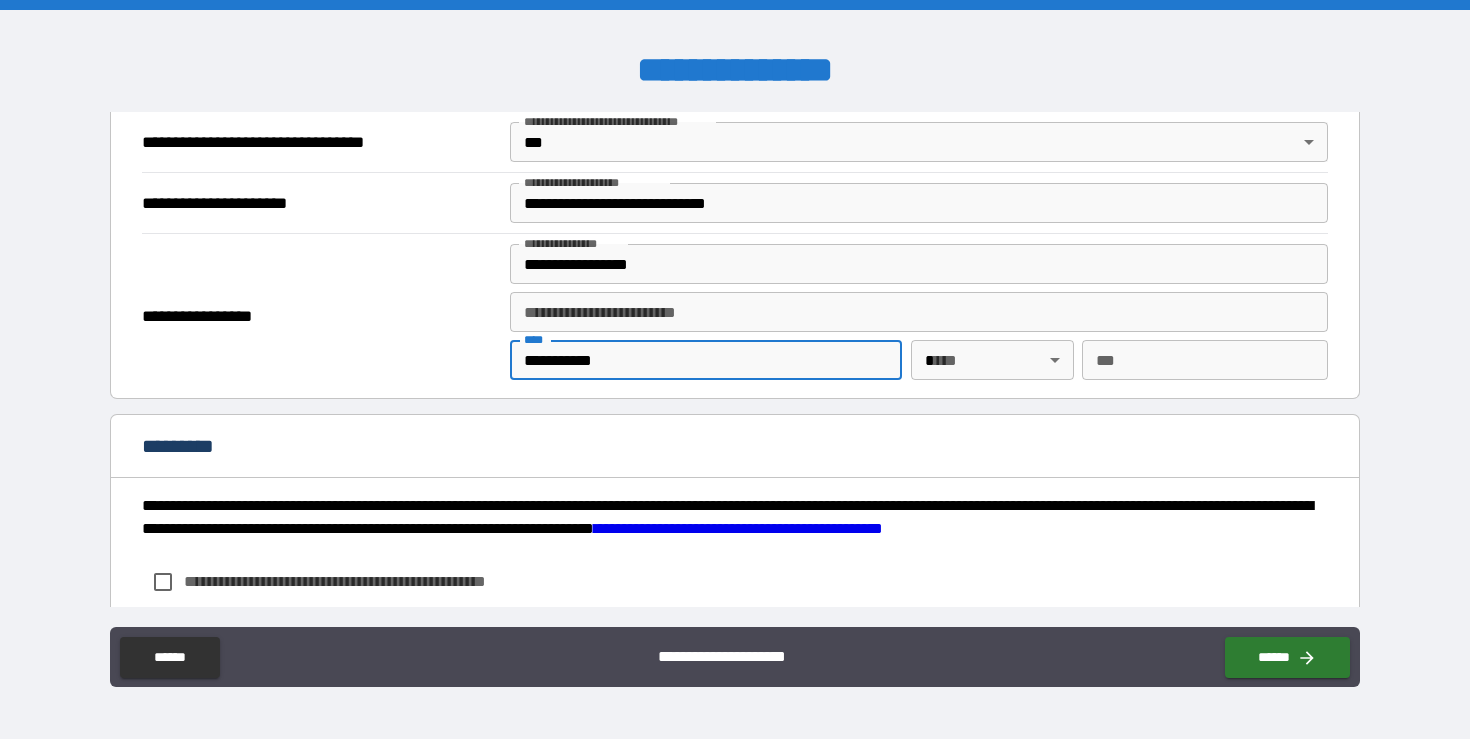 type on "**********" 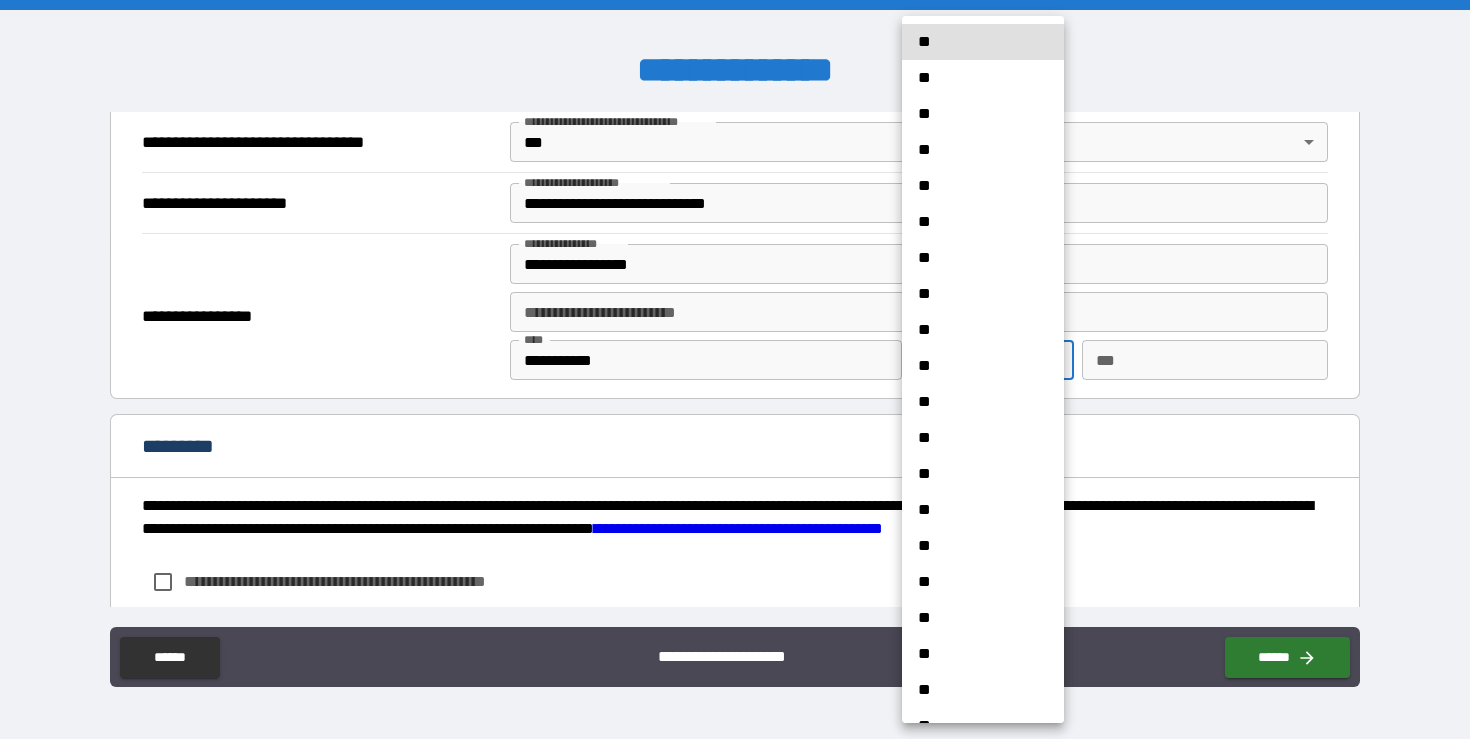 click on "**********" at bounding box center [735, 369] 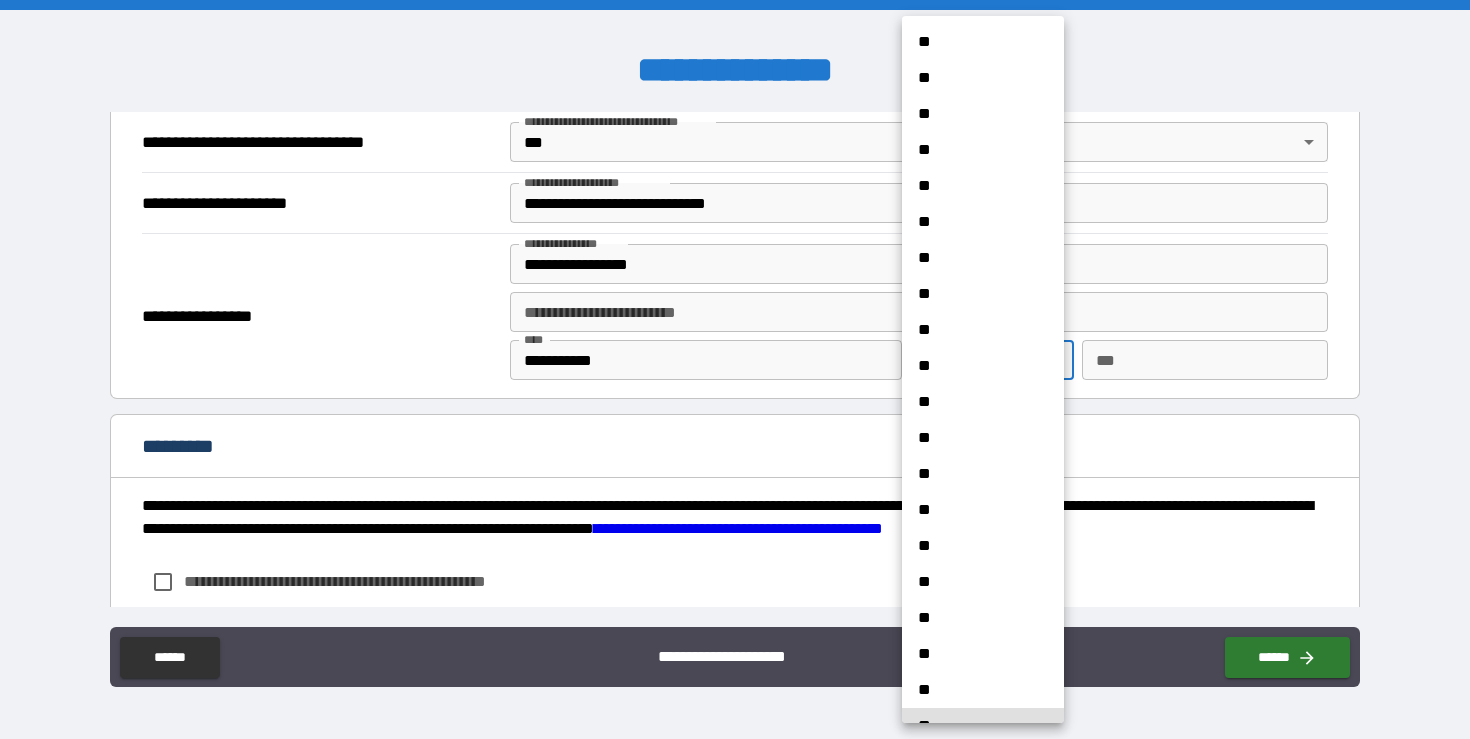 type 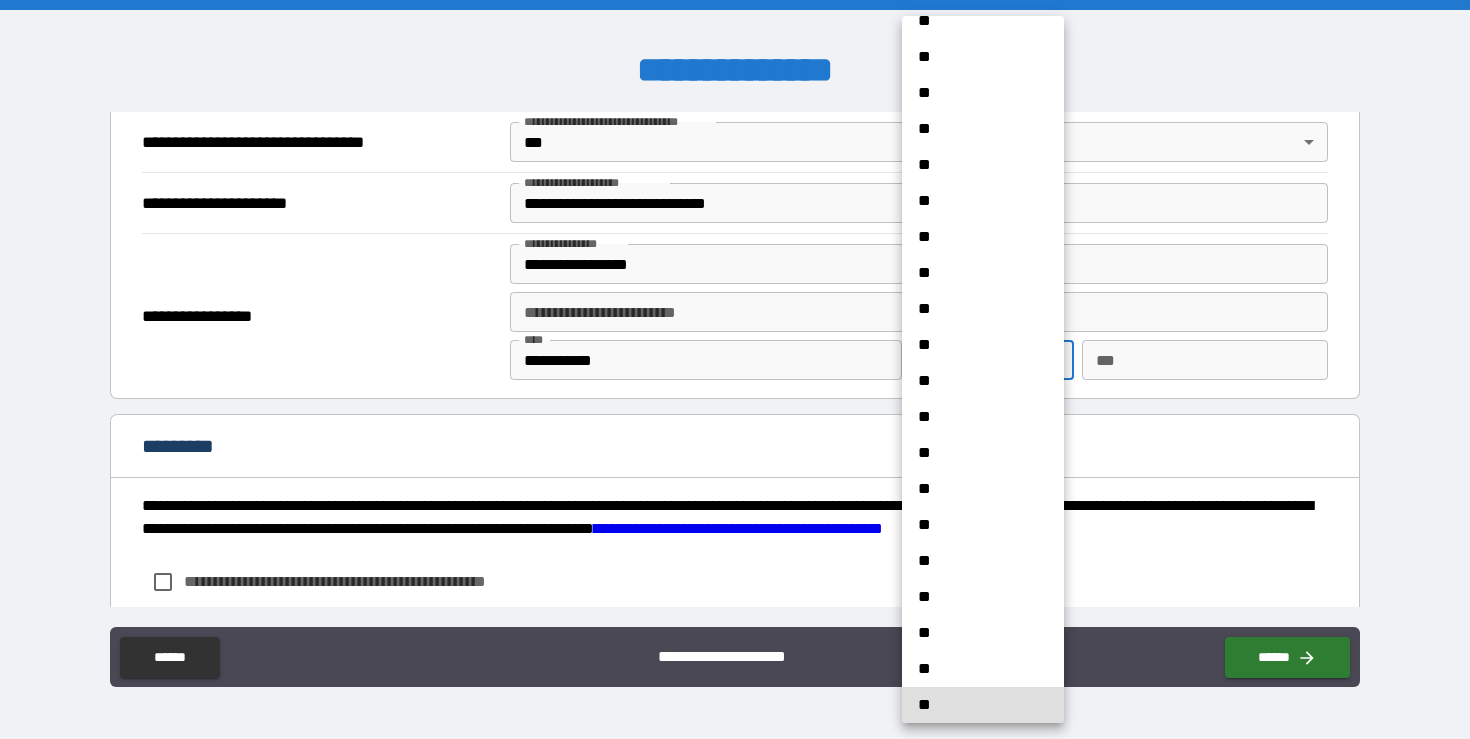 click on "**" at bounding box center (983, 705) 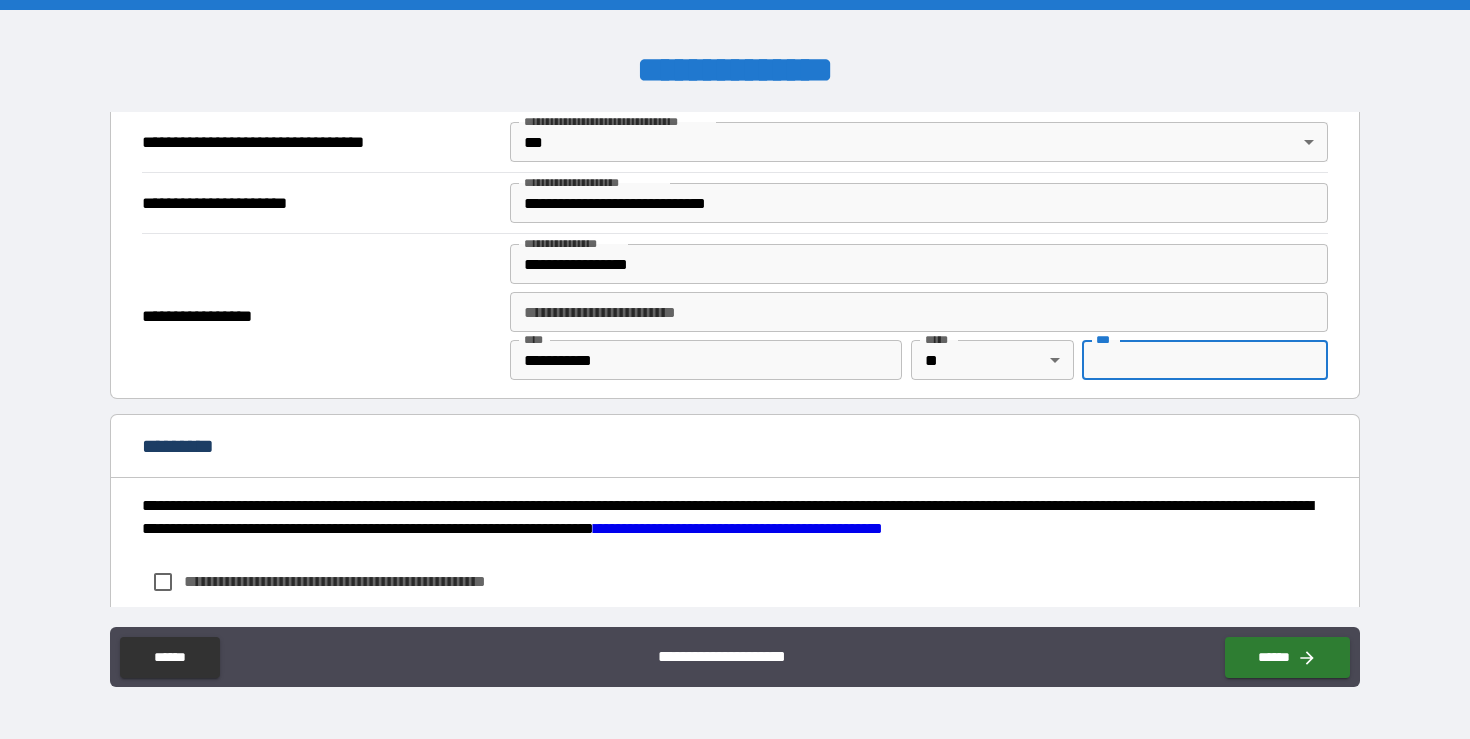 click on "***" at bounding box center (1204, 360) 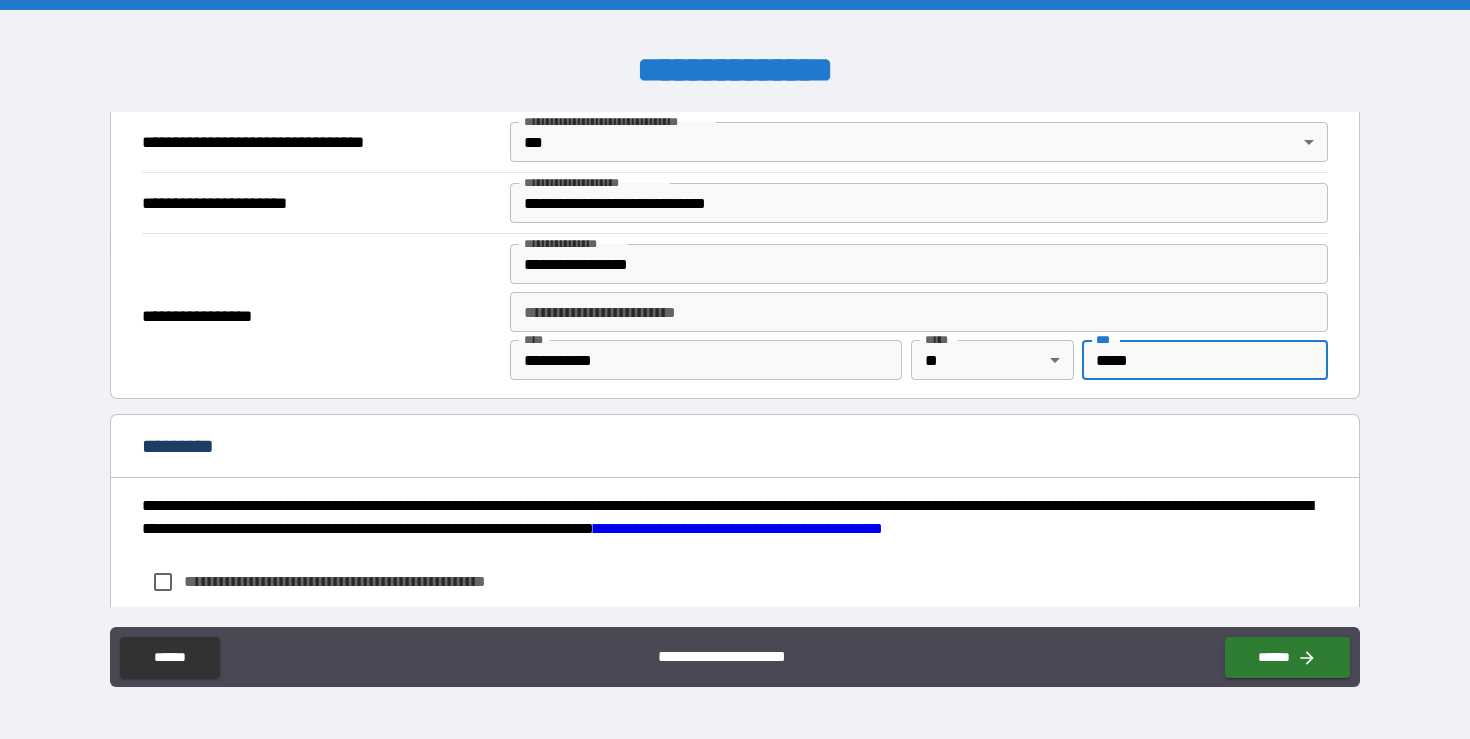 scroll, scrollTop: 2528, scrollLeft: 0, axis: vertical 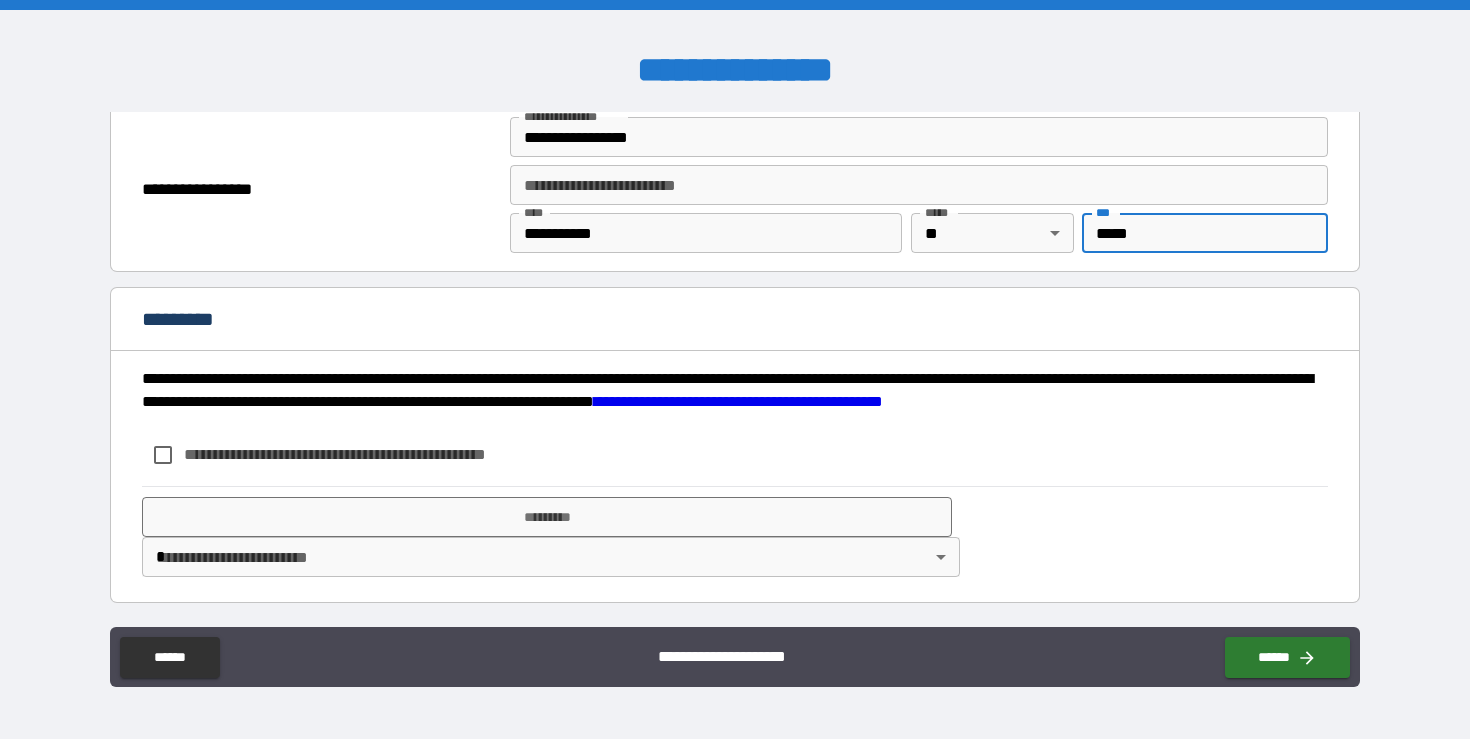 type on "*****" 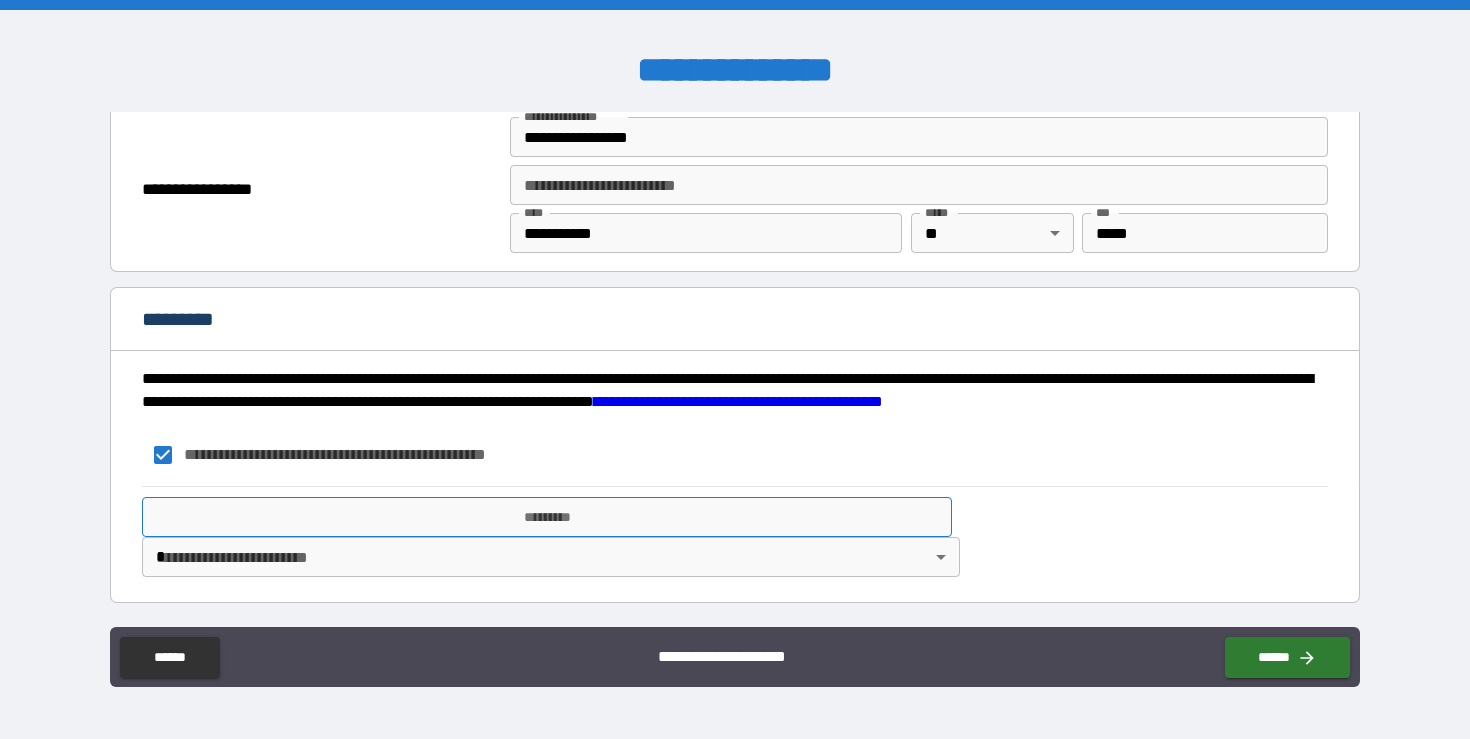 click on "*********" at bounding box center [547, 517] 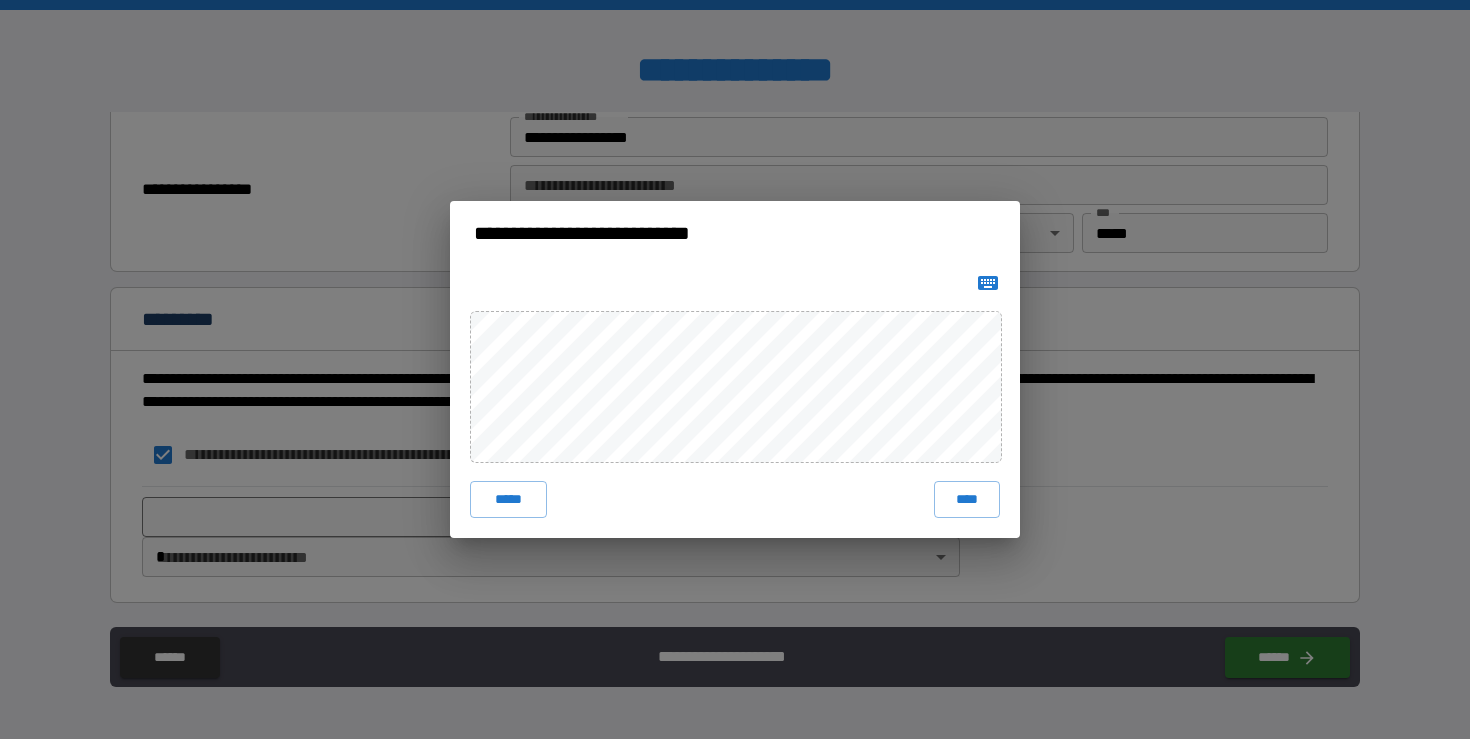click on "***** ****" at bounding box center (735, 401) 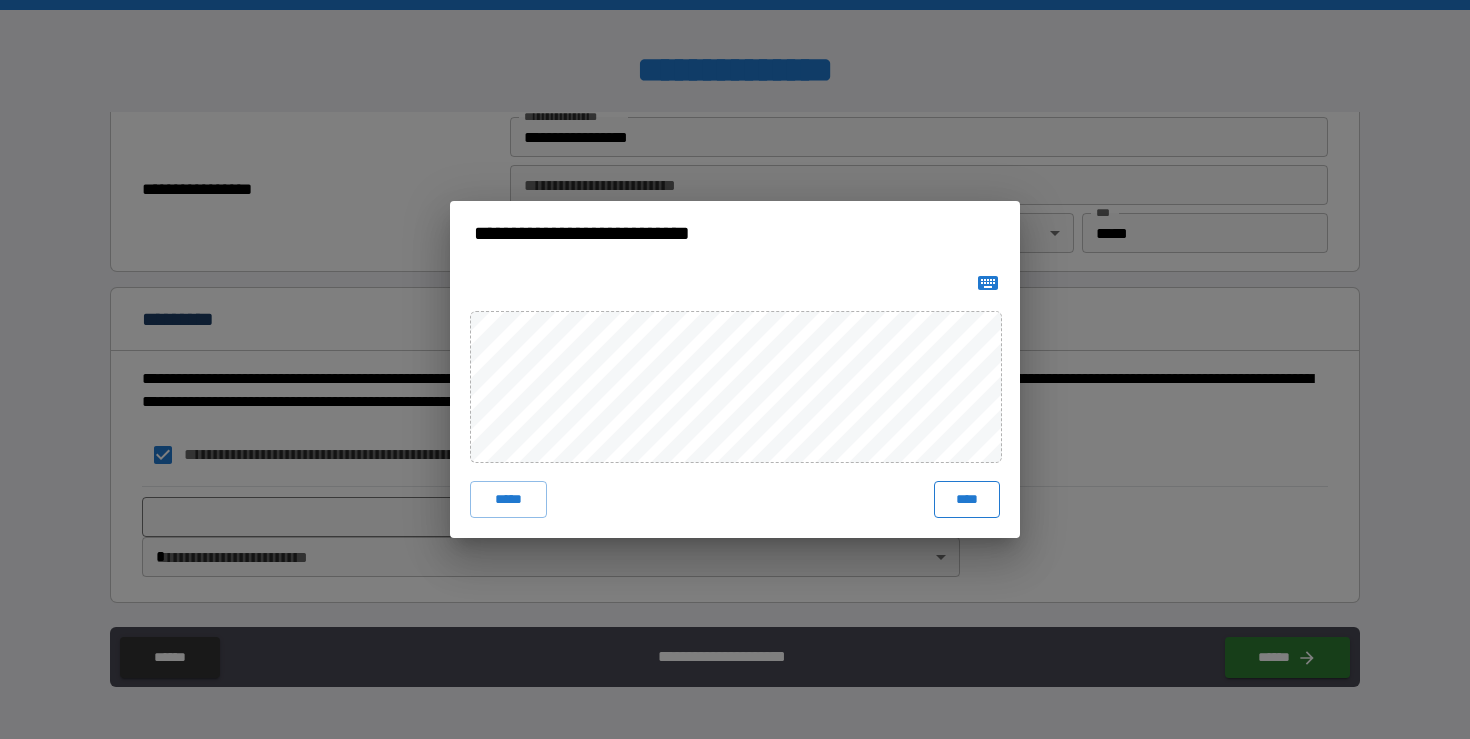 click on "****" at bounding box center (967, 499) 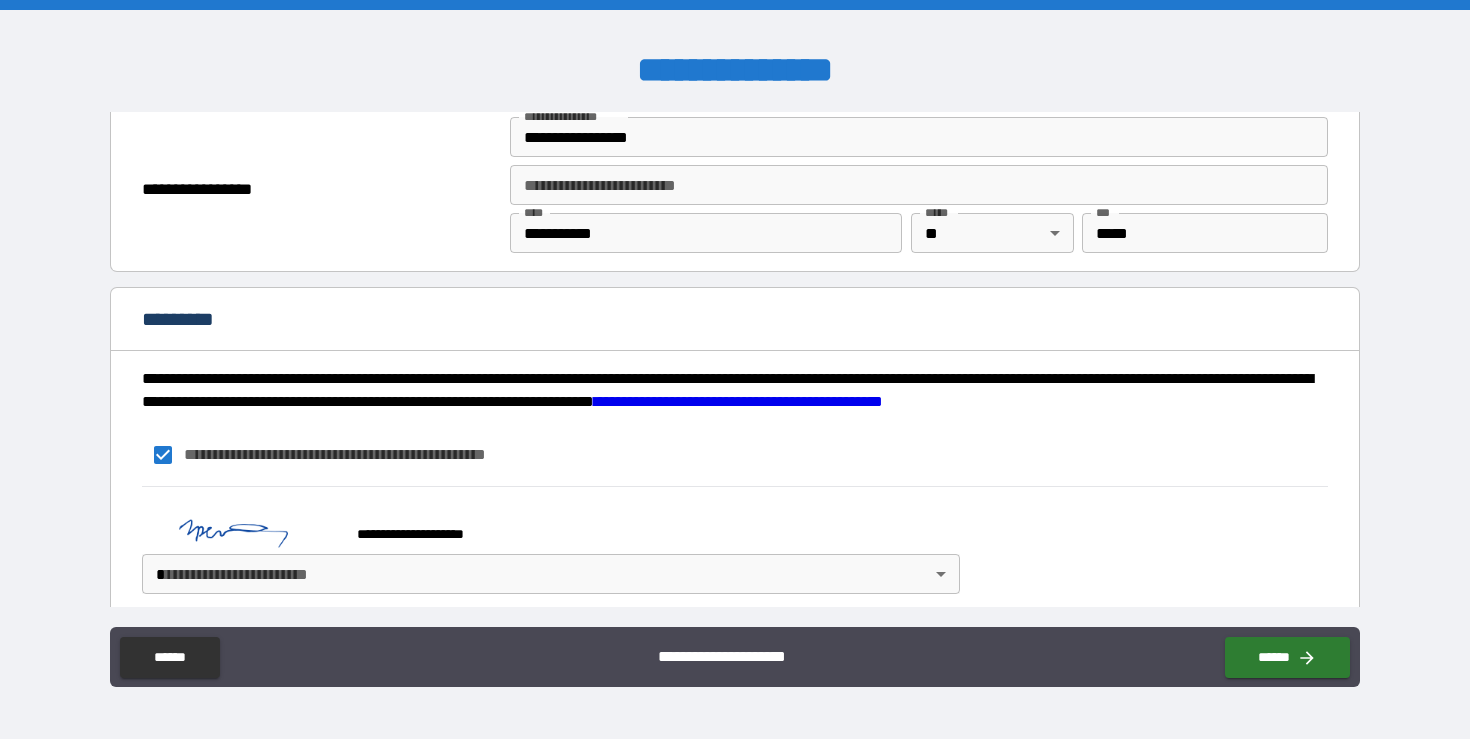 scroll, scrollTop: 2545, scrollLeft: 0, axis: vertical 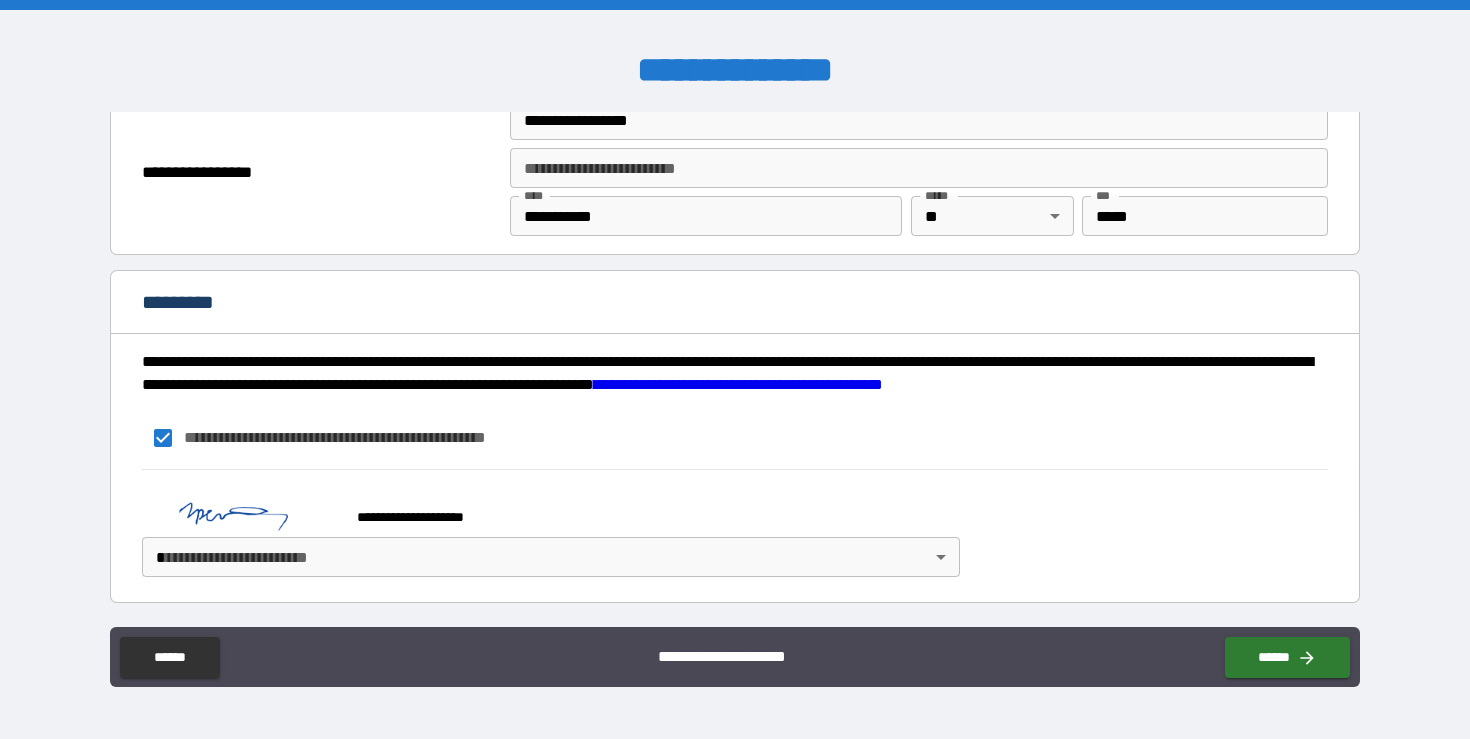click on "**********" at bounding box center (735, 369) 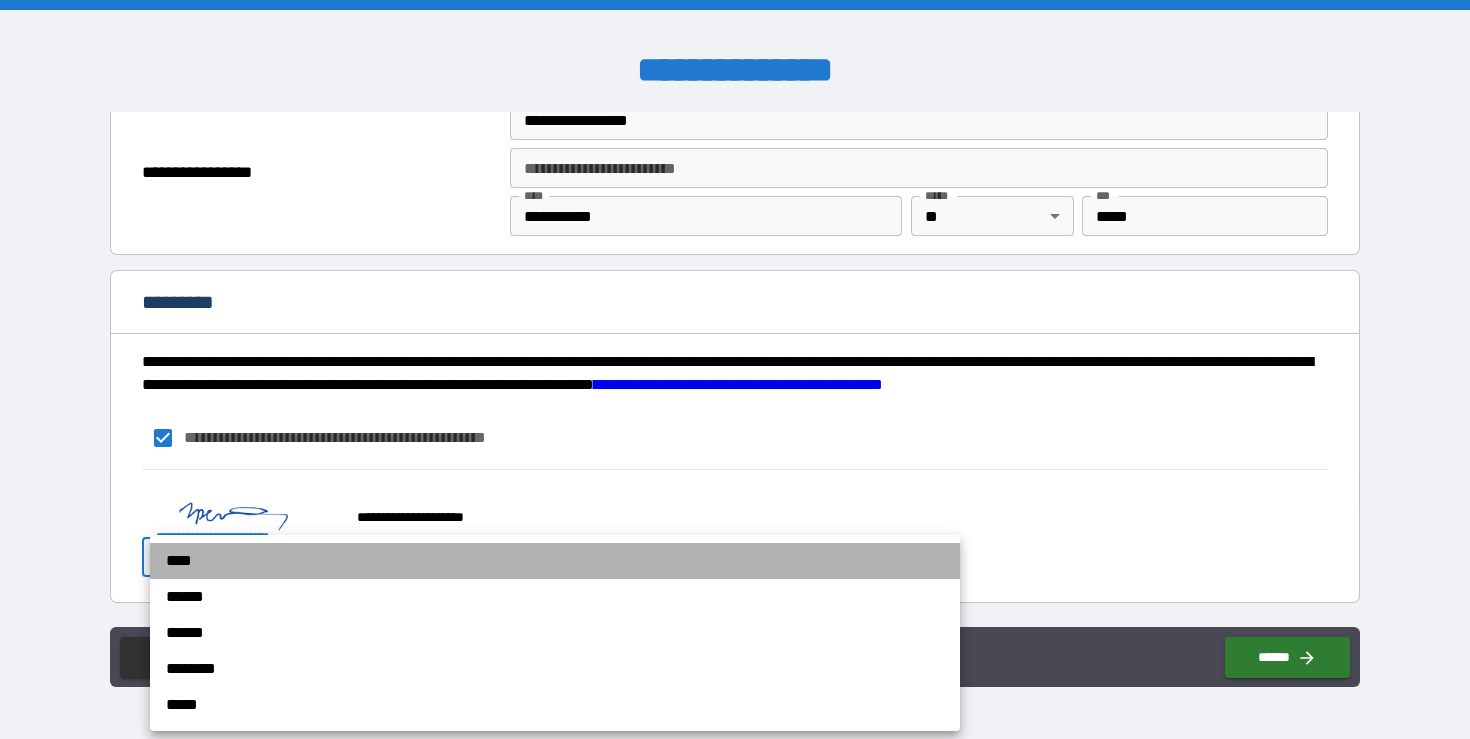 click on "****" at bounding box center [555, 561] 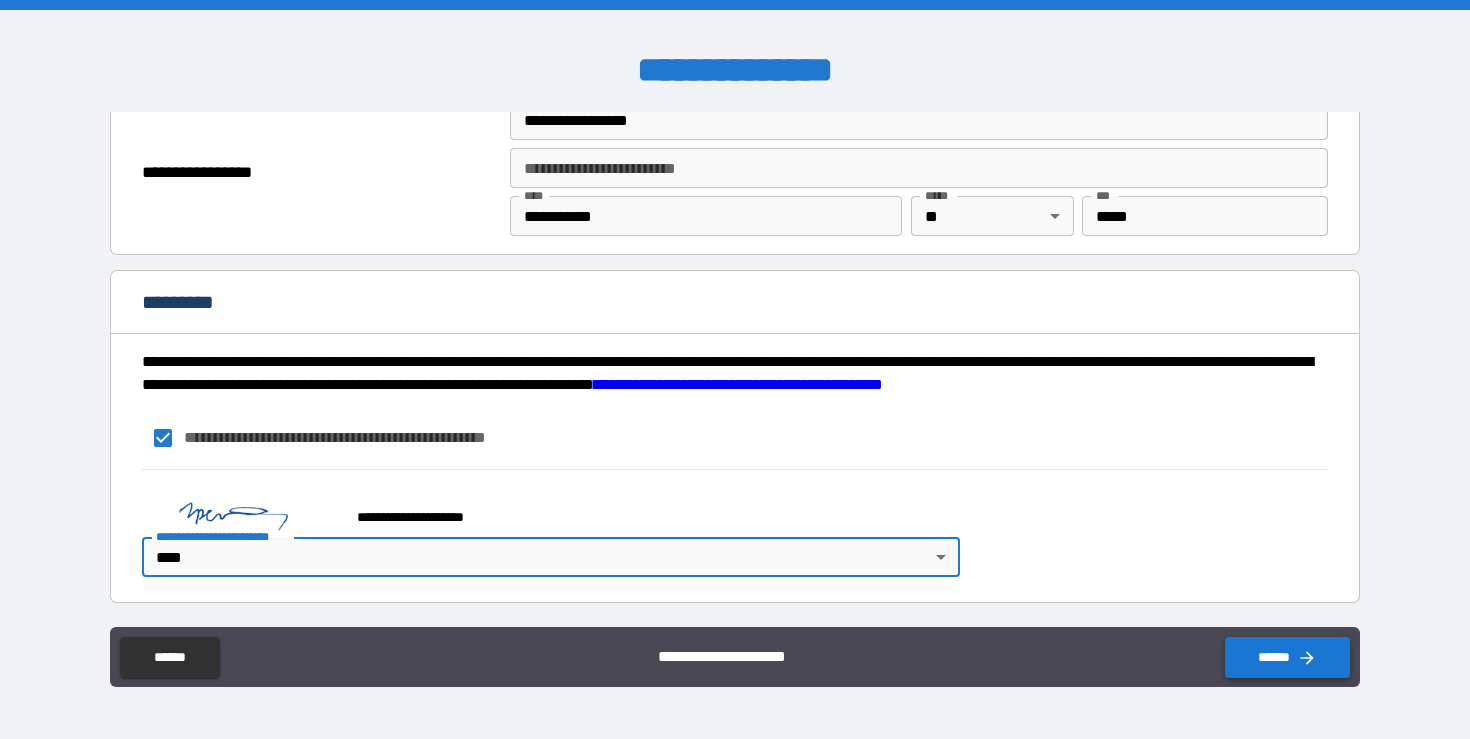 click on "******" at bounding box center [1287, 657] 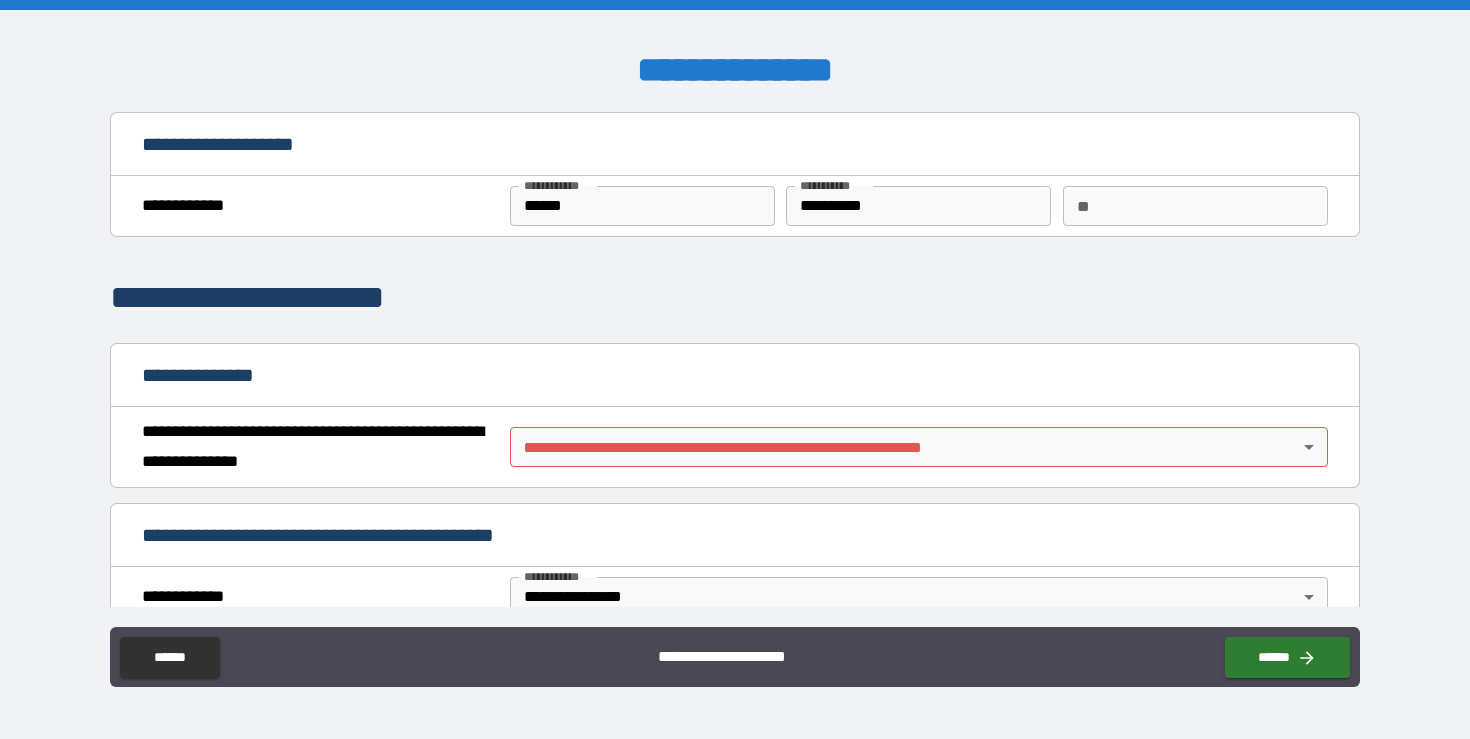 scroll, scrollTop: 143, scrollLeft: 0, axis: vertical 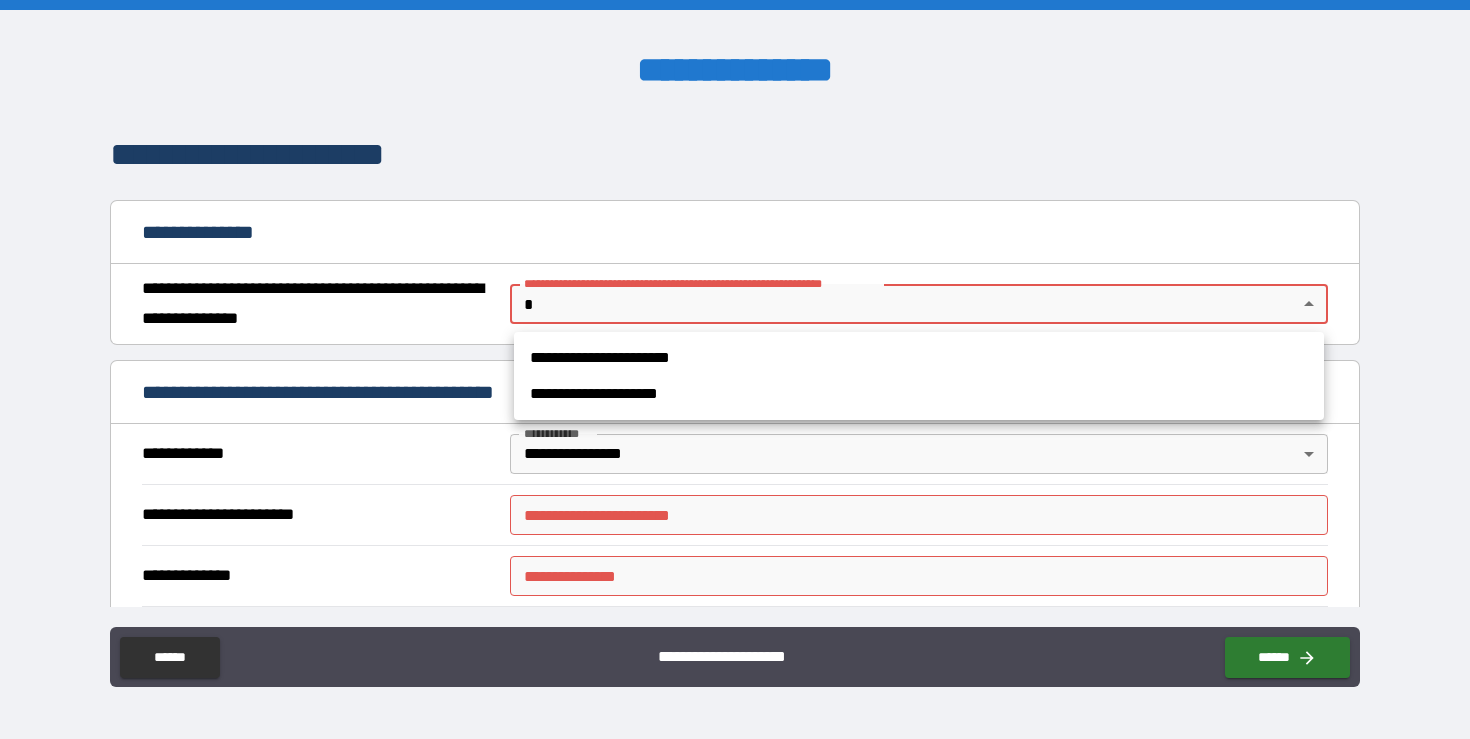 click on "**********" at bounding box center [735, 369] 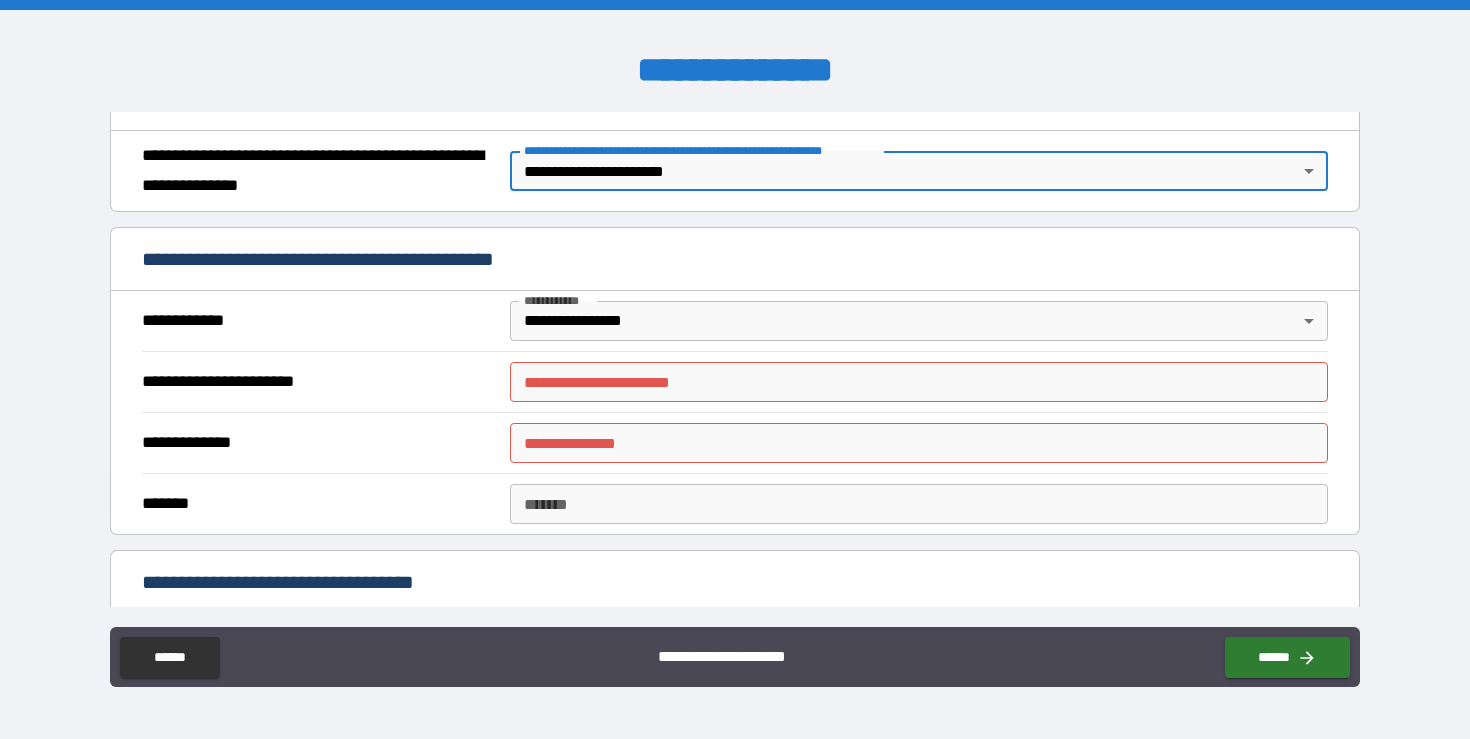 scroll, scrollTop: 277, scrollLeft: 0, axis: vertical 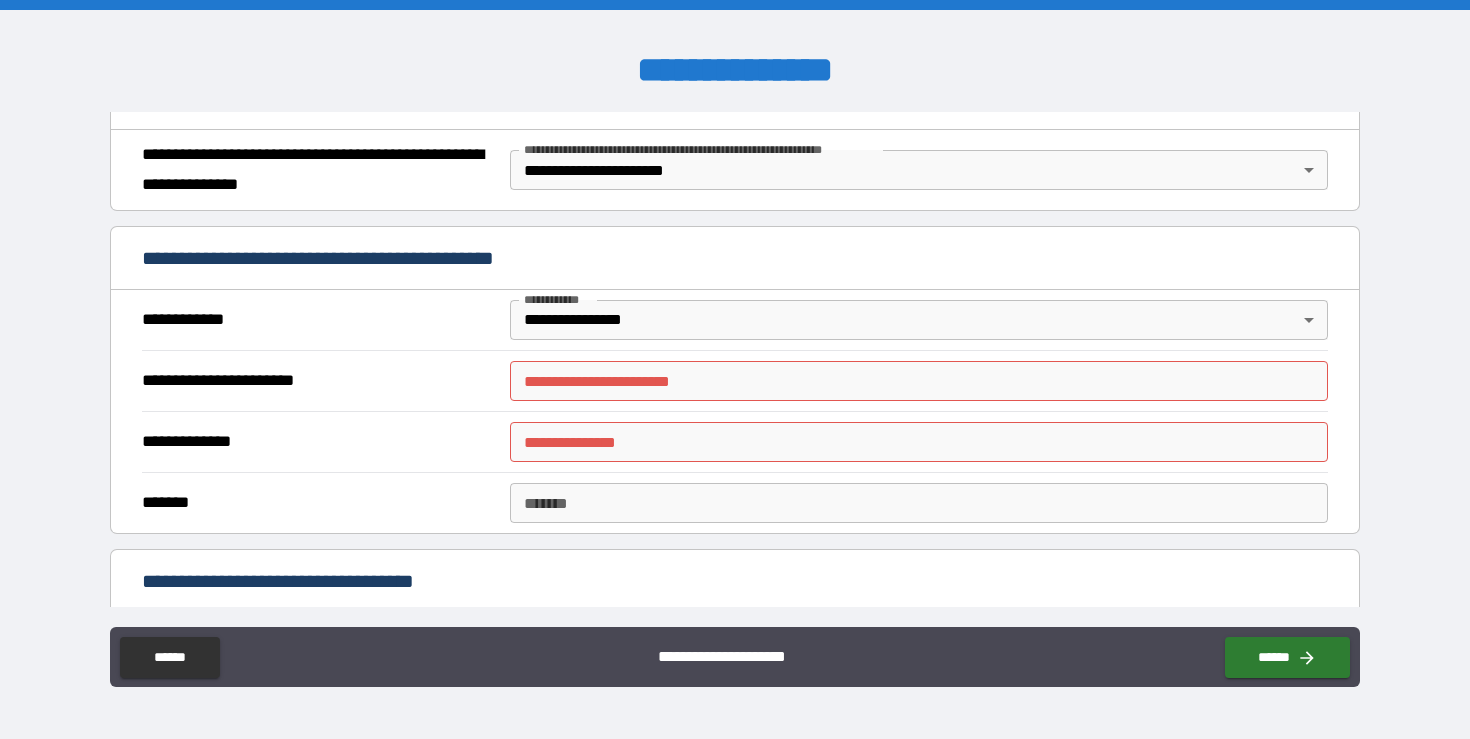 click on "**********" at bounding box center [734, 380] 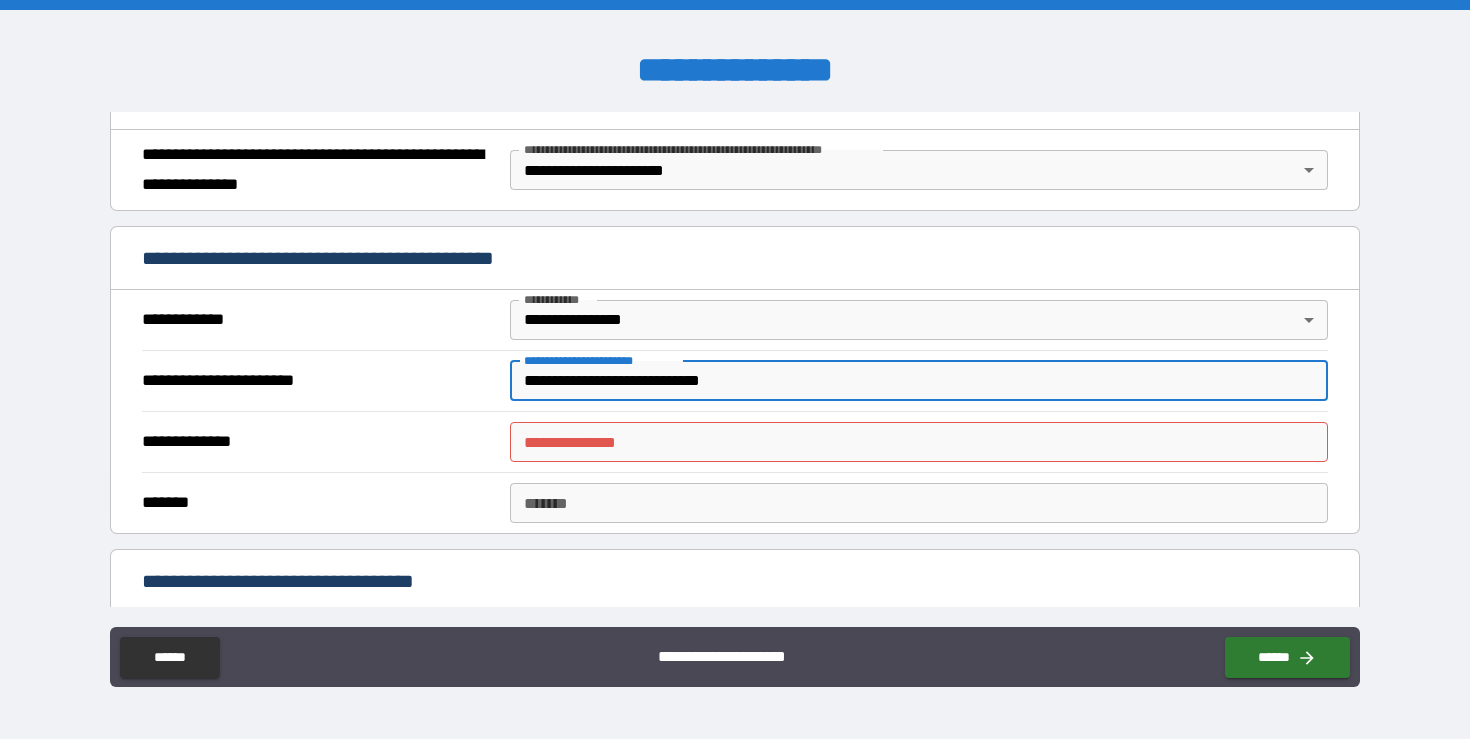 type on "**********" 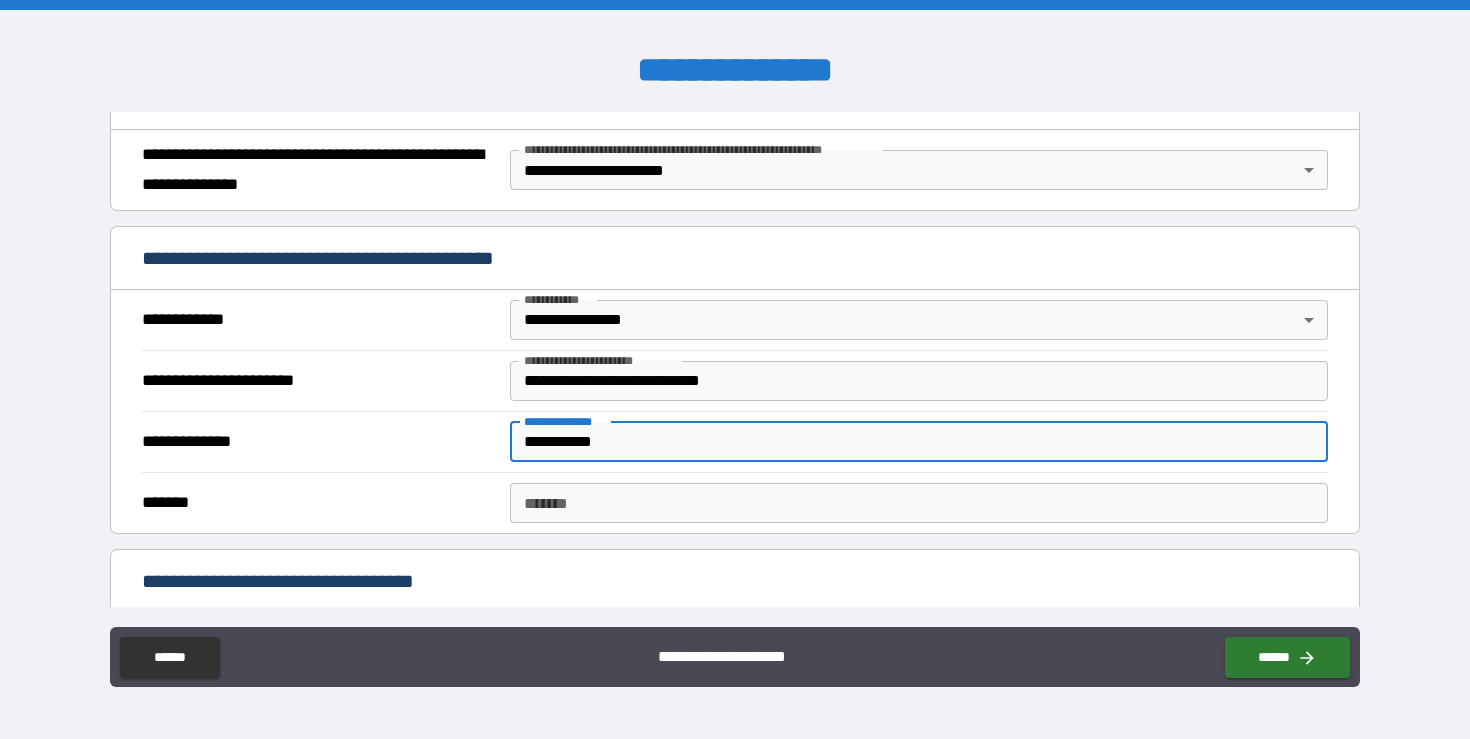 type on "**********" 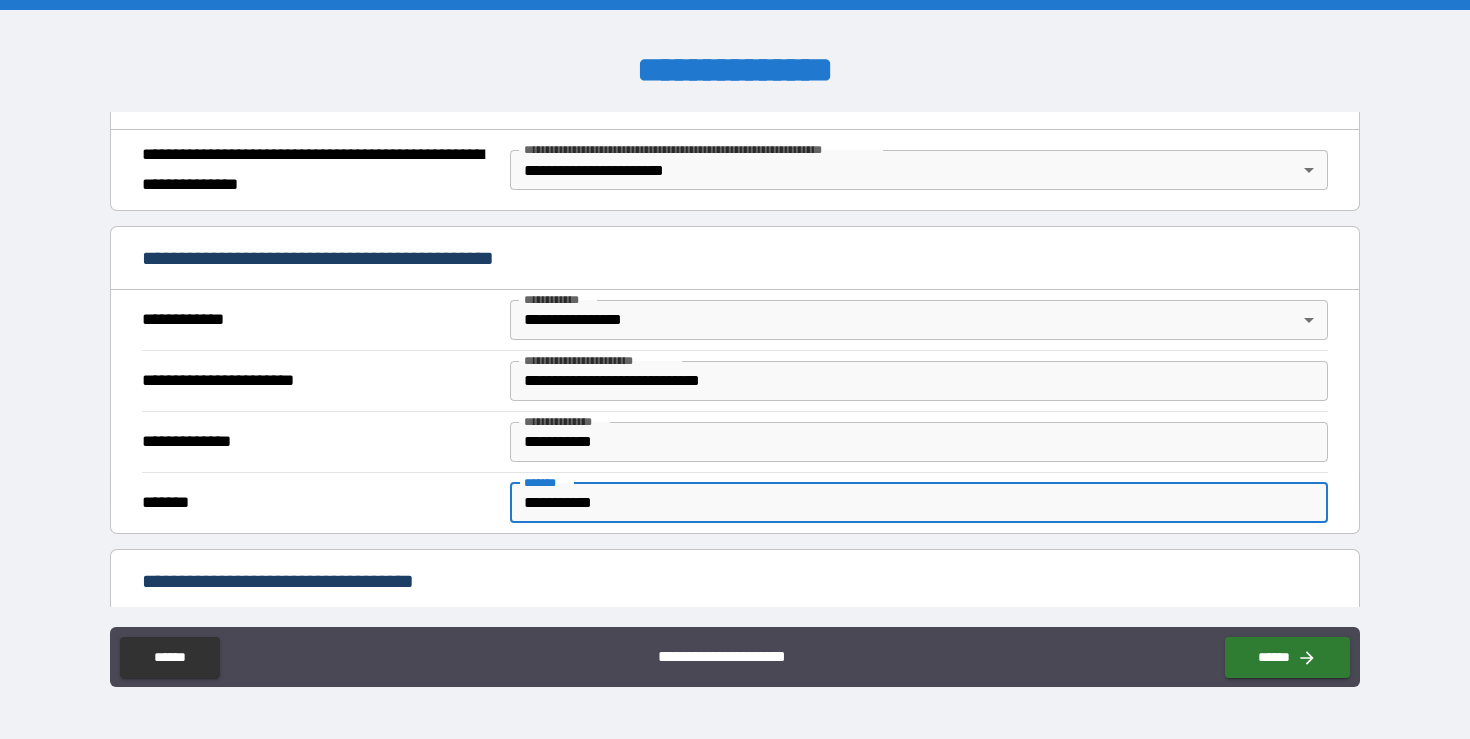 scroll, scrollTop: 495, scrollLeft: 0, axis: vertical 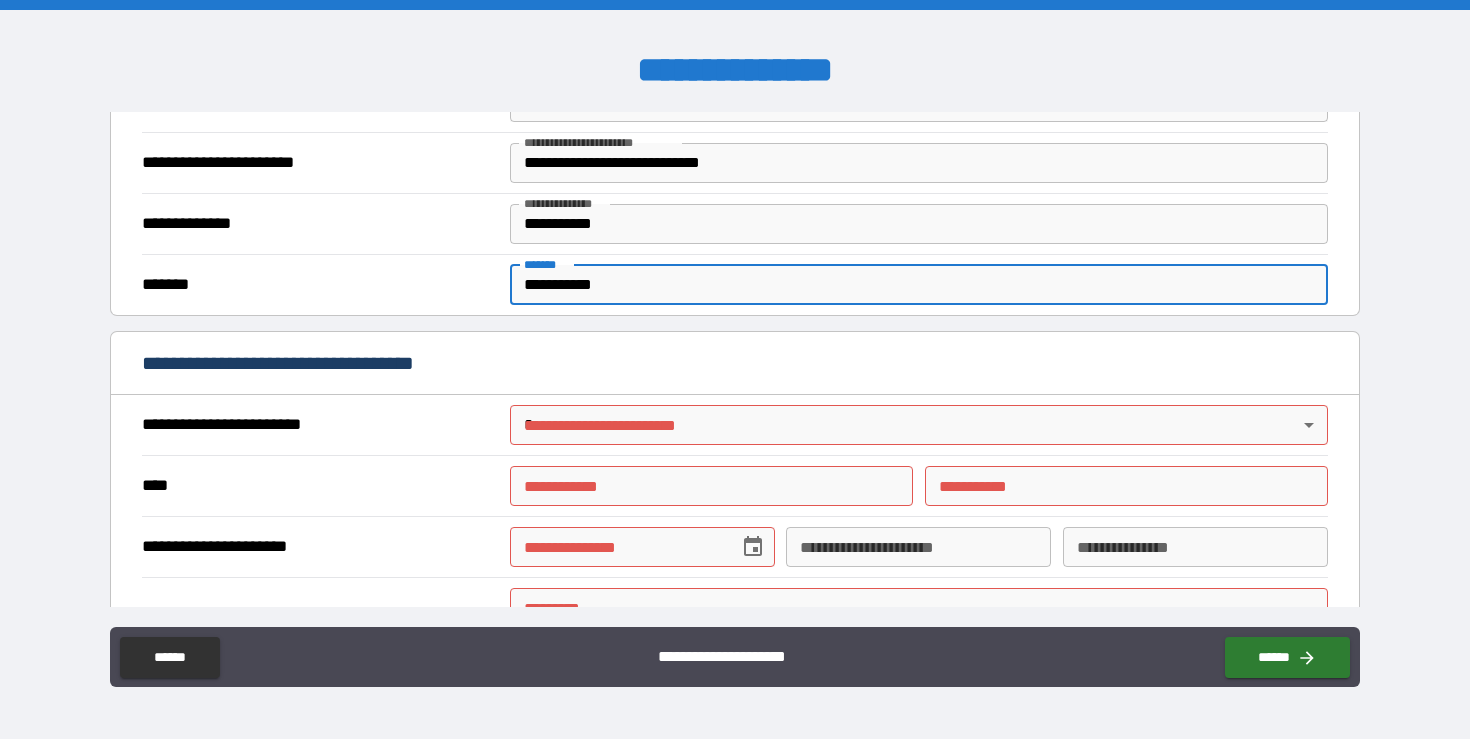type on "**********" 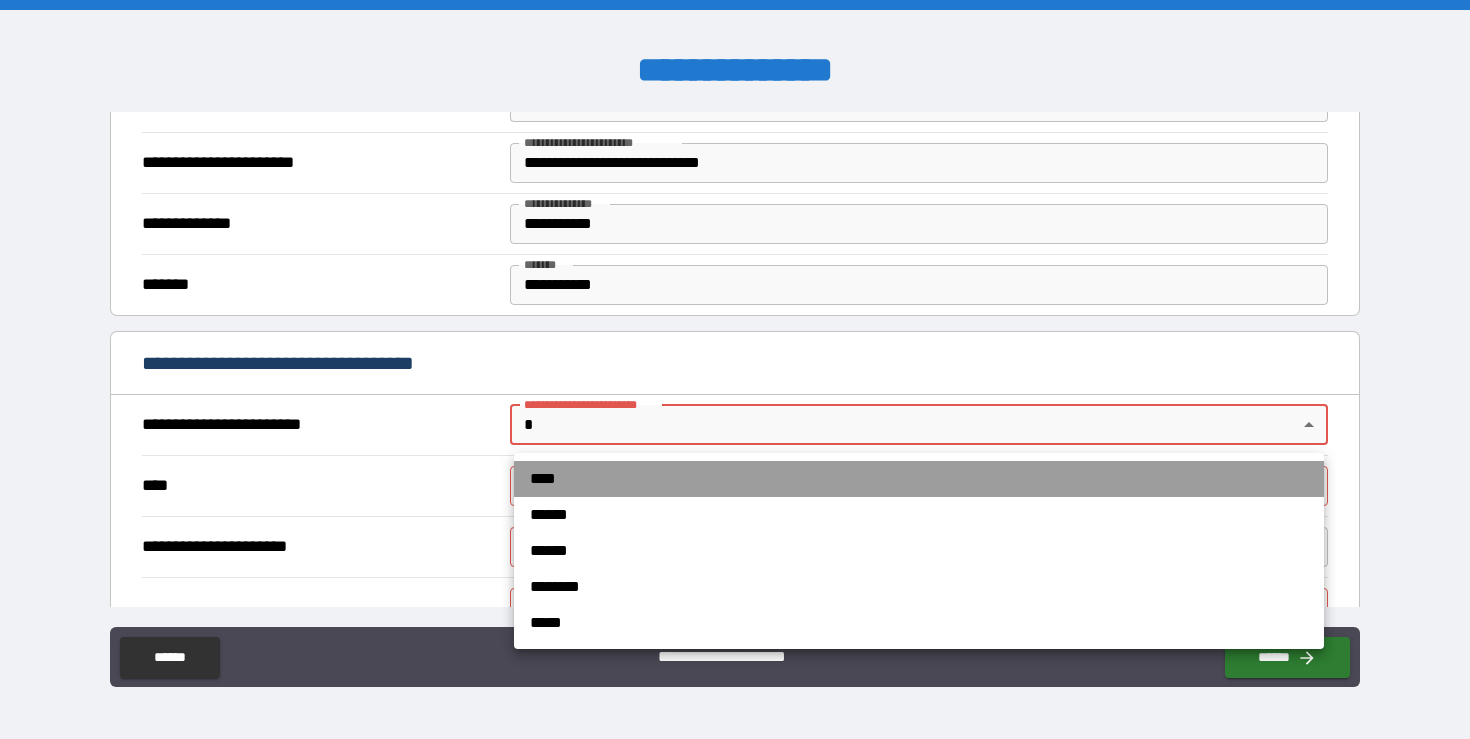 click on "****" at bounding box center (919, 479) 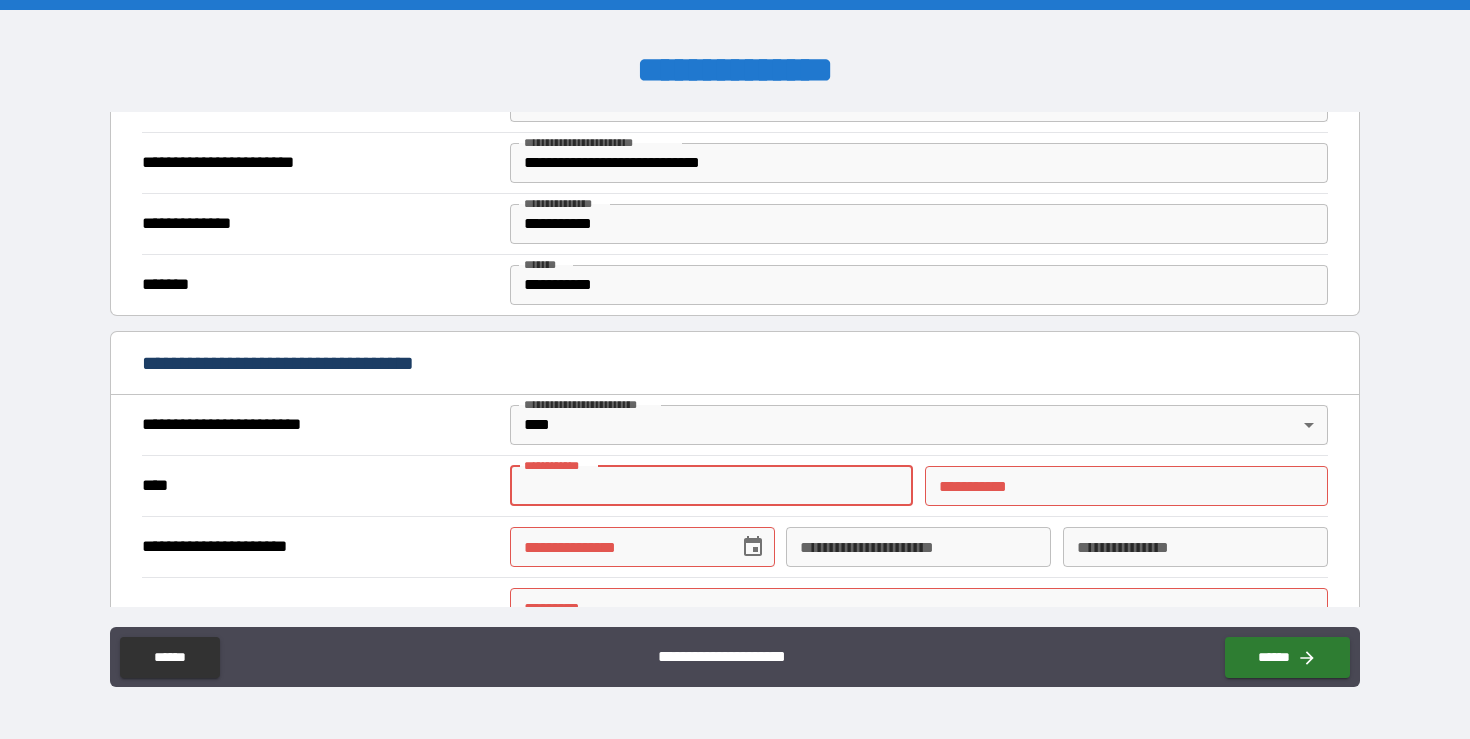 click on "**********" at bounding box center (711, 486) 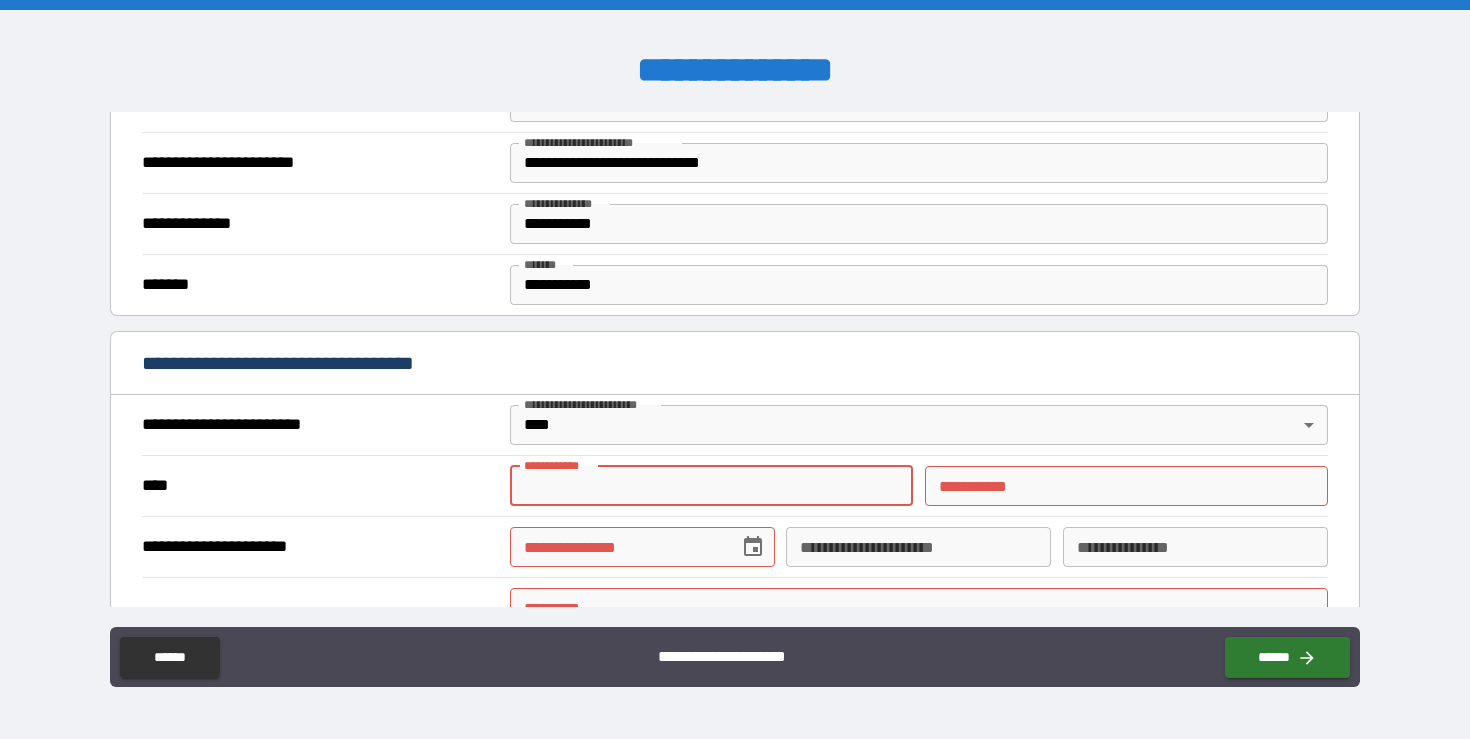 type on "****" 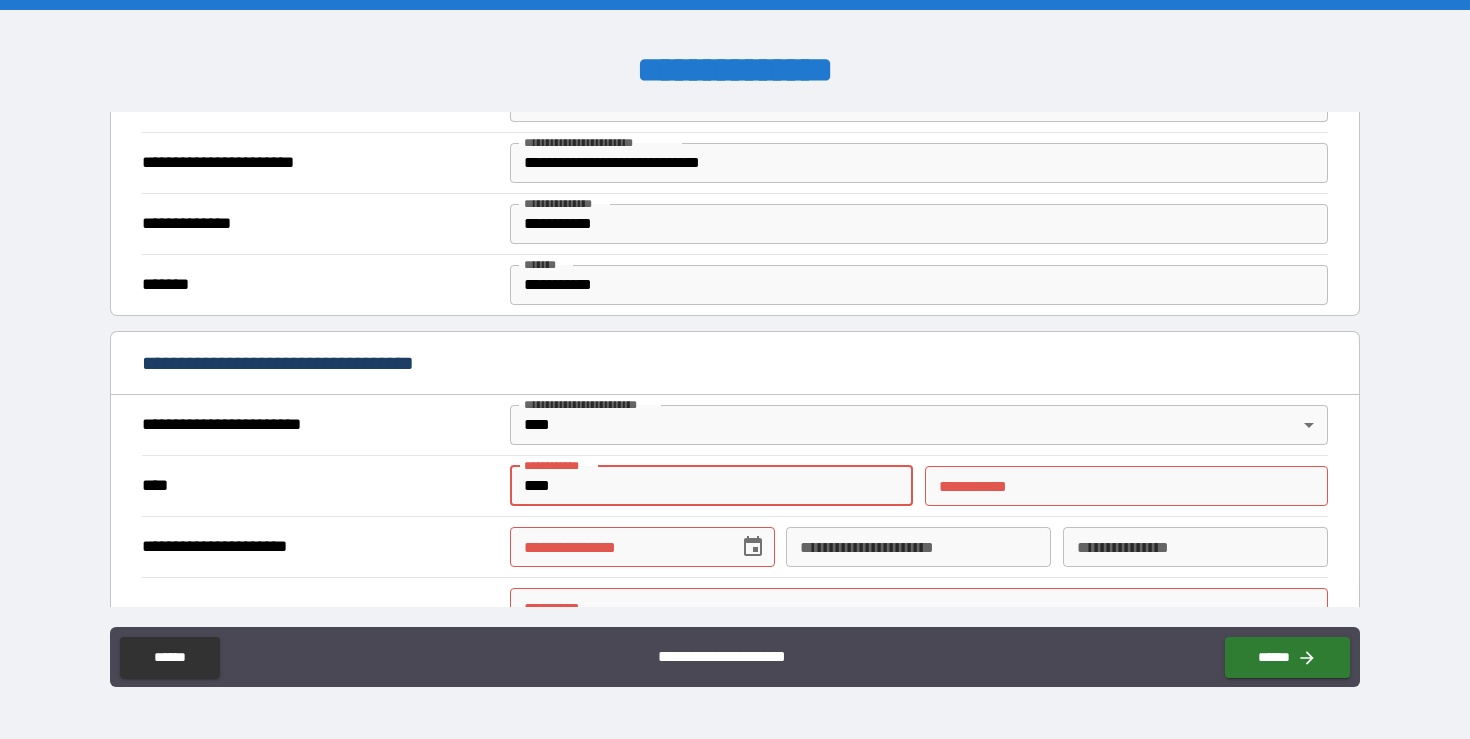 type on "**********" 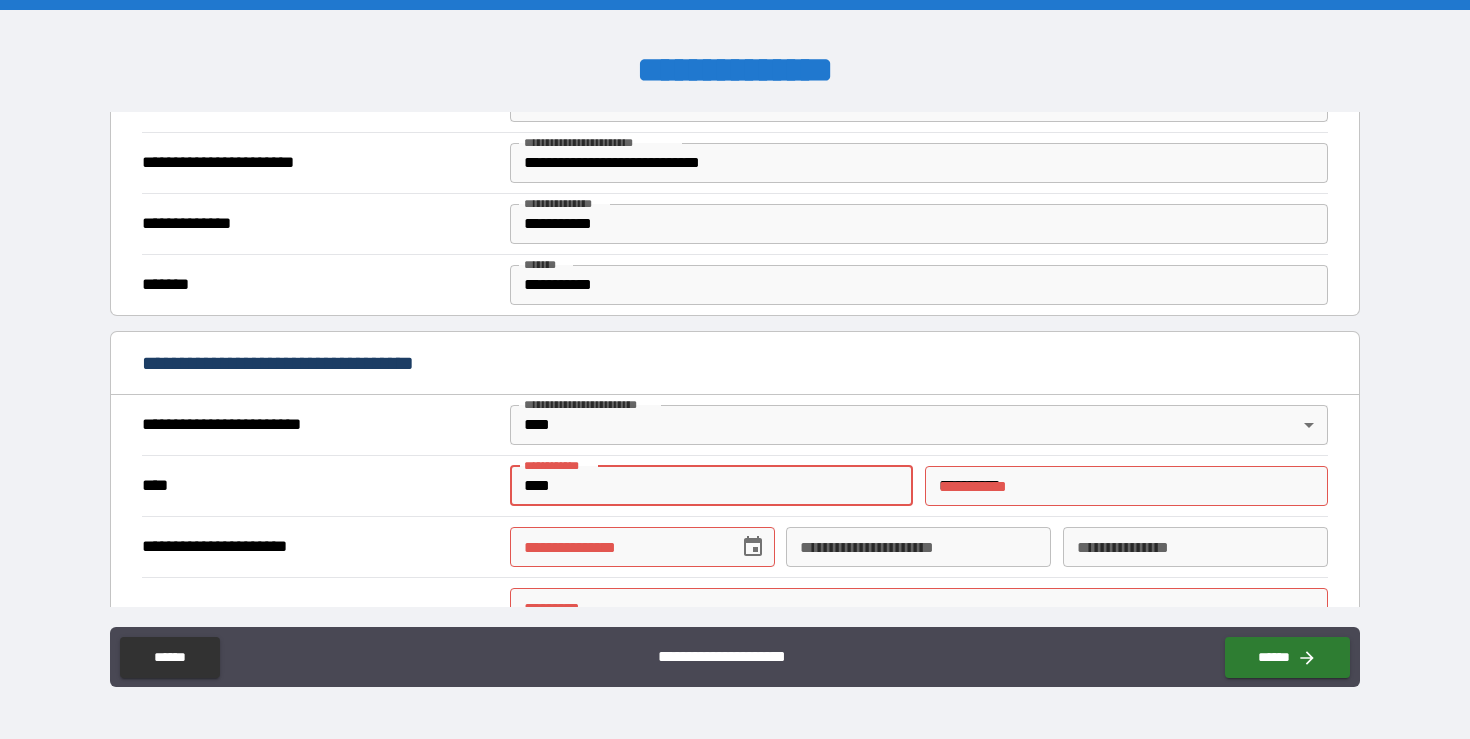 type on "**********" 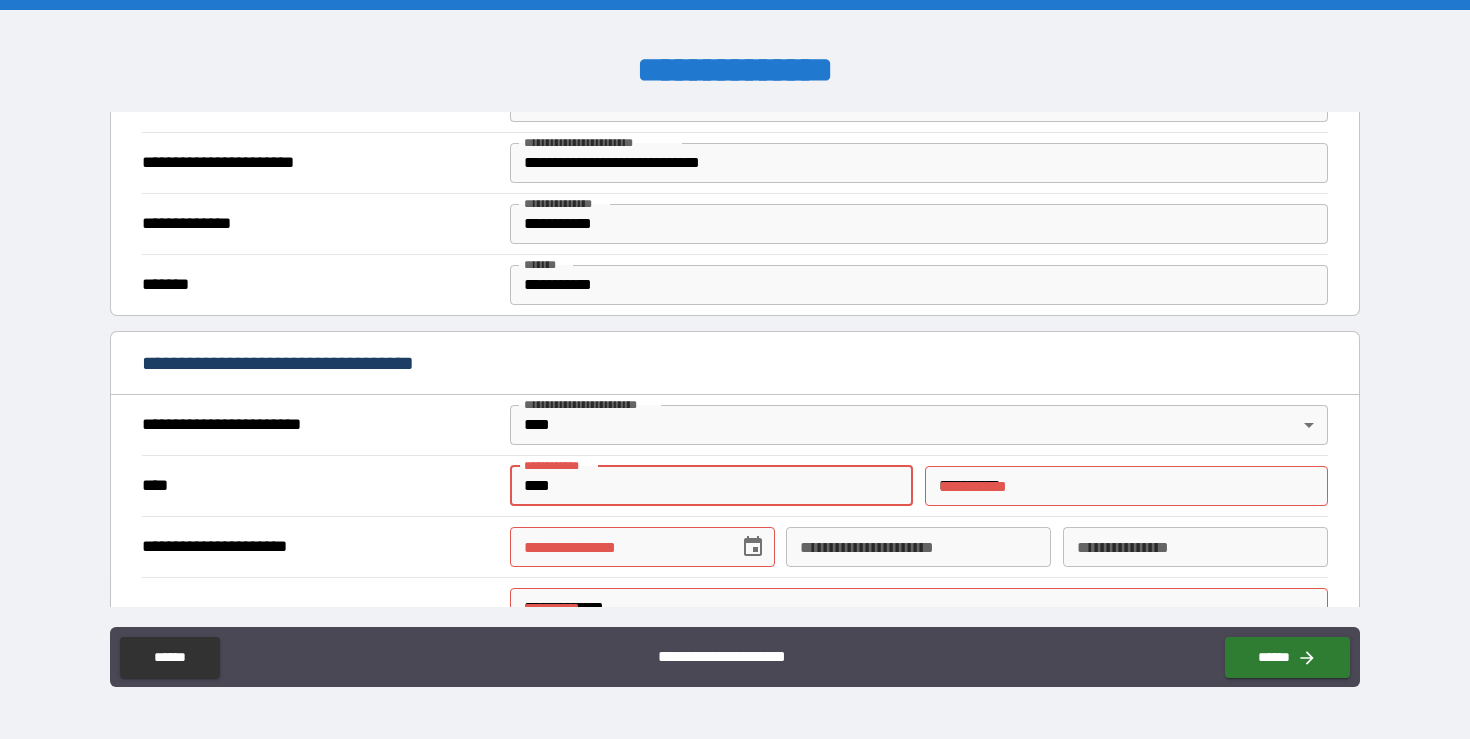 type on "******" 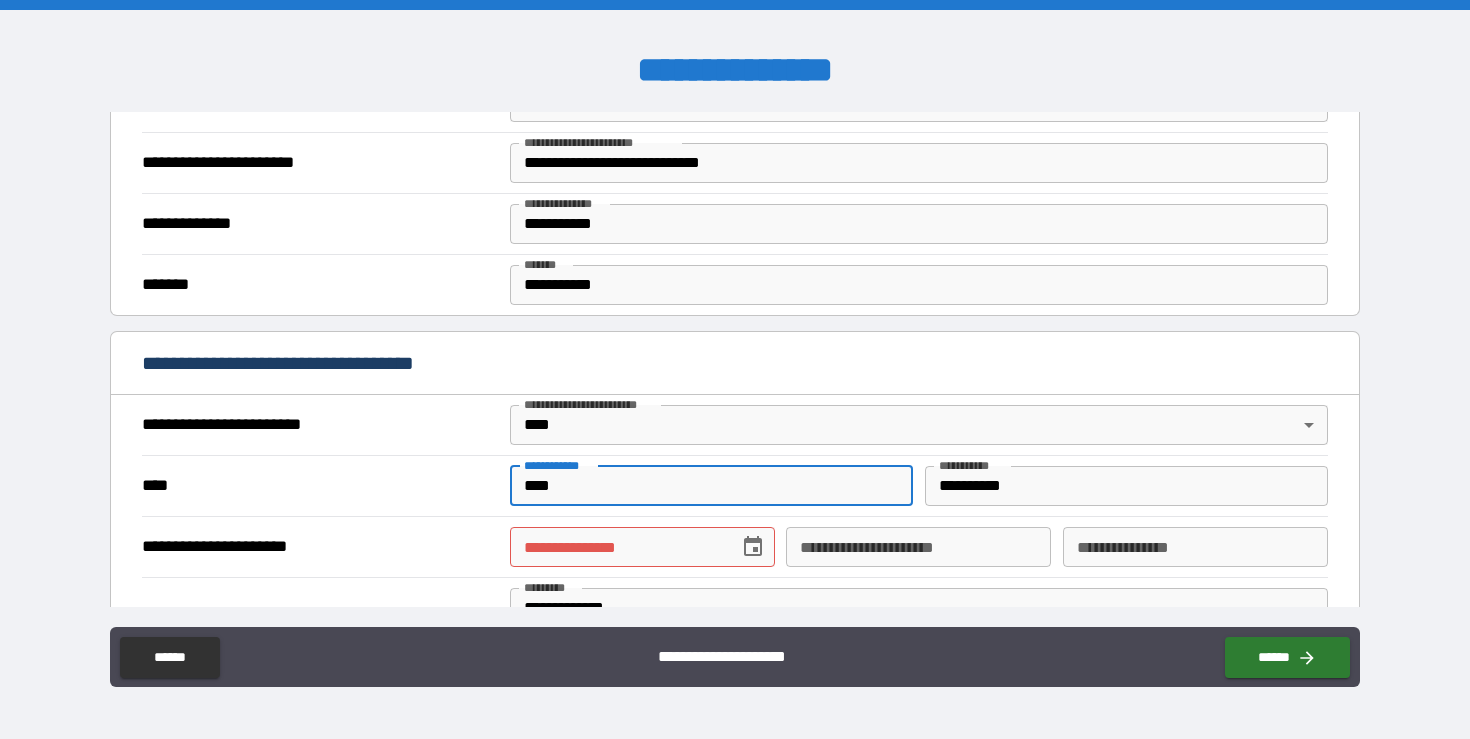 click on "****" at bounding box center (711, 486) 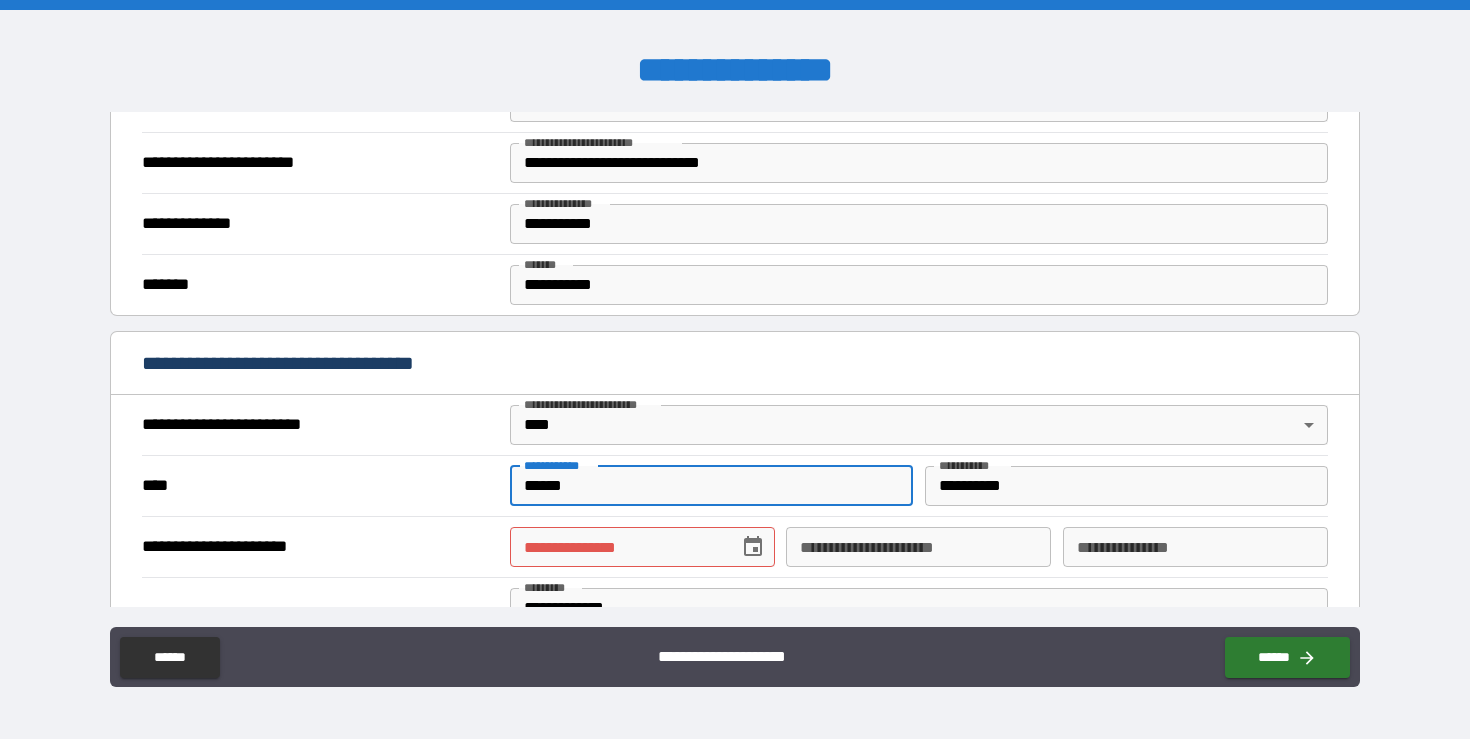 scroll, scrollTop: 682, scrollLeft: 0, axis: vertical 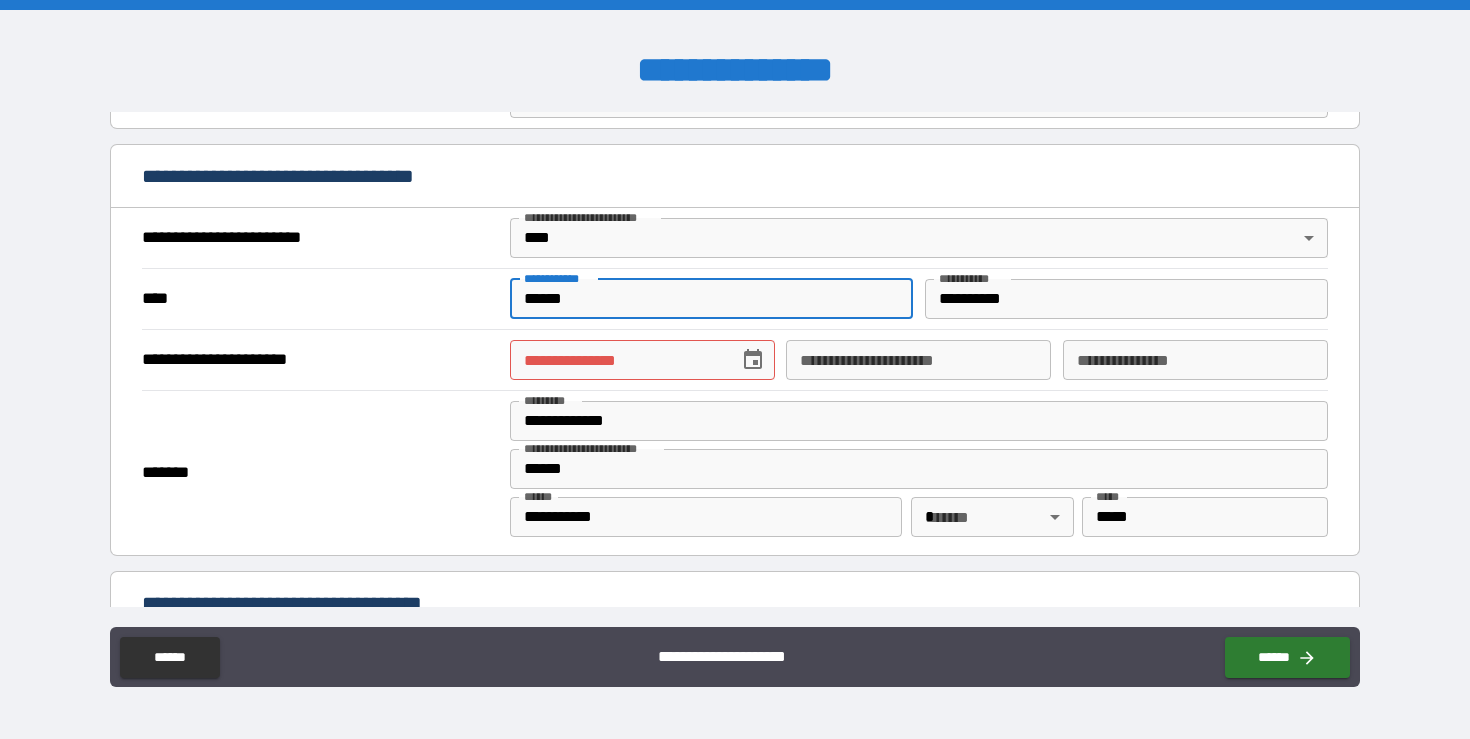 type on "******" 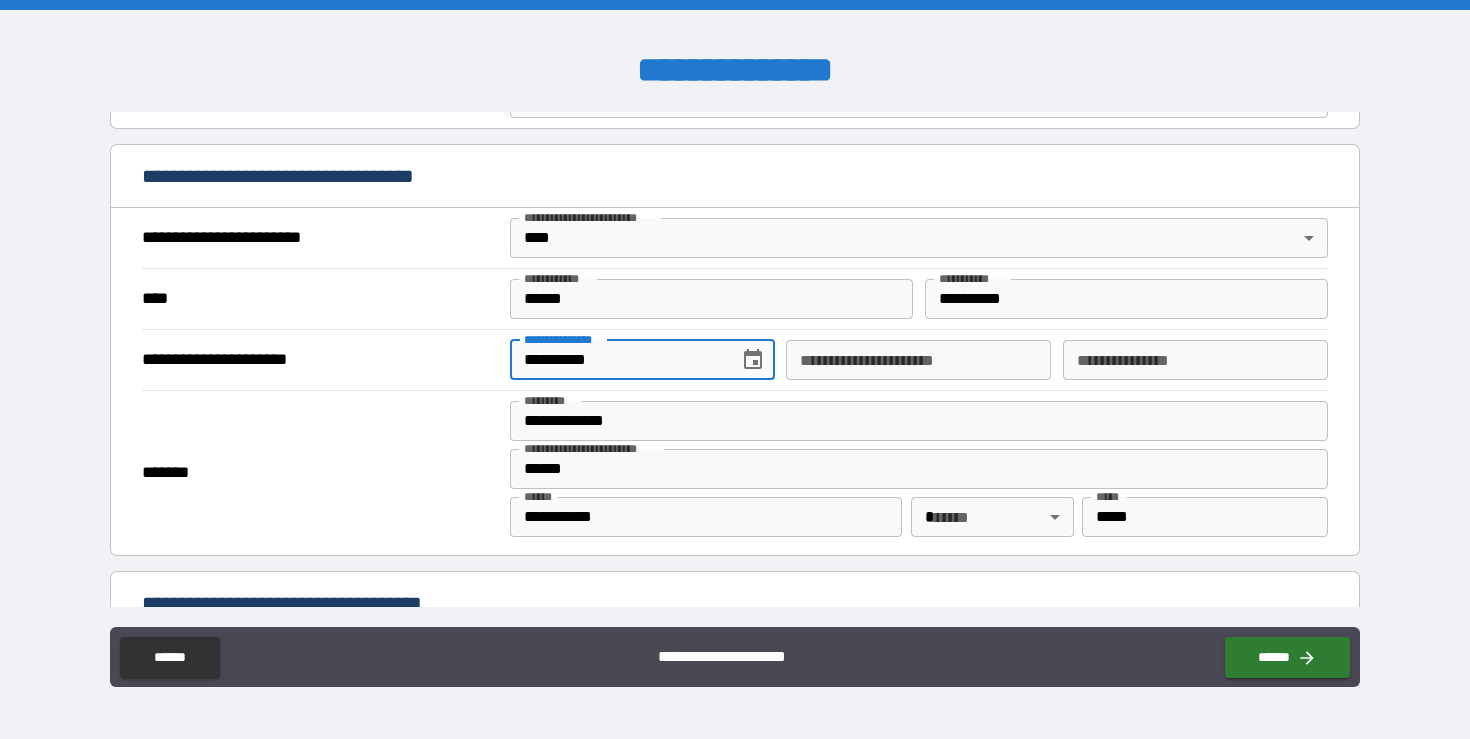 type on "**********" 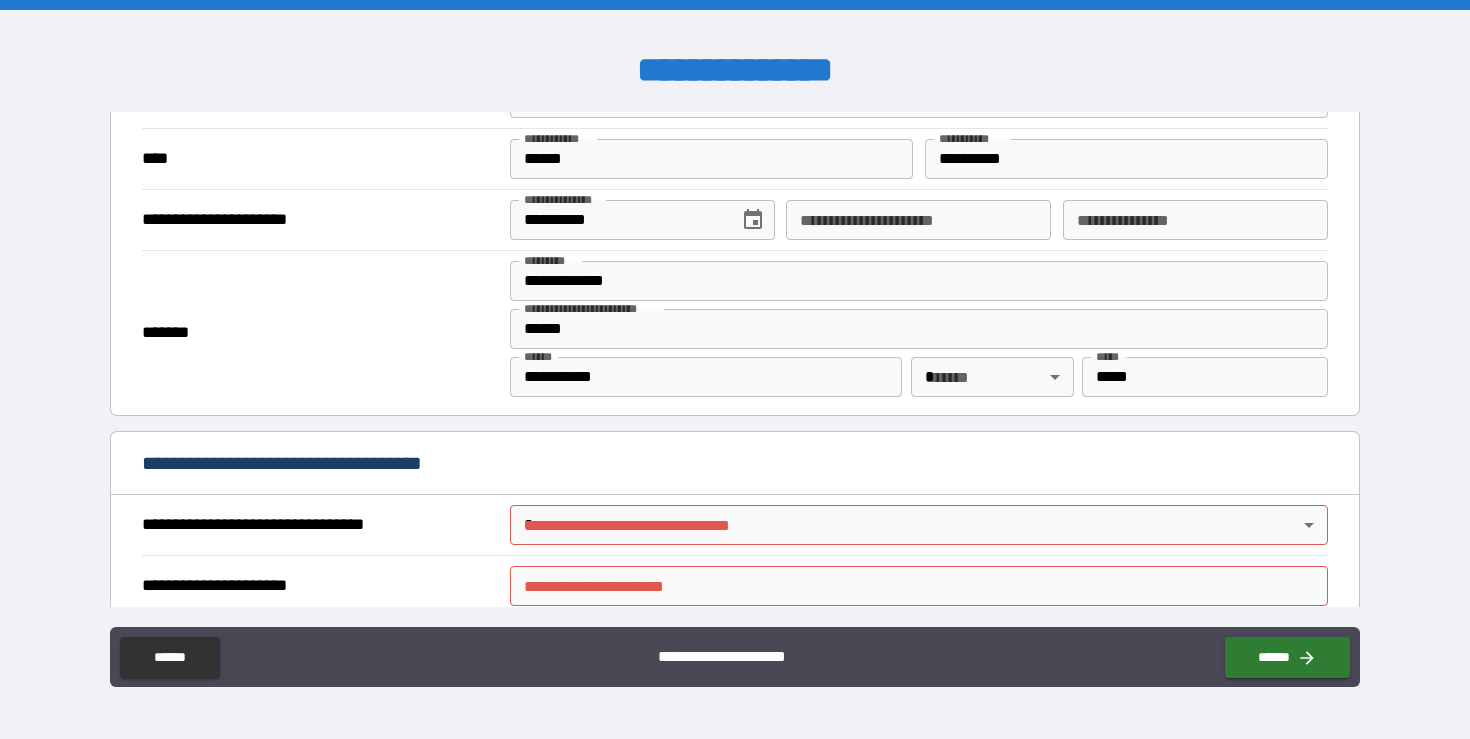scroll, scrollTop: 820, scrollLeft: 0, axis: vertical 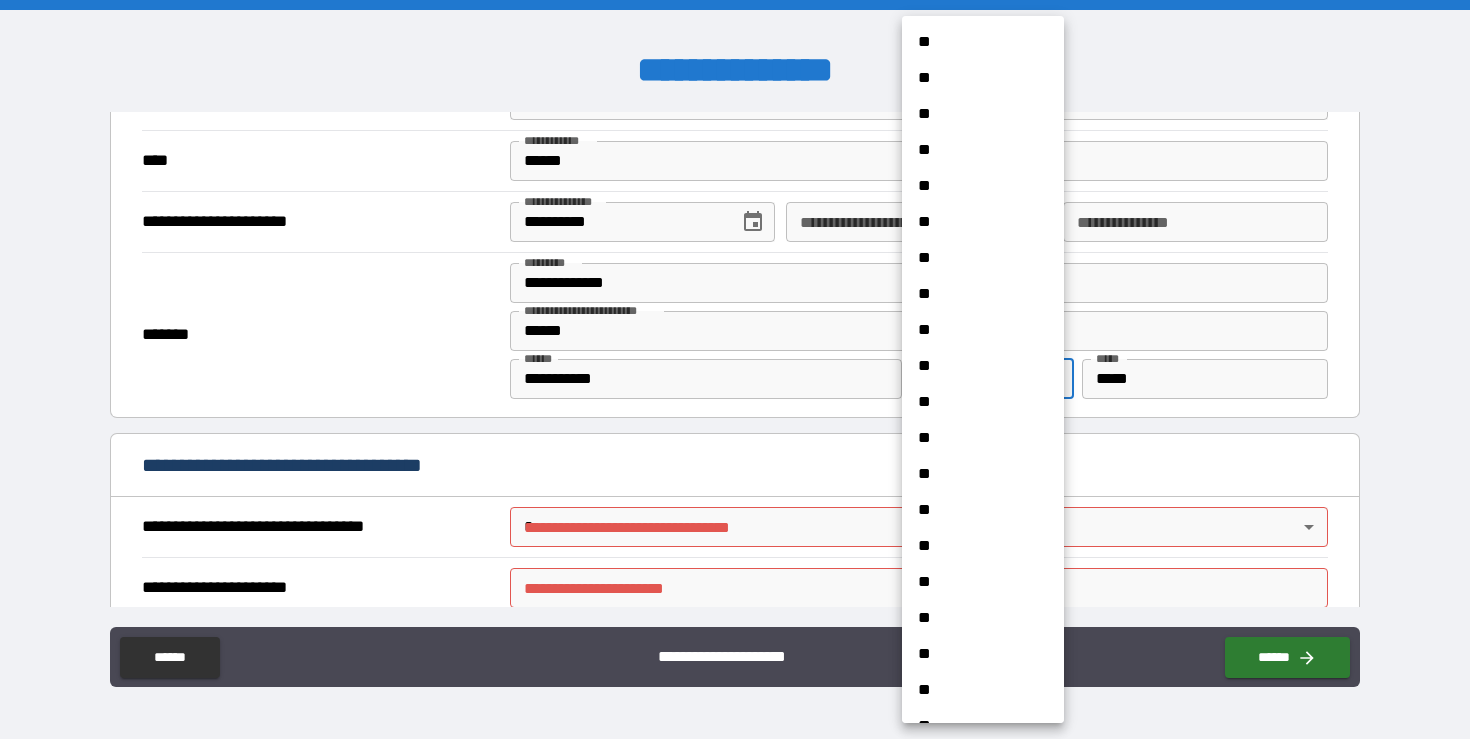 click on "**********" at bounding box center [735, 369] 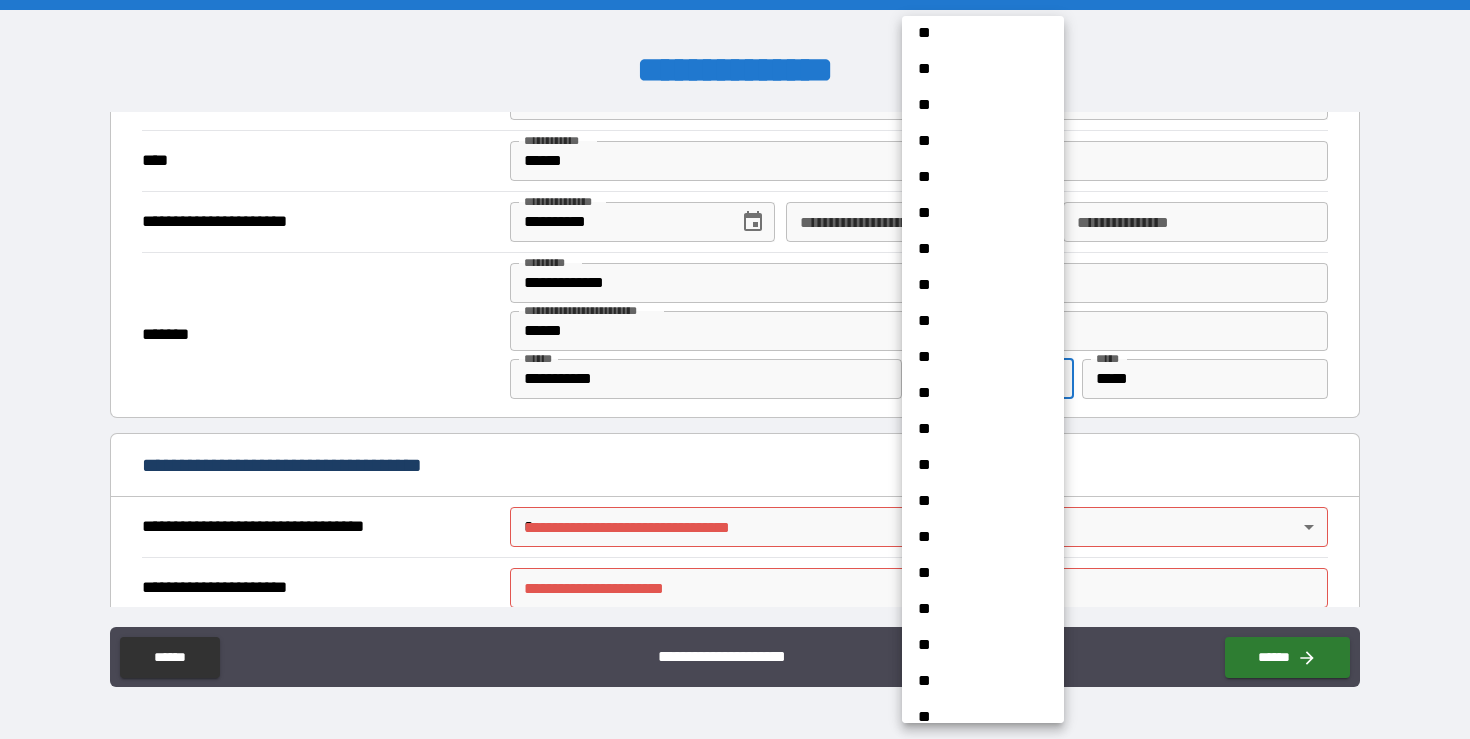 scroll, scrollTop: 442, scrollLeft: 0, axis: vertical 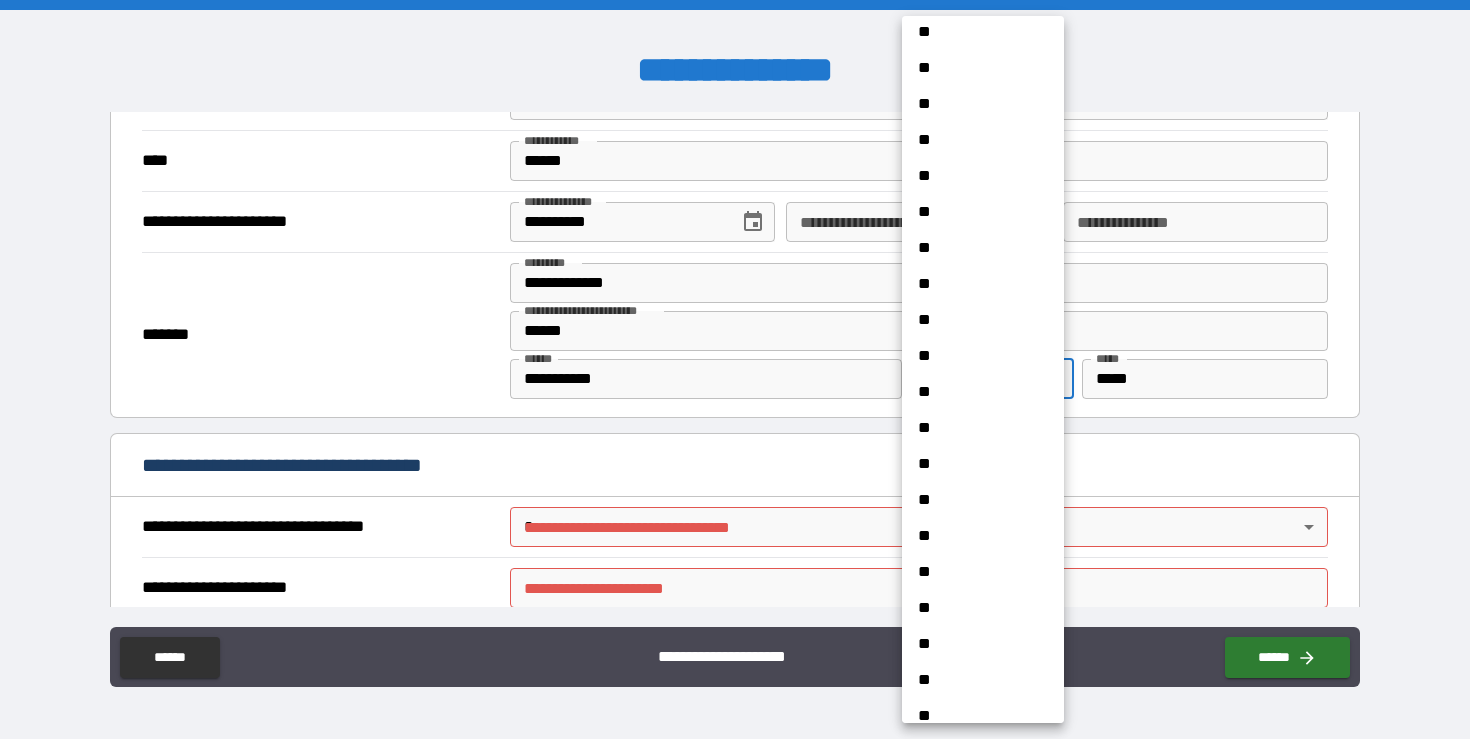 click on "**" at bounding box center [983, 644] 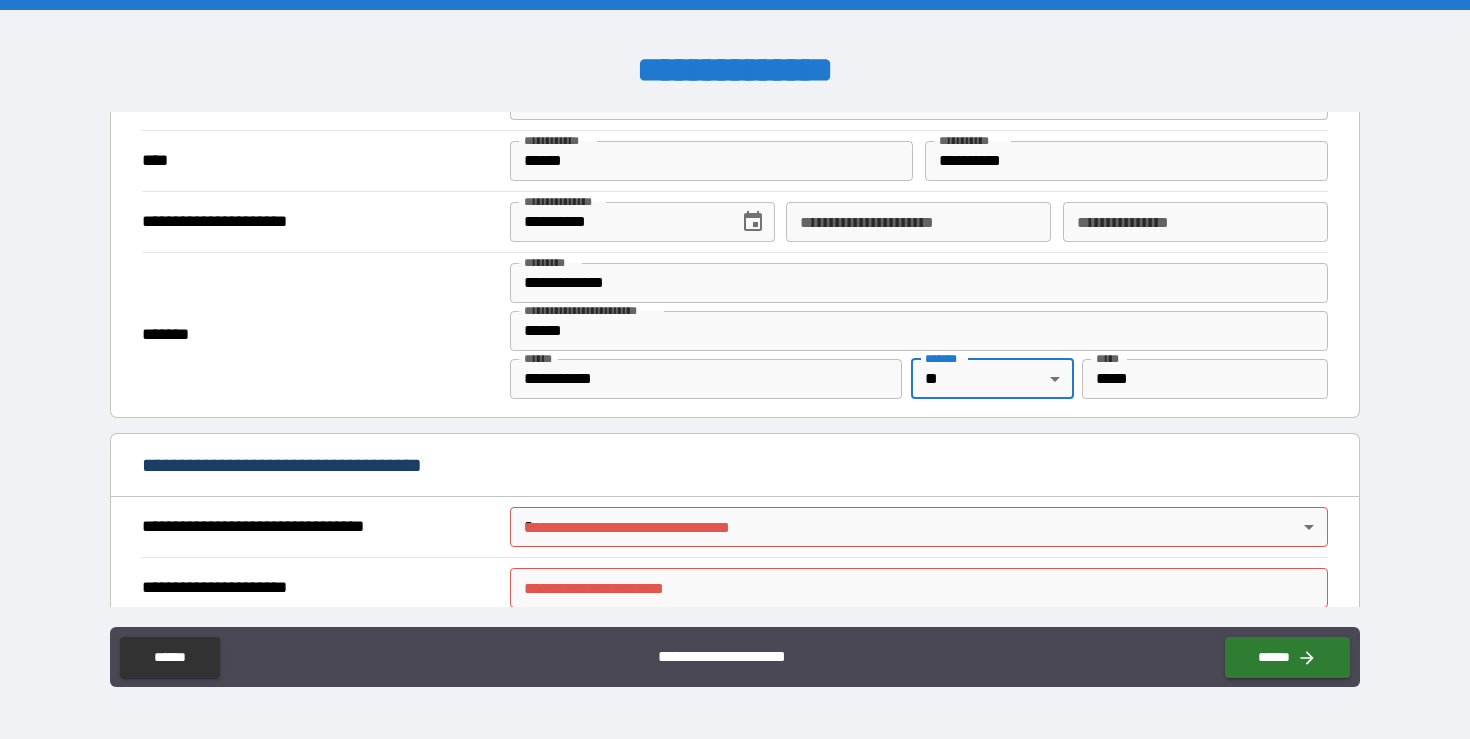 click on "**********" at bounding box center [735, 369] 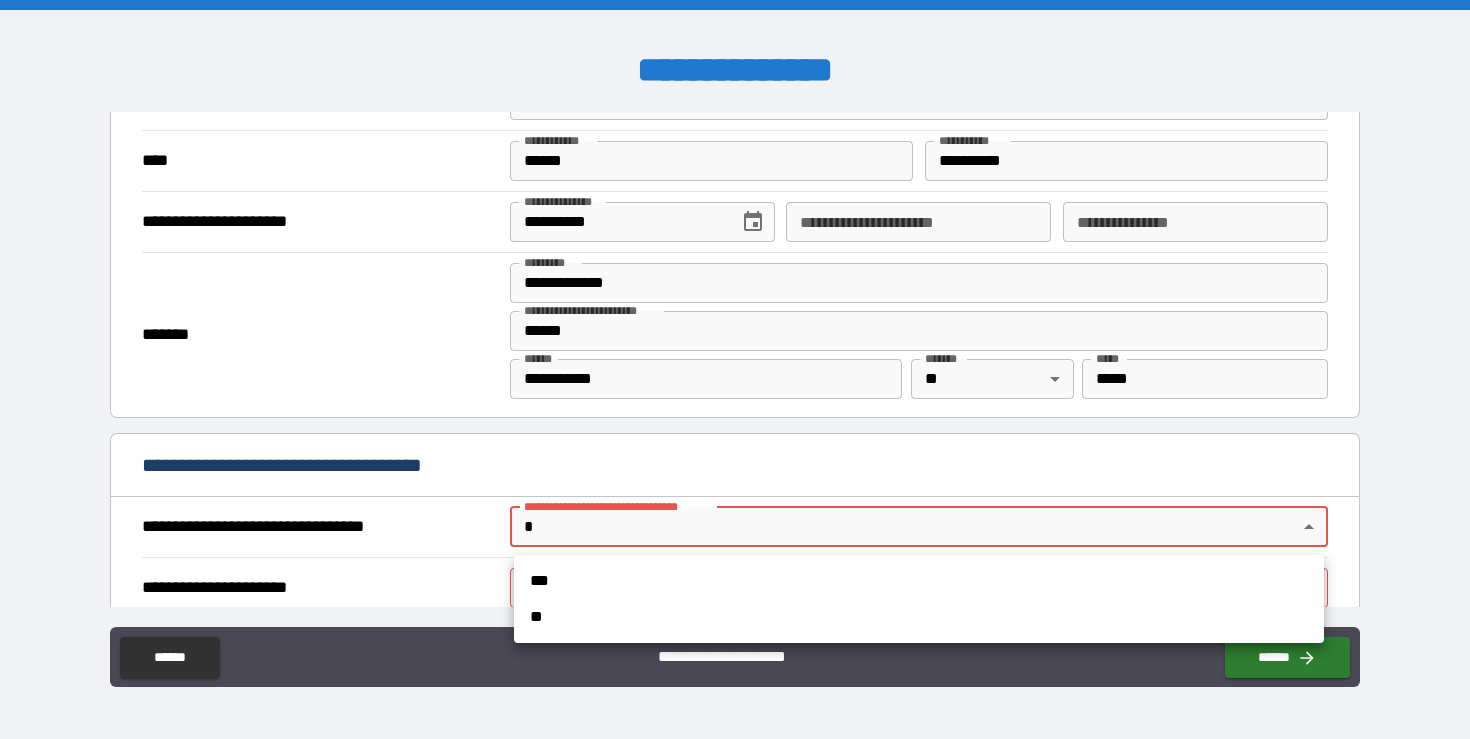click on "***" at bounding box center (919, 581) 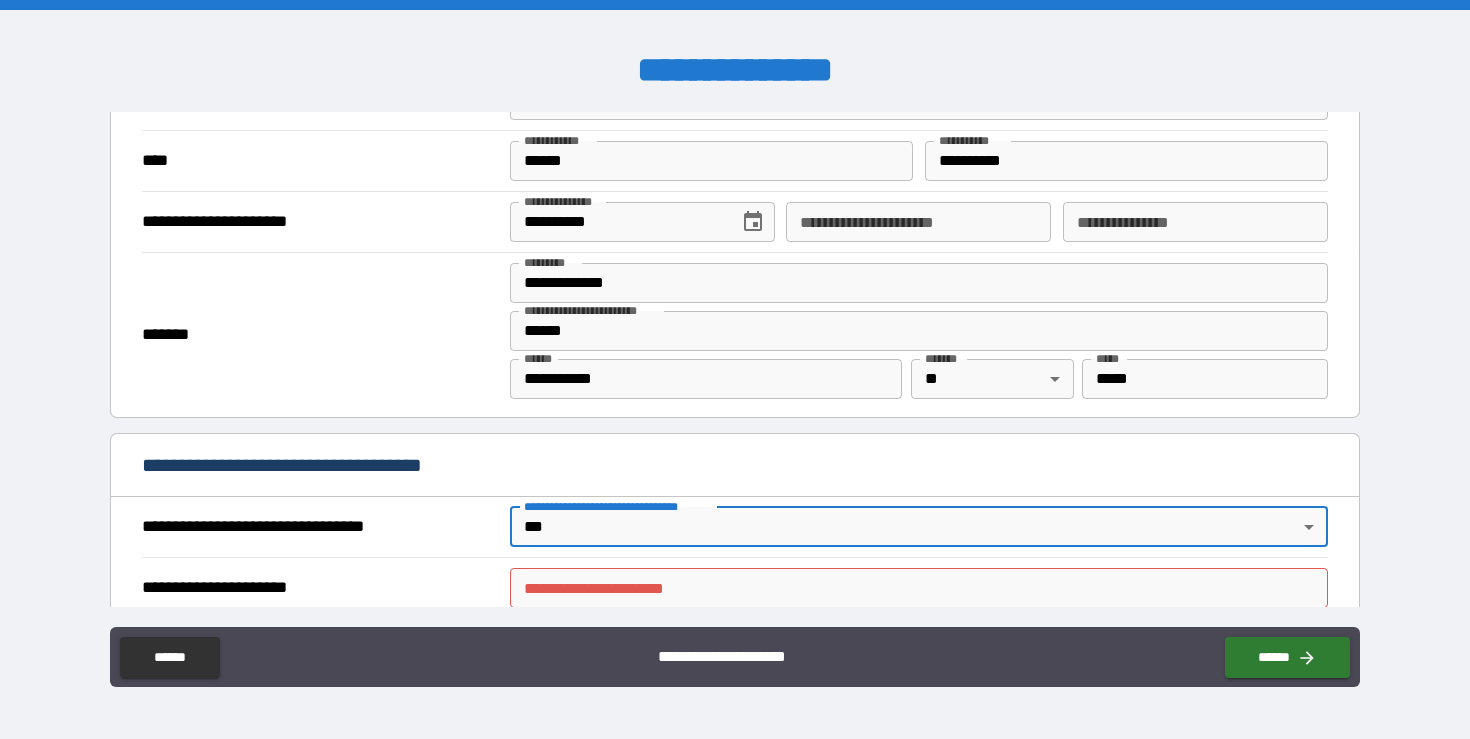 scroll, scrollTop: 1008, scrollLeft: 0, axis: vertical 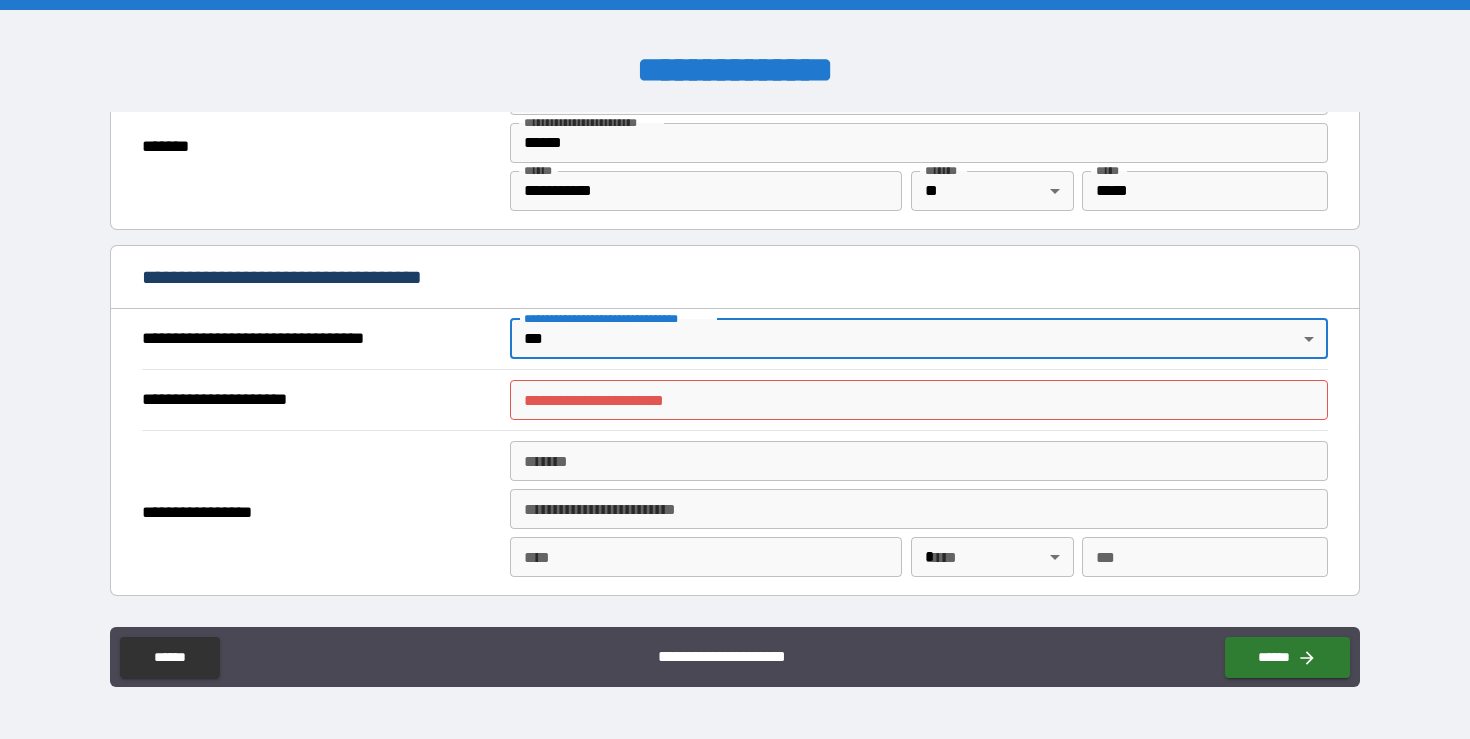 click on "**********" at bounding box center (919, 400) 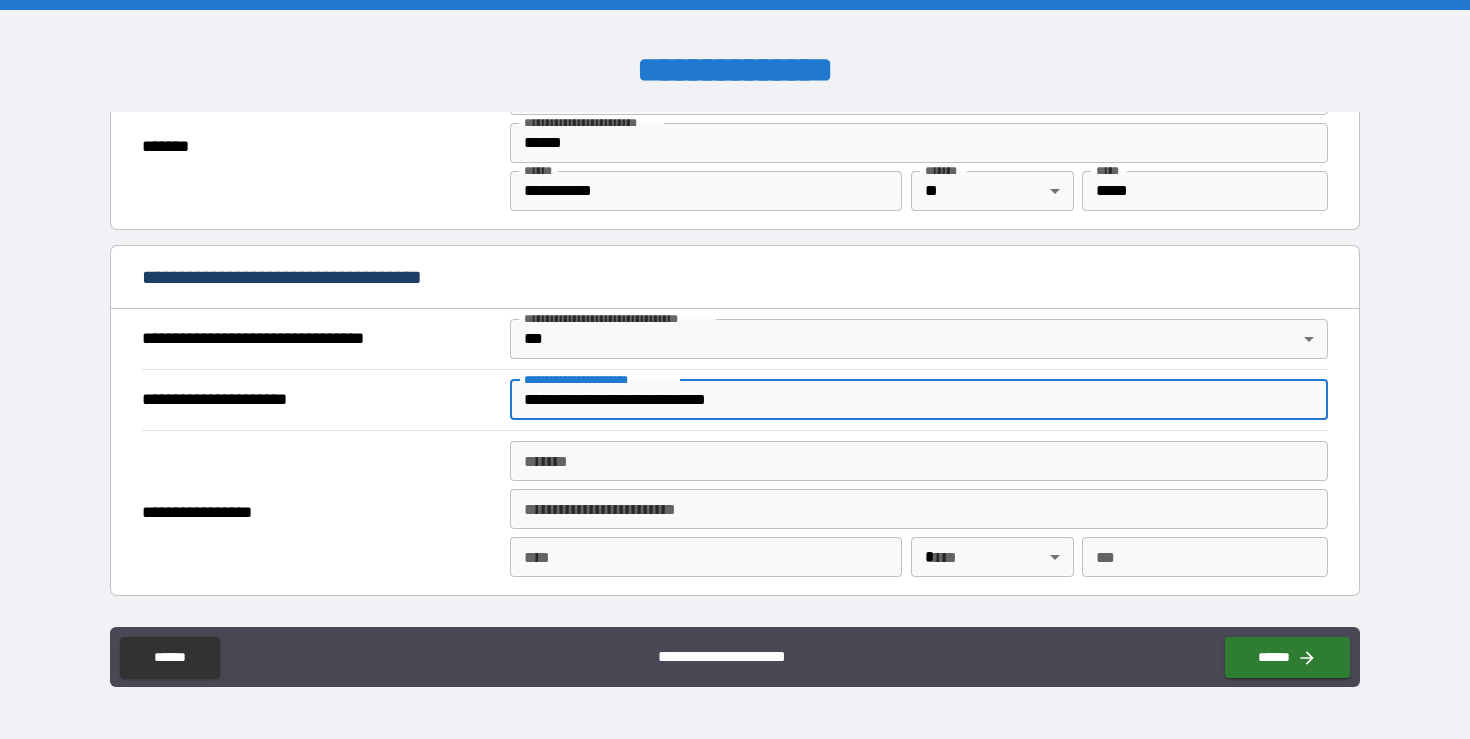 type on "**********" 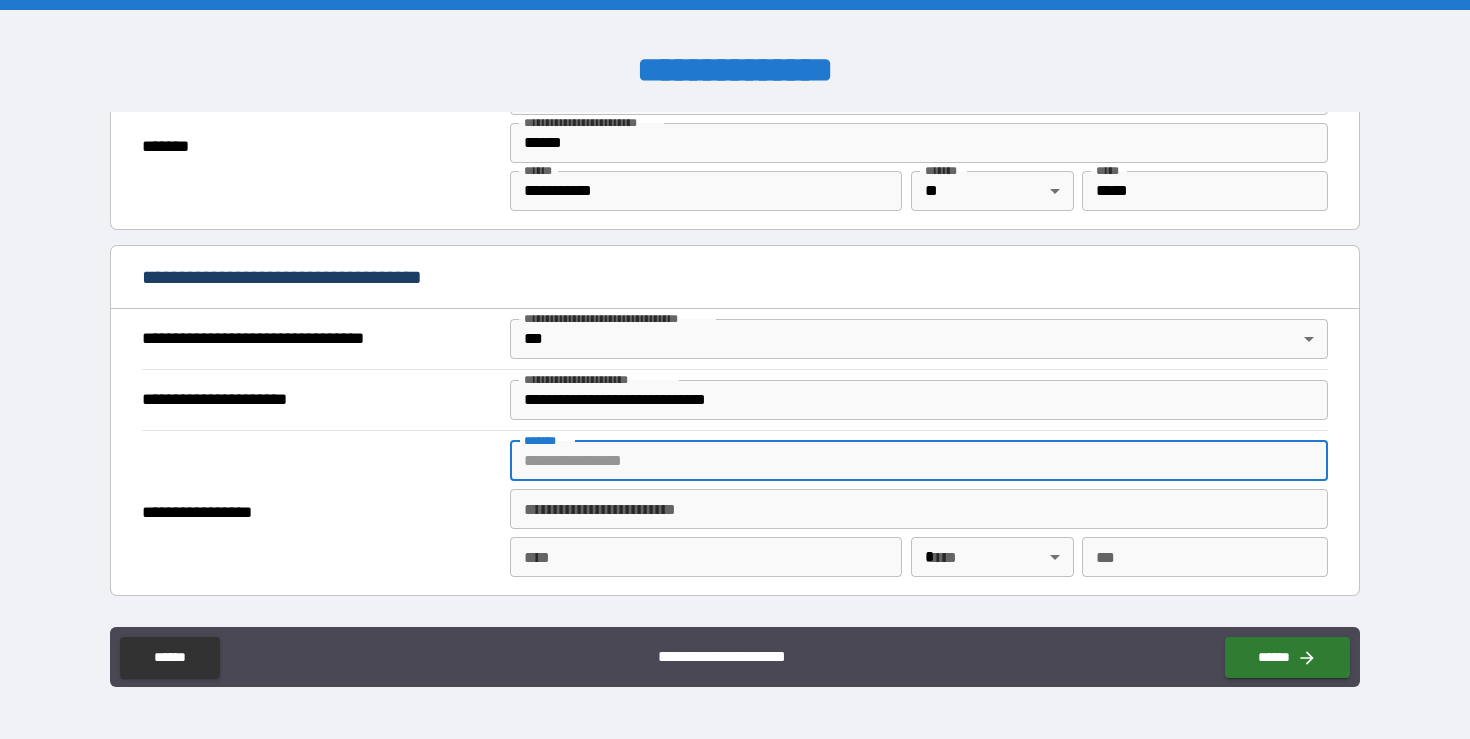 type on "*" 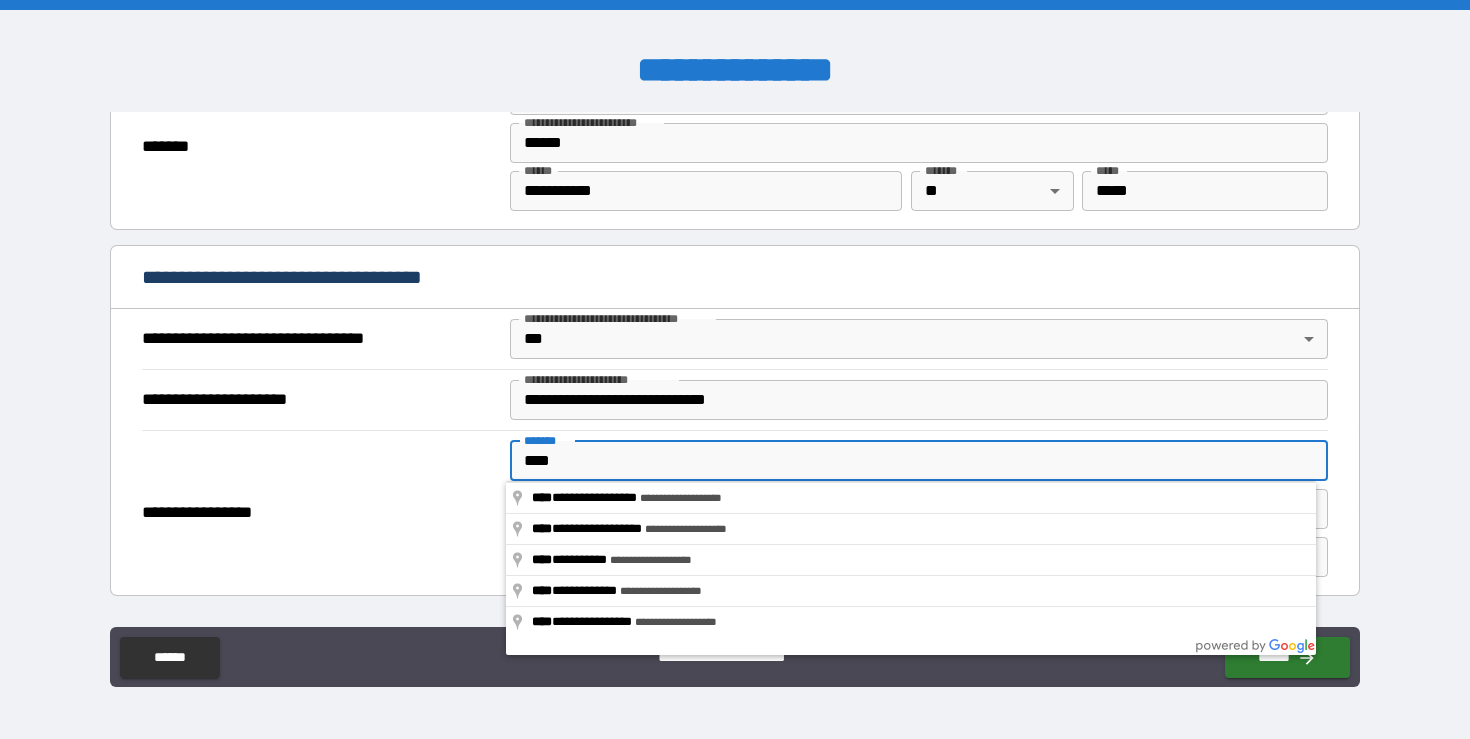 type on "**********" 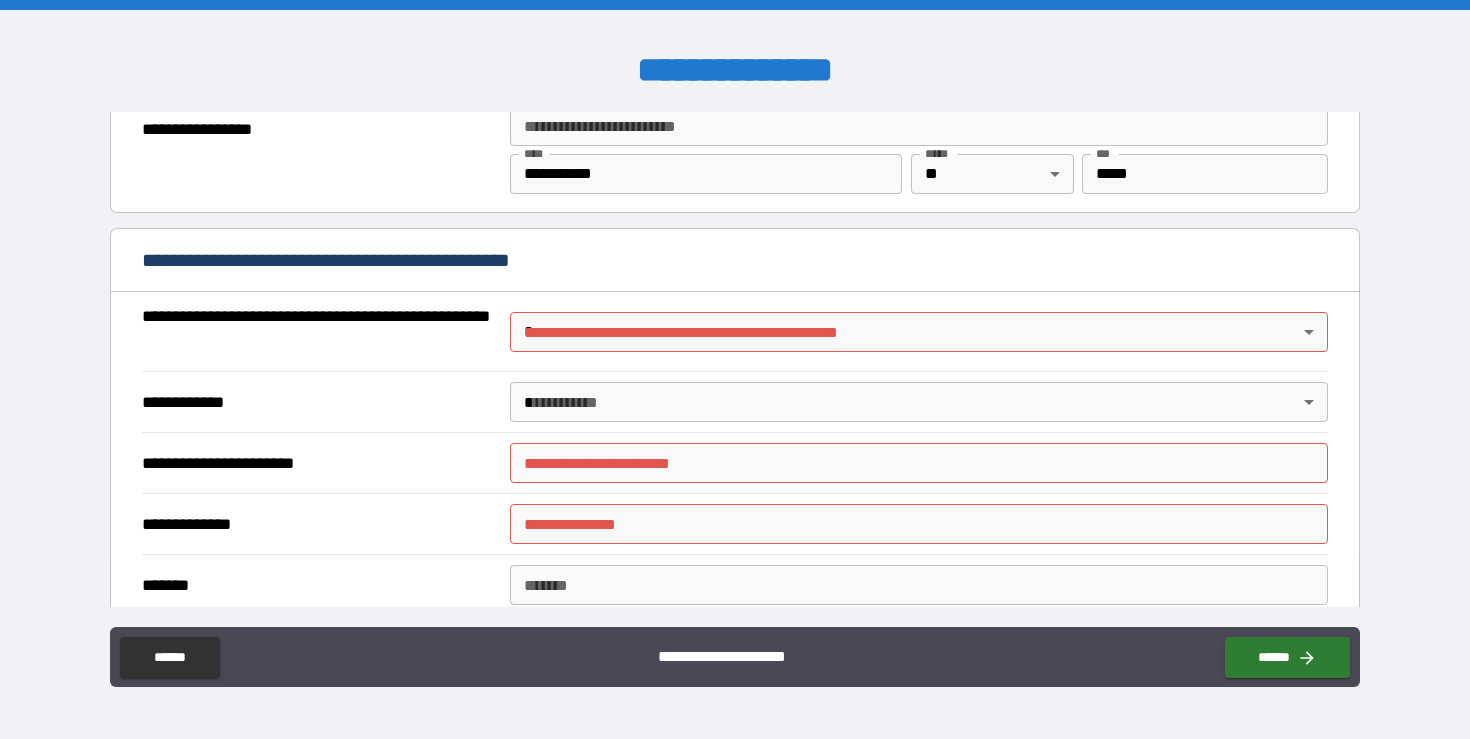 scroll, scrollTop: 1416, scrollLeft: 0, axis: vertical 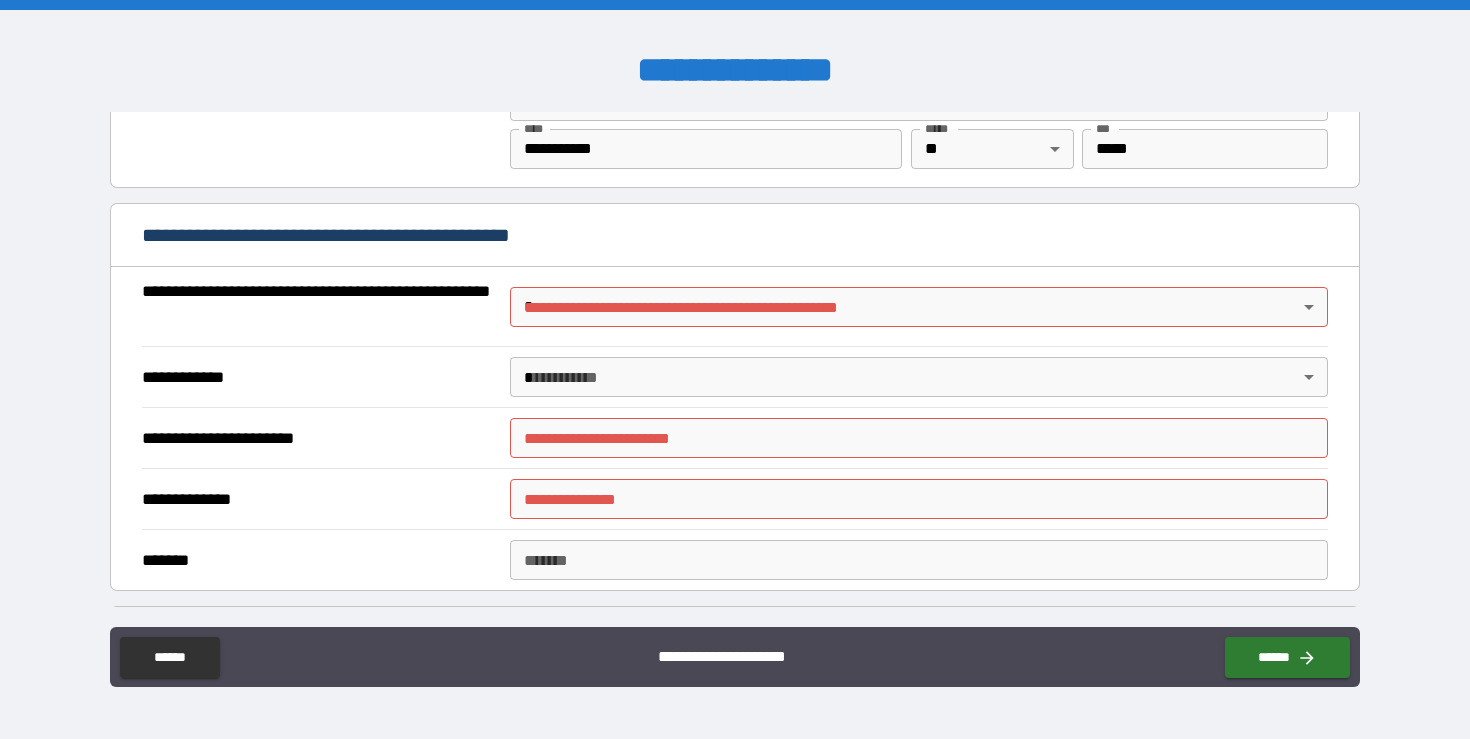click on "**********" at bounding box center [735, 369] 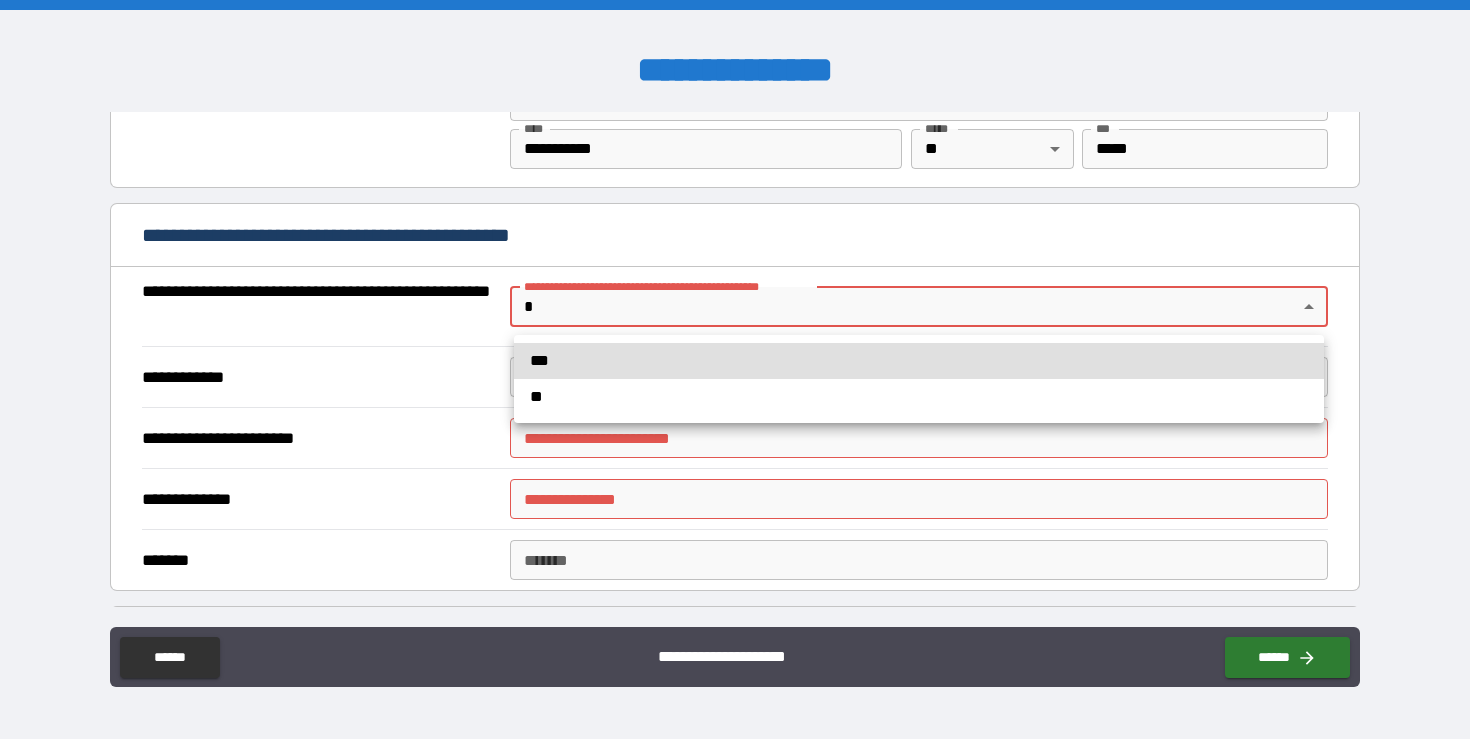 click on "**" at bounding box center (919, 397) 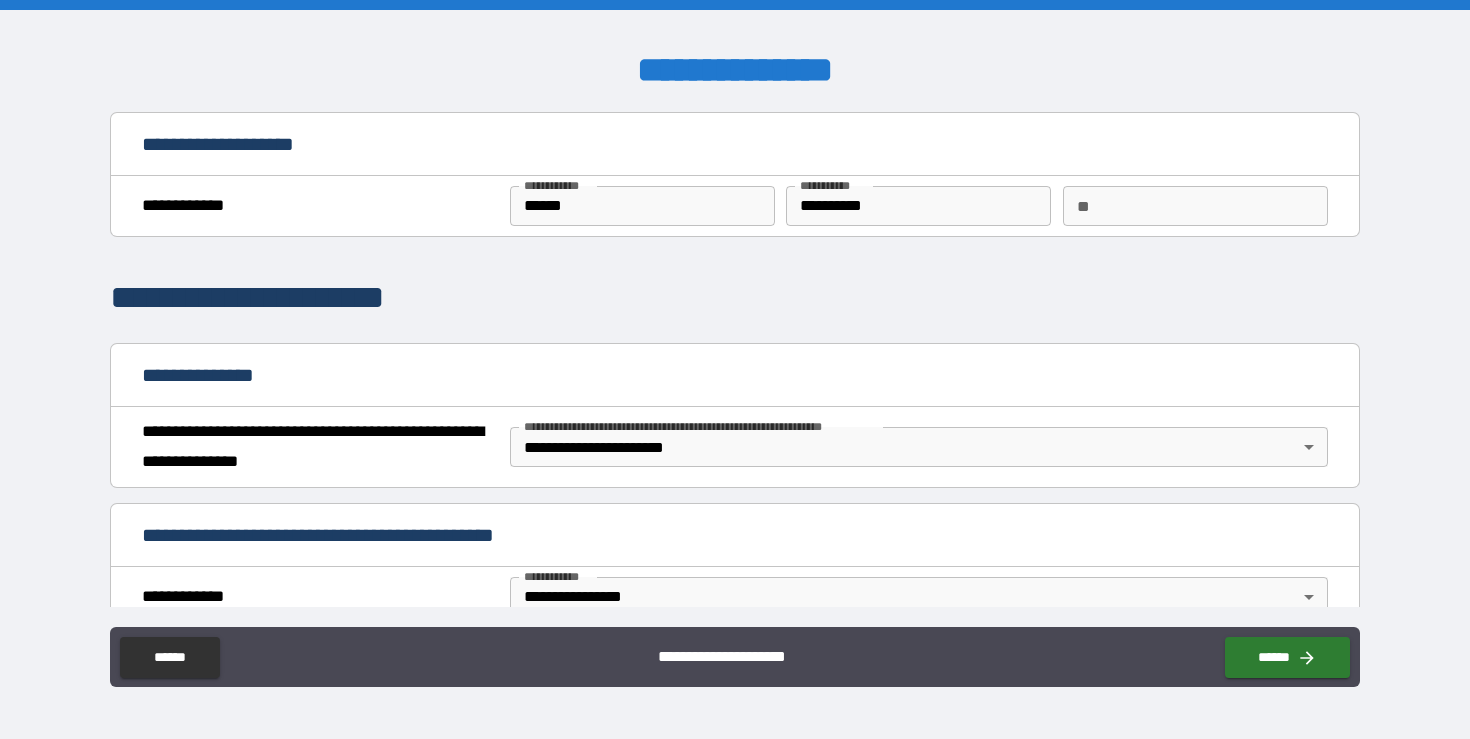 scroll, scrollTop: 1508, scrollLeft: 0, axis: vertical 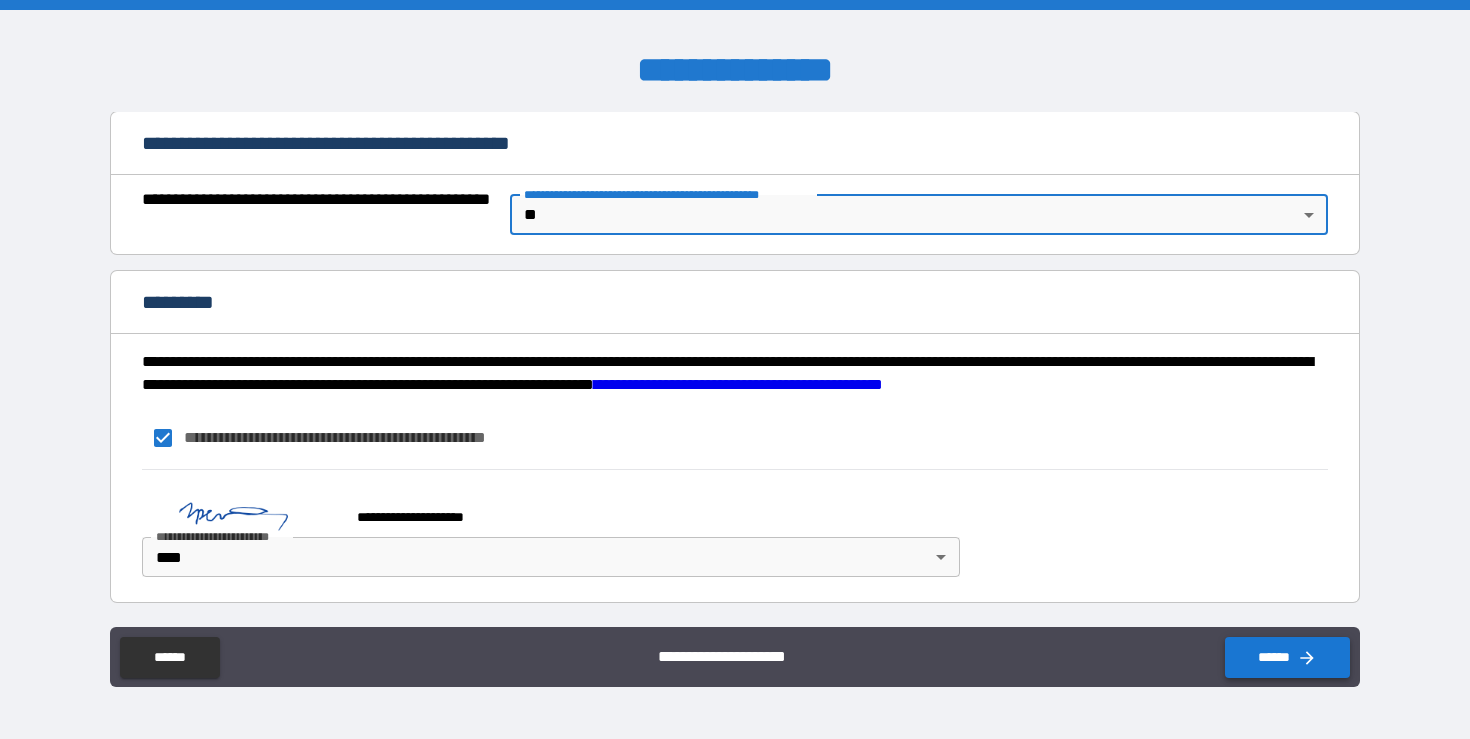 click on "******" at bounding box center (1287, 657) 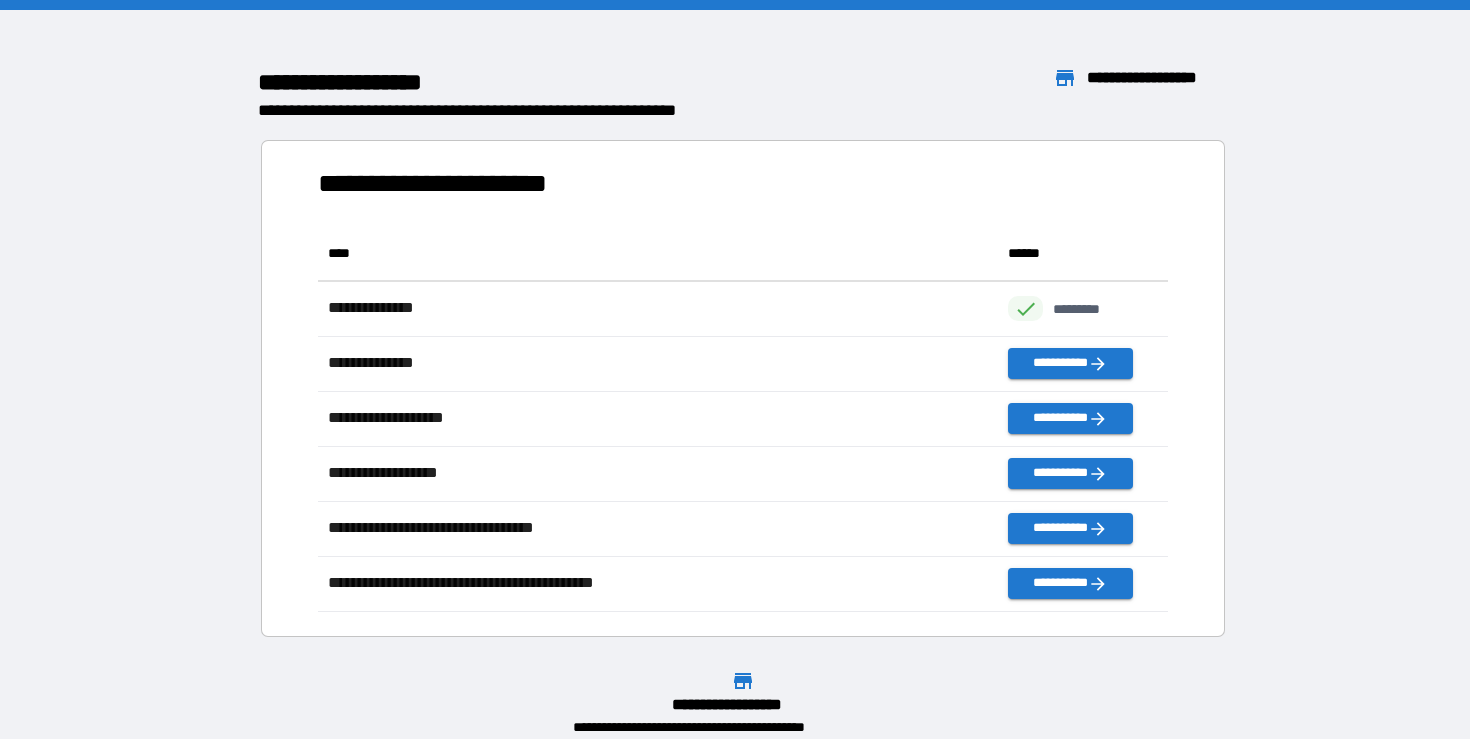 scroll, scrollTop: 1, scrollLeft: 1, axis: both 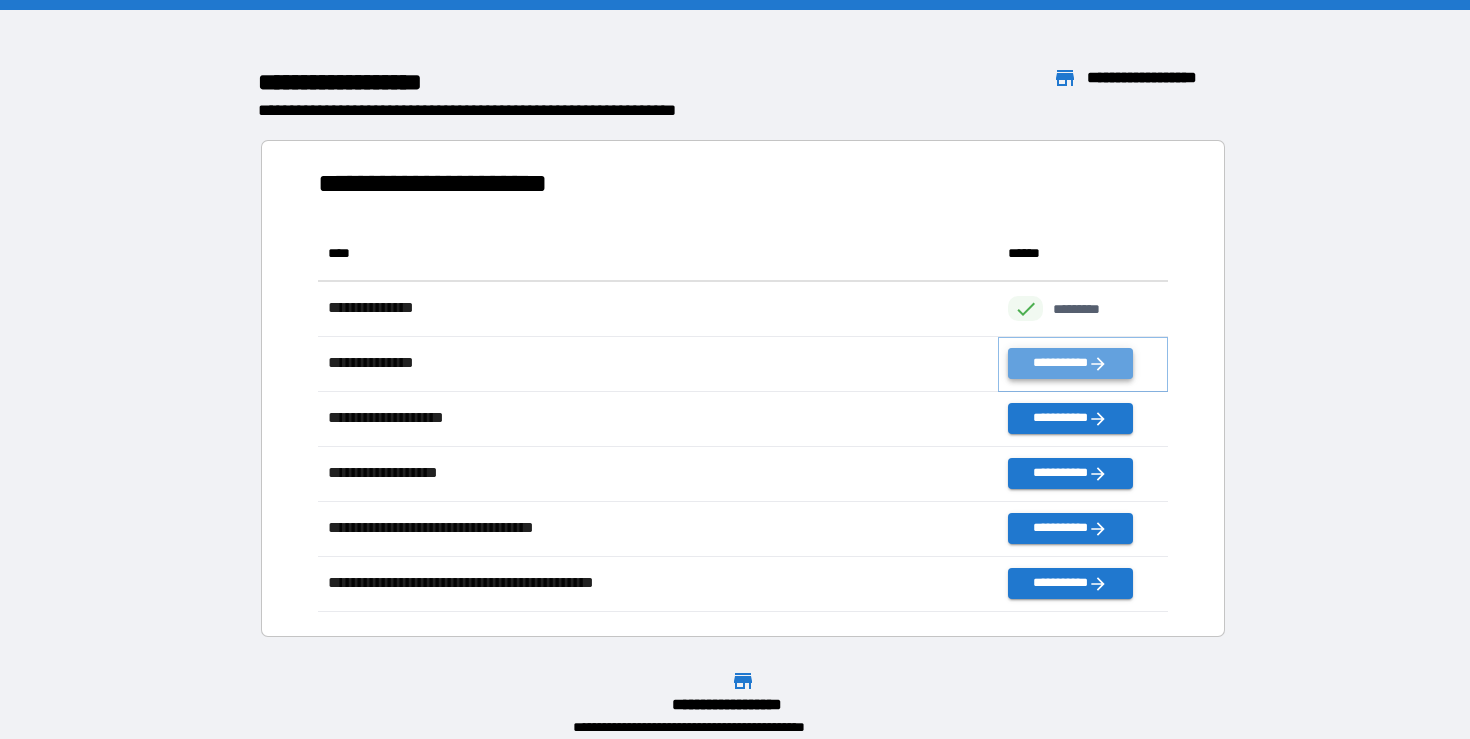 click on "**********" at bounding box center [1070, 363] 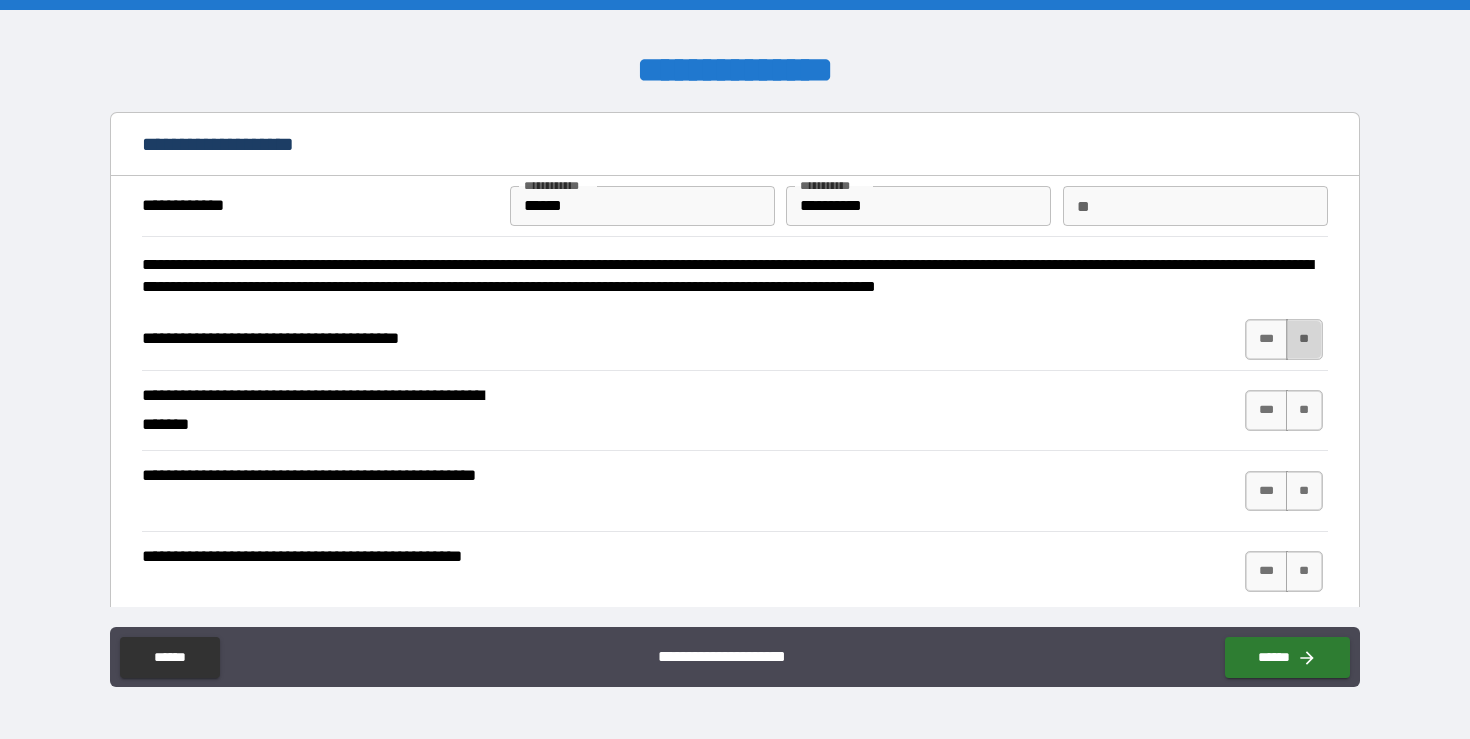 click on "**" at bounding box center [1304, 339] 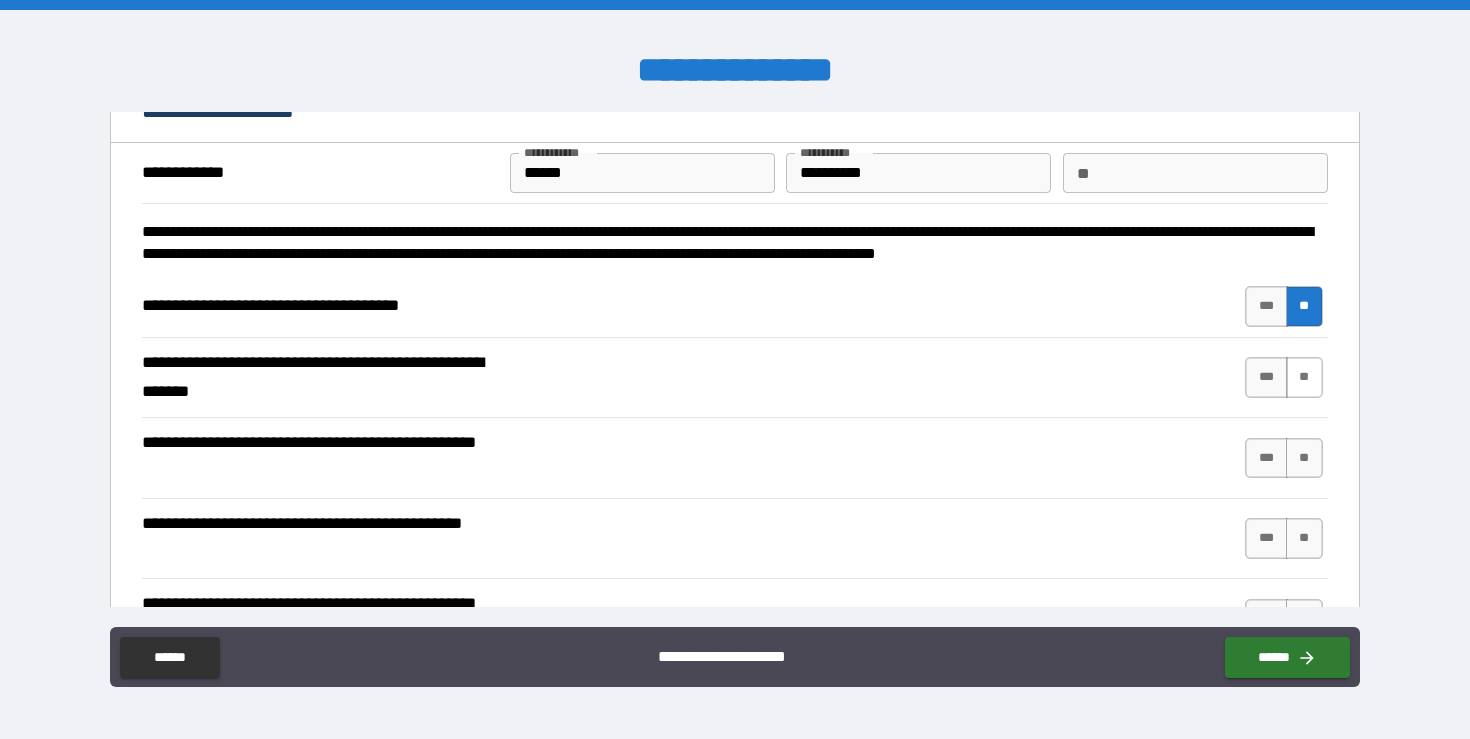 scroll, scrollTop: 35, scrollLeft: 0, axis: vertical 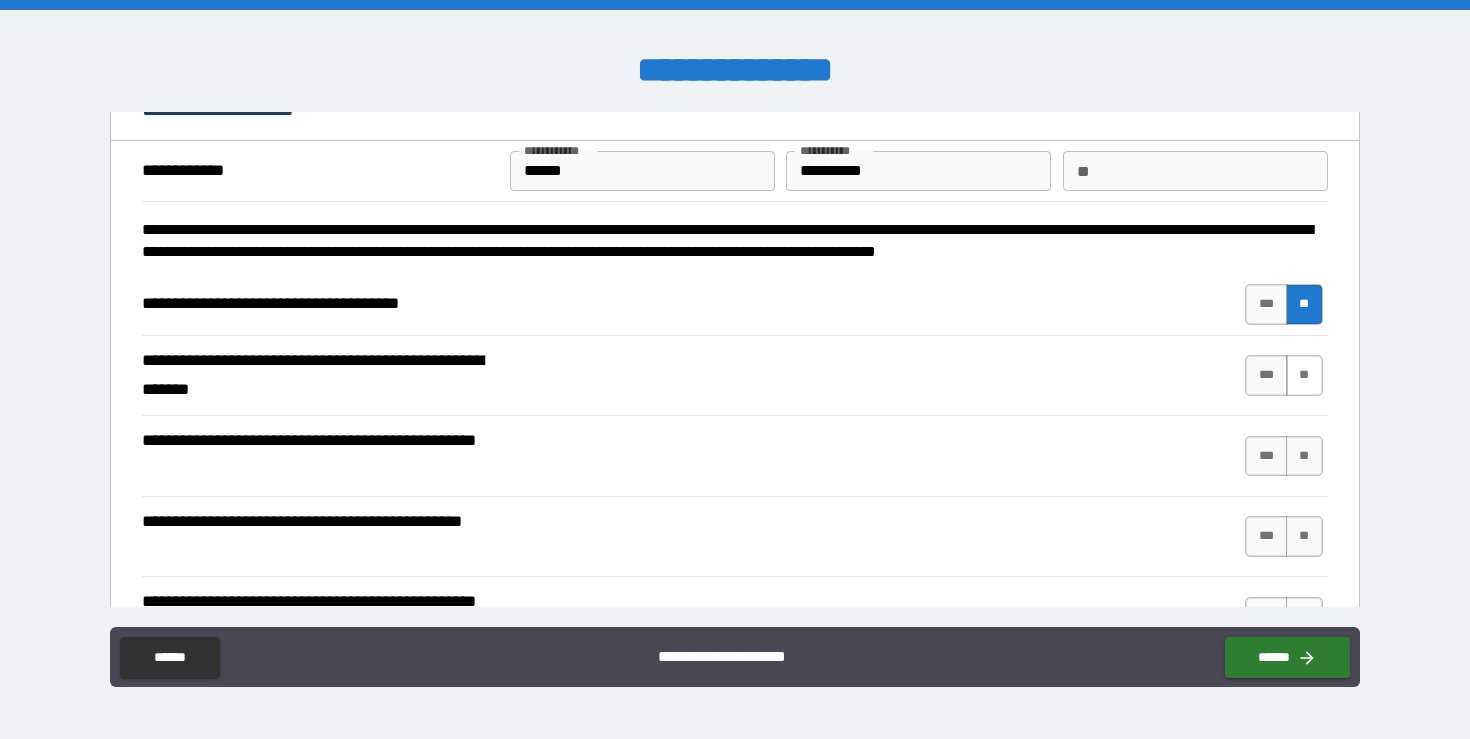 click on "**" at bounding box center (1304, 375) 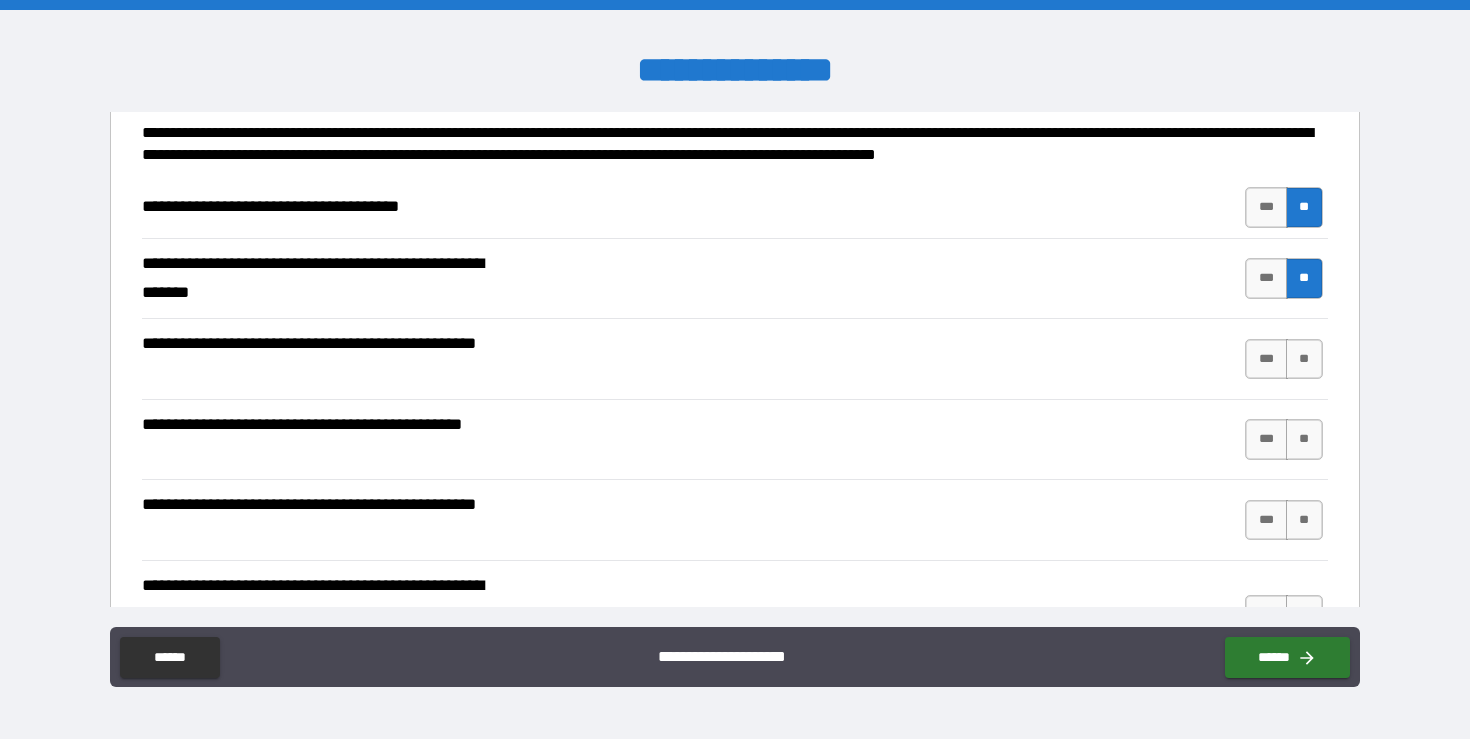 scroll, scrollTop: 133, scrollLeft: 0, axis: vertical 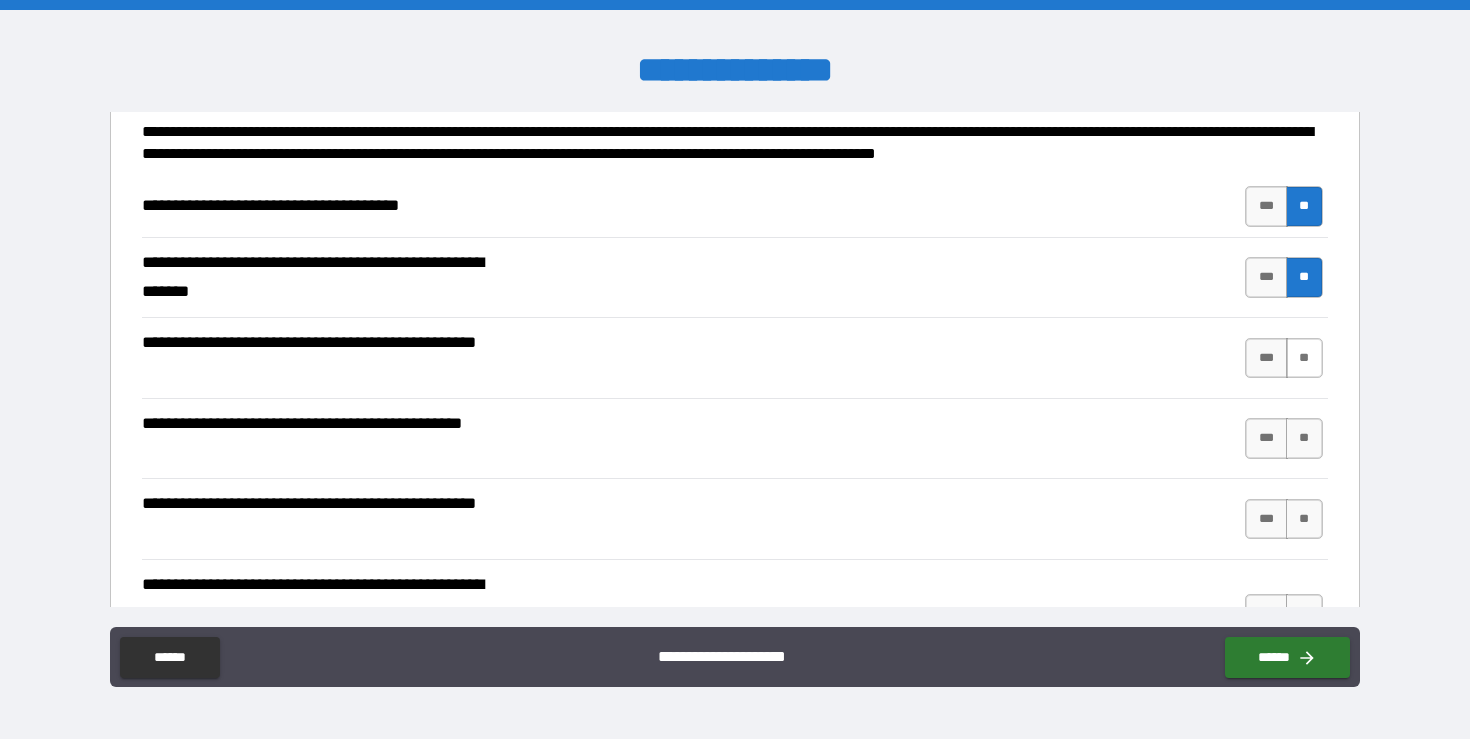 click on "**" at bounding box center [1304, 358] 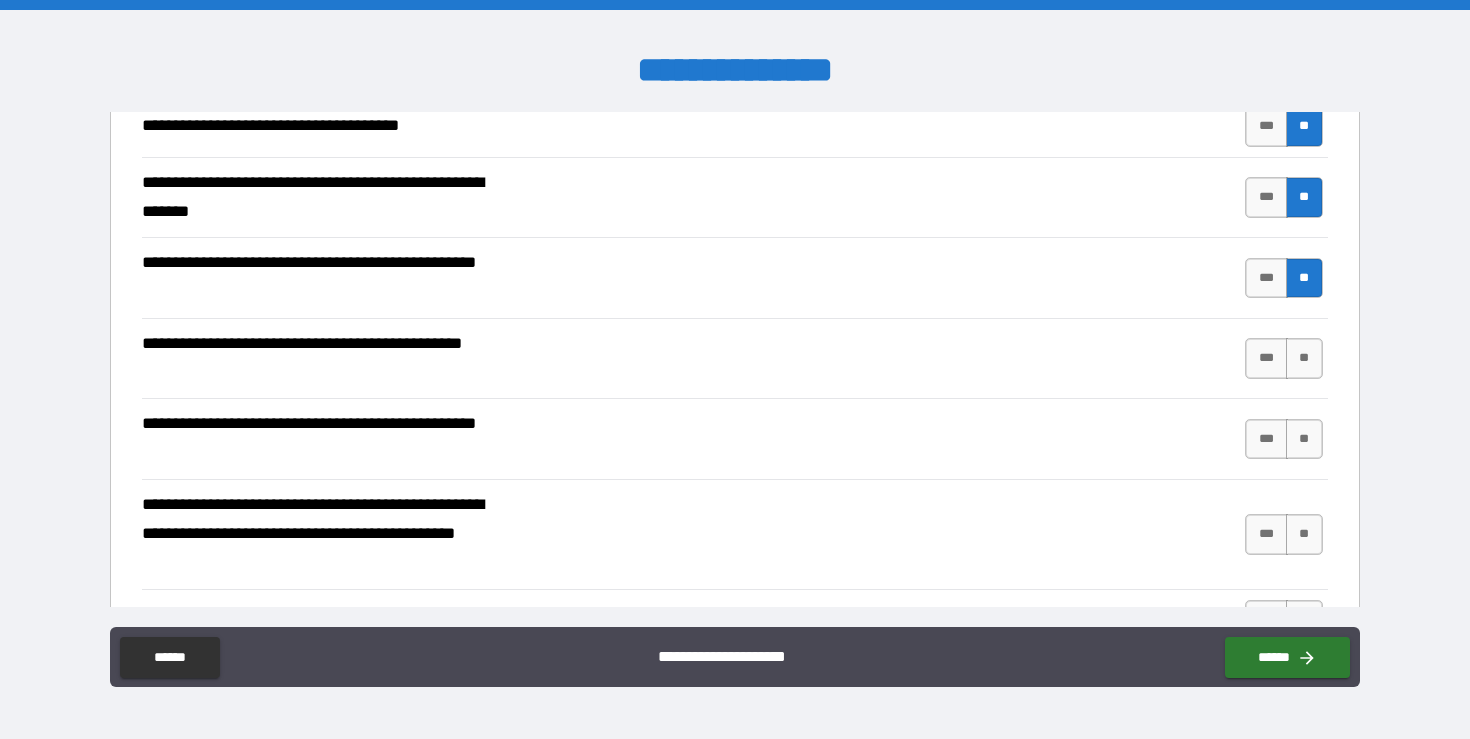 scroll, scrollTop: 215, scrollLeft: 0, axis: vertical 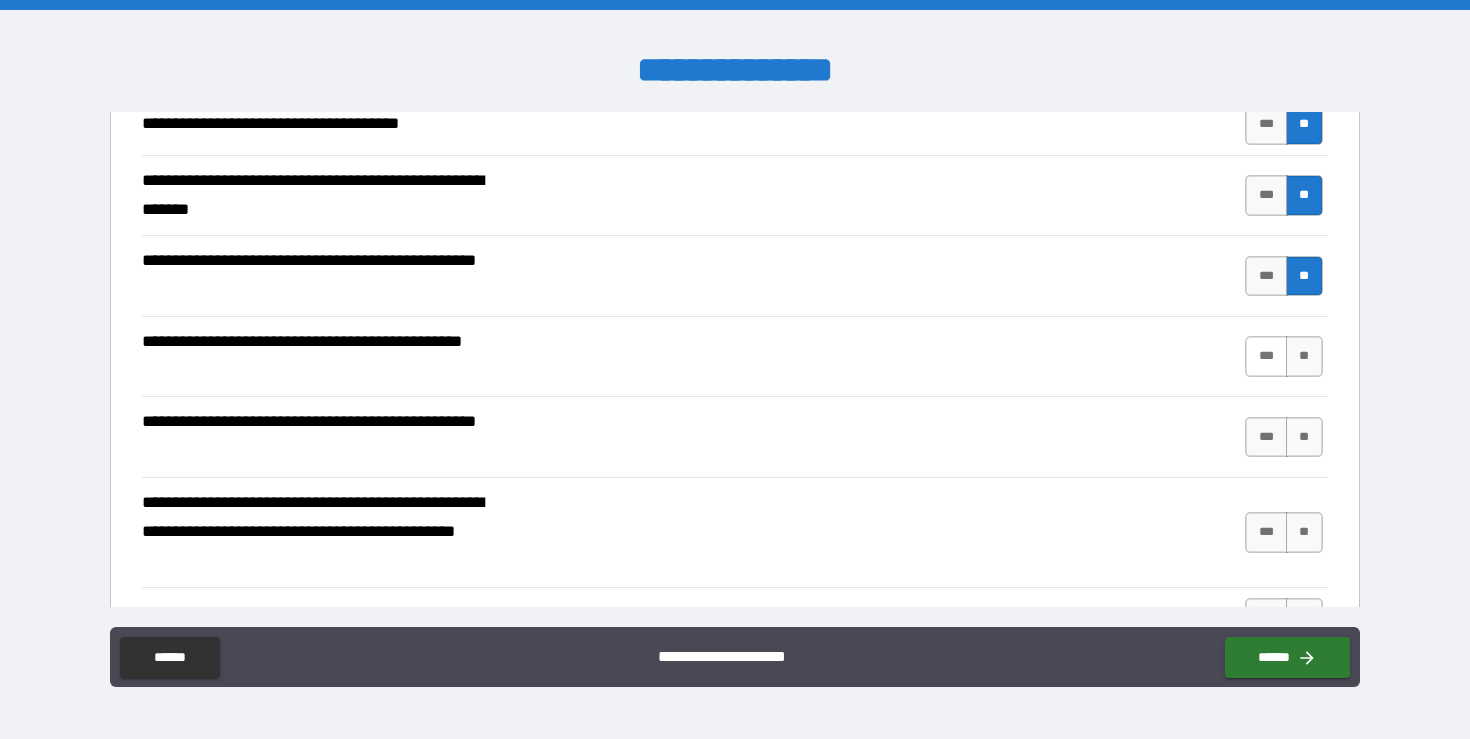 click on "***" at bounding box center [1266, 356] 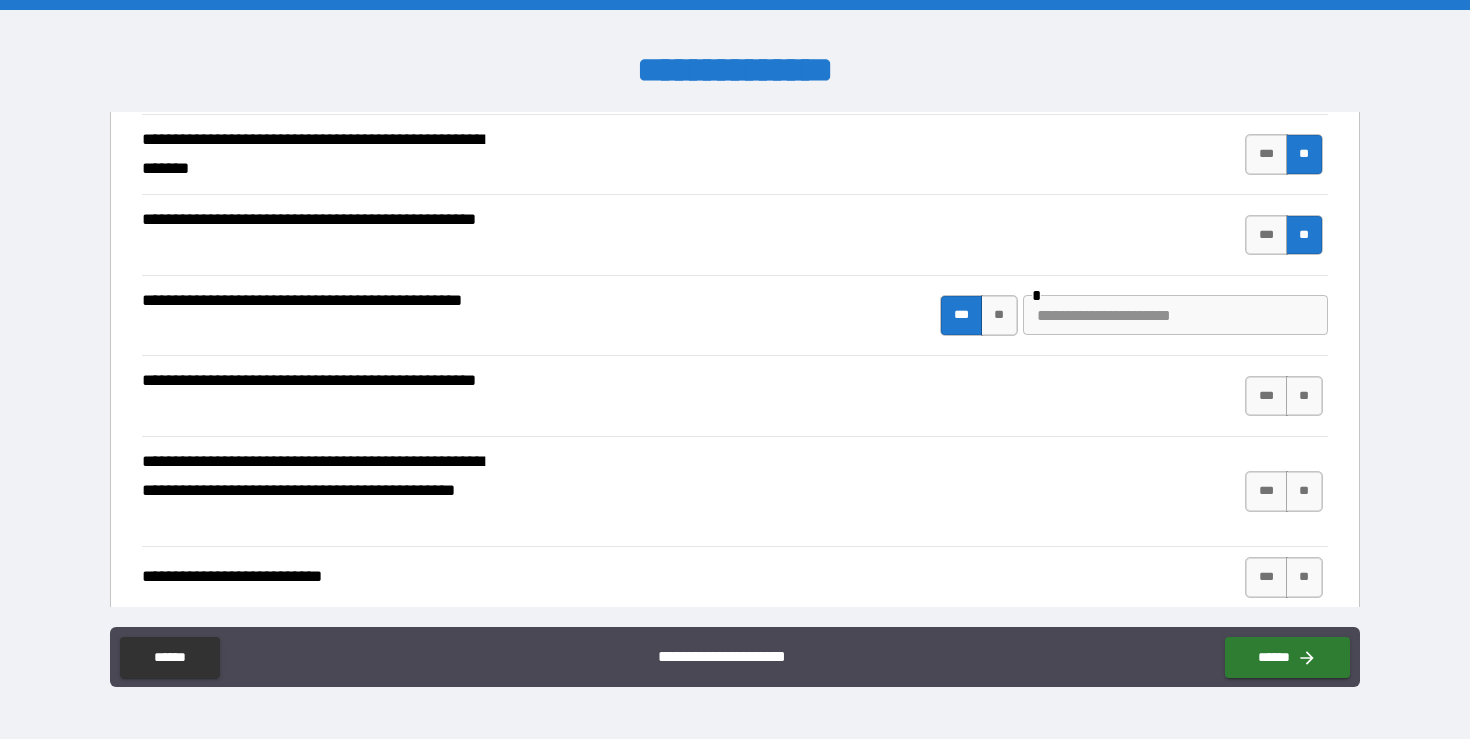 scroll, scrollTop: 262, scrollLeft: 0, axis: vertical 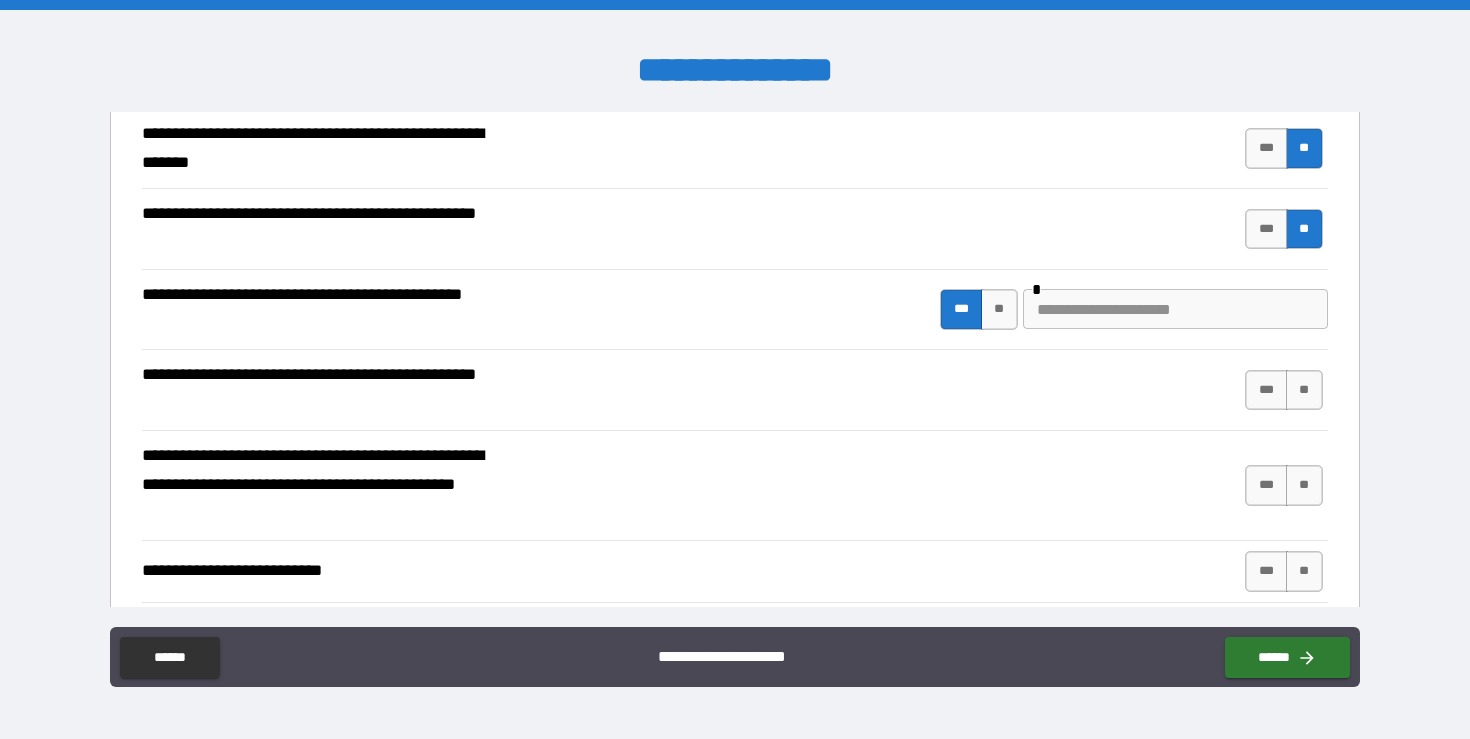 click at bounding box center [1175, 309] 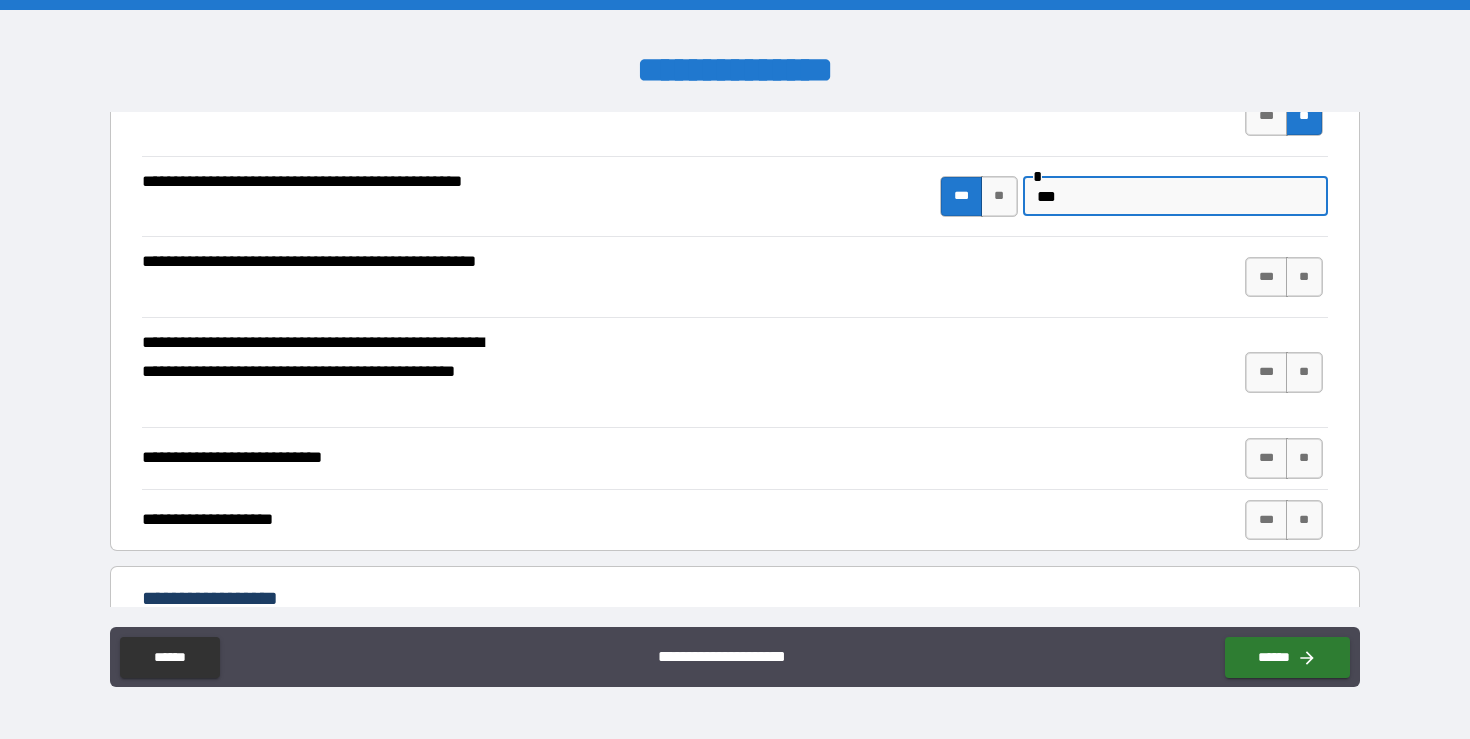 scroll, scrollTop: 376, scrollLeft: 0, axis: vertical 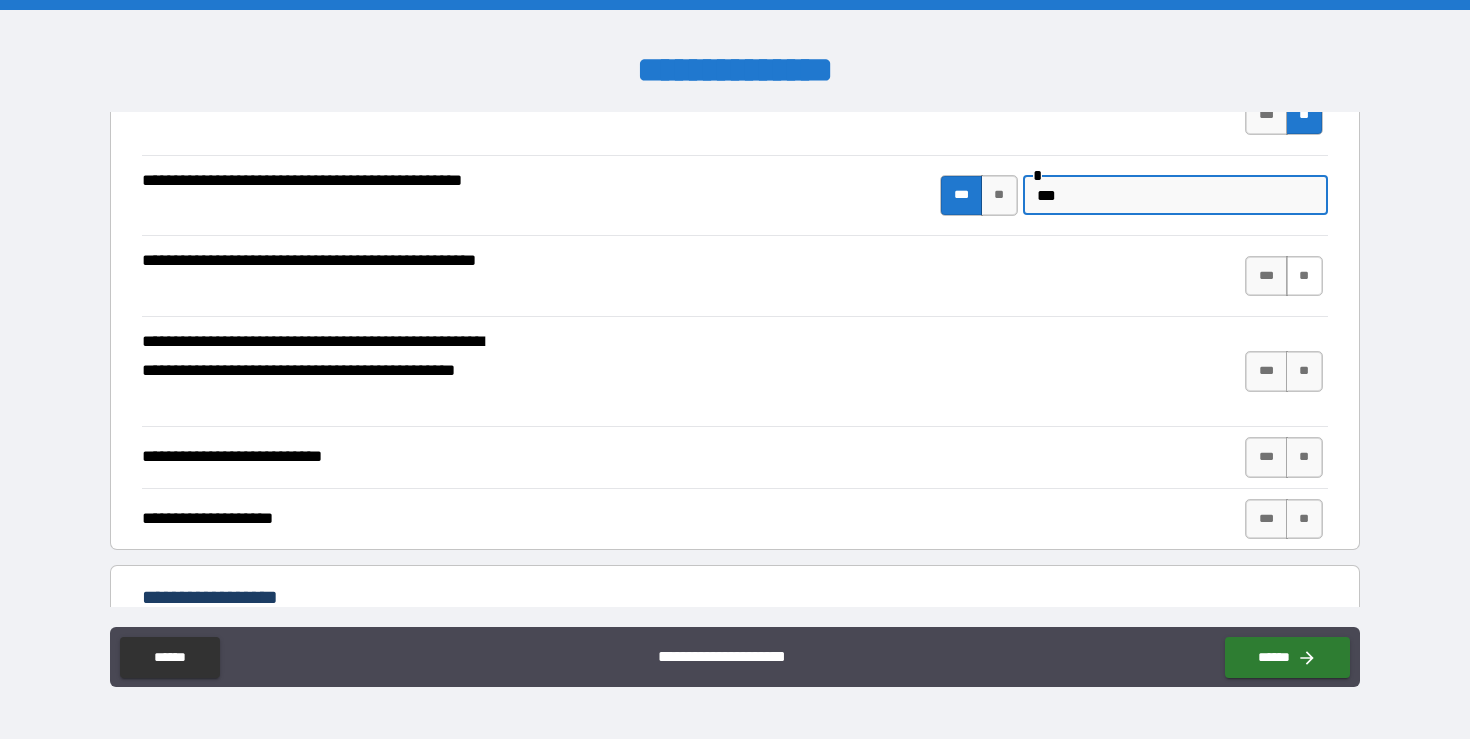 type on "***" 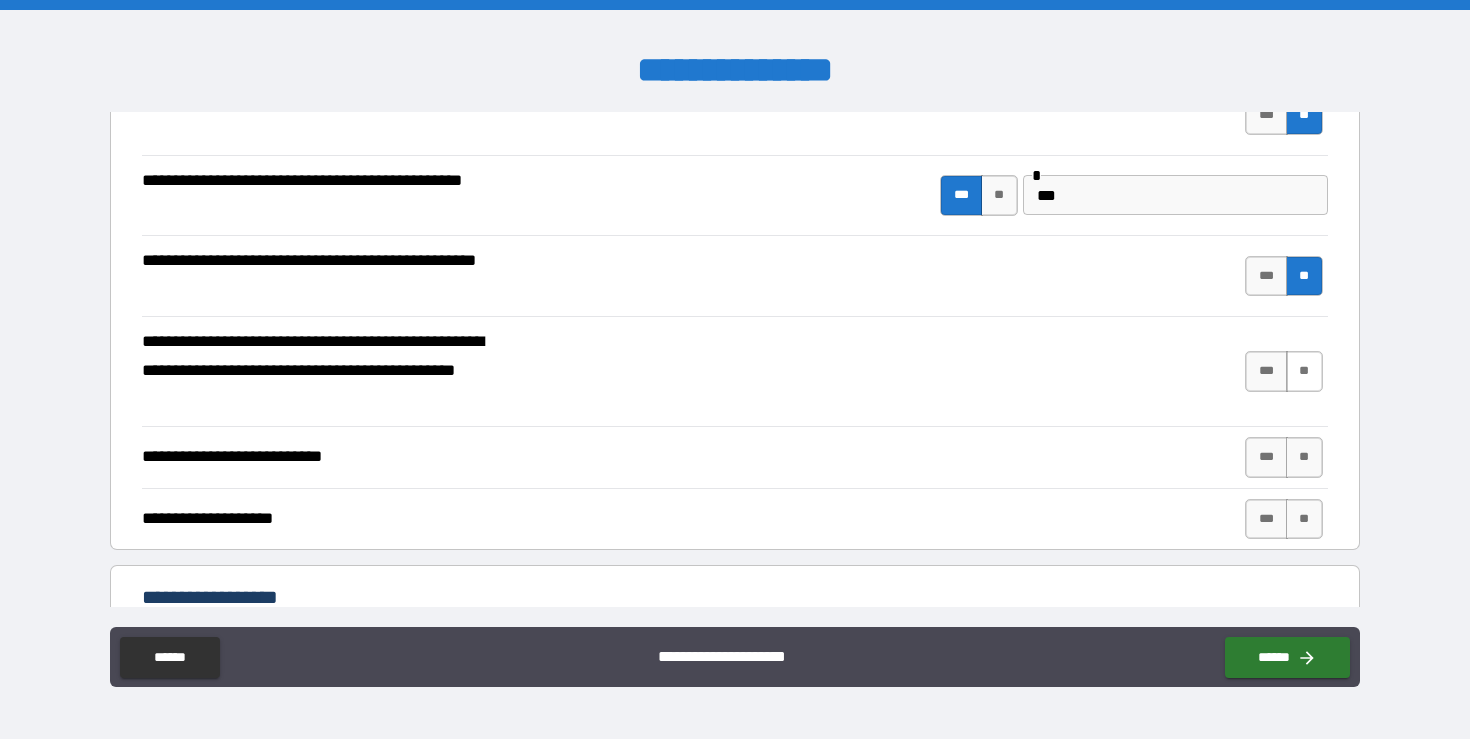 click on "**" at bounding box center (1304, 371) 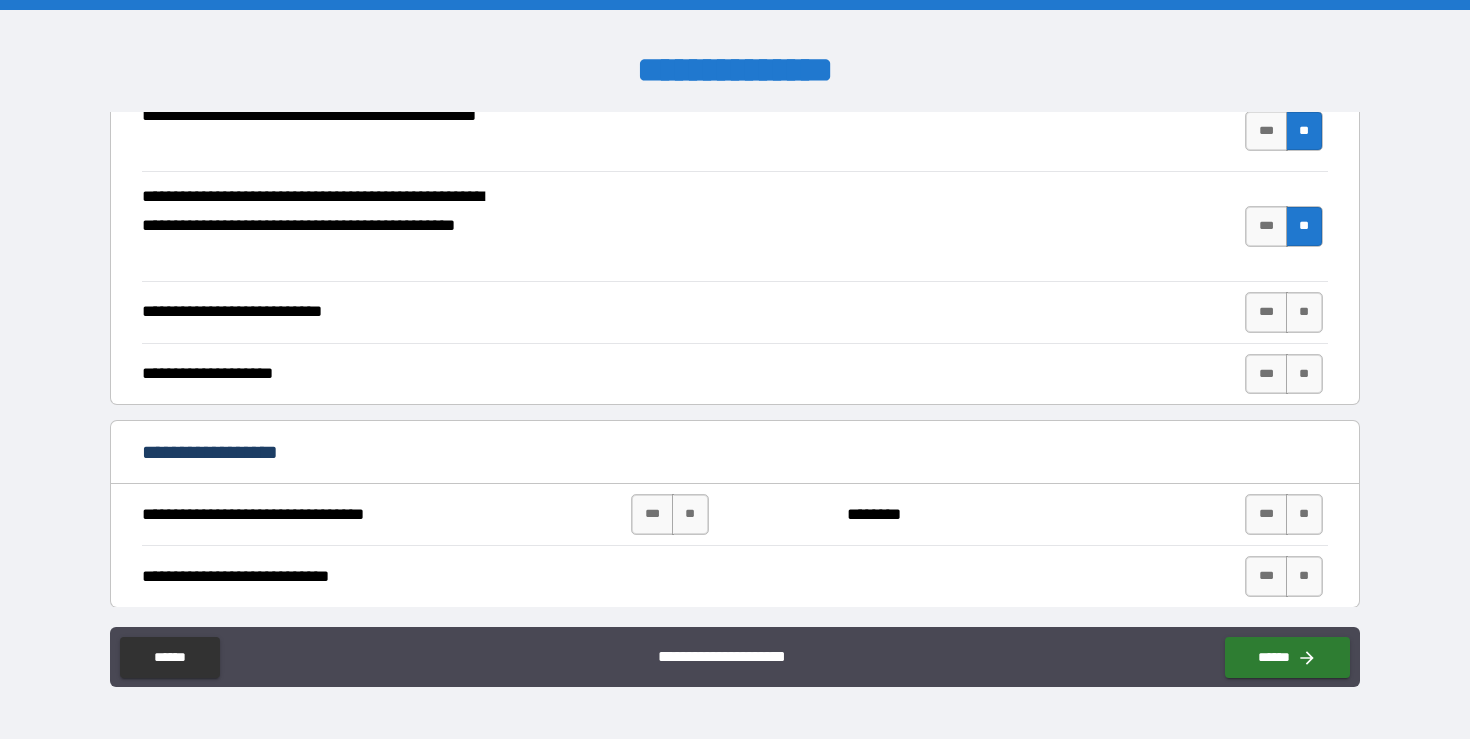 scroll, scrollTop: 522, scrollLeft: 0, axis: vertical 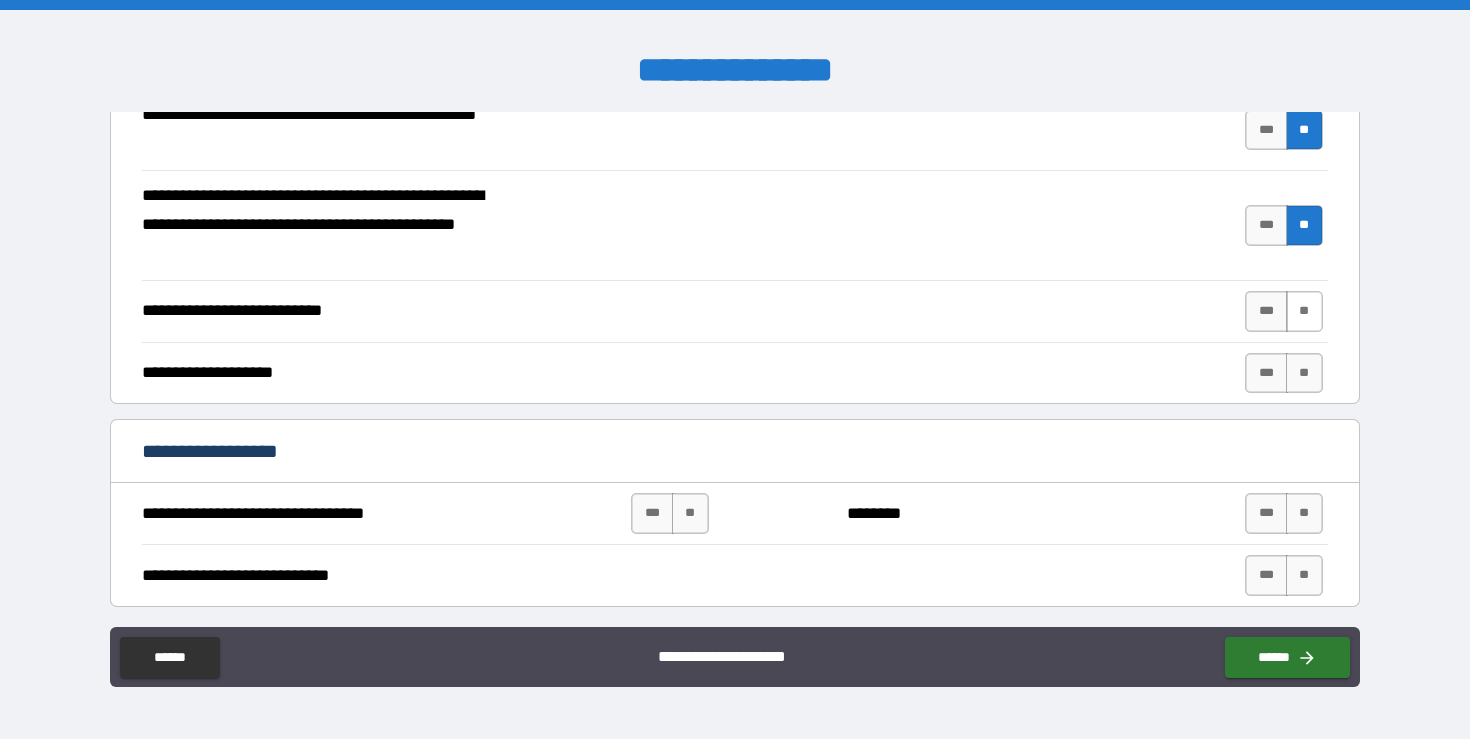 click on "**" at bounding box center (1304, 311) 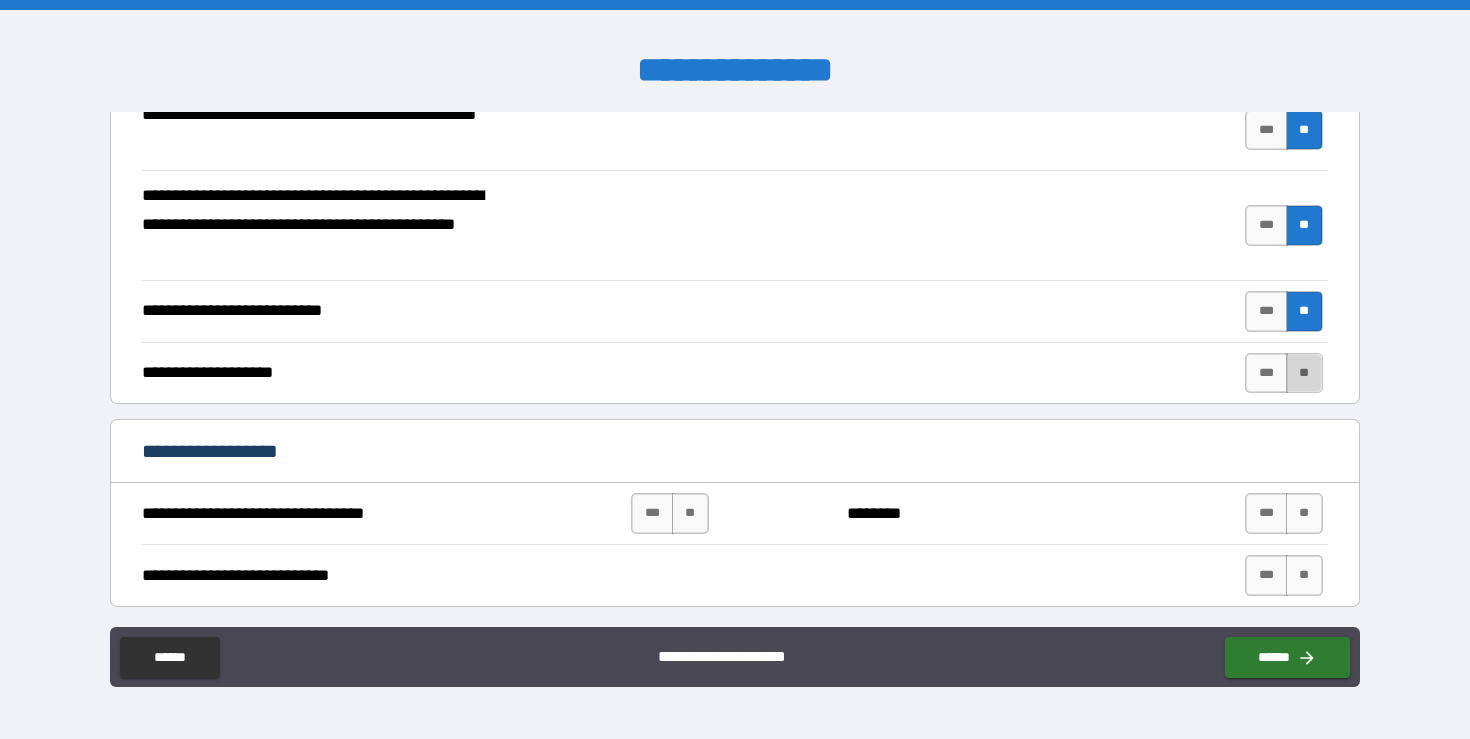 click on "**" at bounding box center (1304, 373) 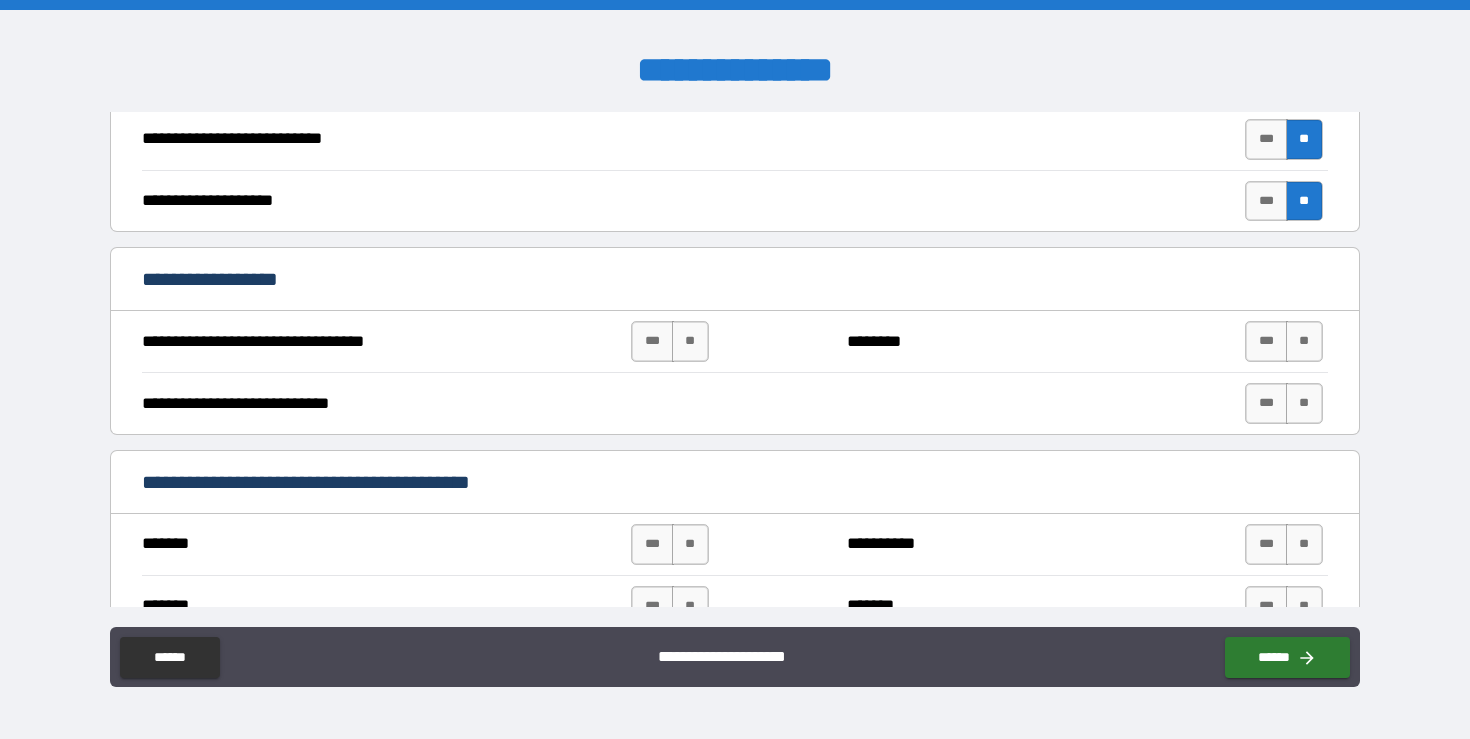 scroll, scrollTop: 696, scrollLeft: 0, axis: vertical 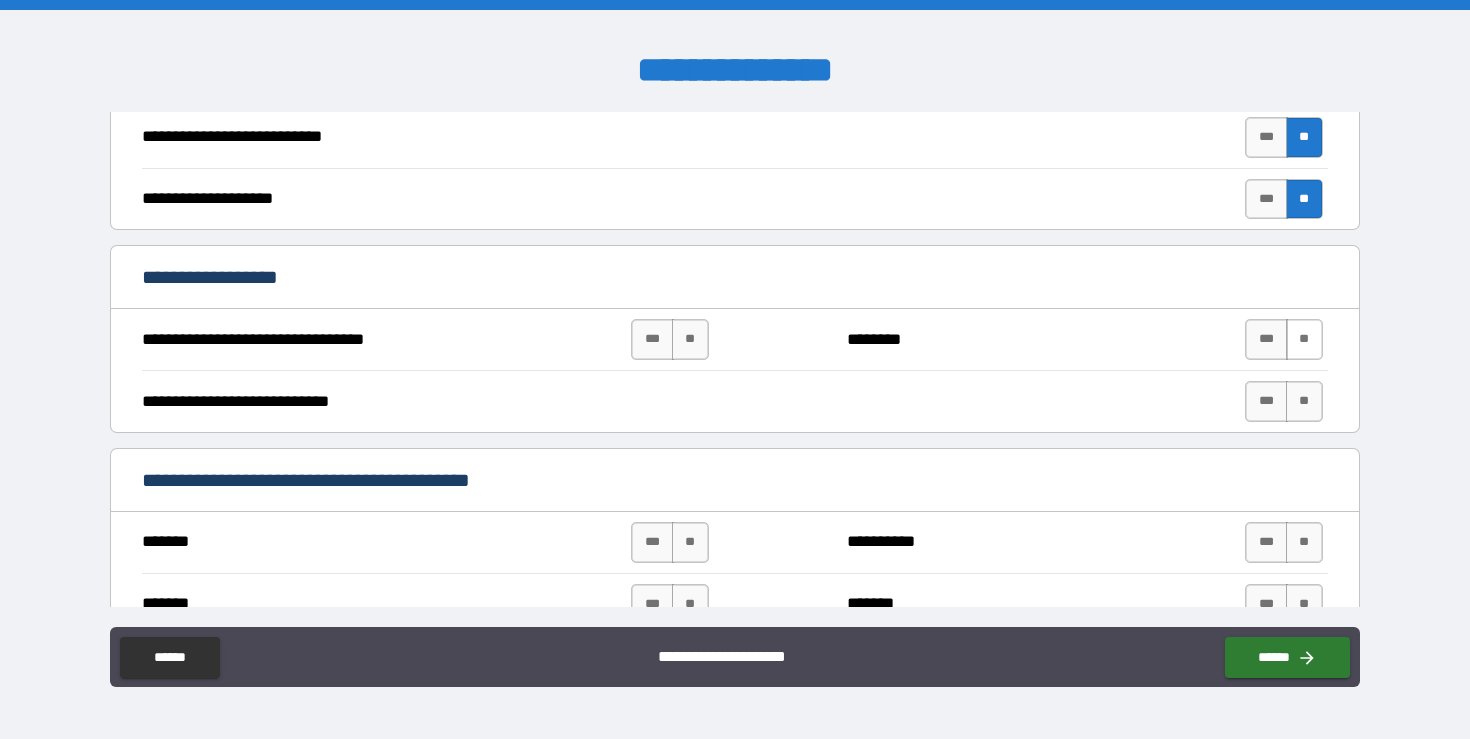 click on "**" at bounding box center (1304, 339) 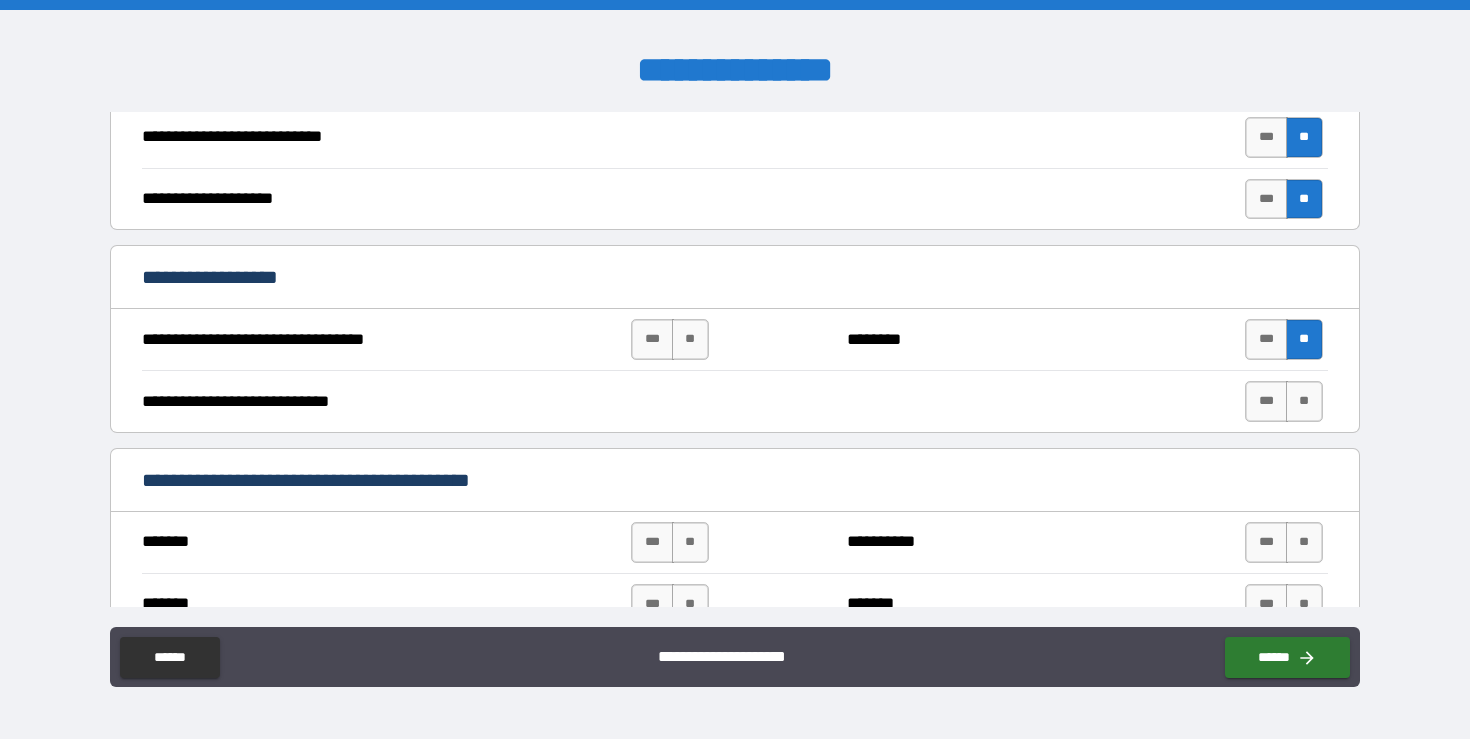 scroll, scrollTop: 743, scrollLeft: 0, axis: vertical 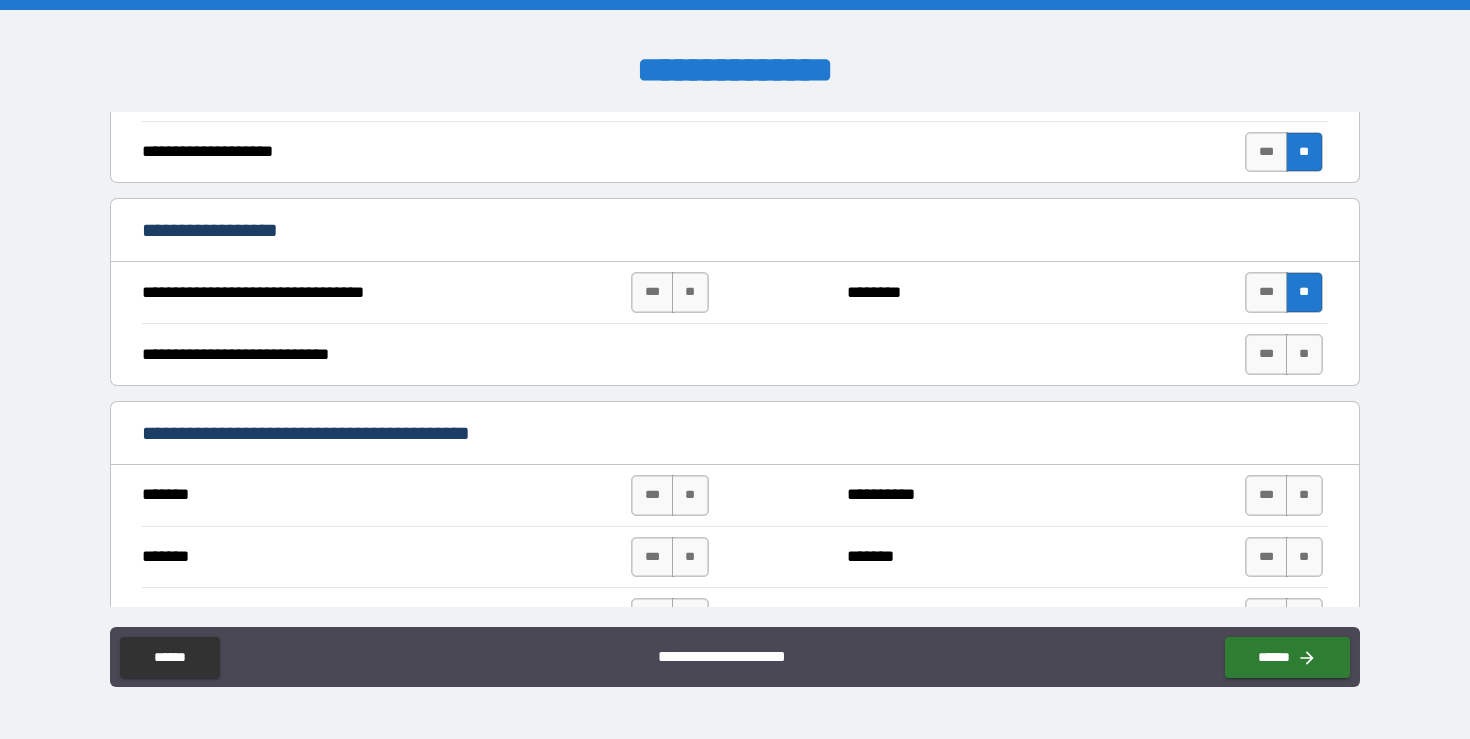 click on "*** **" at bounding box center (672, 292) 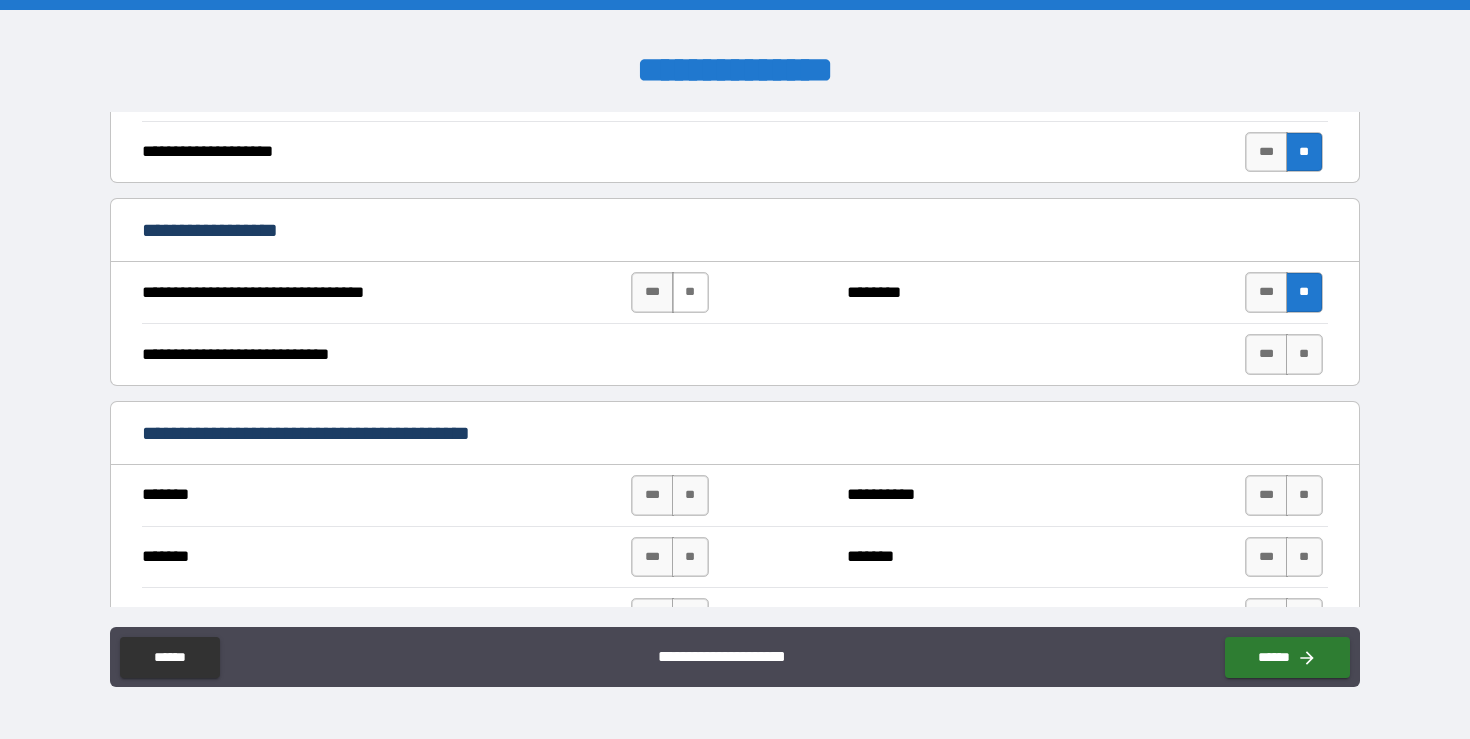 click on "**" at bounding box center [690, 292] 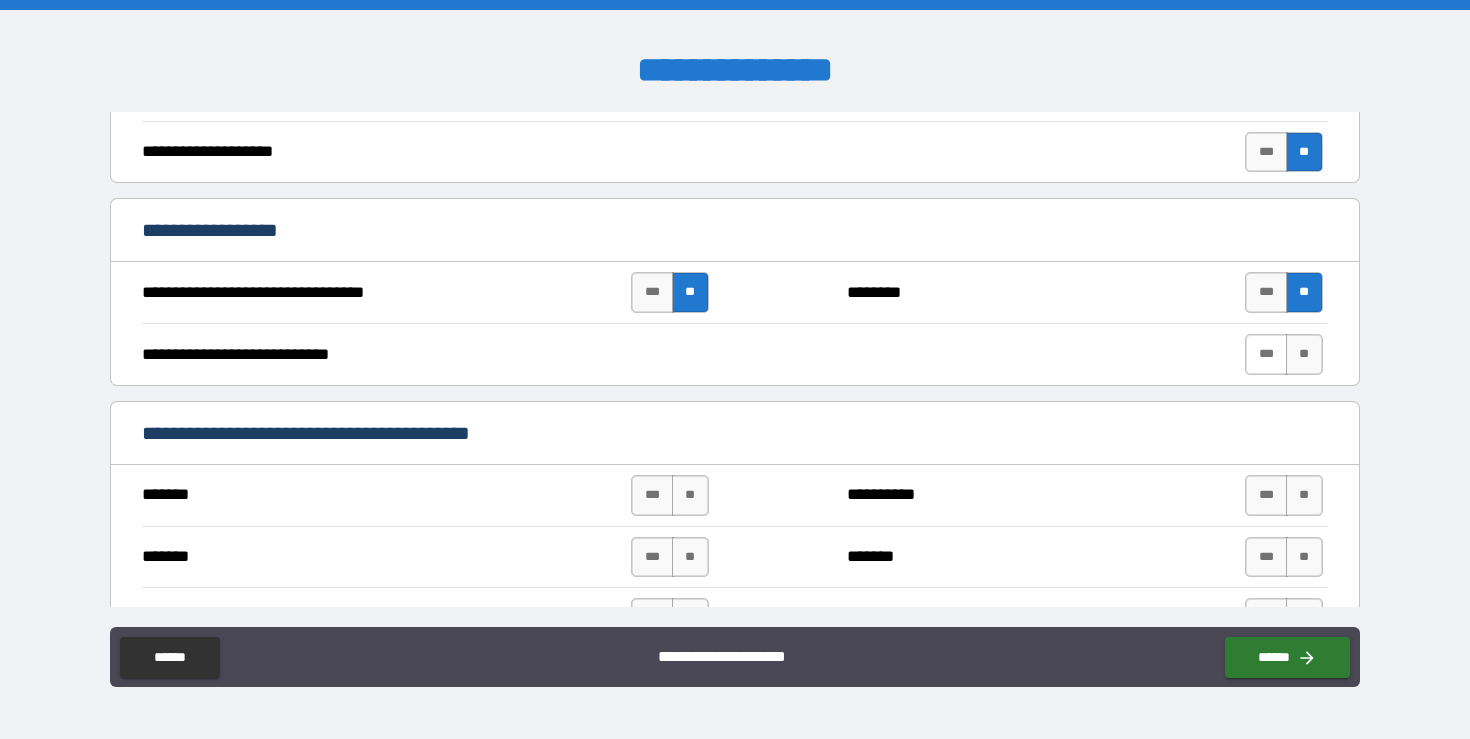 click on "***" at bounding box center (1266, 354) 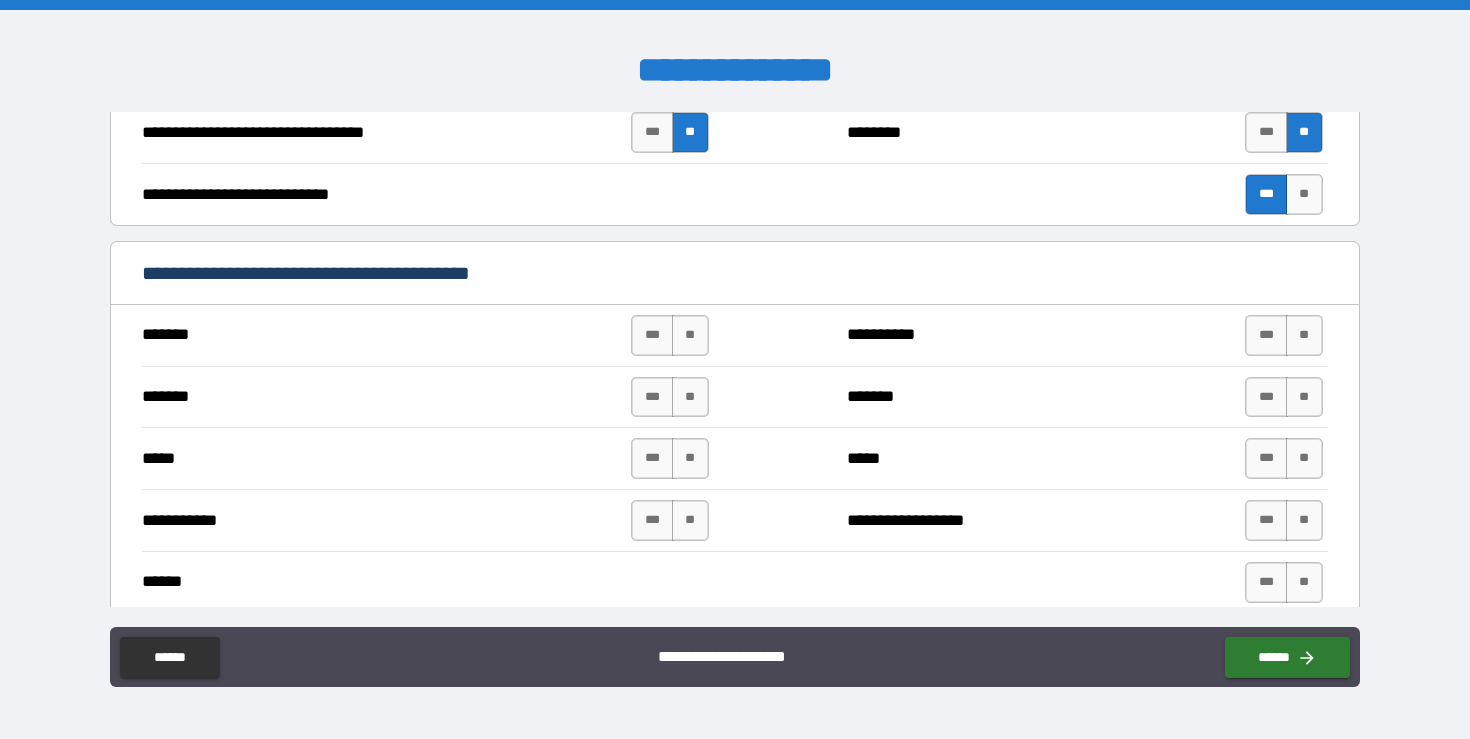 scroll, scrollTop: 952, scrollLeft: 0, axis: vertical 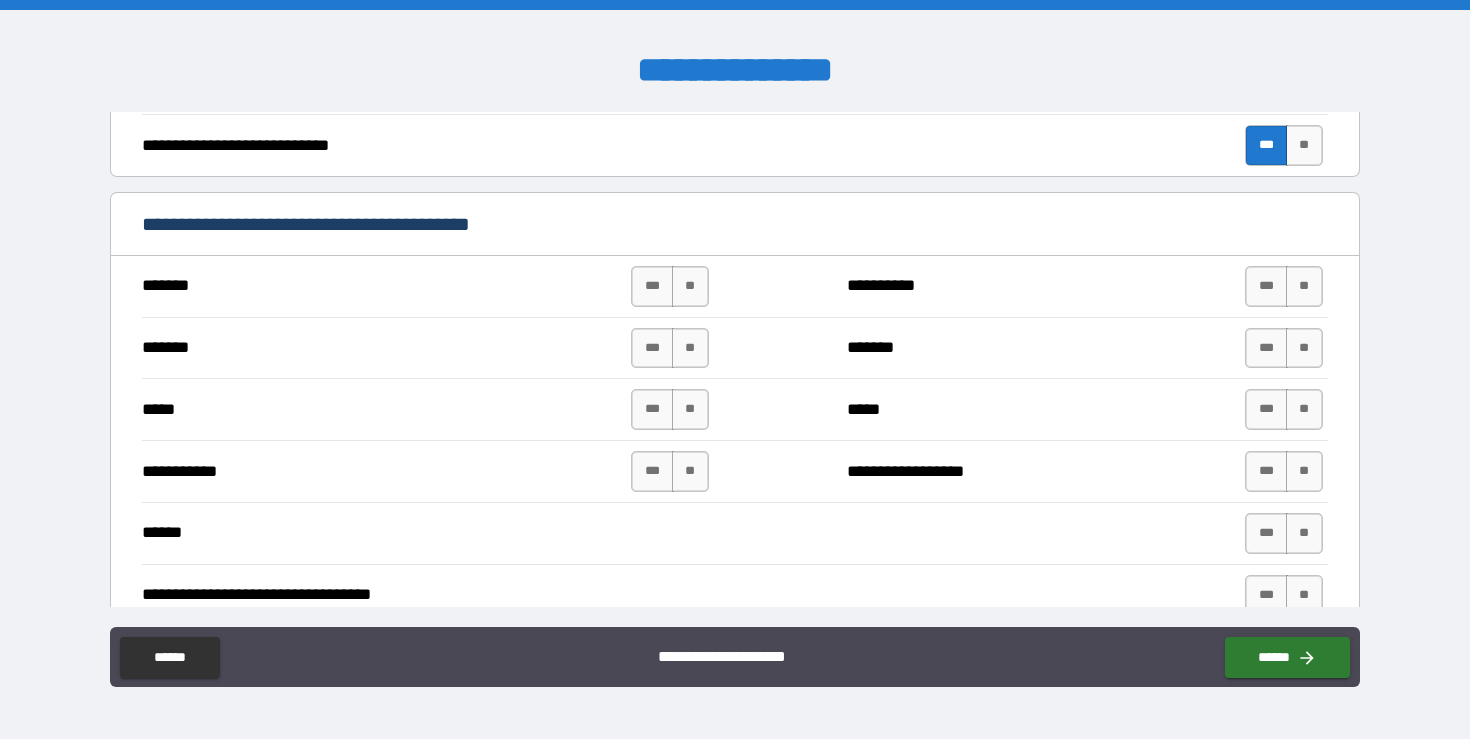 click on "*** **" at bounding box center [672, 286] 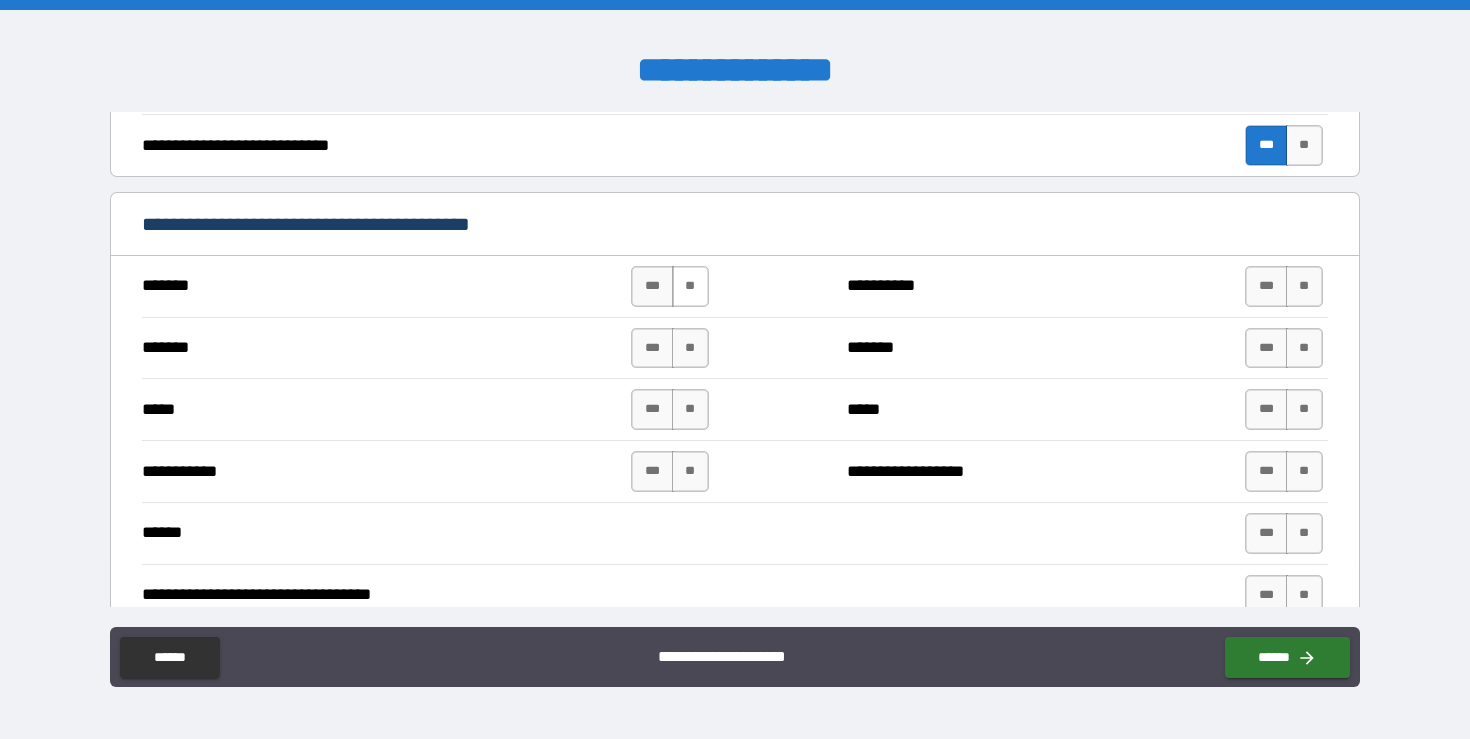 click on "**" at bounding box center (690, 286) 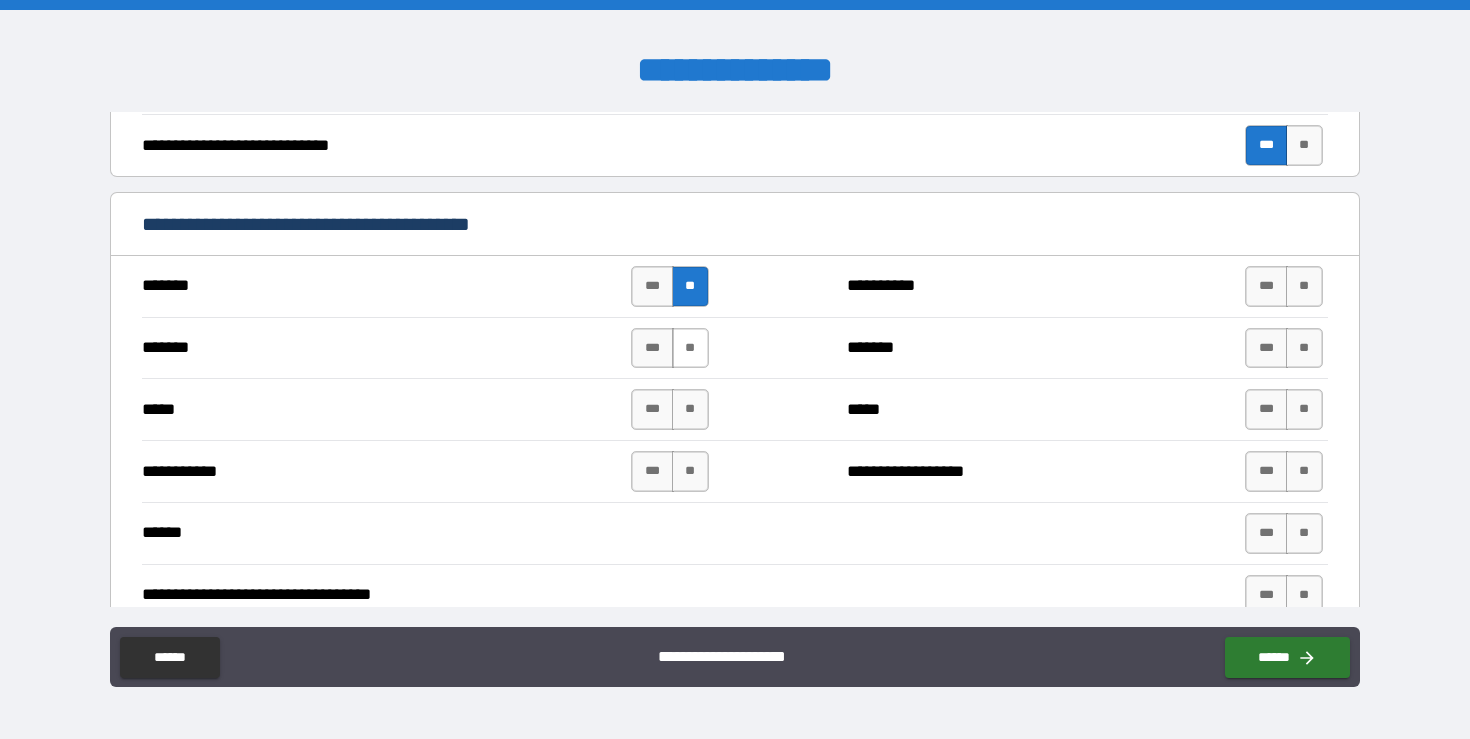 click on "**" at bounding box center (690, 348) 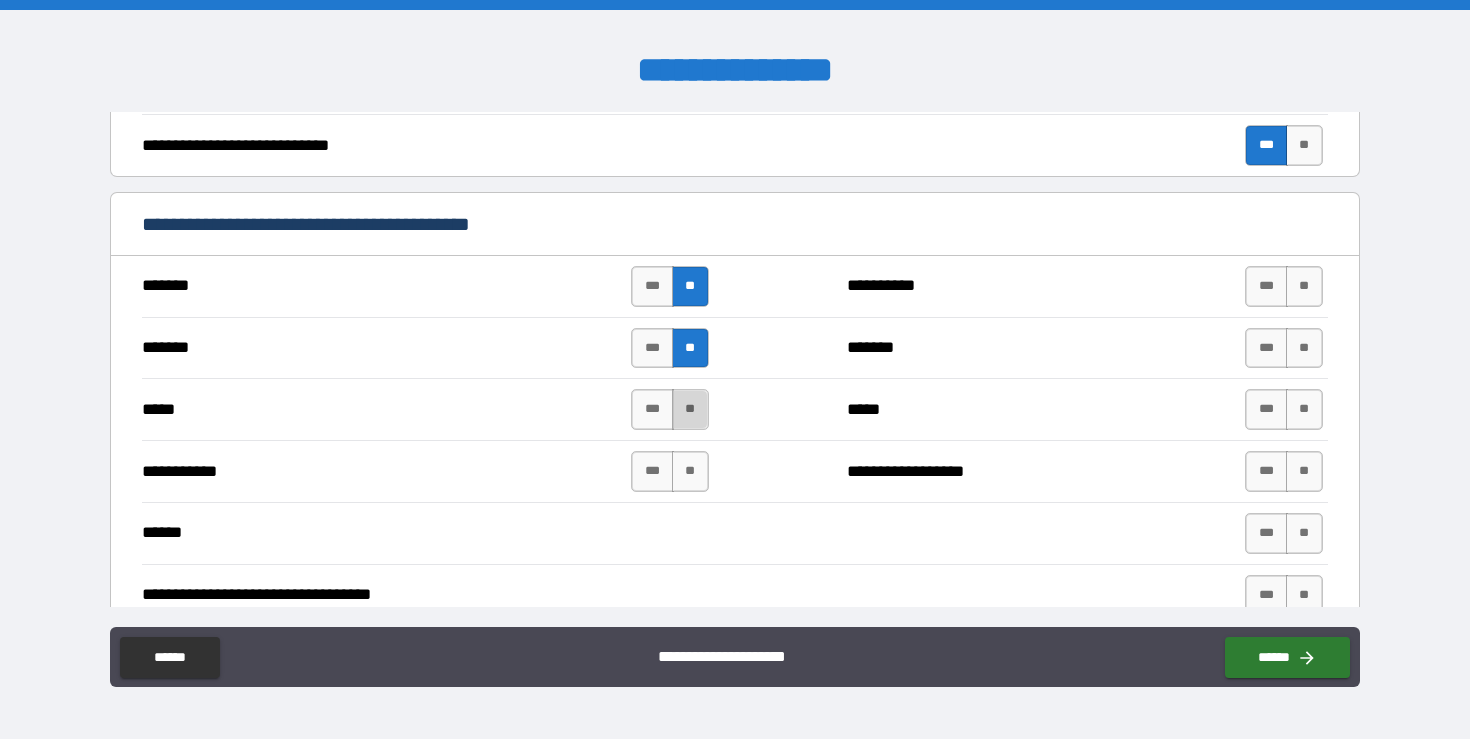 click on "**" at bounding box center [690, 409] 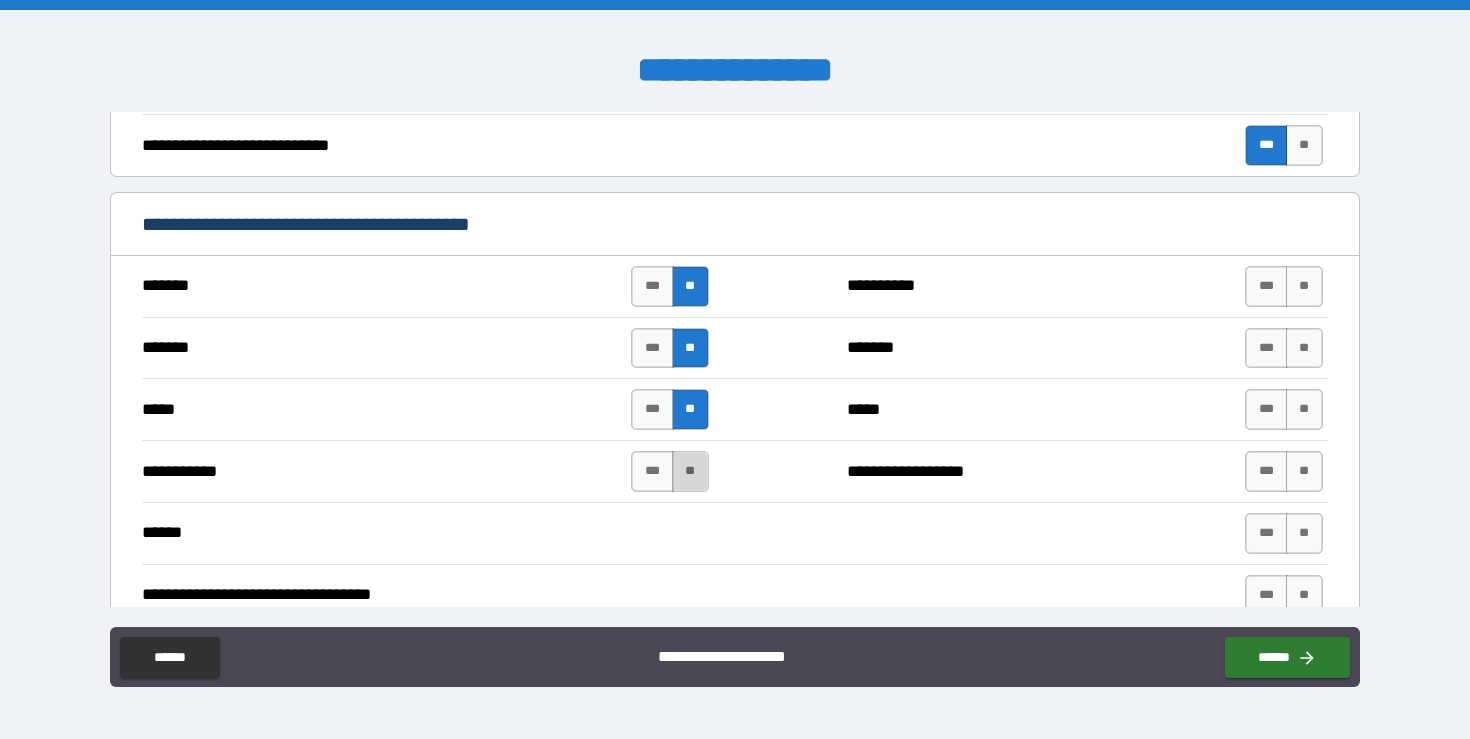 click on "**" at bounding box center [690, 471] 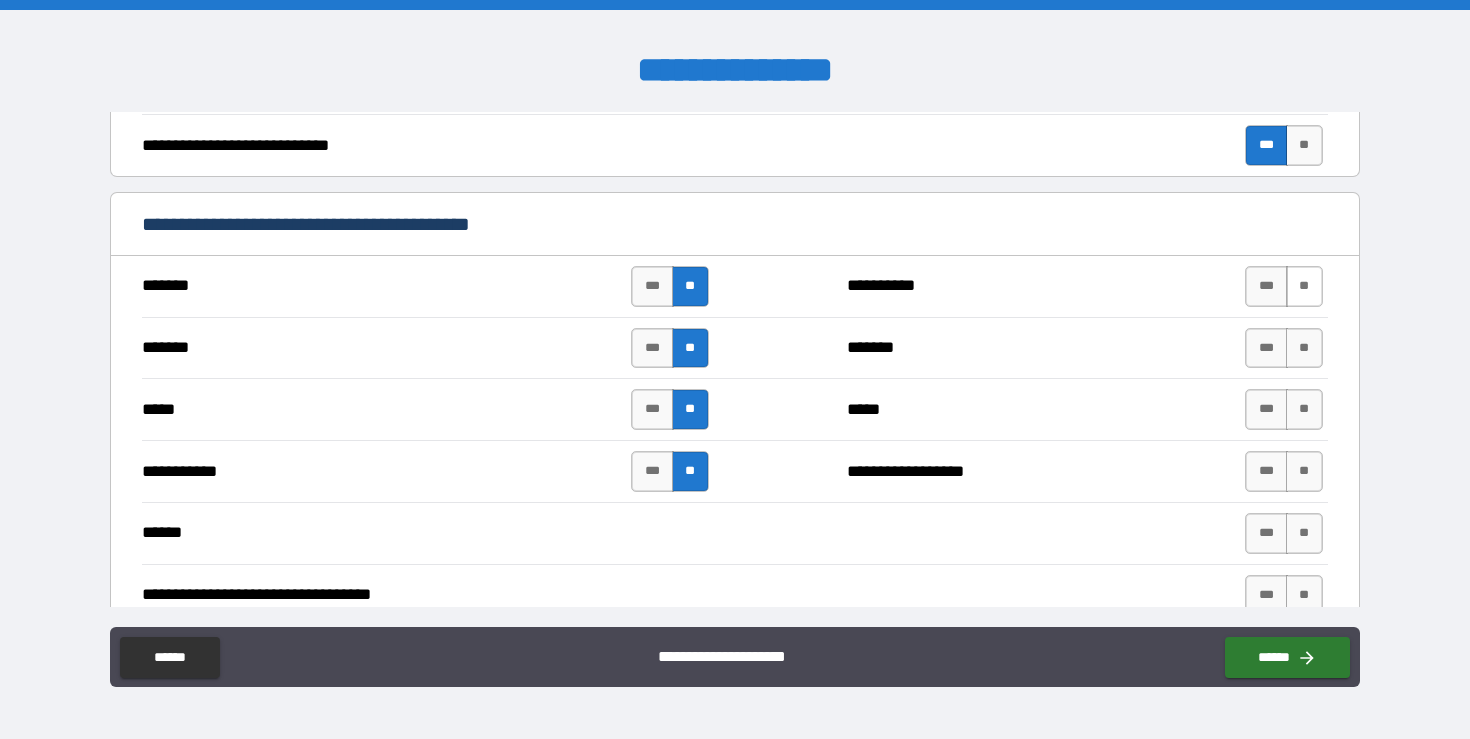 click on "**" at bounding box center [1304, 286] 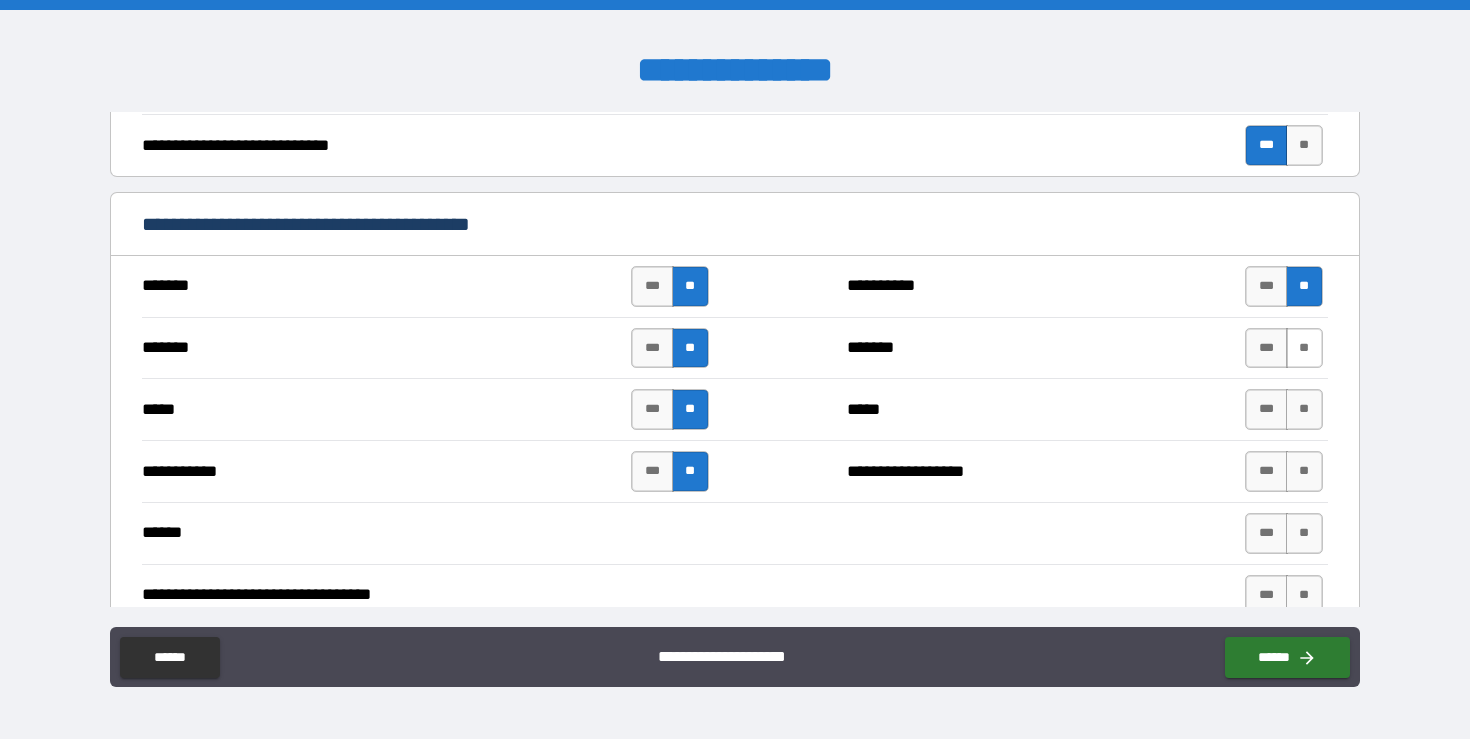 click on "**" at bounding box center (1304, 348) 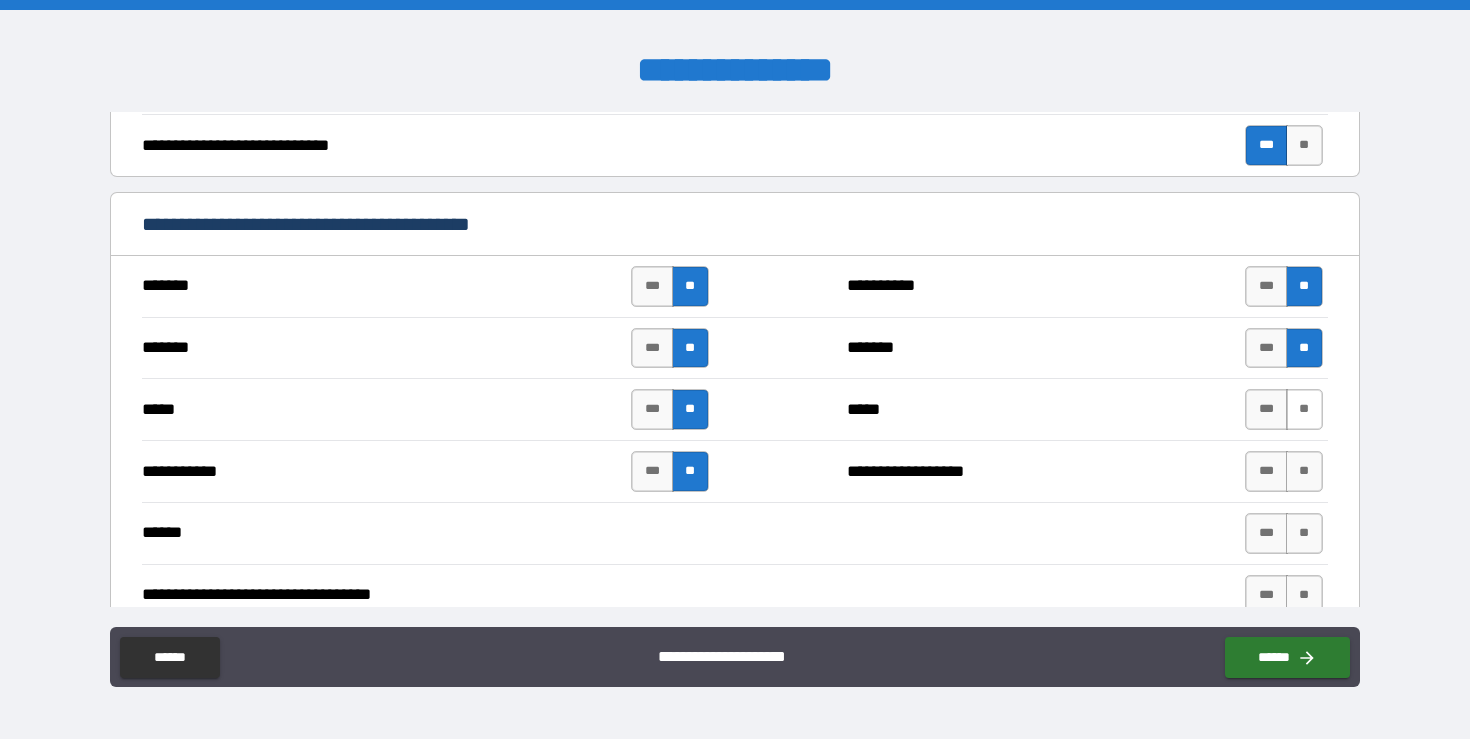 click on "**" at bounding box center (1304, 409) 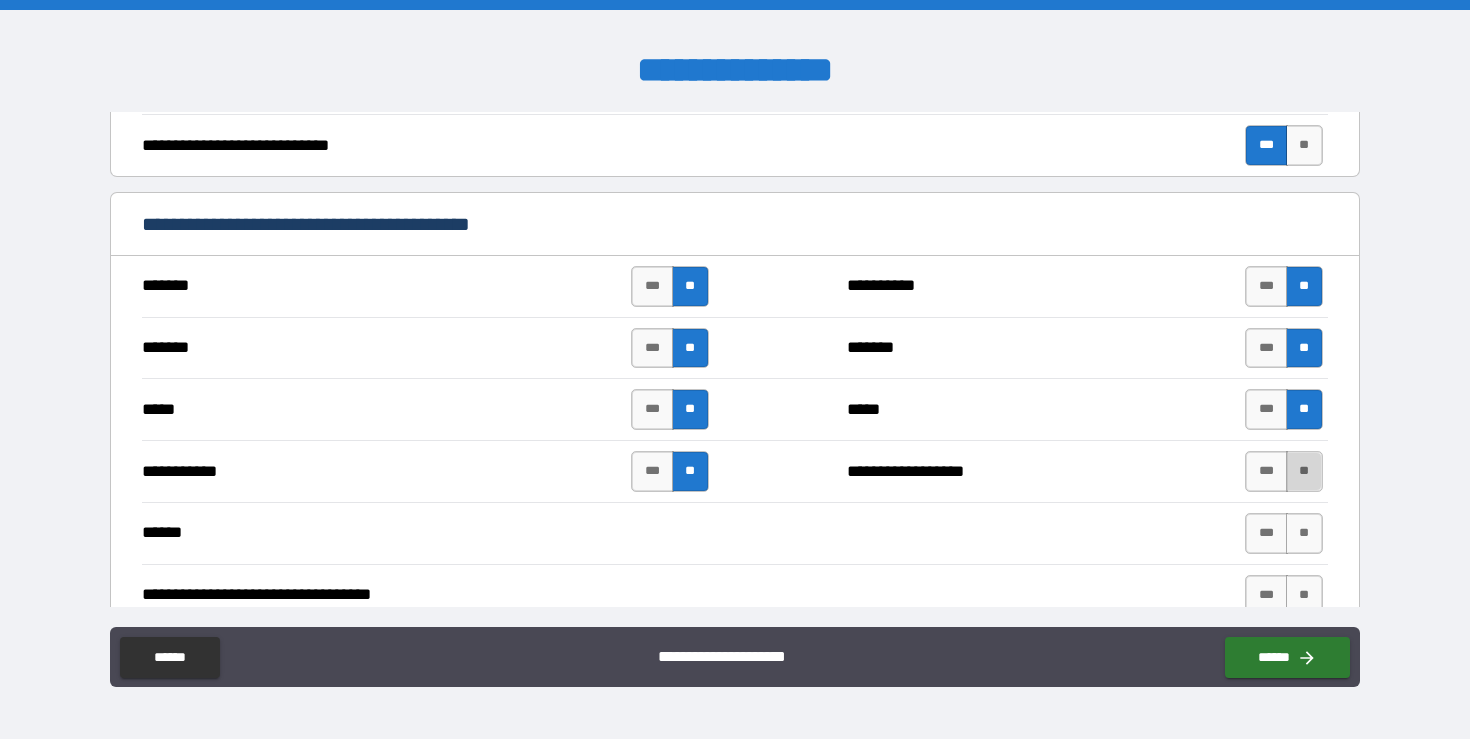 click on "**" at bounding box center [1304, 471] 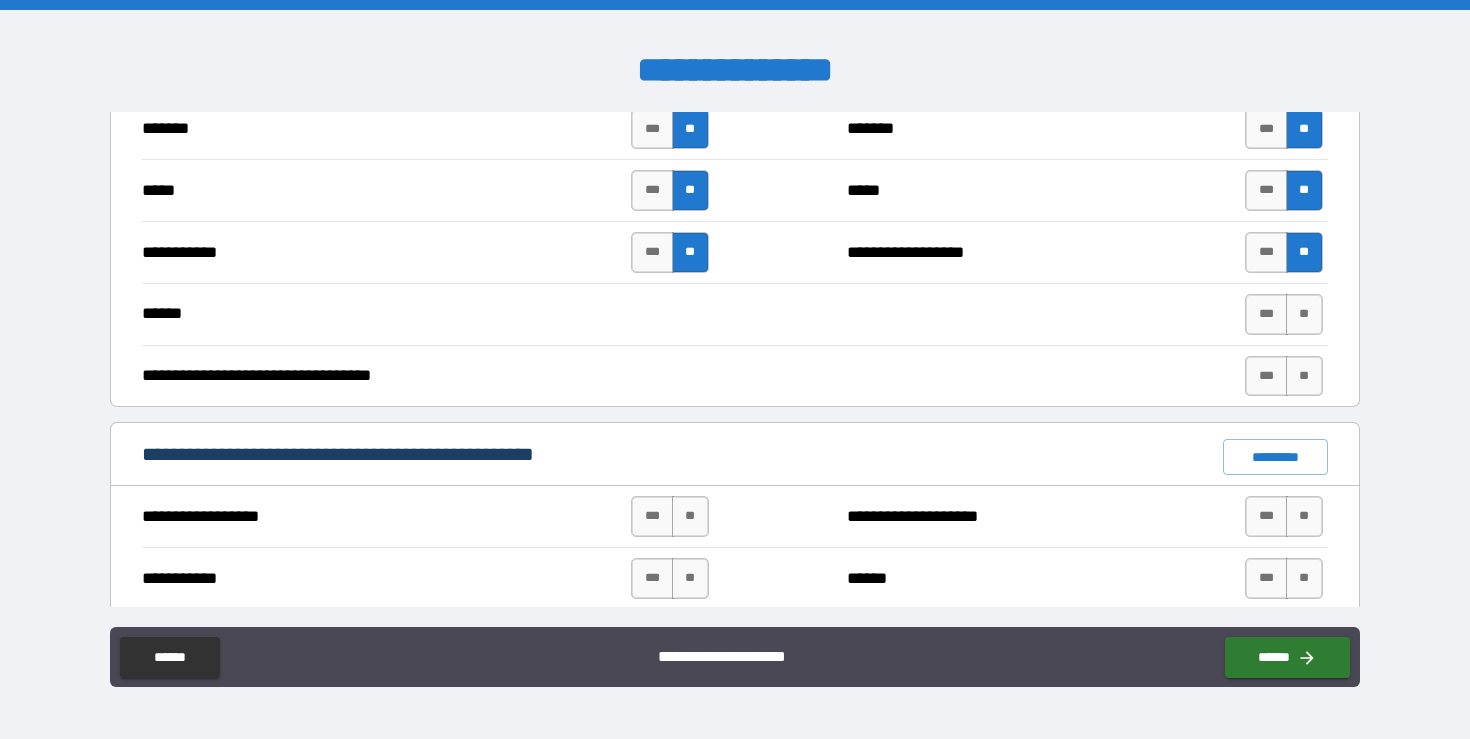 scroll, scrollTop: 1177, scrollLeft: 0, axis: vertical 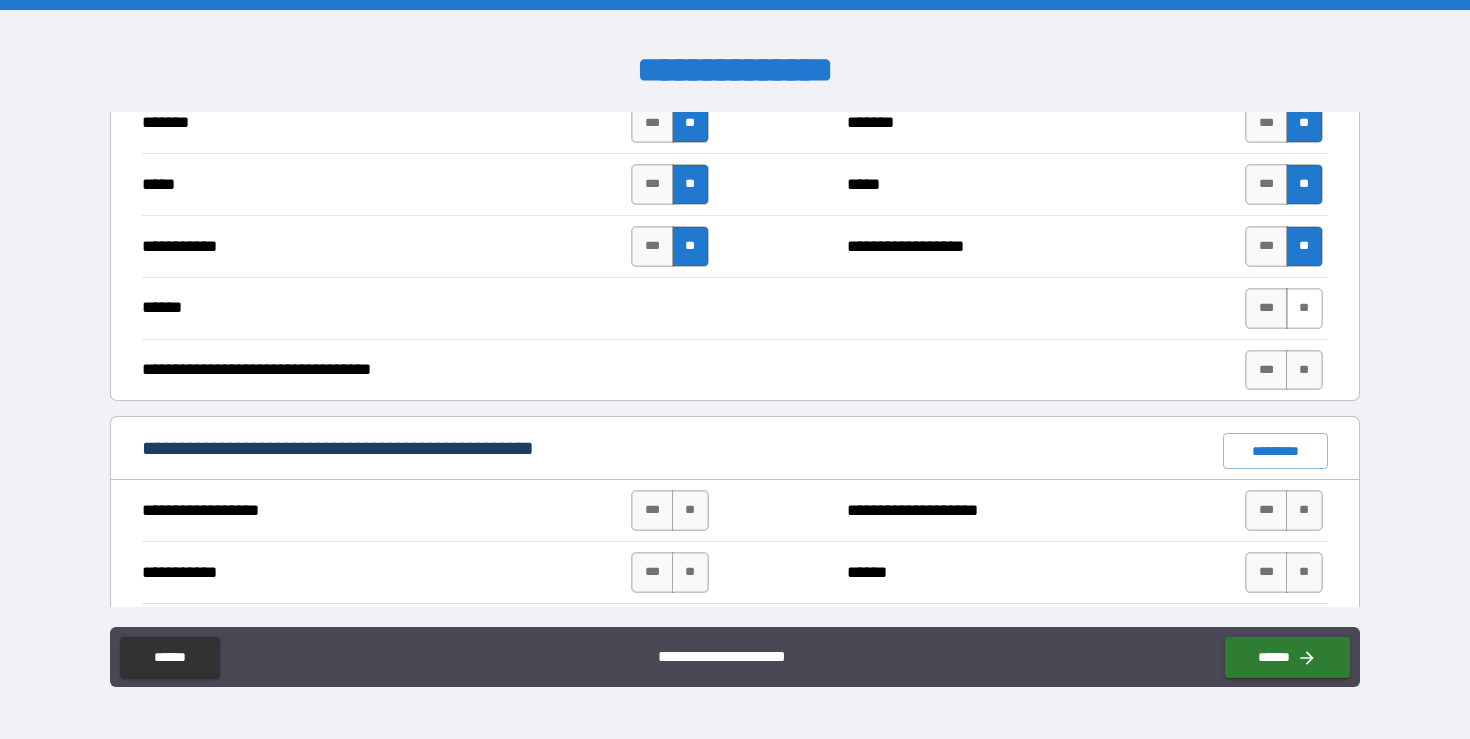 click on "**" at bounding box center (1304, 308) 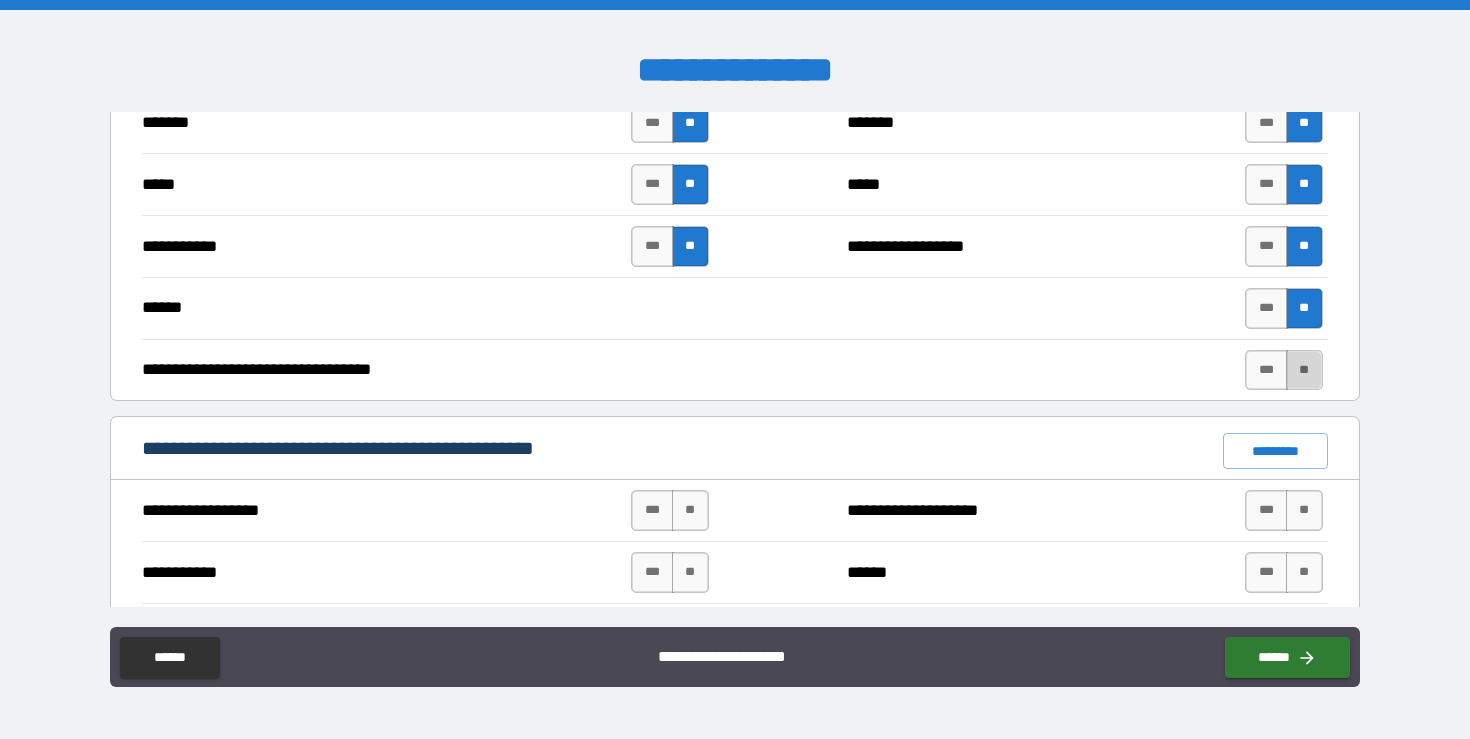 click on "**" at bounding box center (1304, 370) 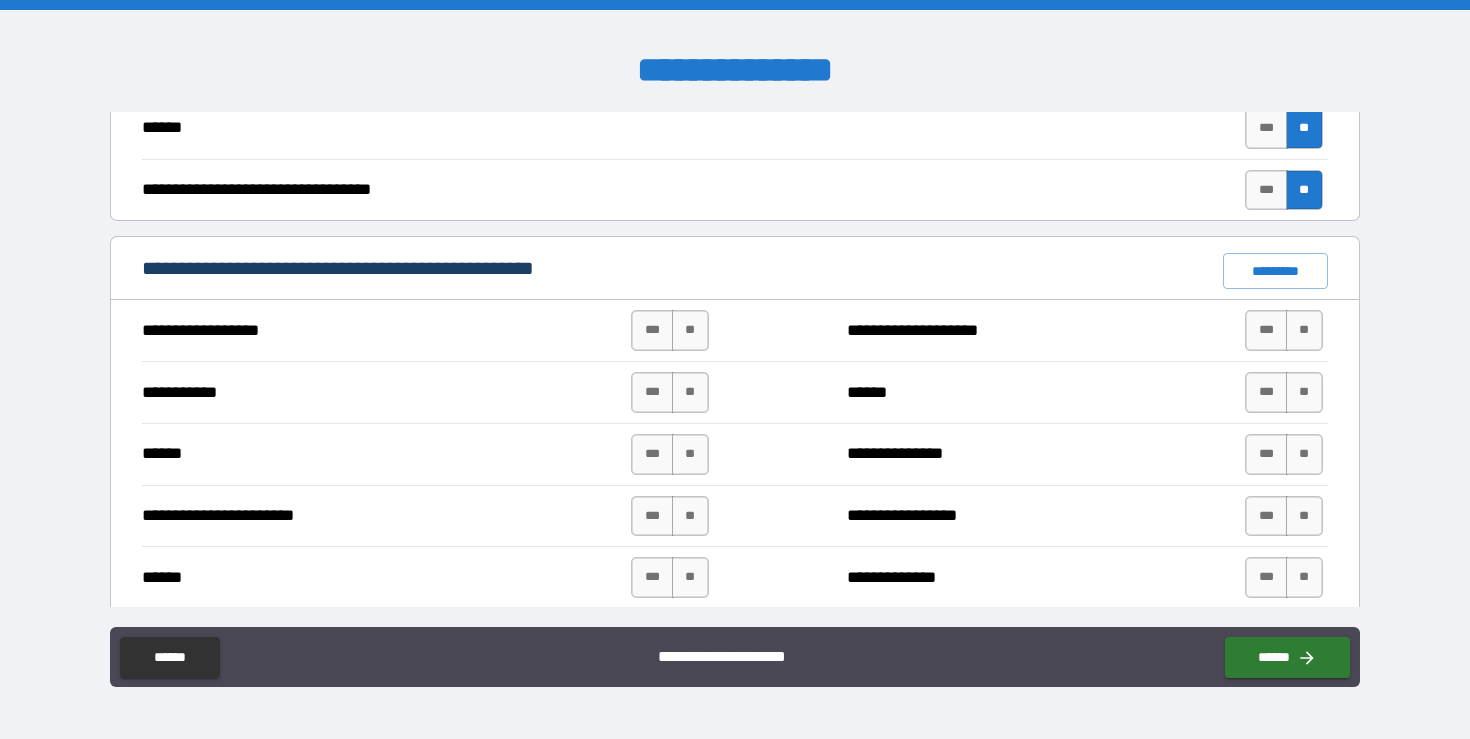 scroll, scrollTop: 1358, scrollLeft: 0, axis: vertical 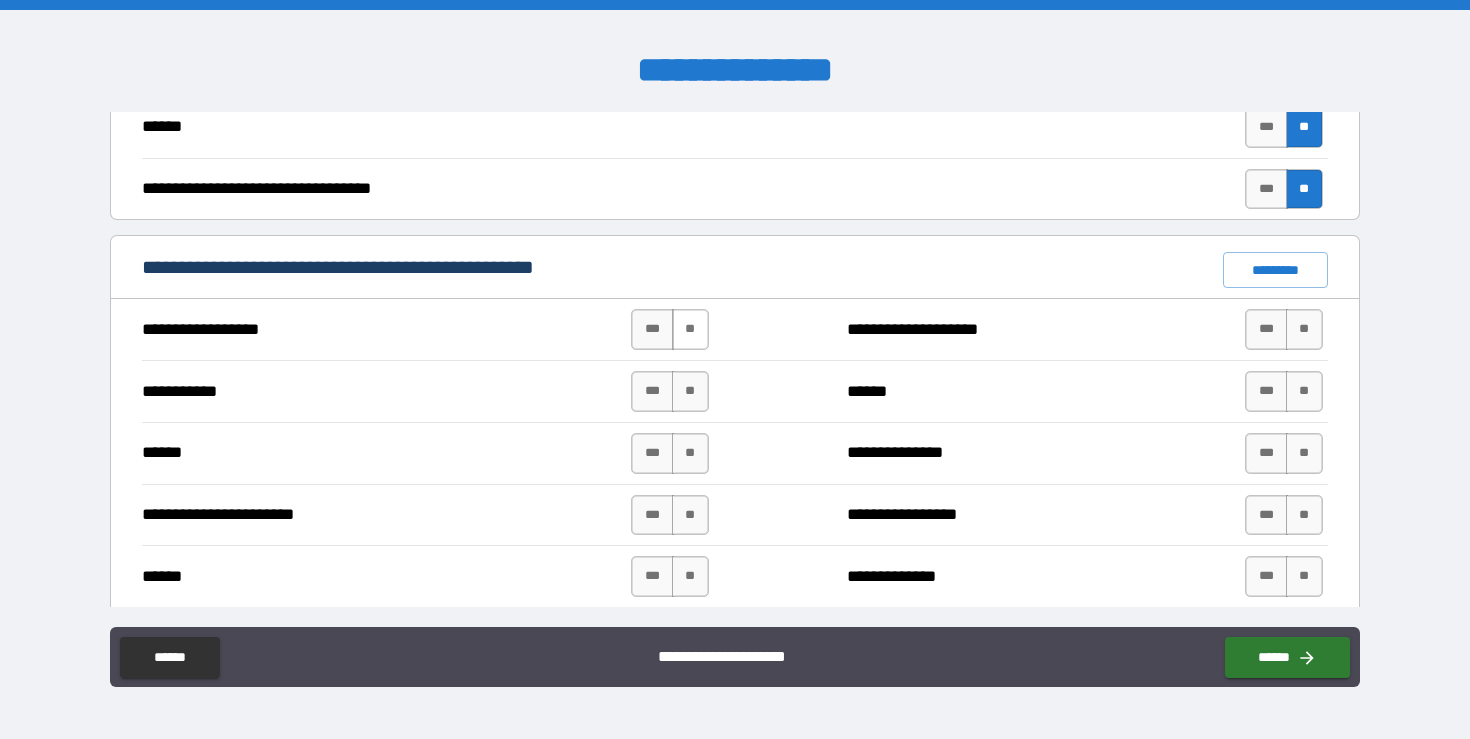 click on "**" at bounding box center (690, 329) 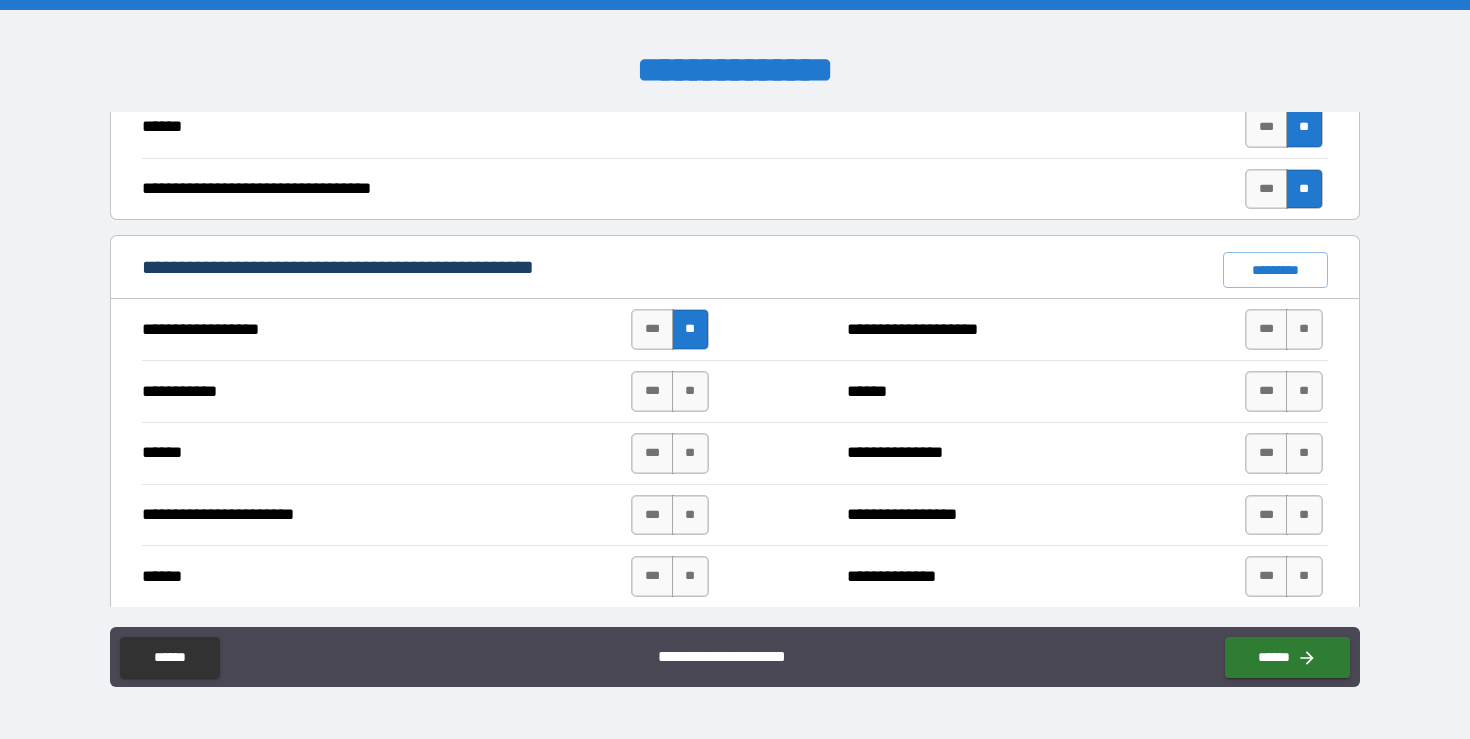 click on "**********" at bounding box center (734, 391) 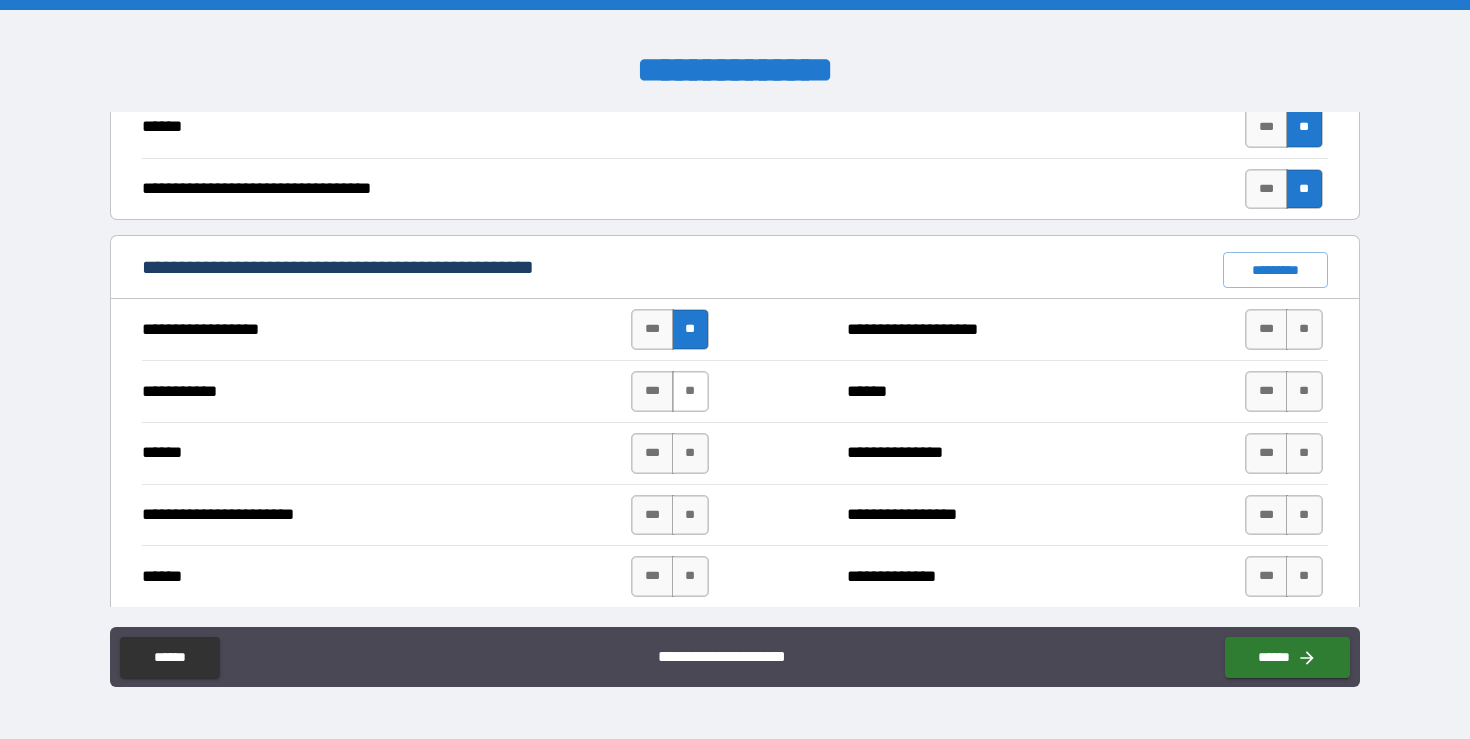 click on "**" at bounding box center (690, 391) 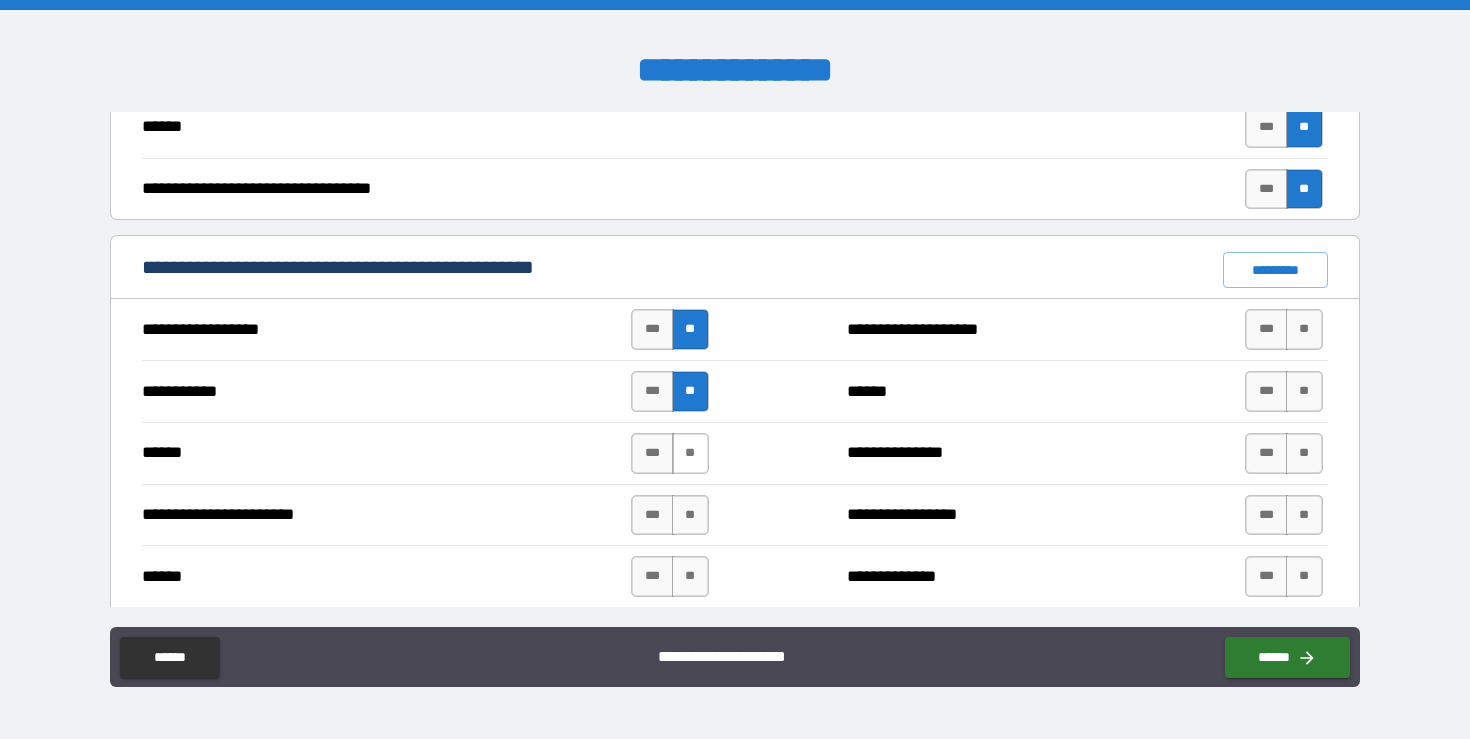 click on "**" at bounding box center (690, 453) 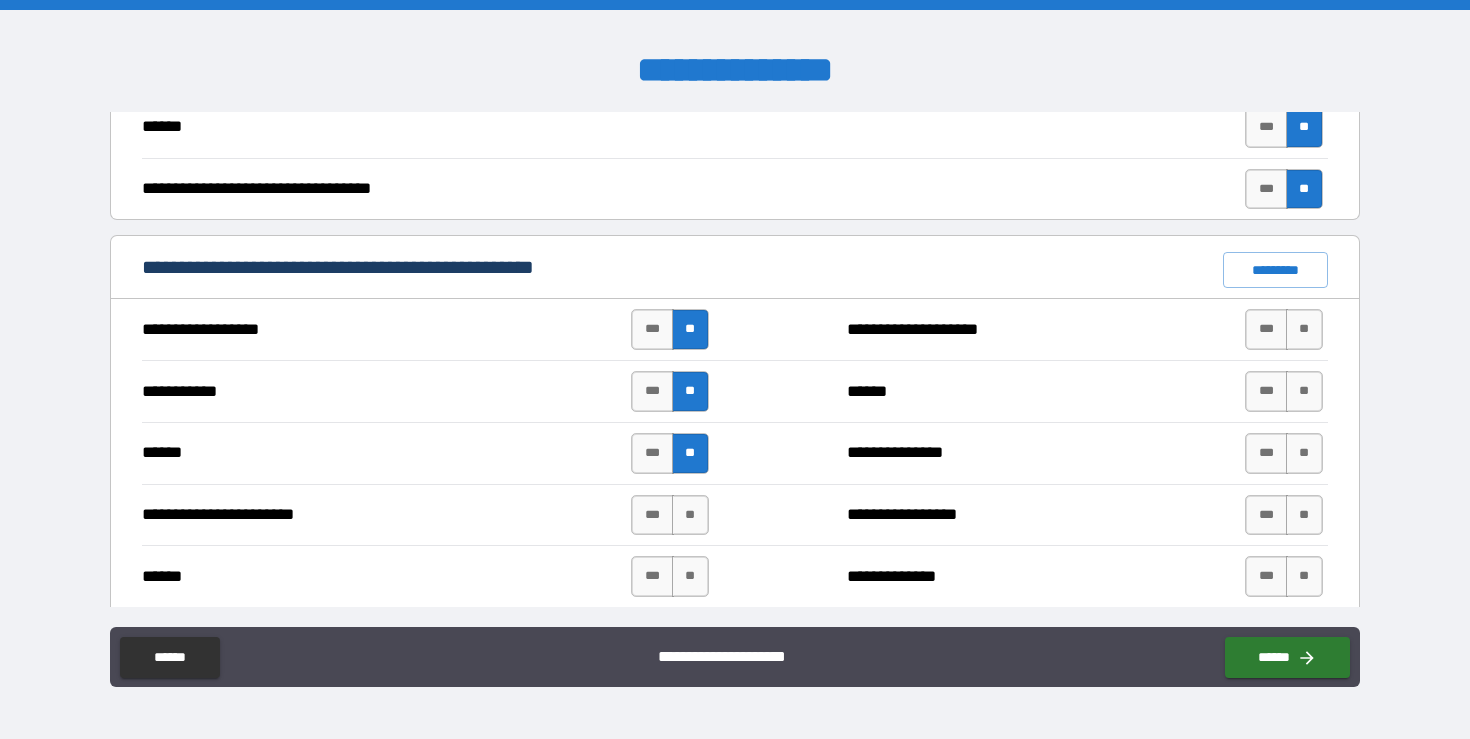 scroll, scrollTop: 1494, scrollLeft: 0, axis: vertical 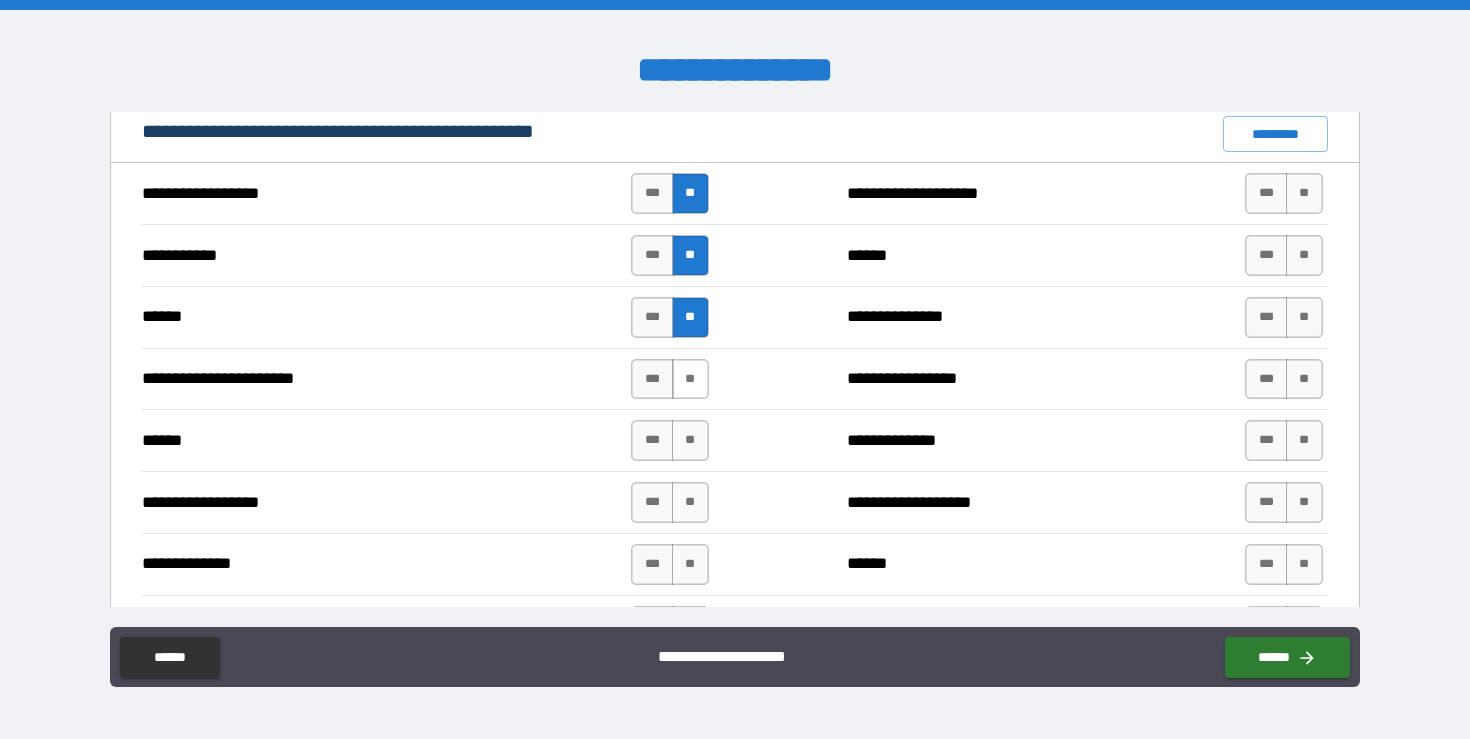 click on "**" at bounding box center (690, 379) 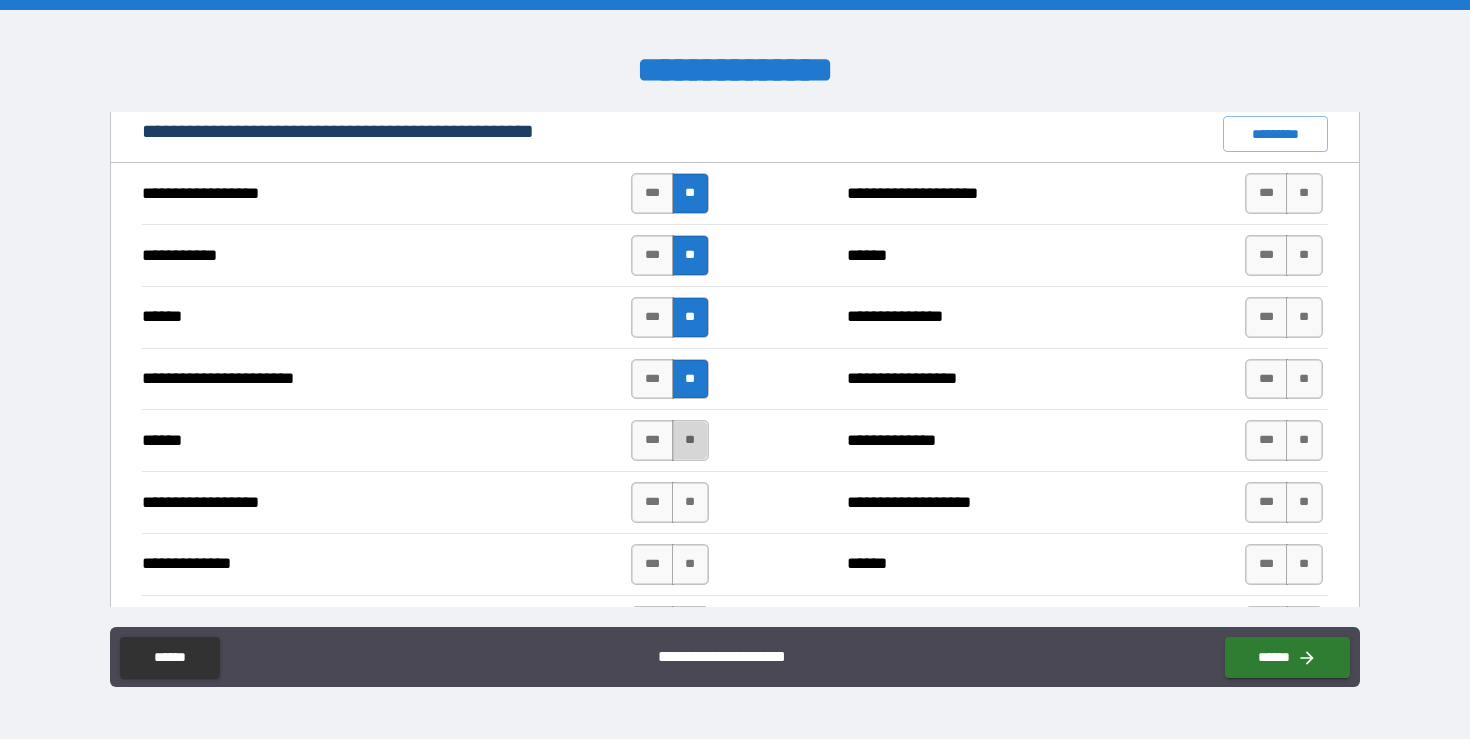 click on "**" at bounding box center (690, 440) 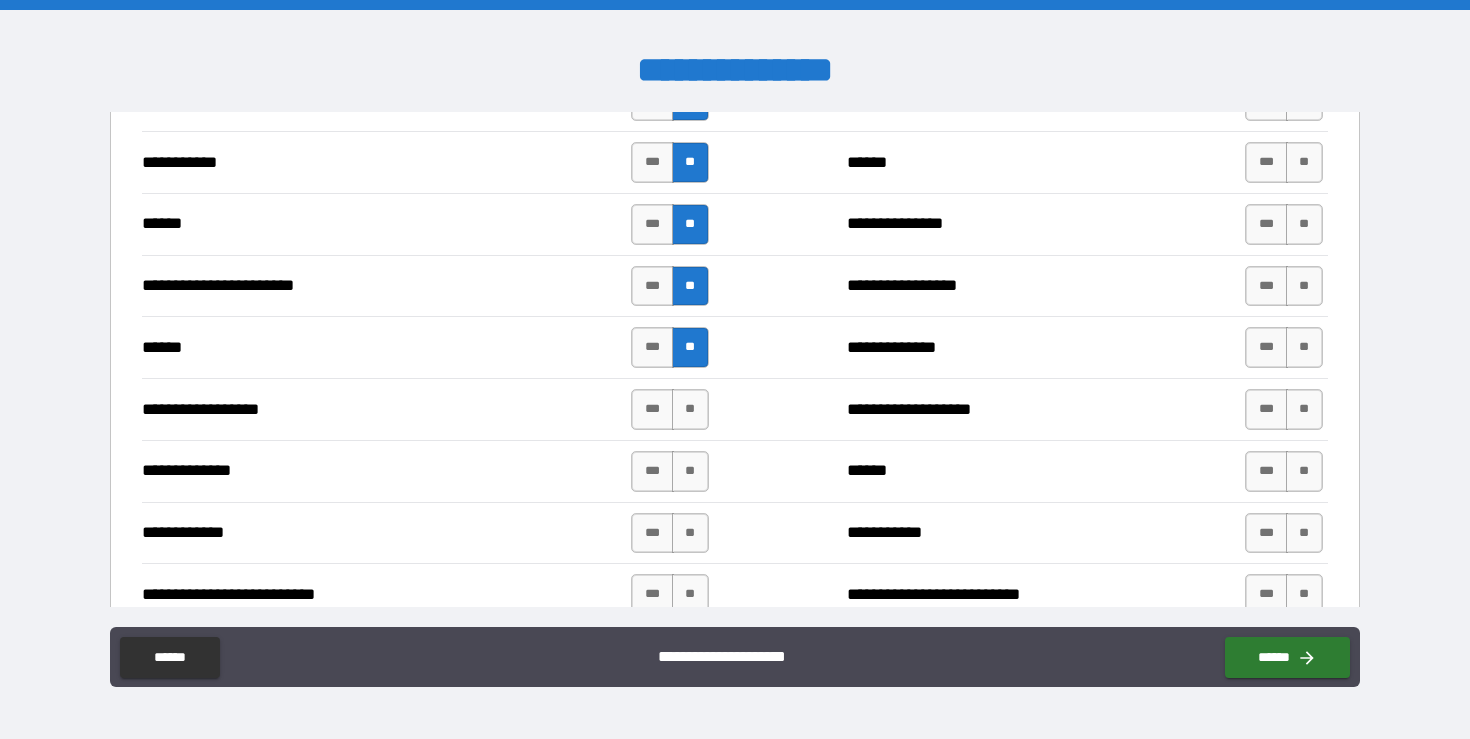 scroll, scrollTop: 1602, scrollLeft: 0, axis: vertical 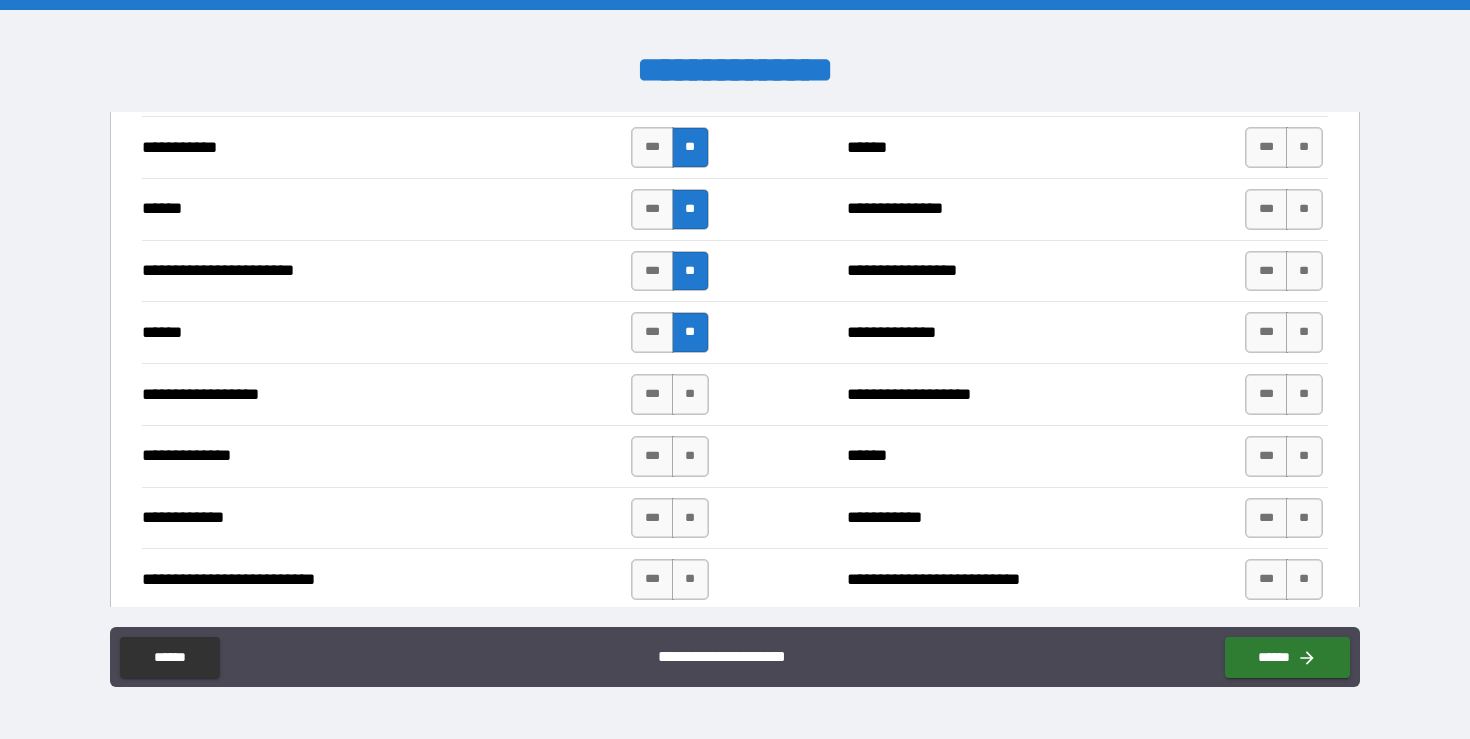 click on "**********" at bounding box center (734, 394) 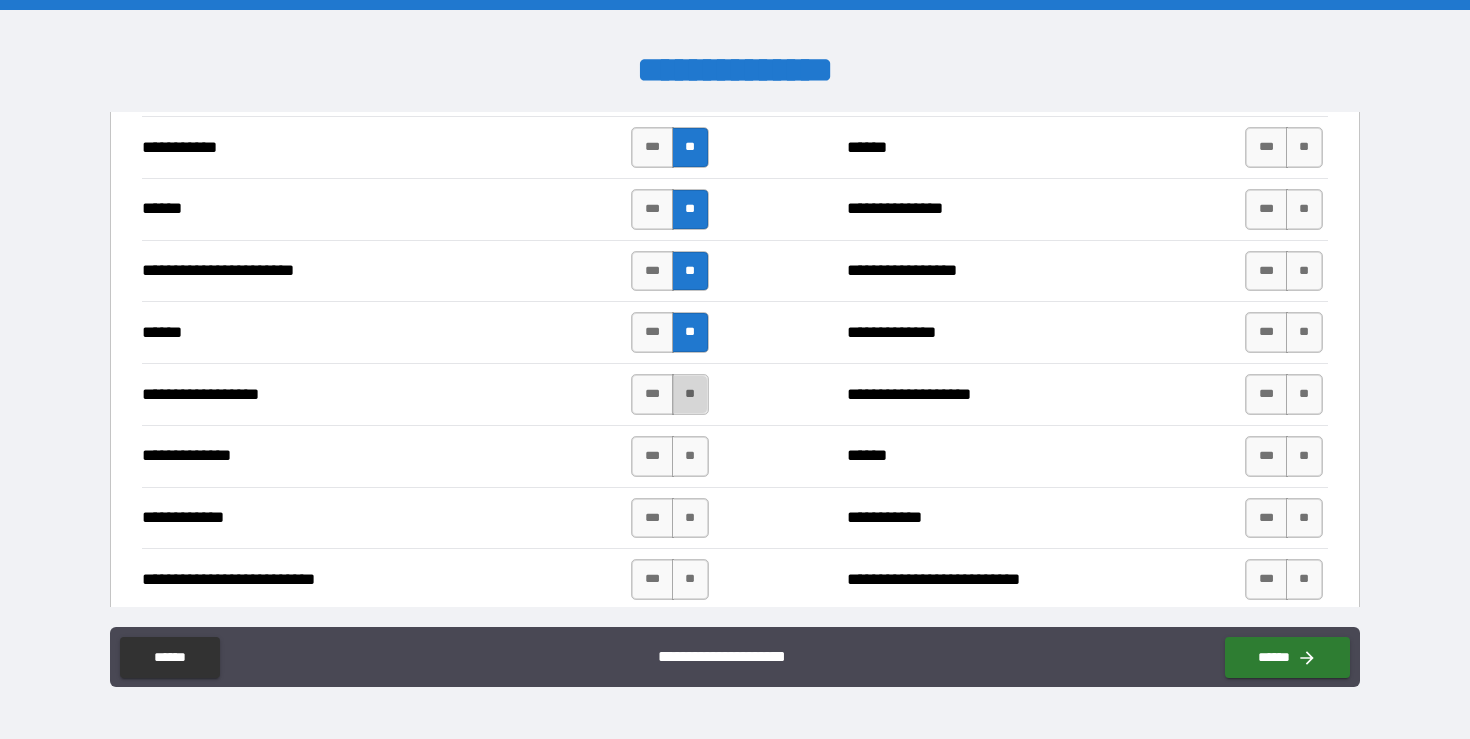 click on "**" at bounding box center (690, 394) 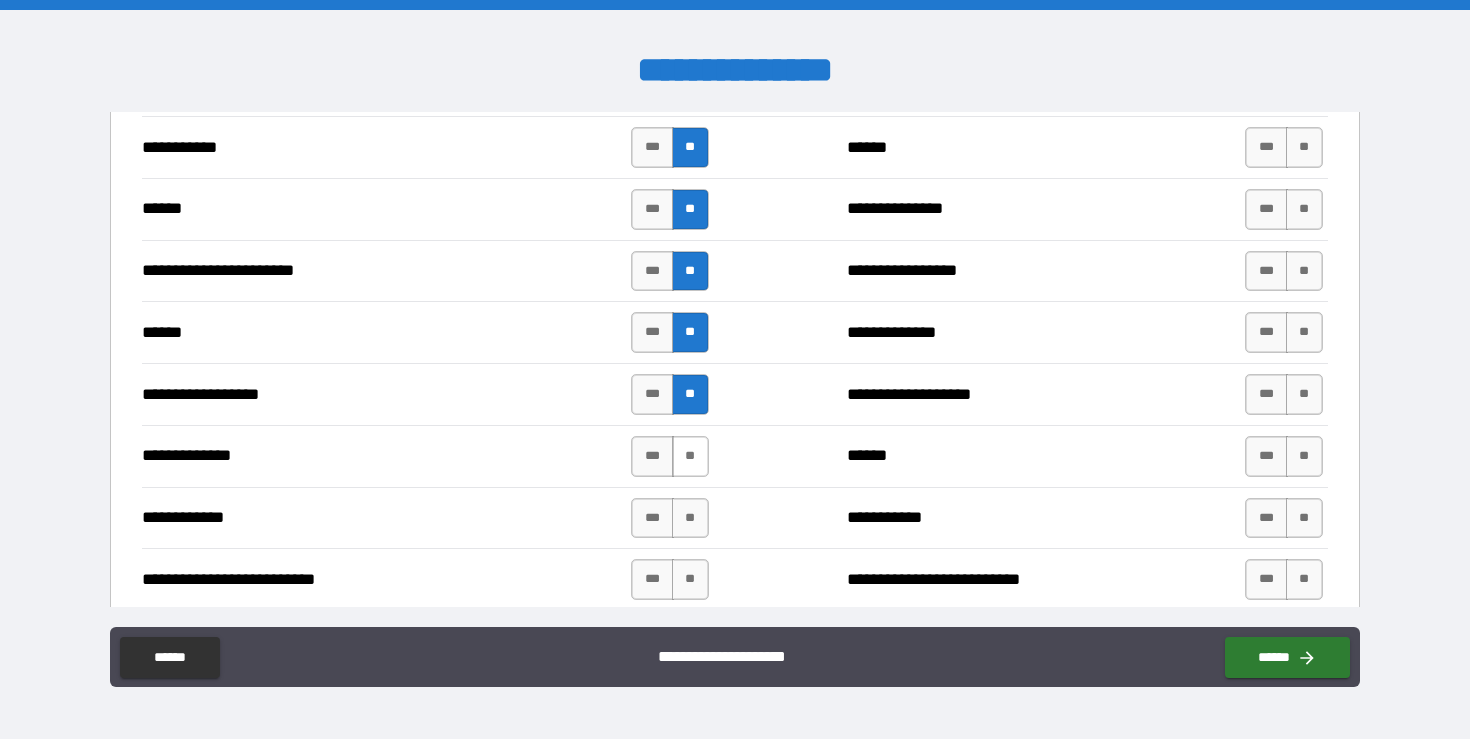 click on "**" at bounding box center [690, 456] 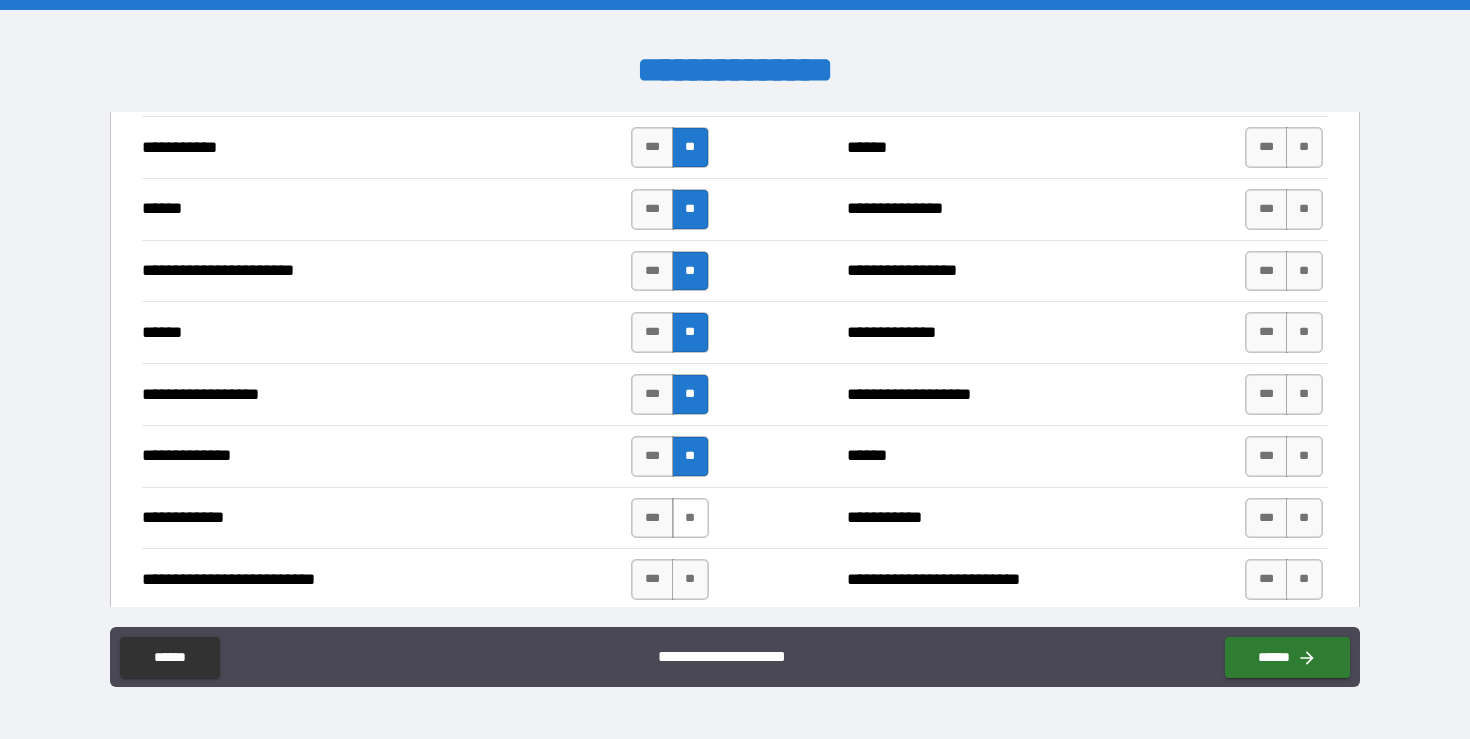 click on "**" at bounding box center [690, 518] 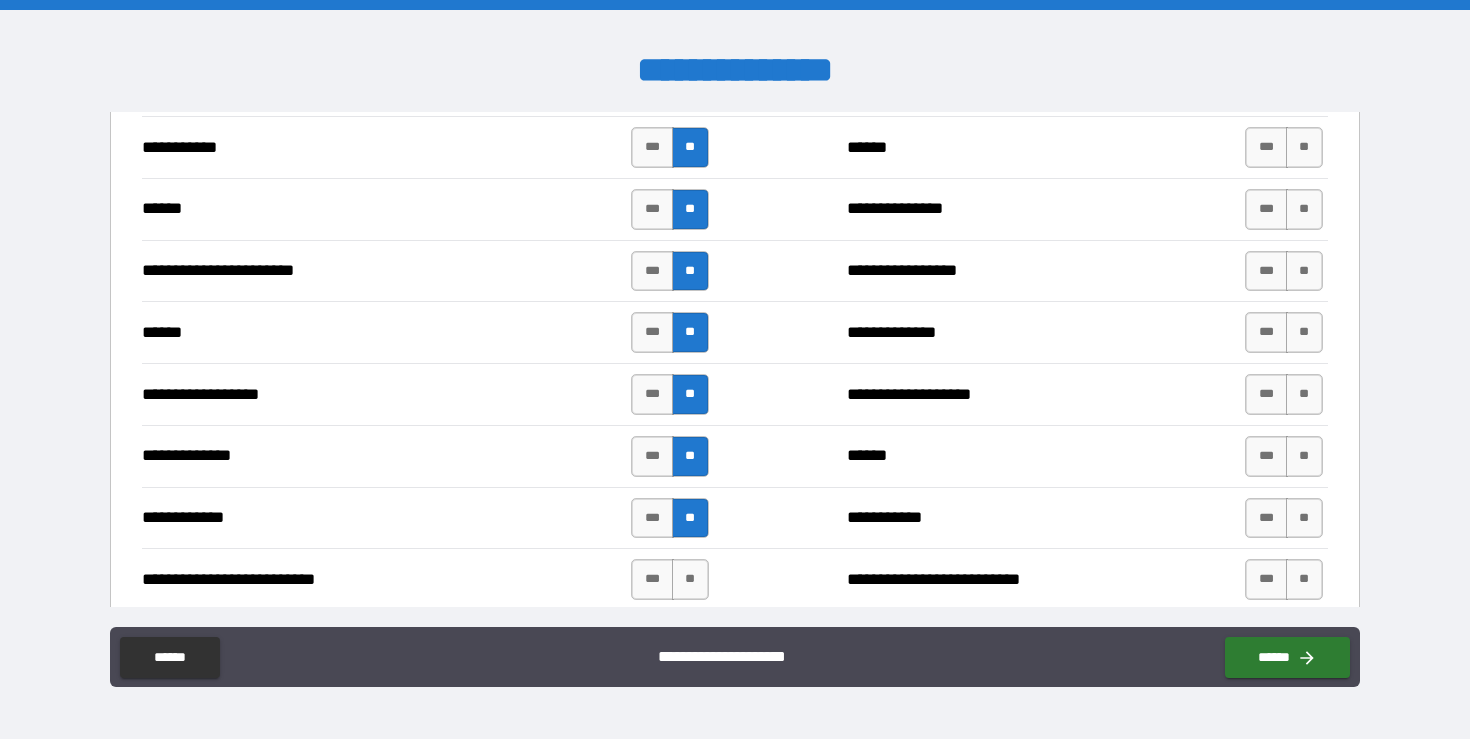 scroll, scrollTop: 1726, scrollLeft: 0, axis: vertical 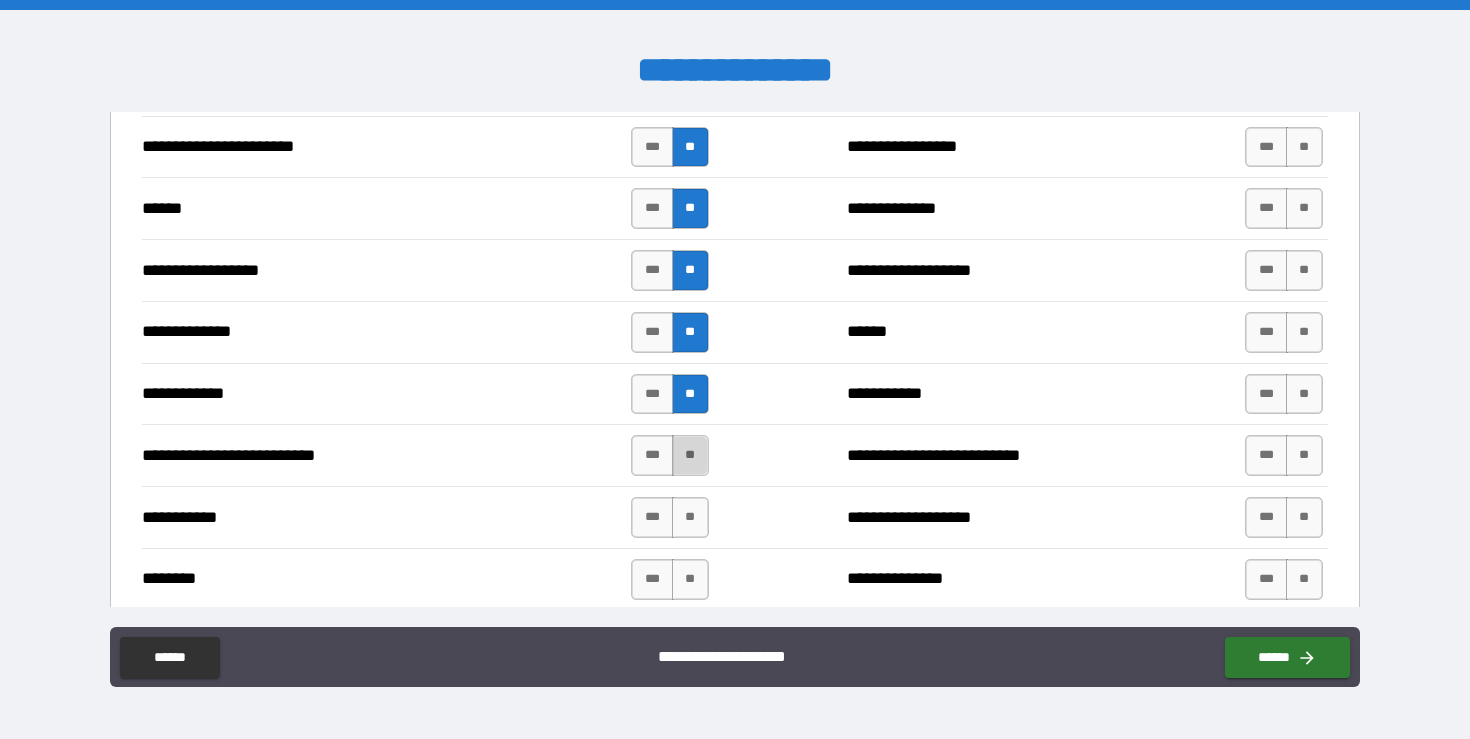 click on "**" at bounding box center (690, 455) 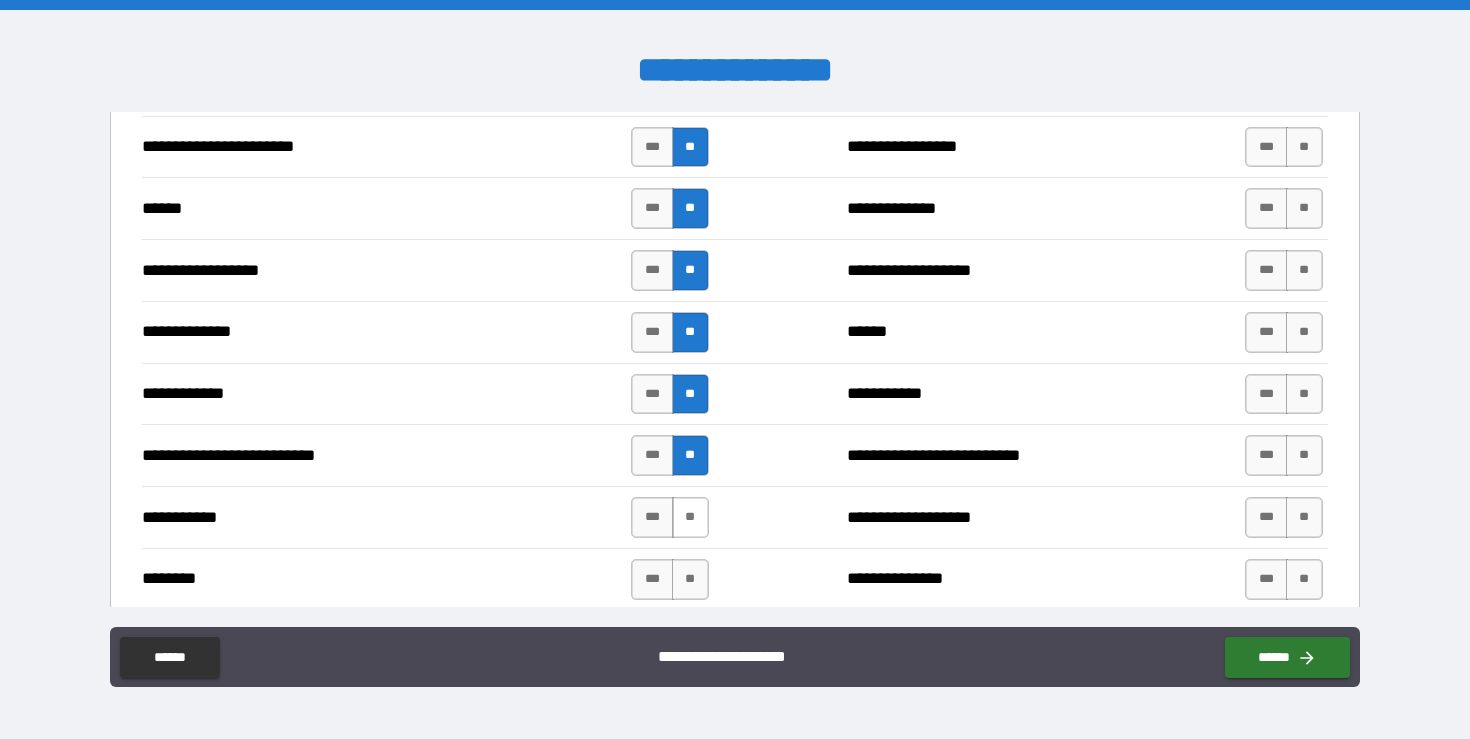 click on "**" at bounding box center (690, 517) 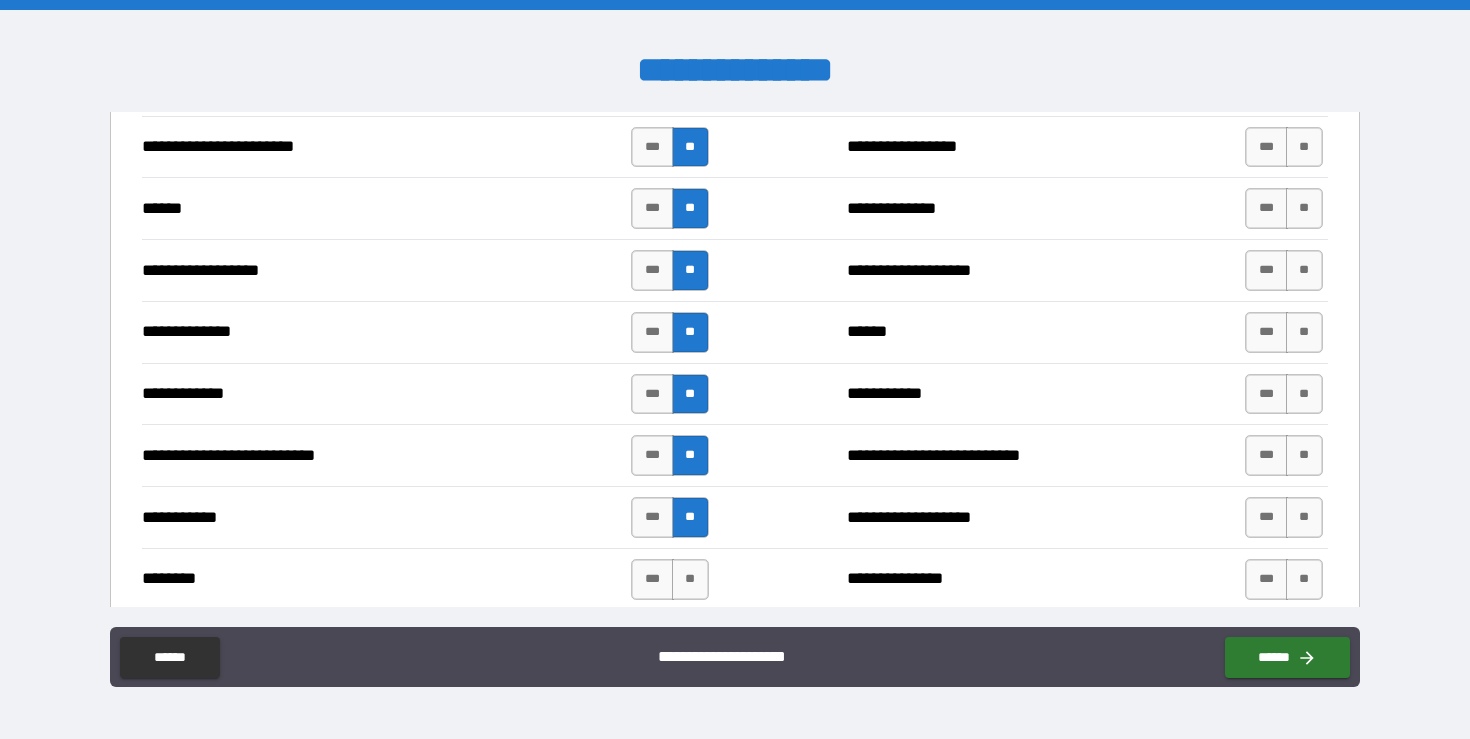 scroll, scrollTop: 1853, scrollLeft: 0, axis: vertical 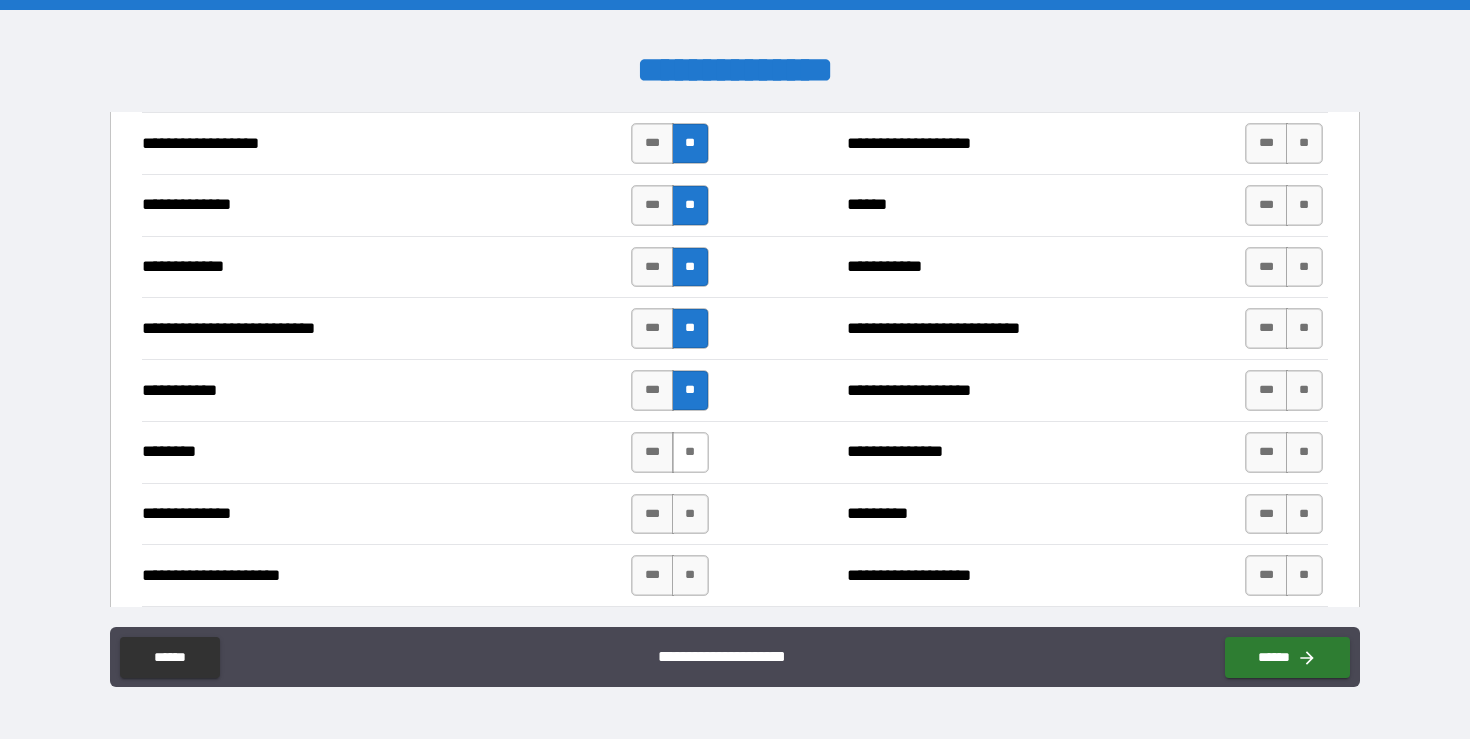 click on "**" at bounding box center [690, 452] 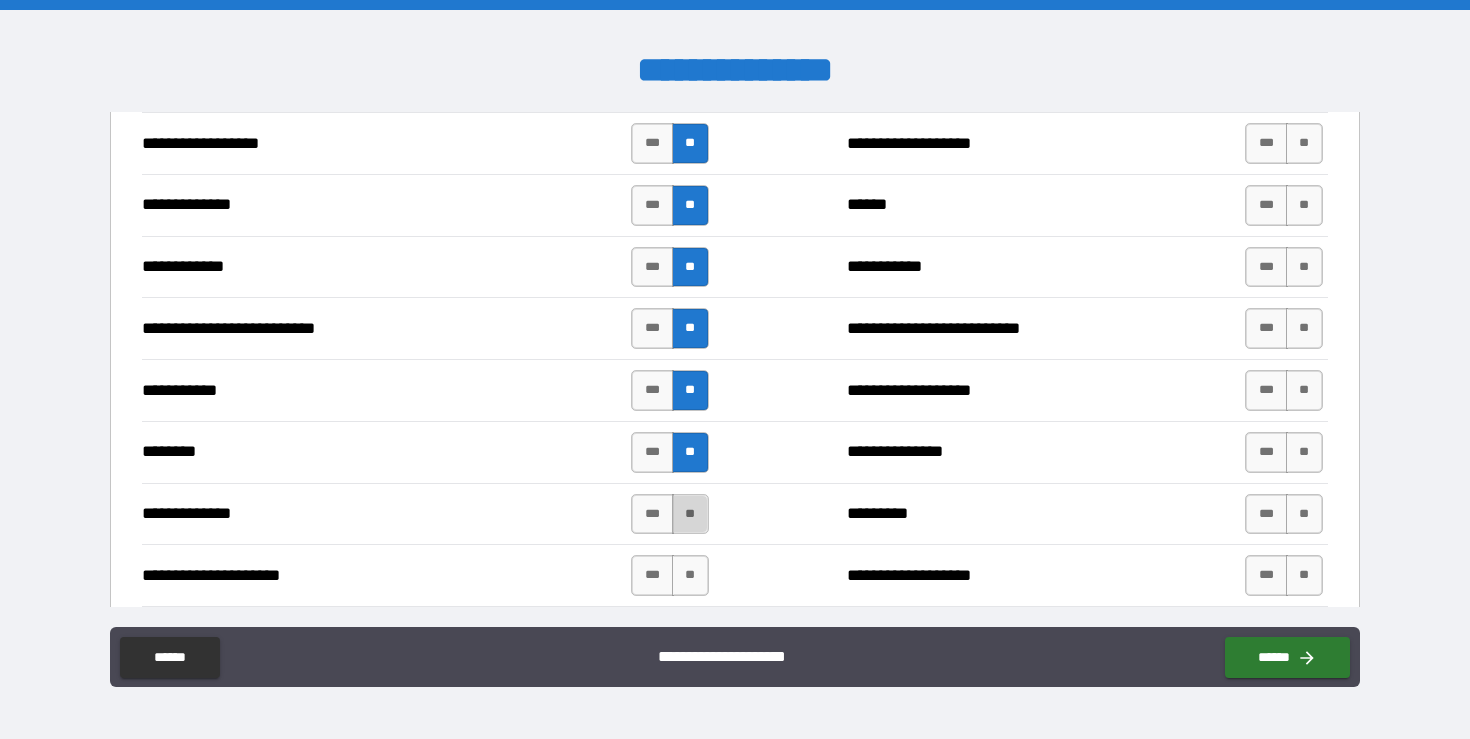 click on "**" at bounding box center [690, 514] 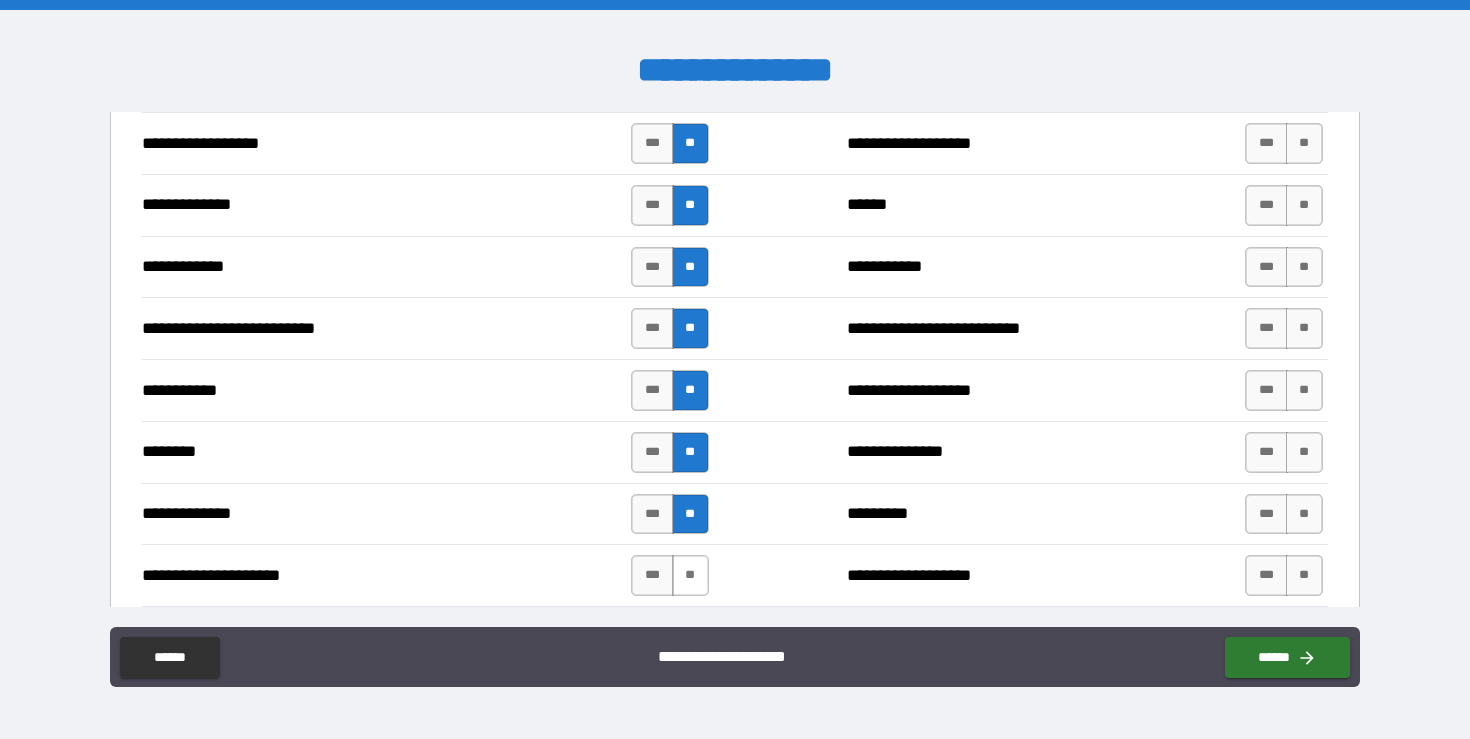 click on "**" at bounding box center [690, 575] 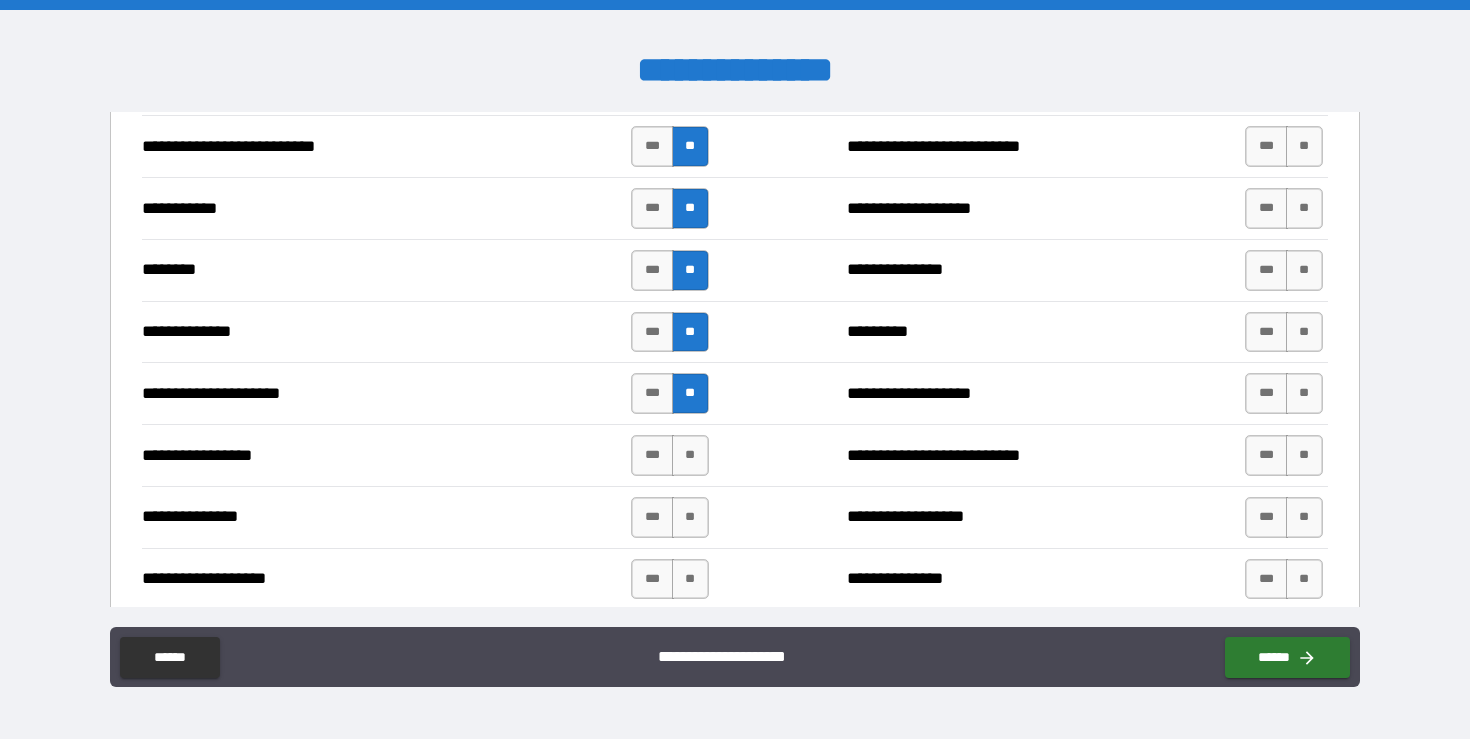 scroll, scrollTop: 2036, scrollLeft: 0, axis: vertical 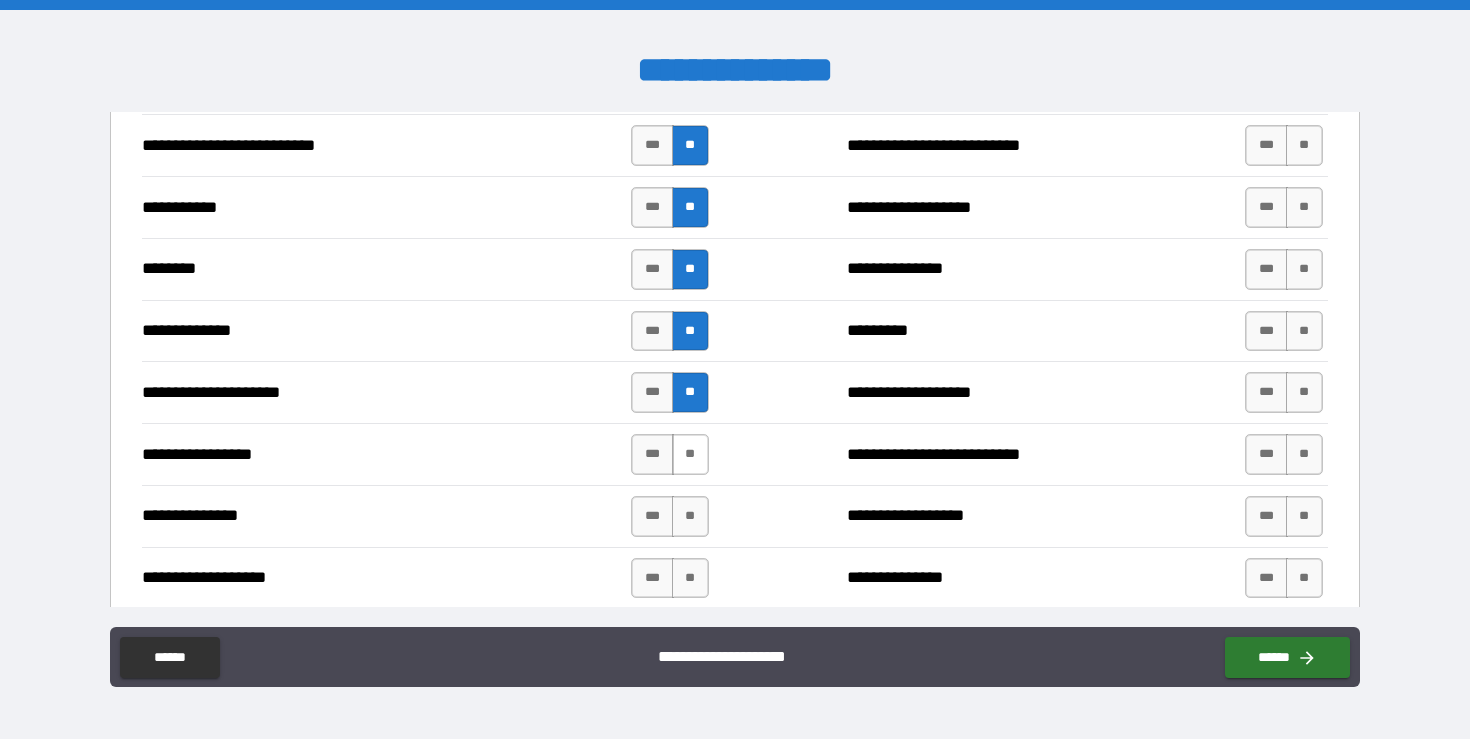 click on "**" at bounding box center (690, 454) 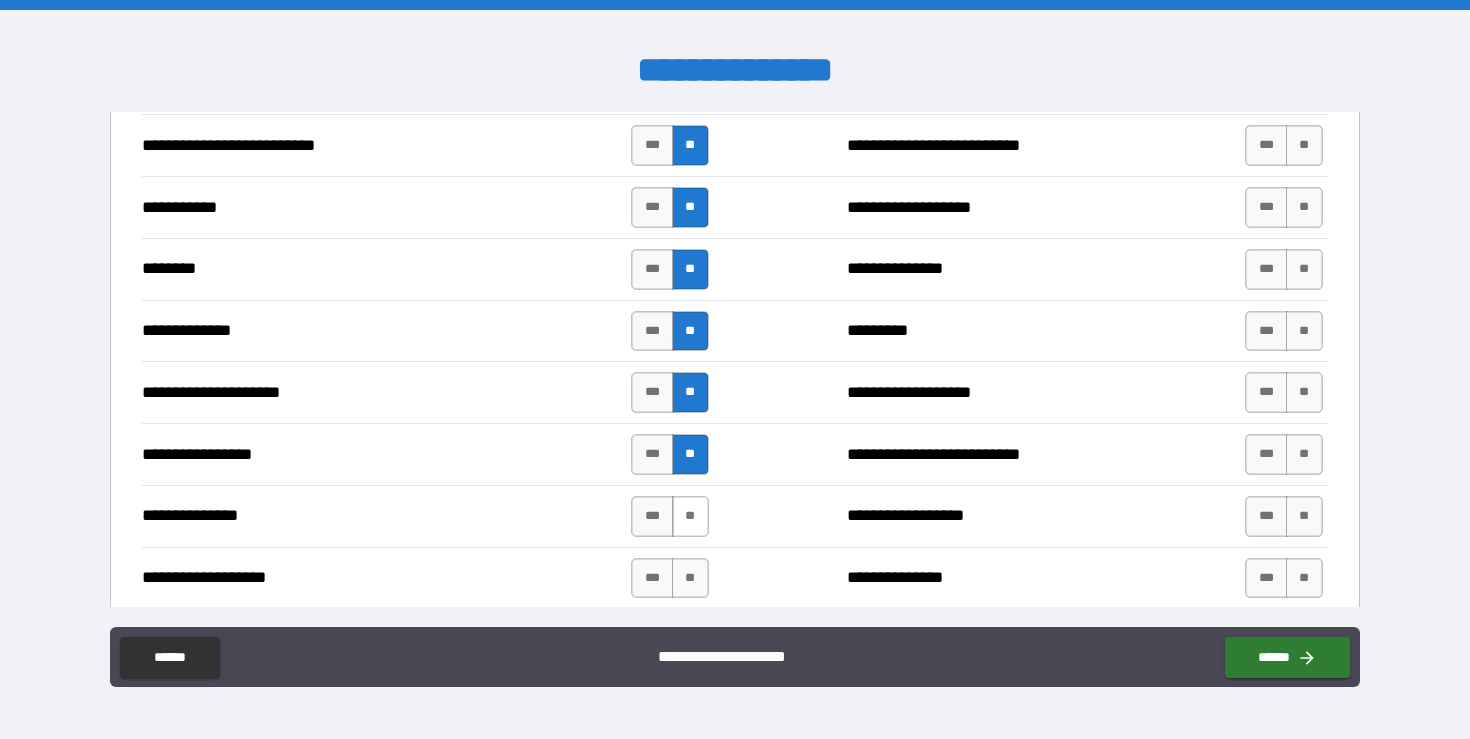click on "**" at bounding box center [690, 516] 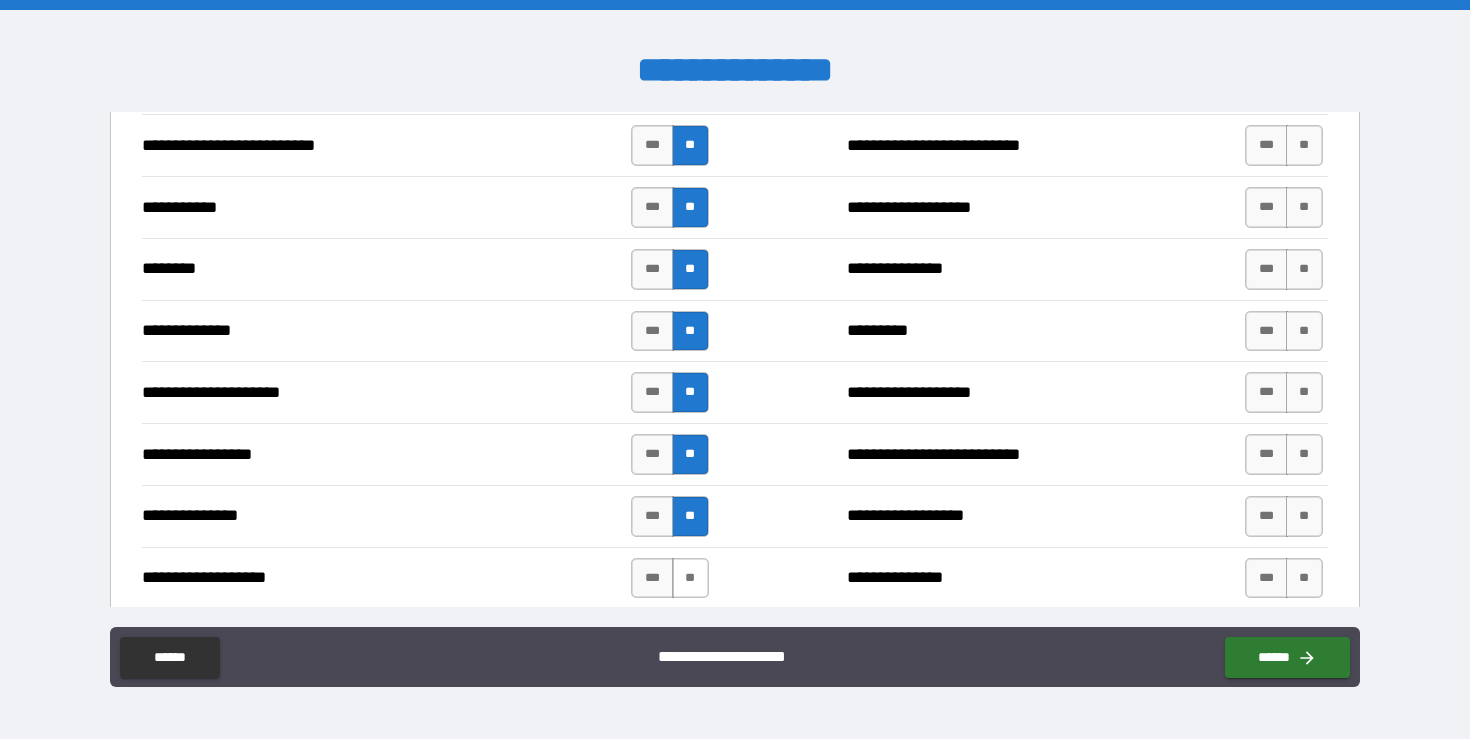 click on "**" at bounding box center [690, 578] 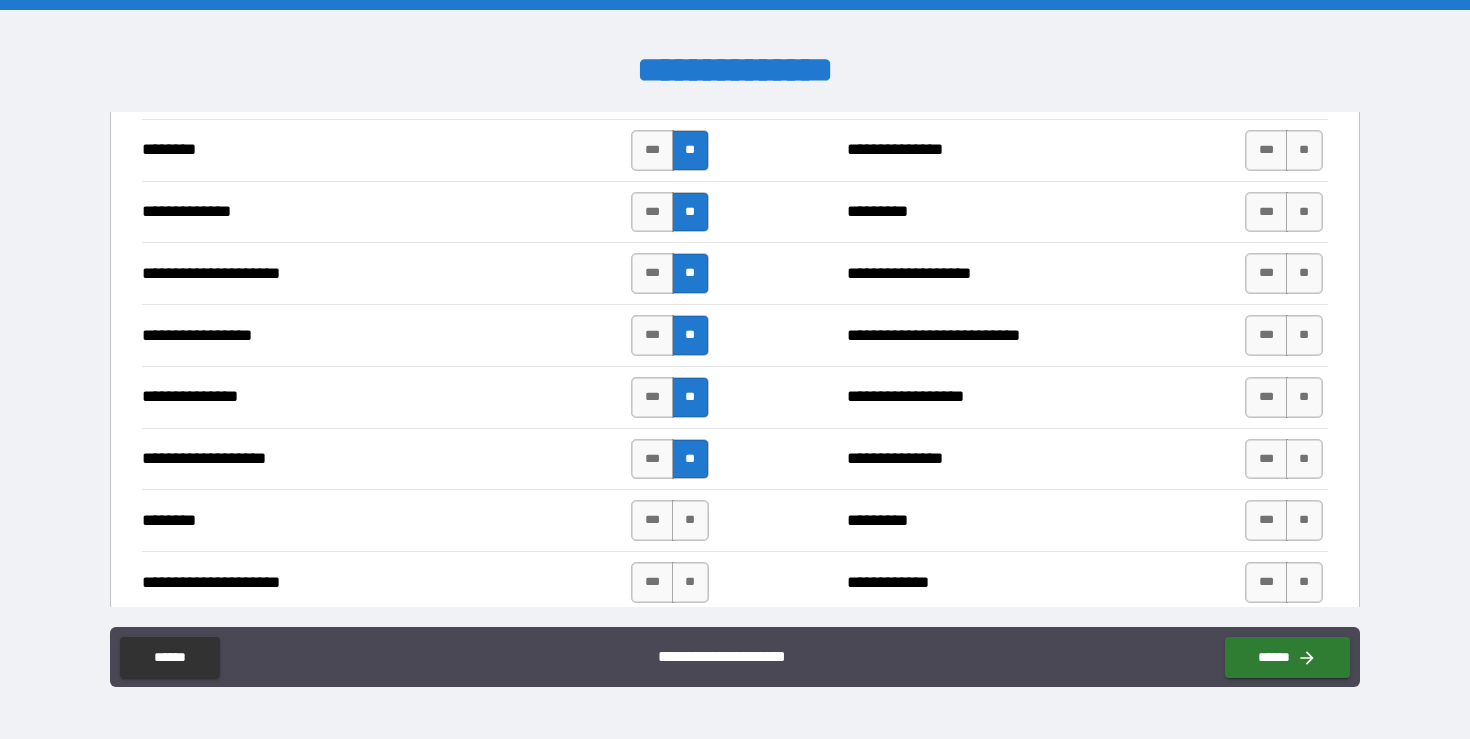 scroll, scrollTop: 2199, scrollLeft: 0, axis: vertical 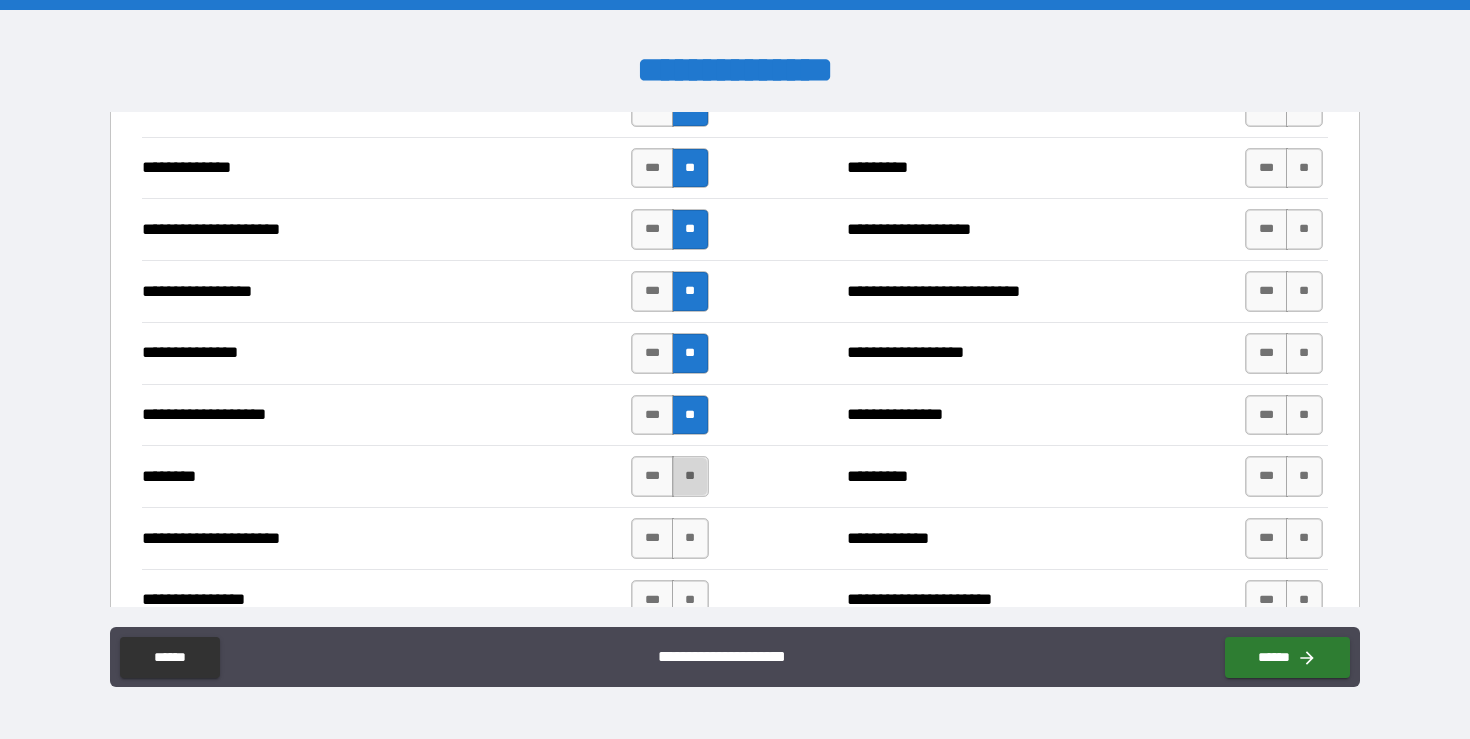 click on "**" at bounding box center [690, 476] 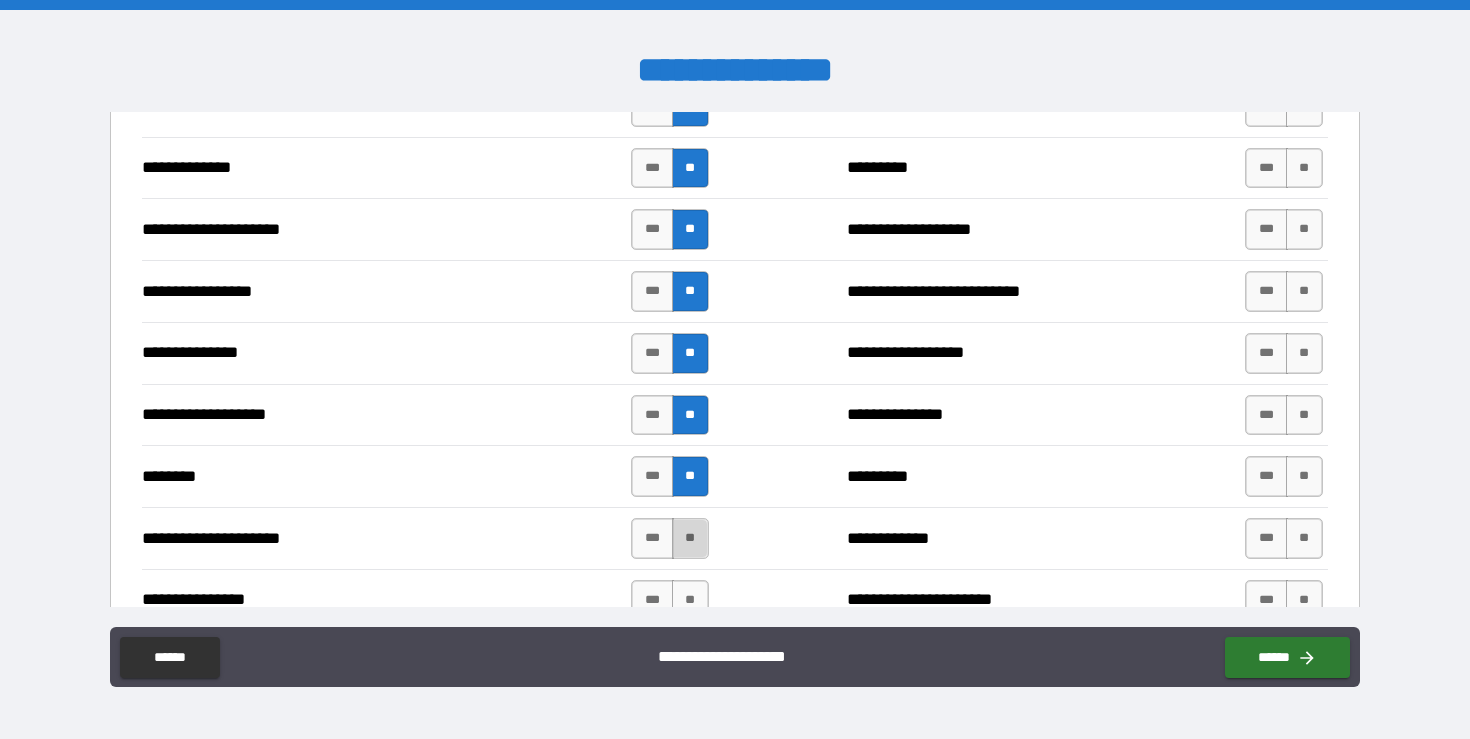 click on "**" at bounding box center [690, 538] 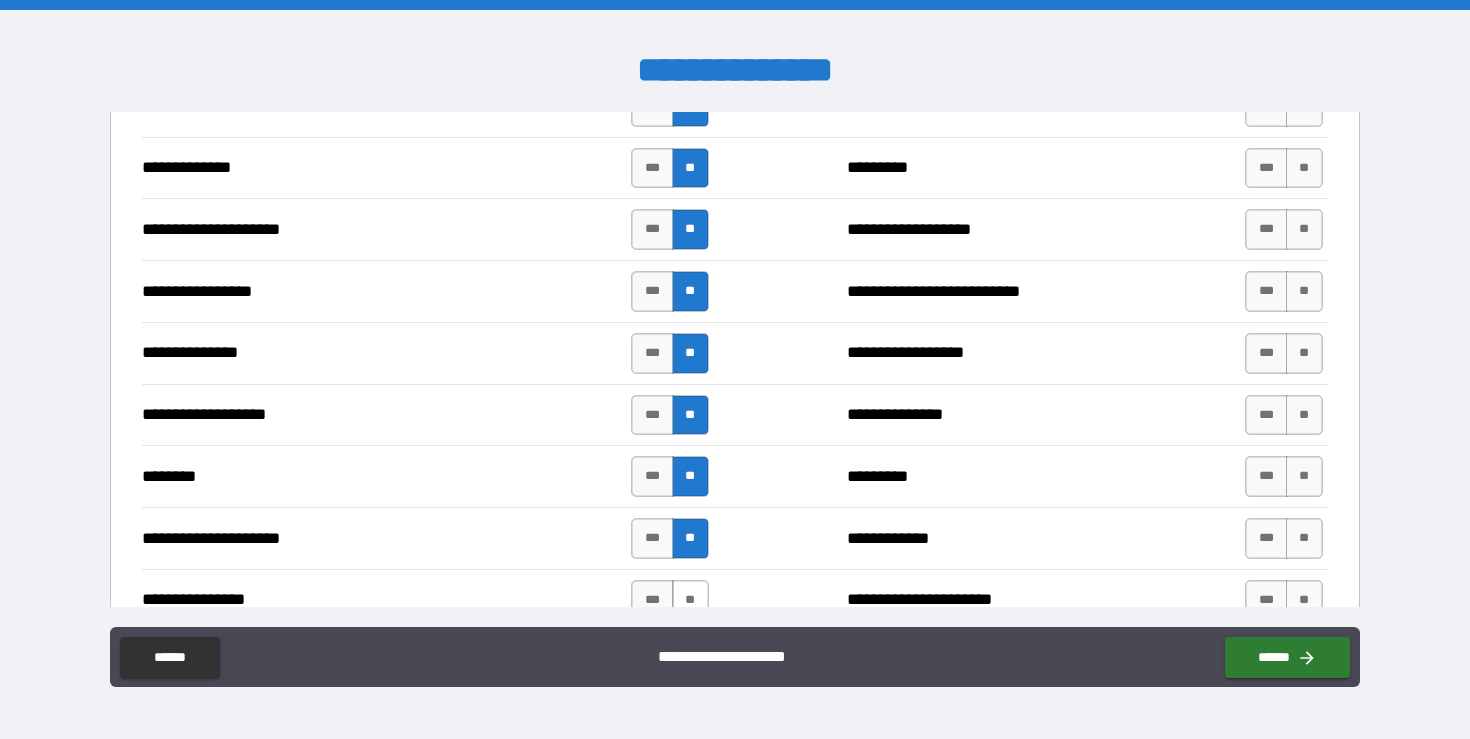 click on "**" at bounding box center [690, 600] 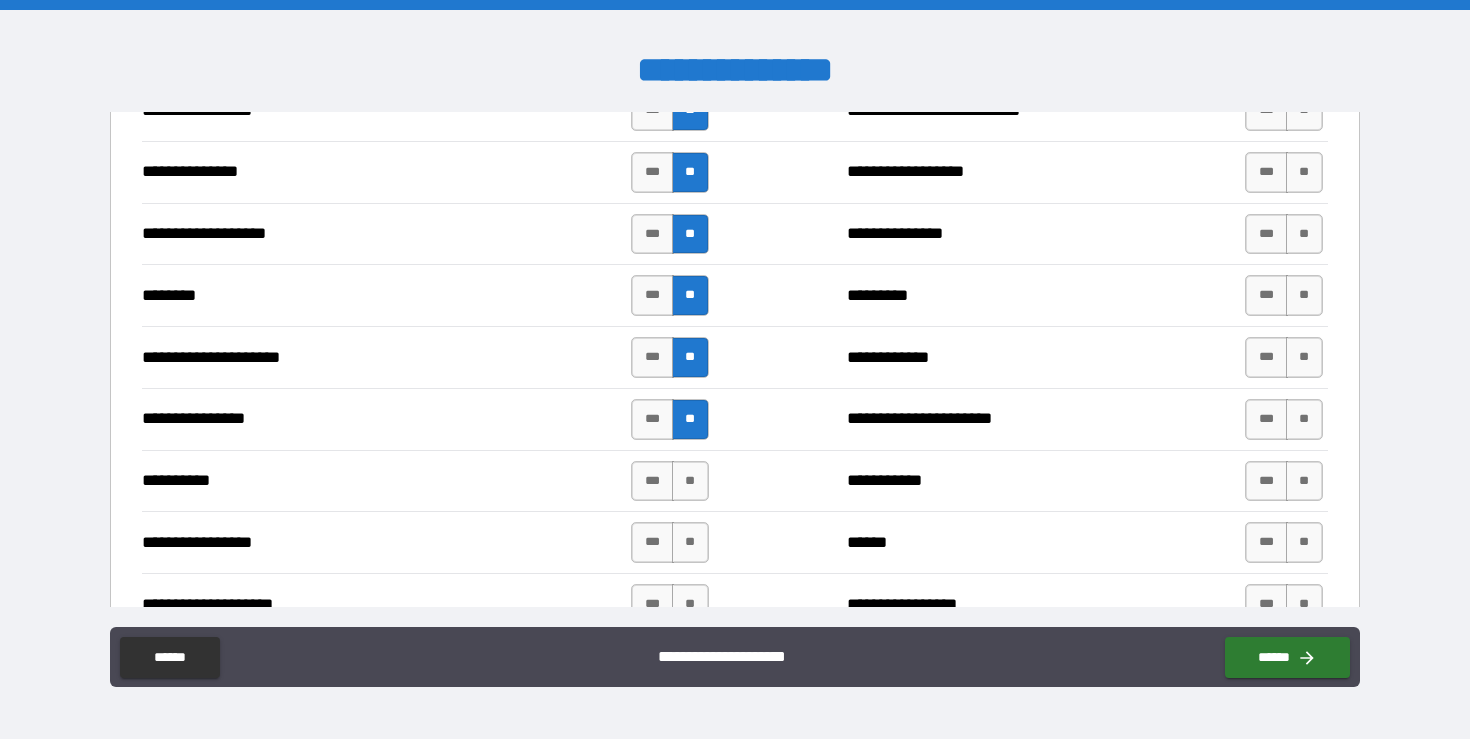 scroll, scrollTop: 2381, scrollLeft: 0, axis: vertical 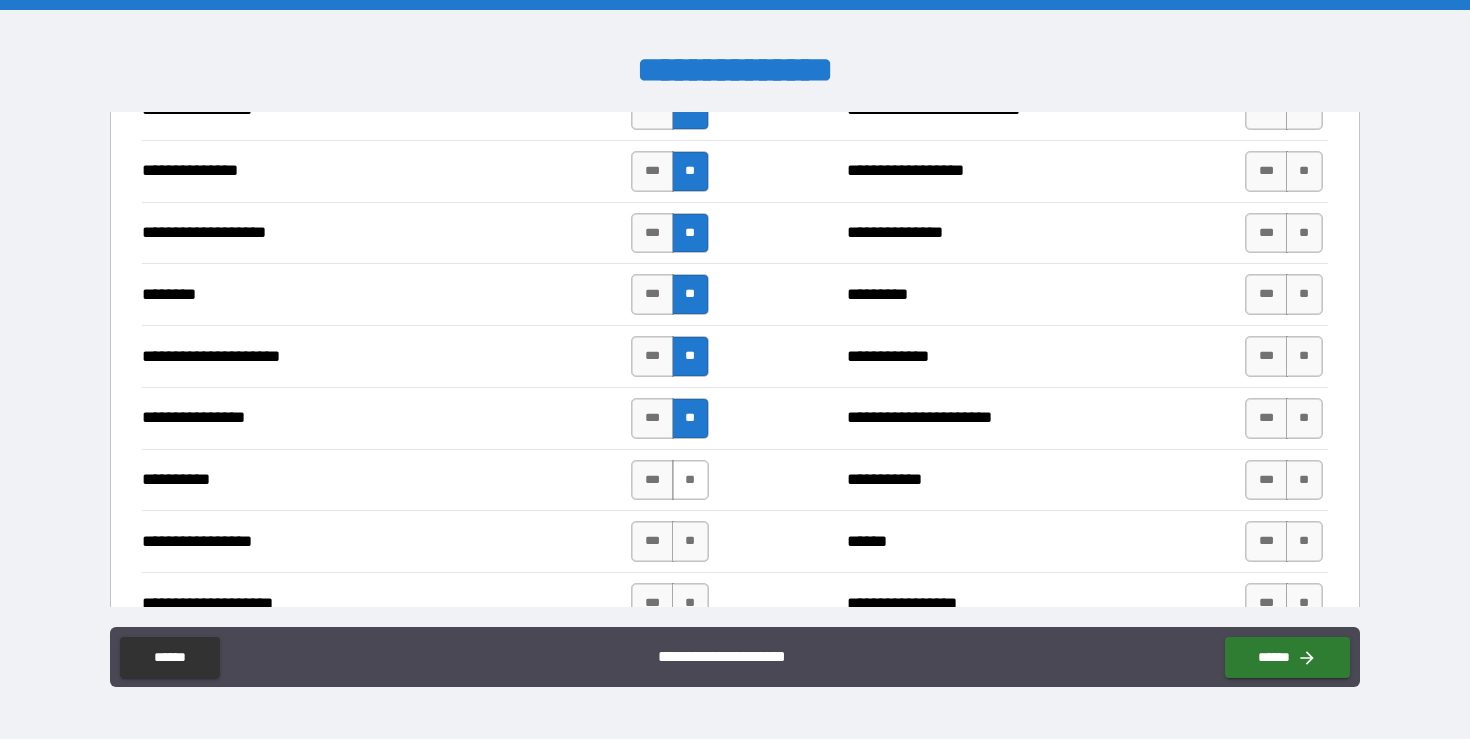 click on "**" at bounding box center [690, 480] 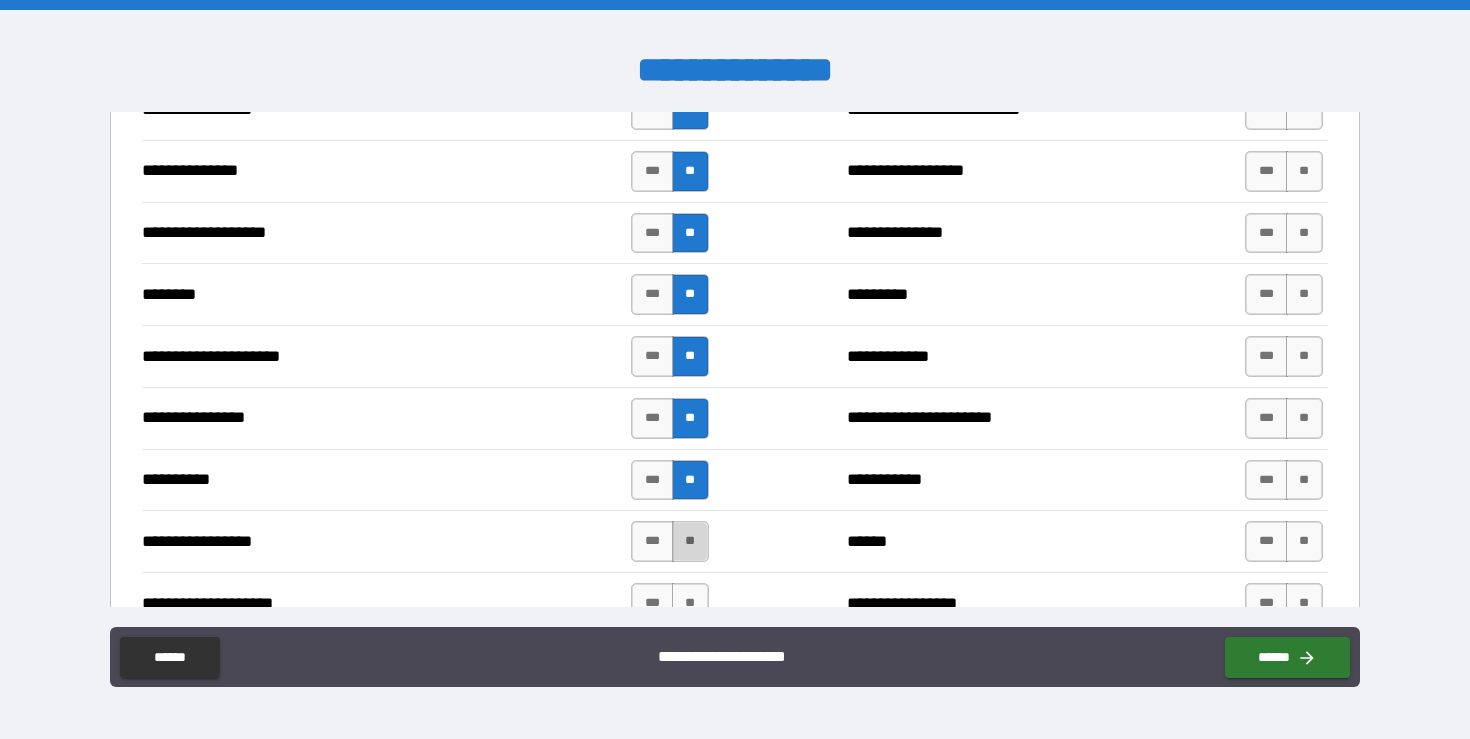 click on "**" at bounding box center [690, 541] 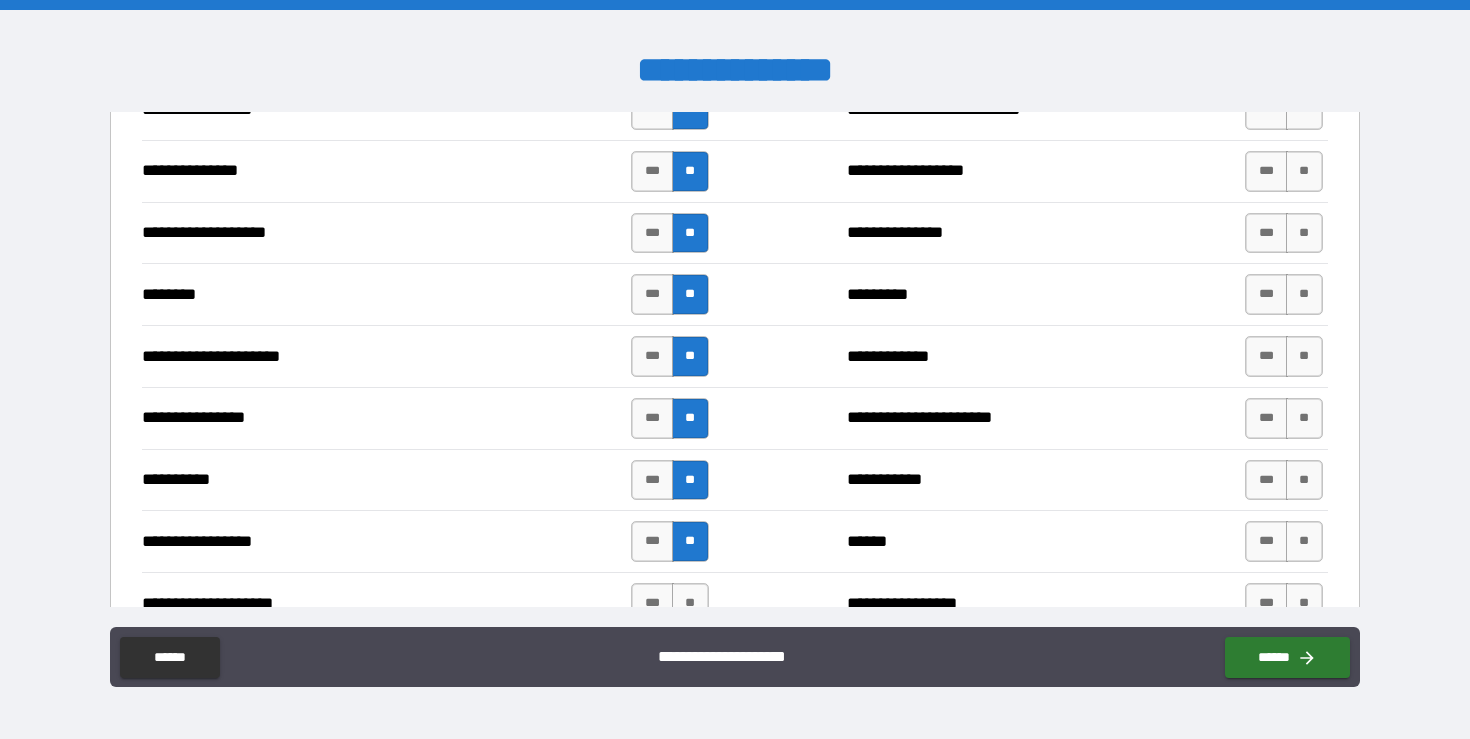 click on "**********" at bounding box center (735, 659) 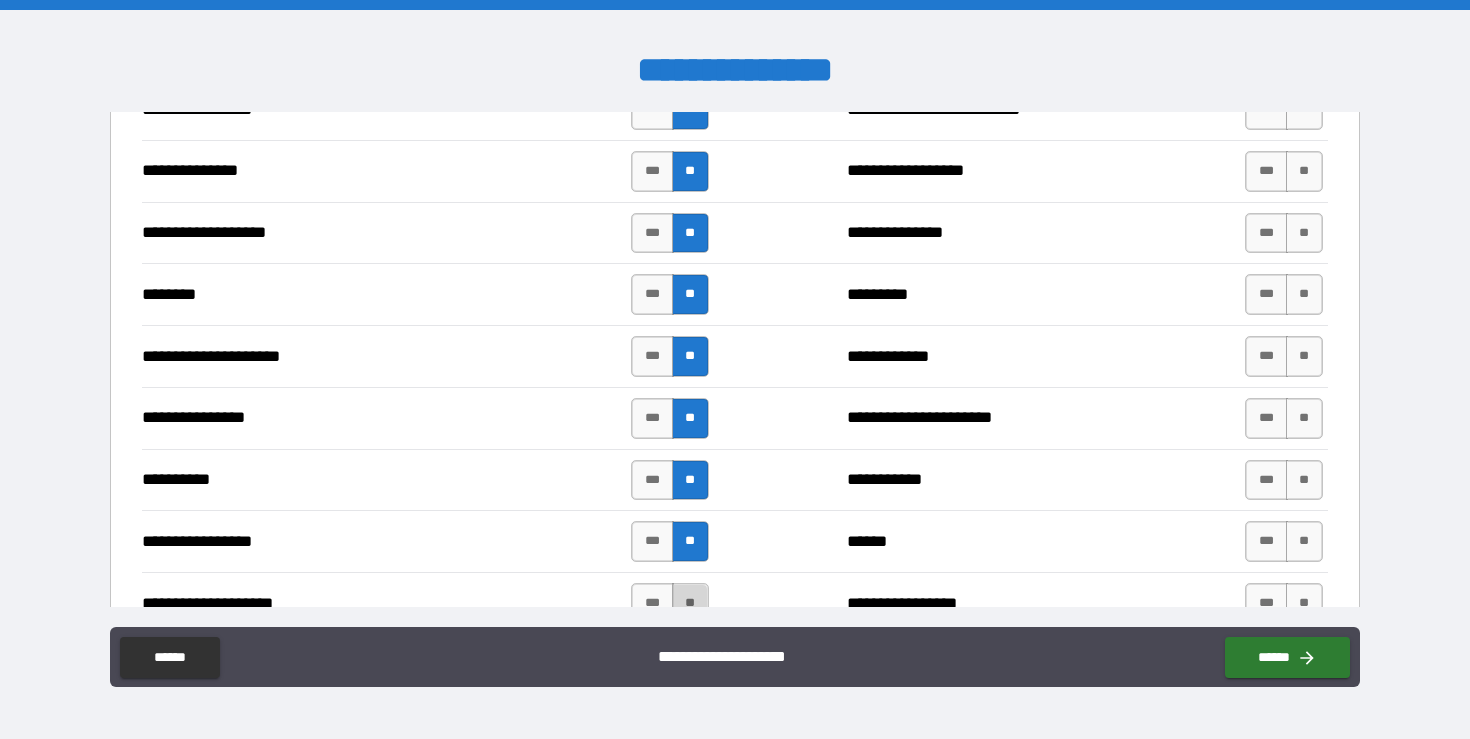 click on "**" at bounding box center [690, 603] 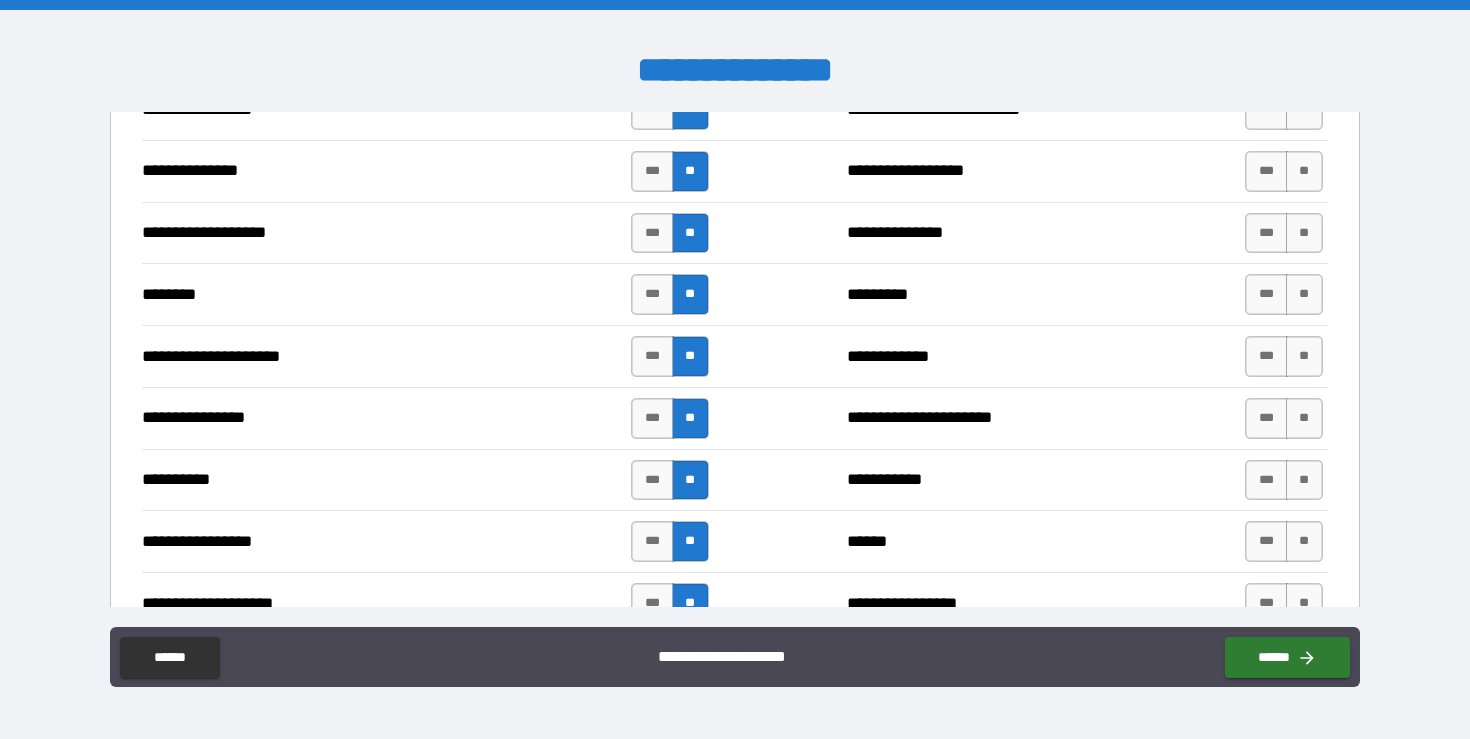 scroll, scrollTop: 2583, scrollLeft: 0, axis: vertical 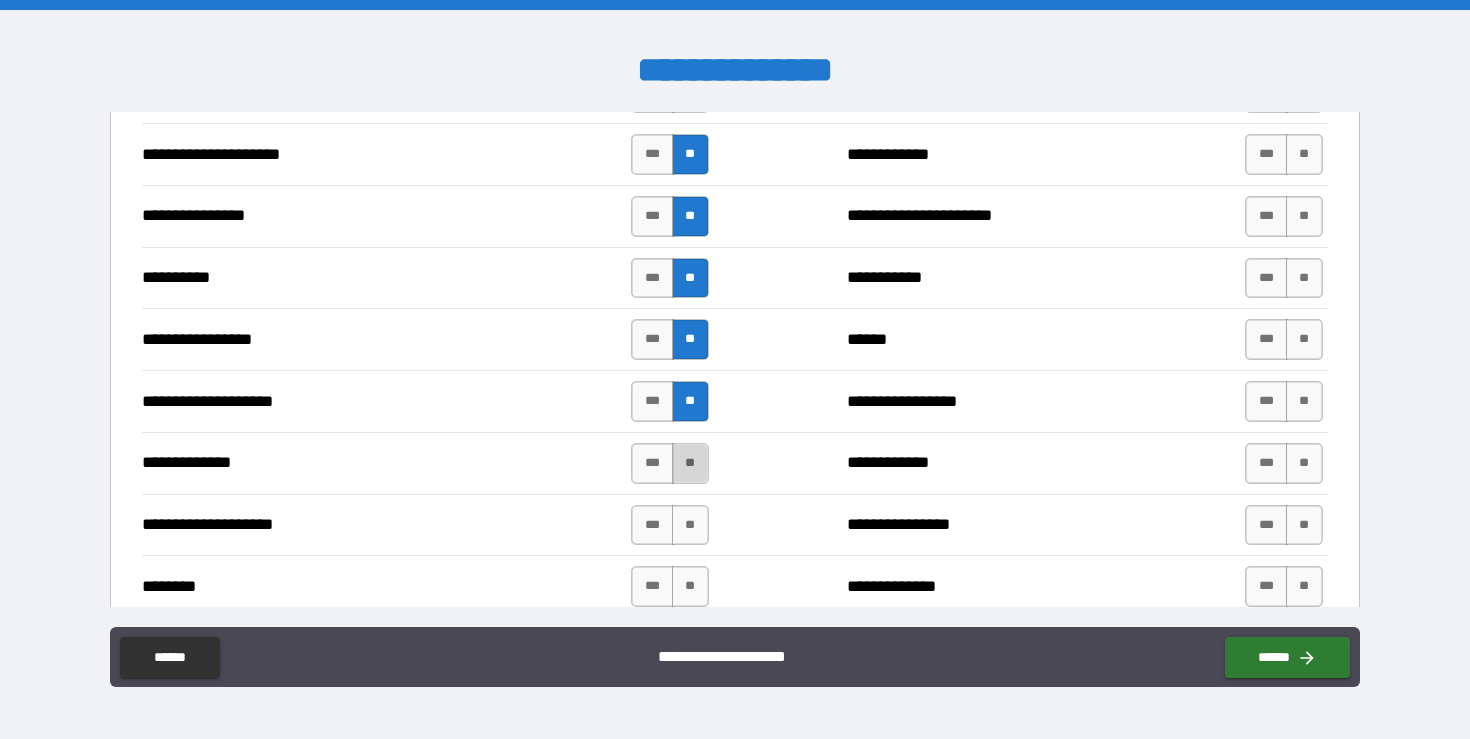 click on "**" at bounding box center (690, 463) 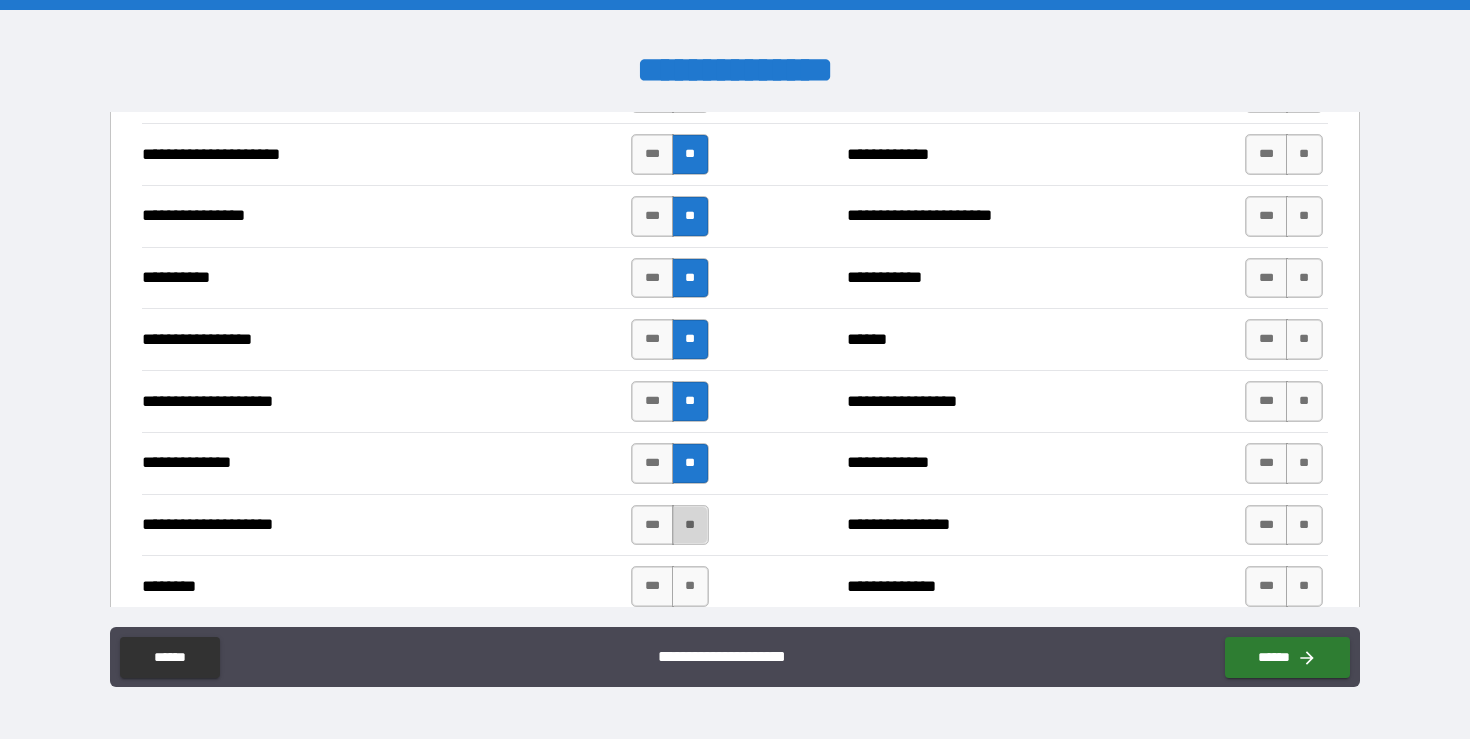 click on "**" at bounding box center [690, 525] 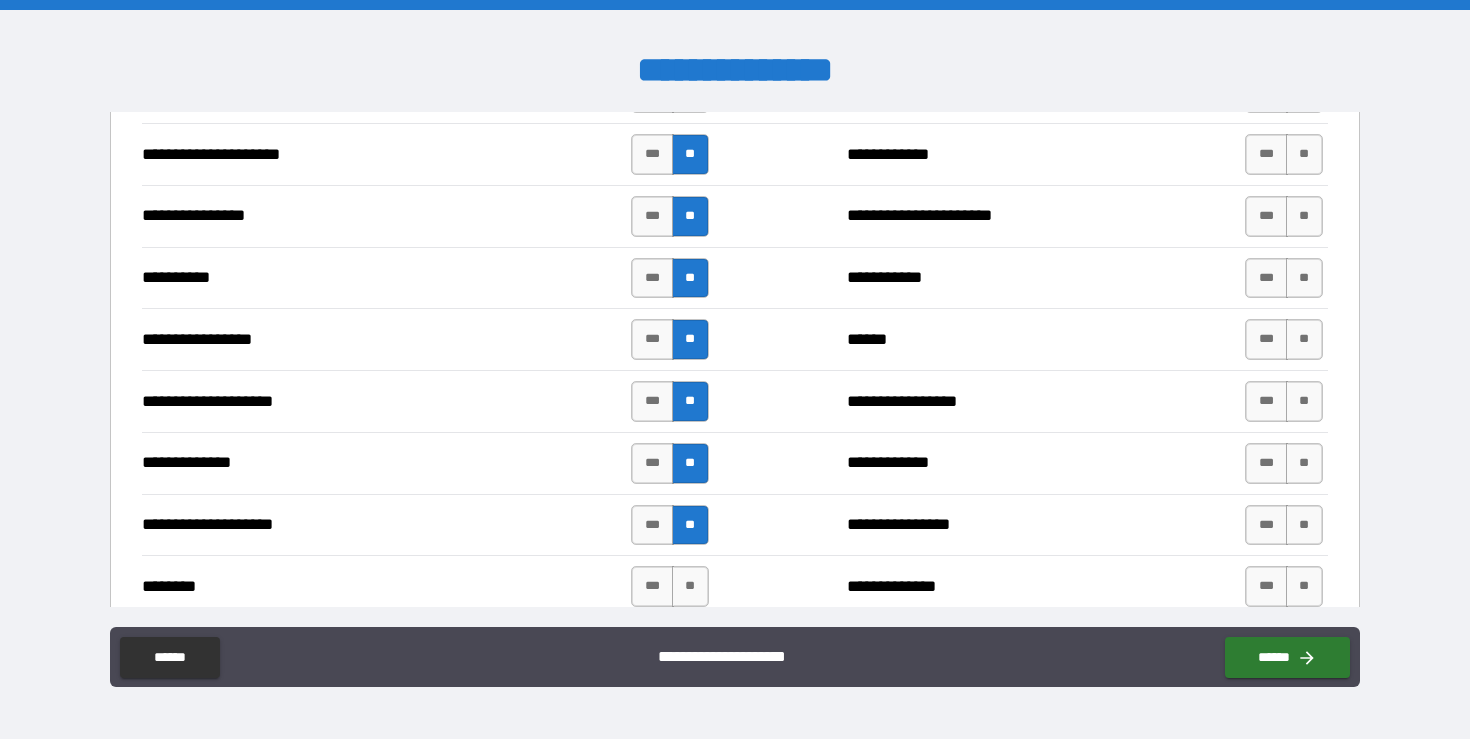 click on "**********" at bounding box center [734, 586] 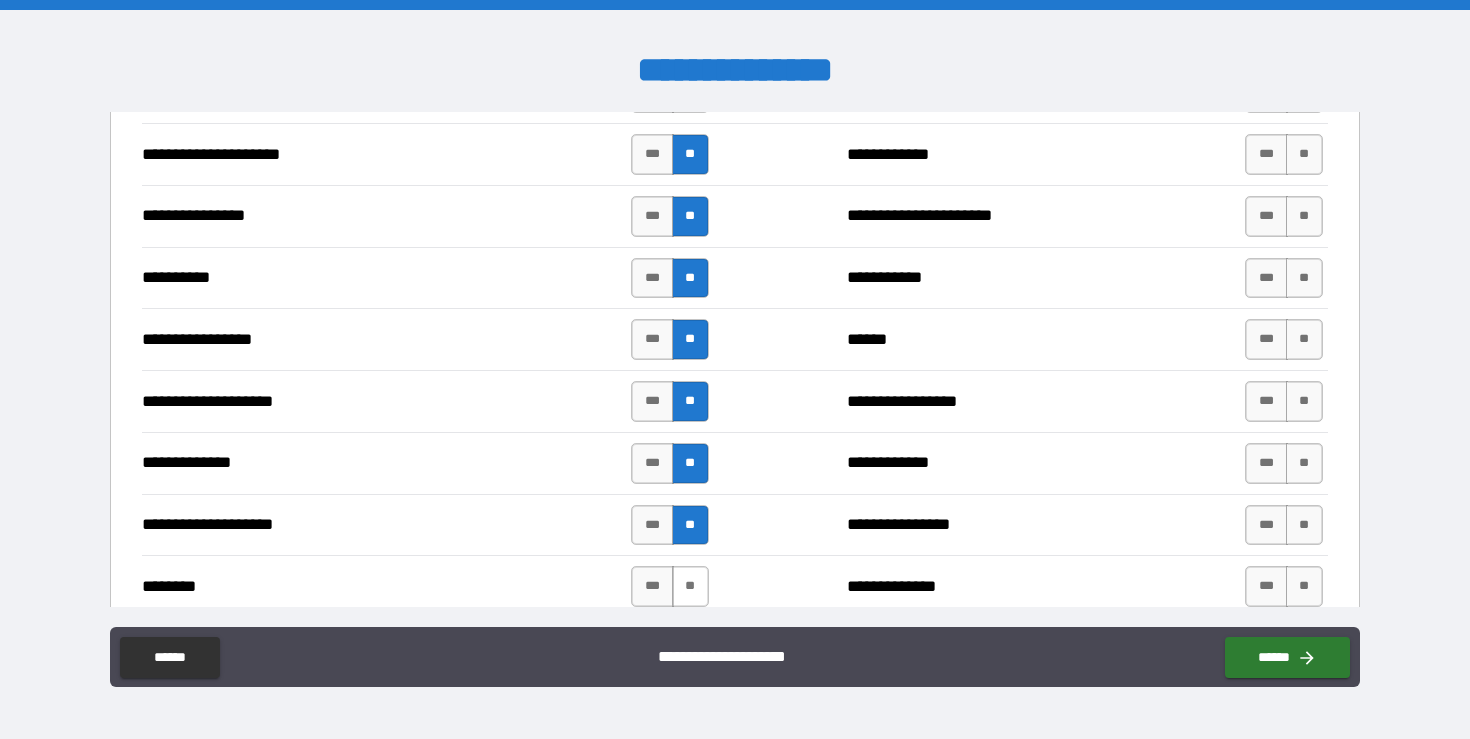 click on "**" at bounding box center (690, 586) 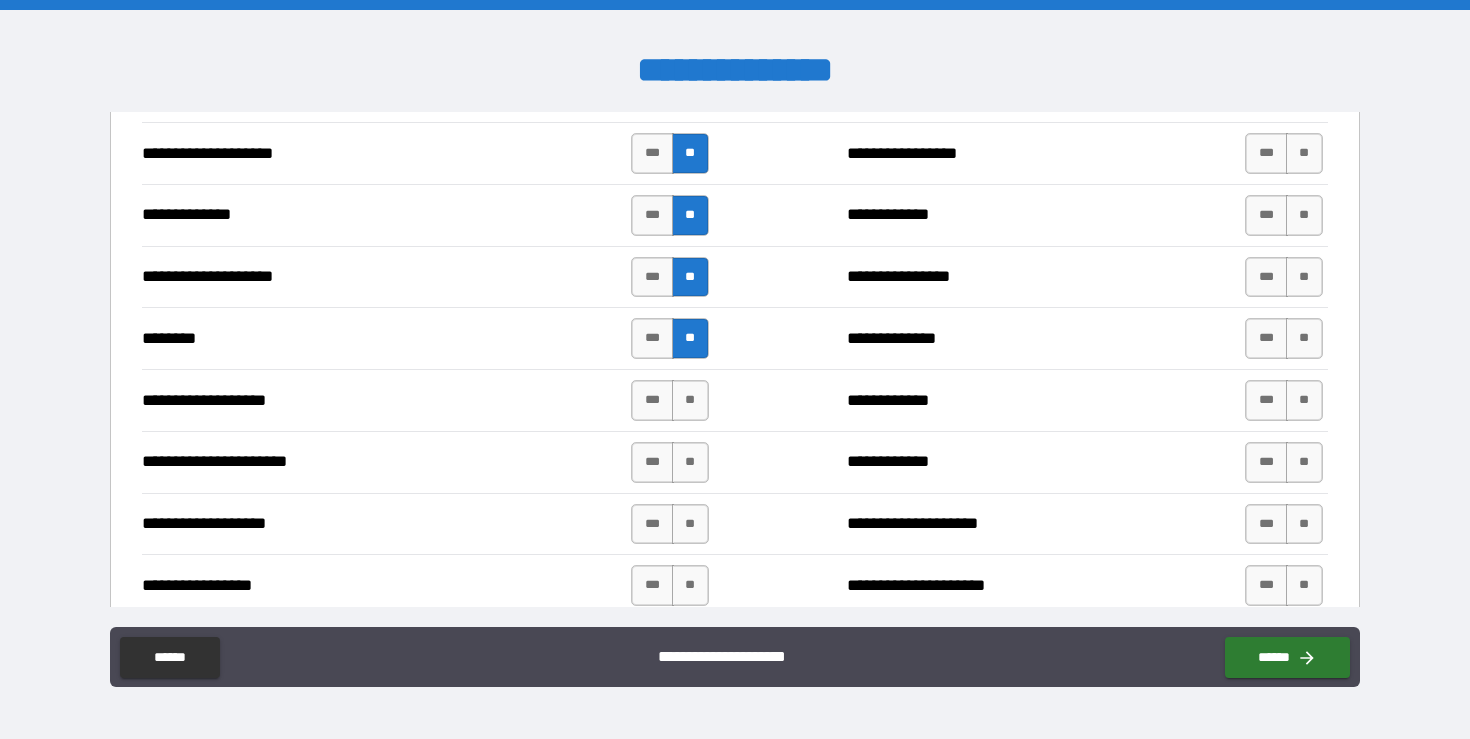 scroll, scrollTop: 2908, scrollLeft: 0, axis: vertical 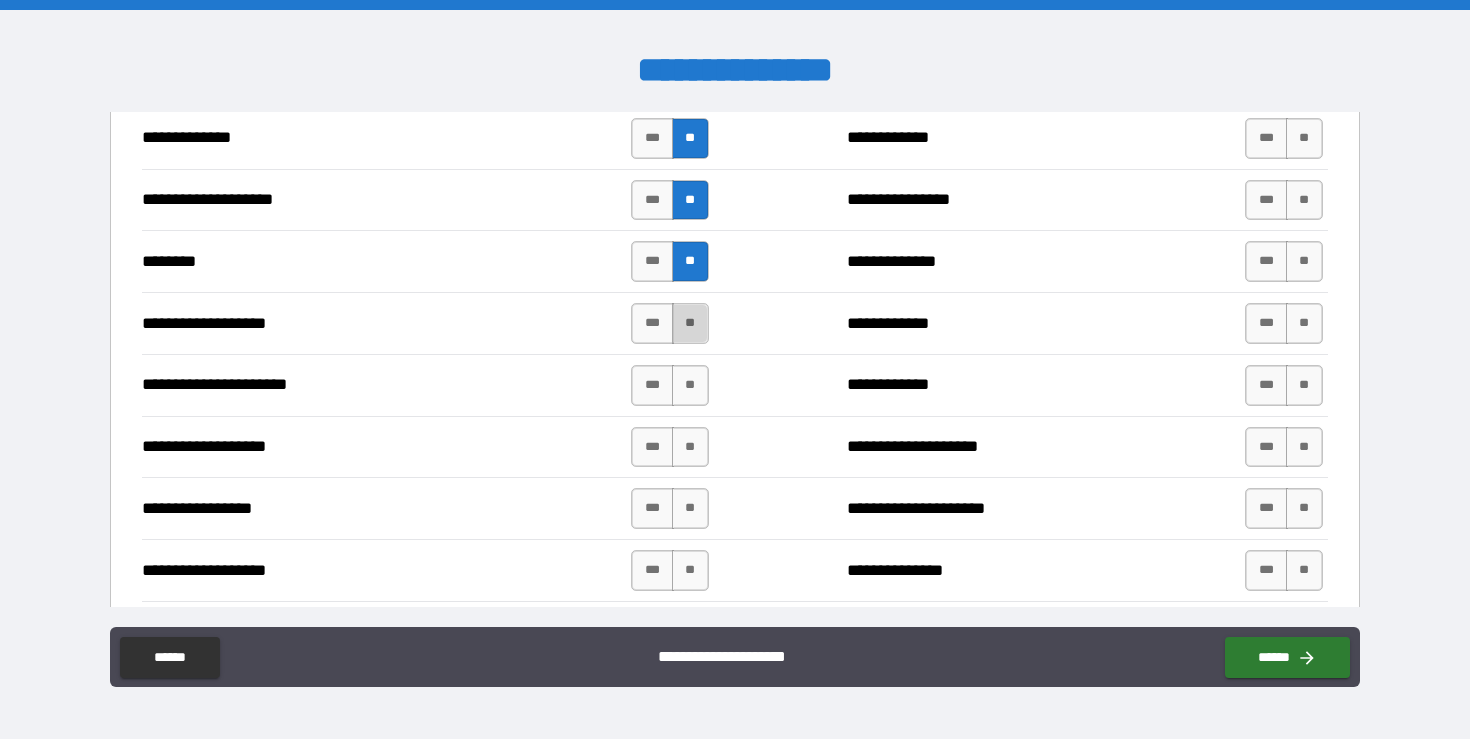 click on "**" at bounding box center [690, 323] 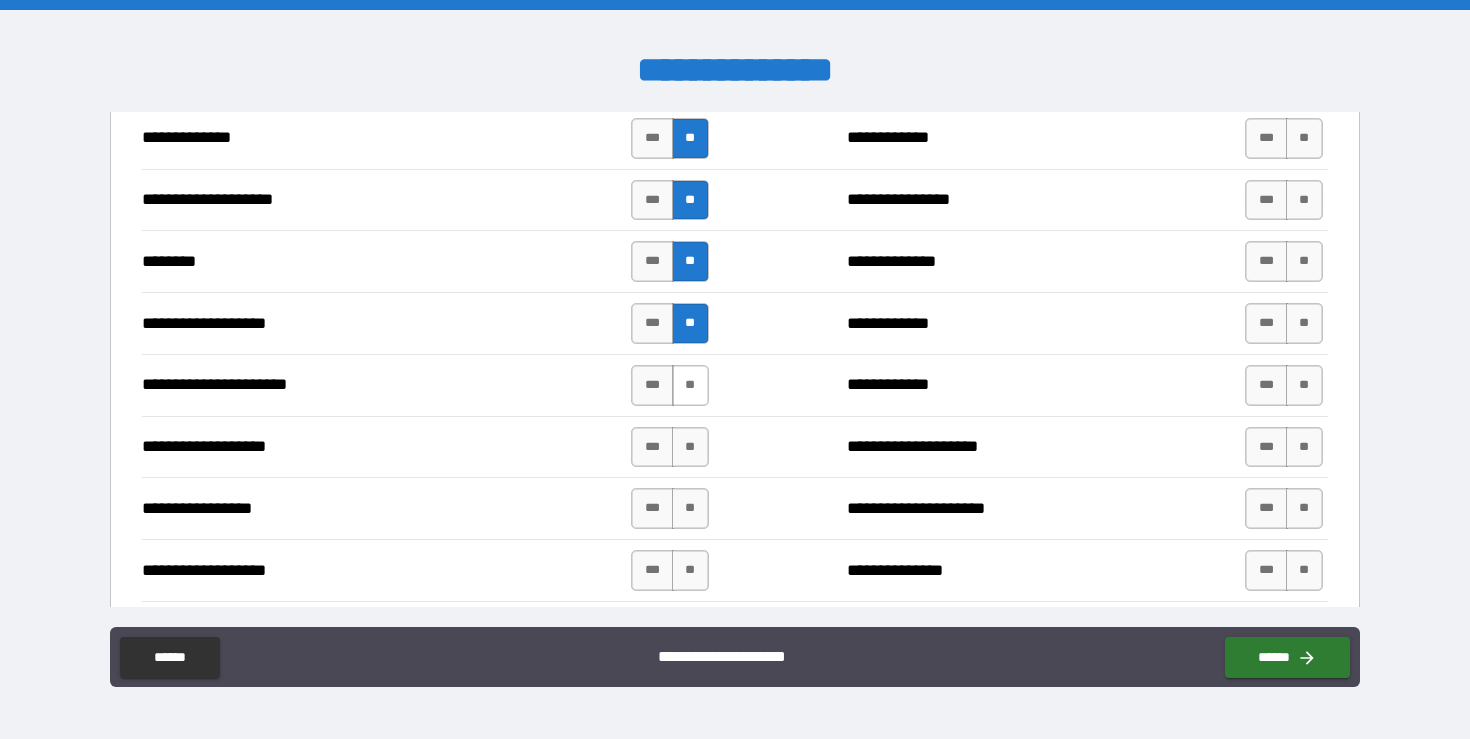 click on "**" at bounding box center (690, 385) 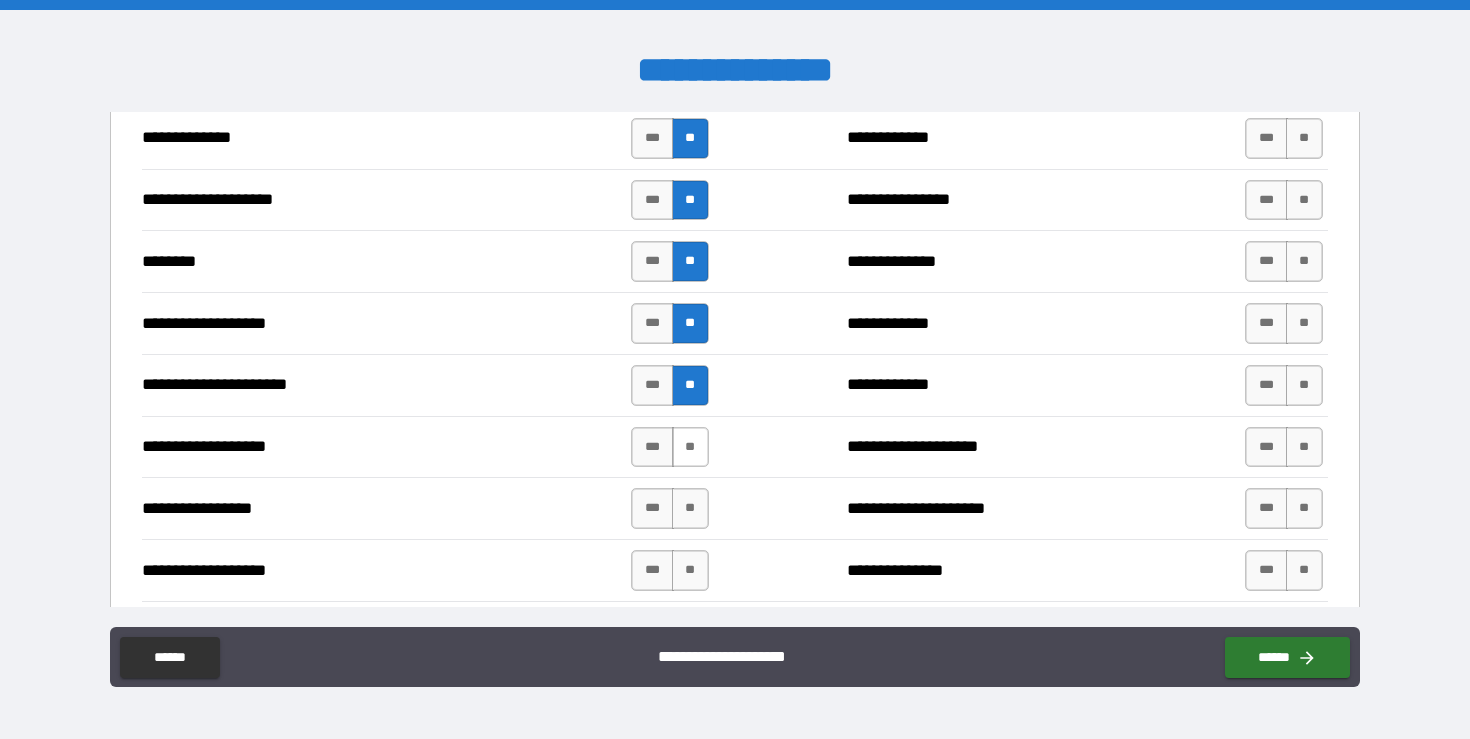 click on "**" at bounding box center [690, 447] 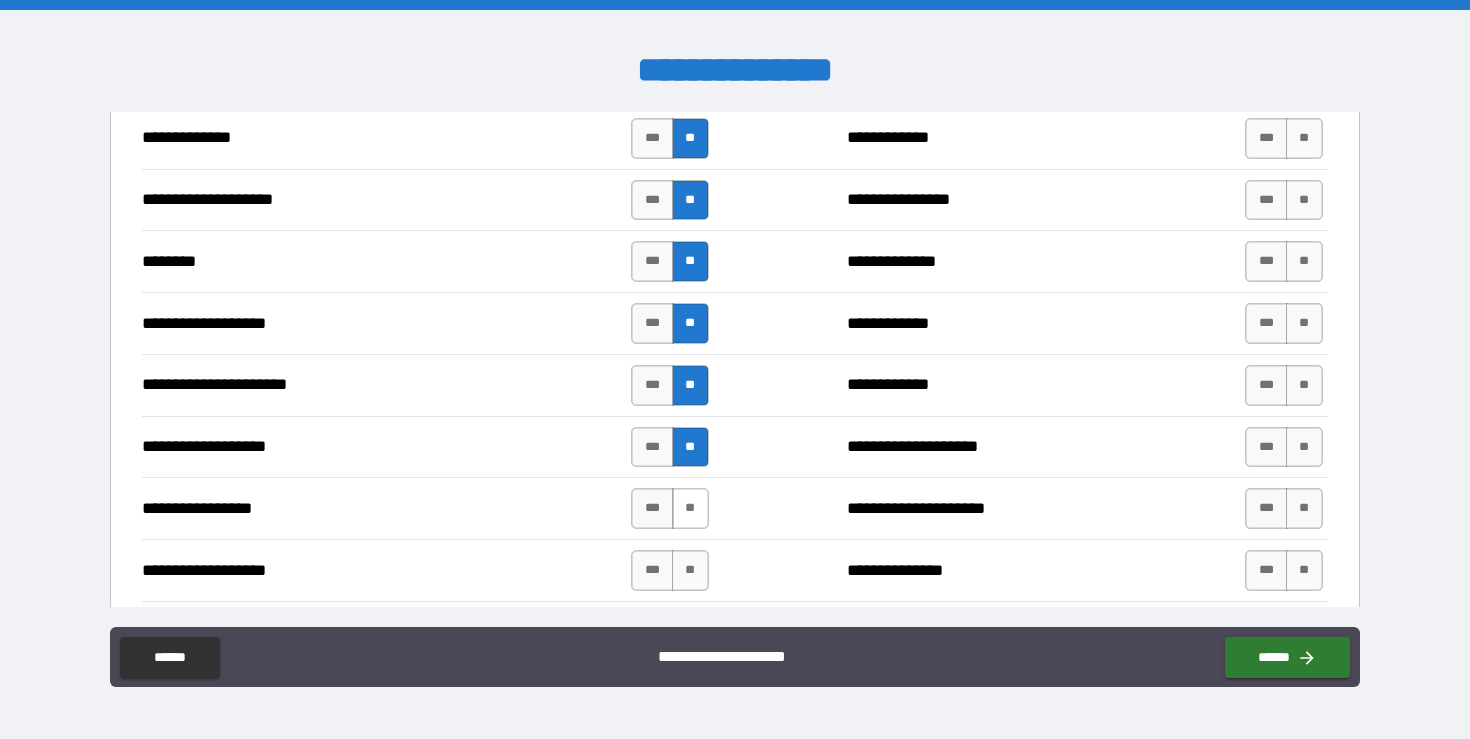 click on "**" at bounding box center (690, 508) 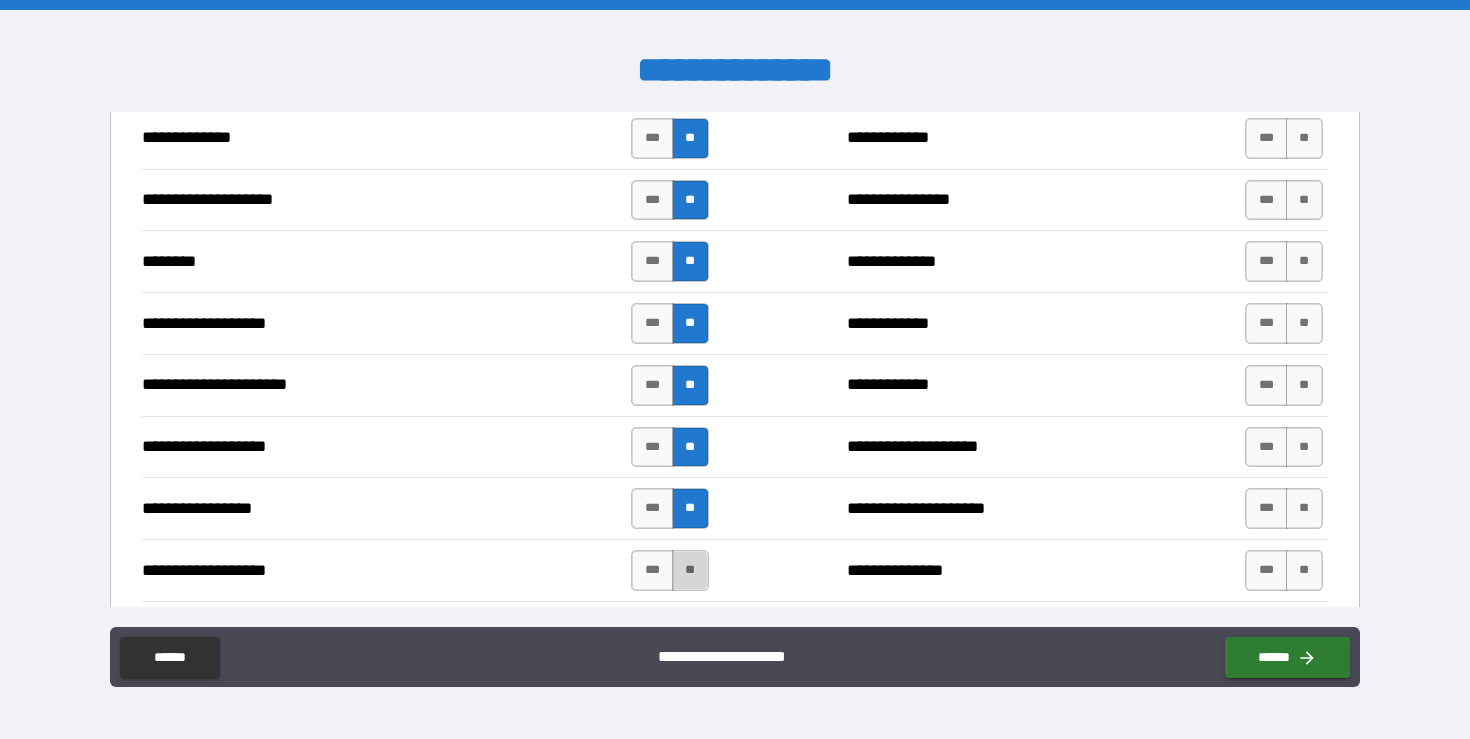 click on "**" at bounding box center (690, 570) 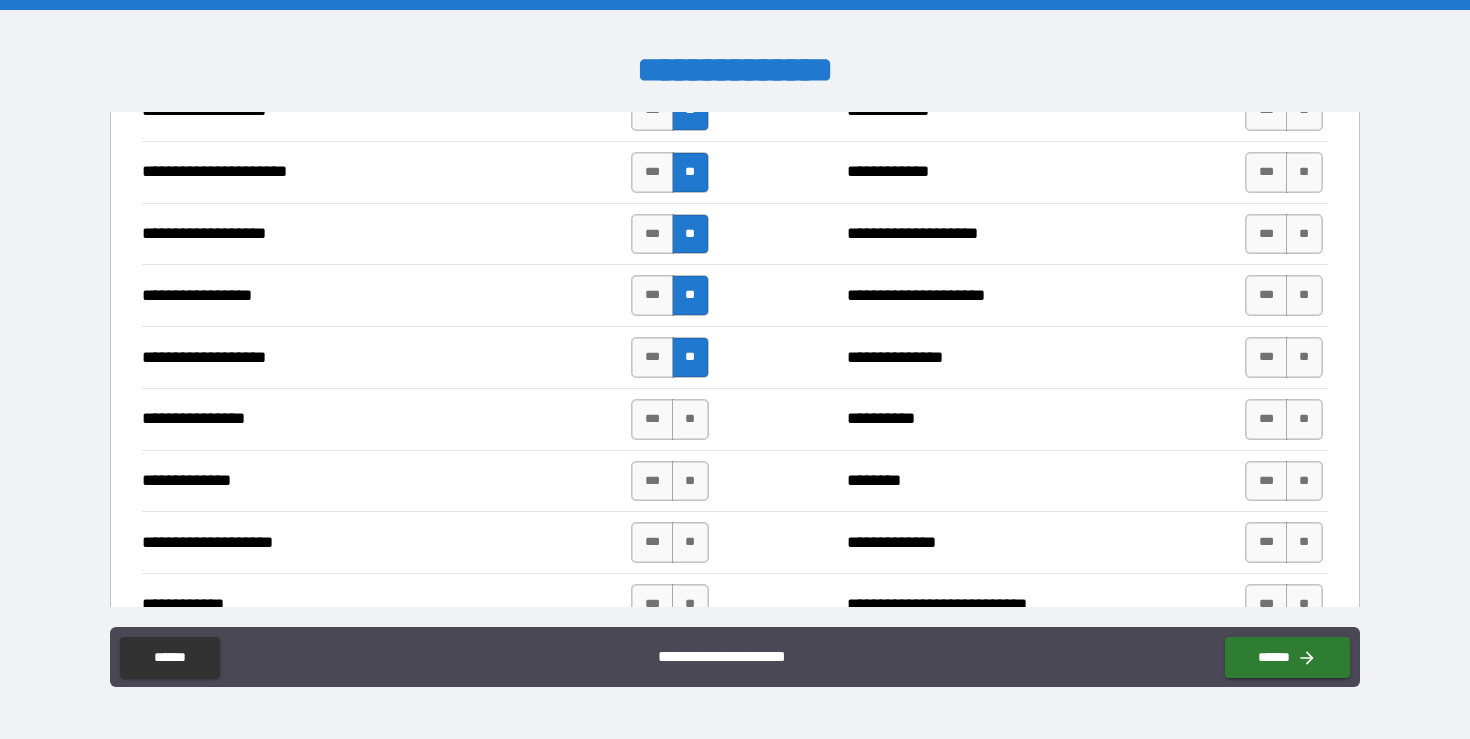 scroll, scrollTop: 3125, scrollLeft: 0, axis: vertical 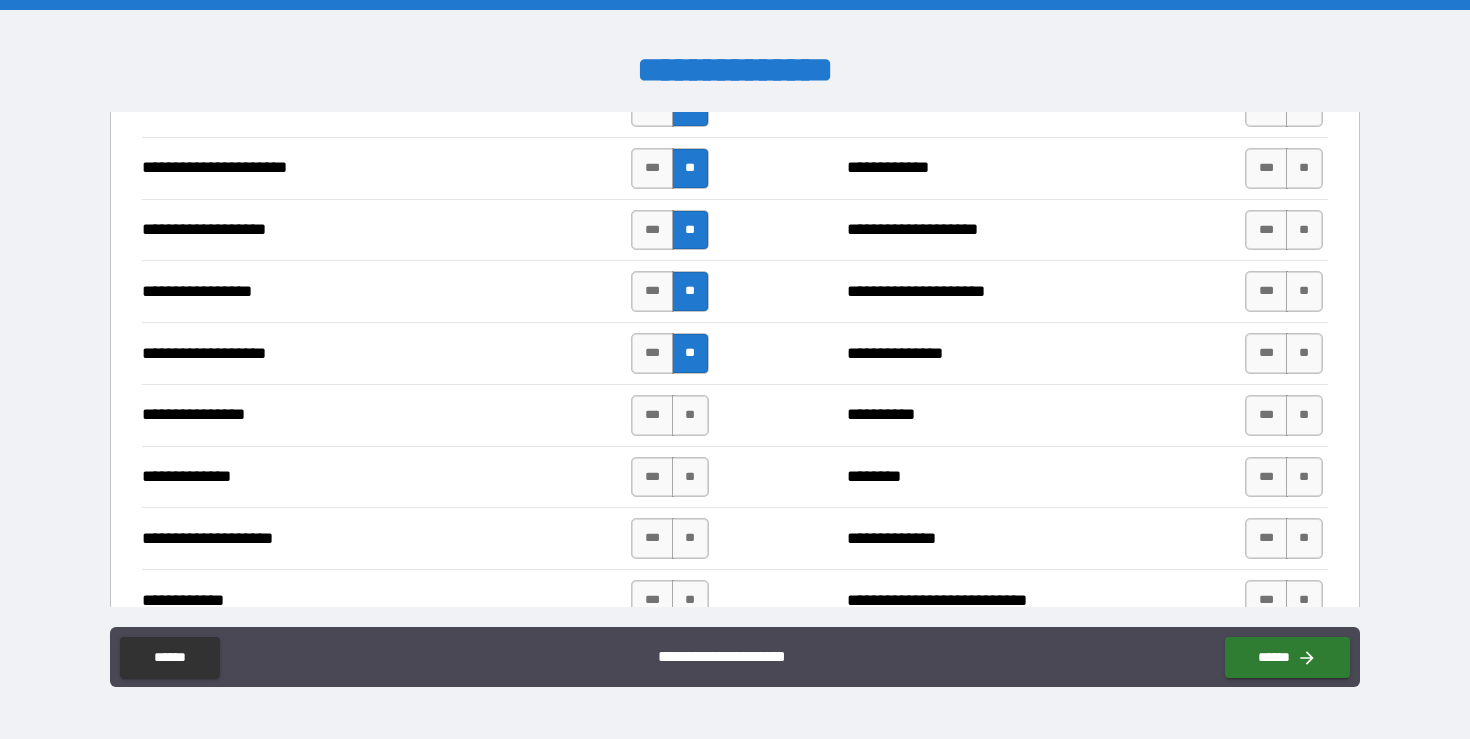 click on "**********" at bounding box center [734, 415] 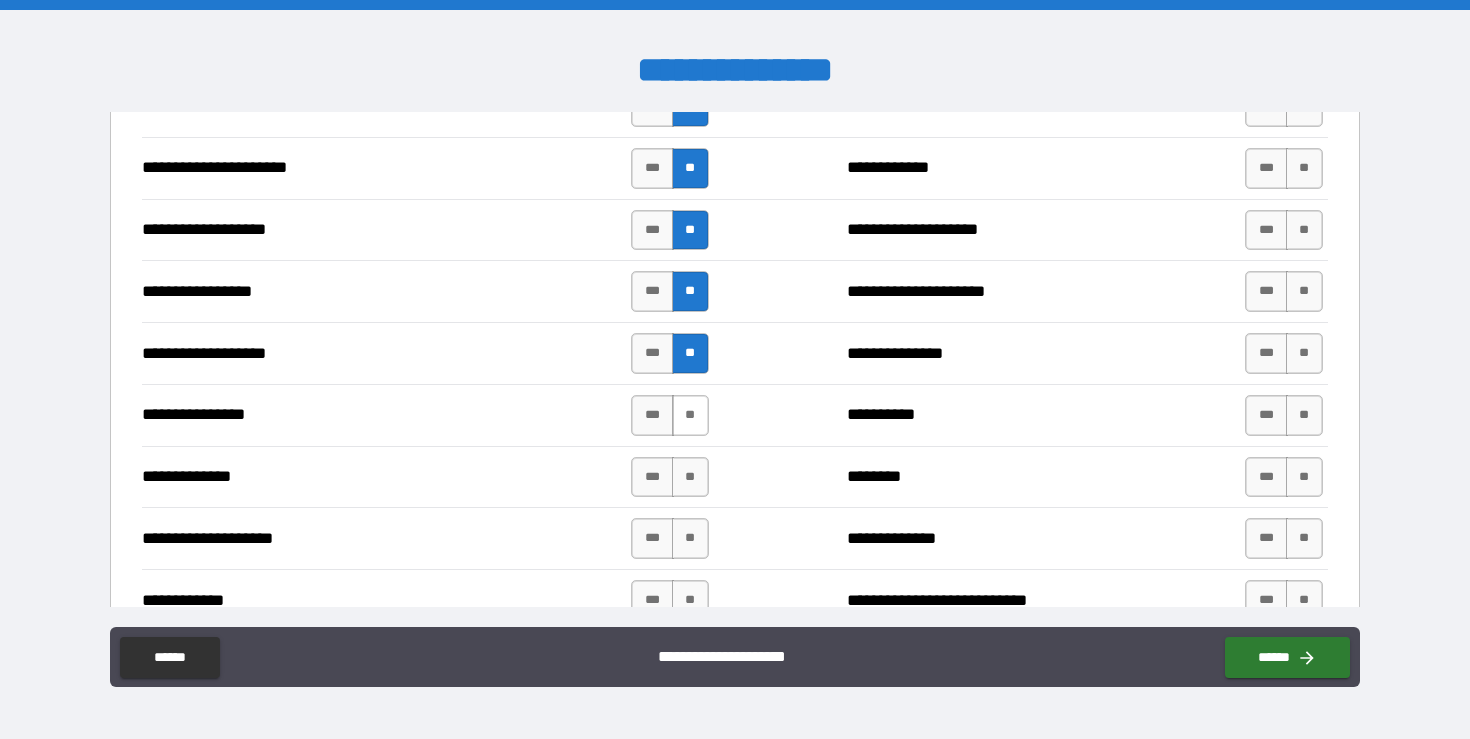 click on "**" at bounding box center [690, 415] 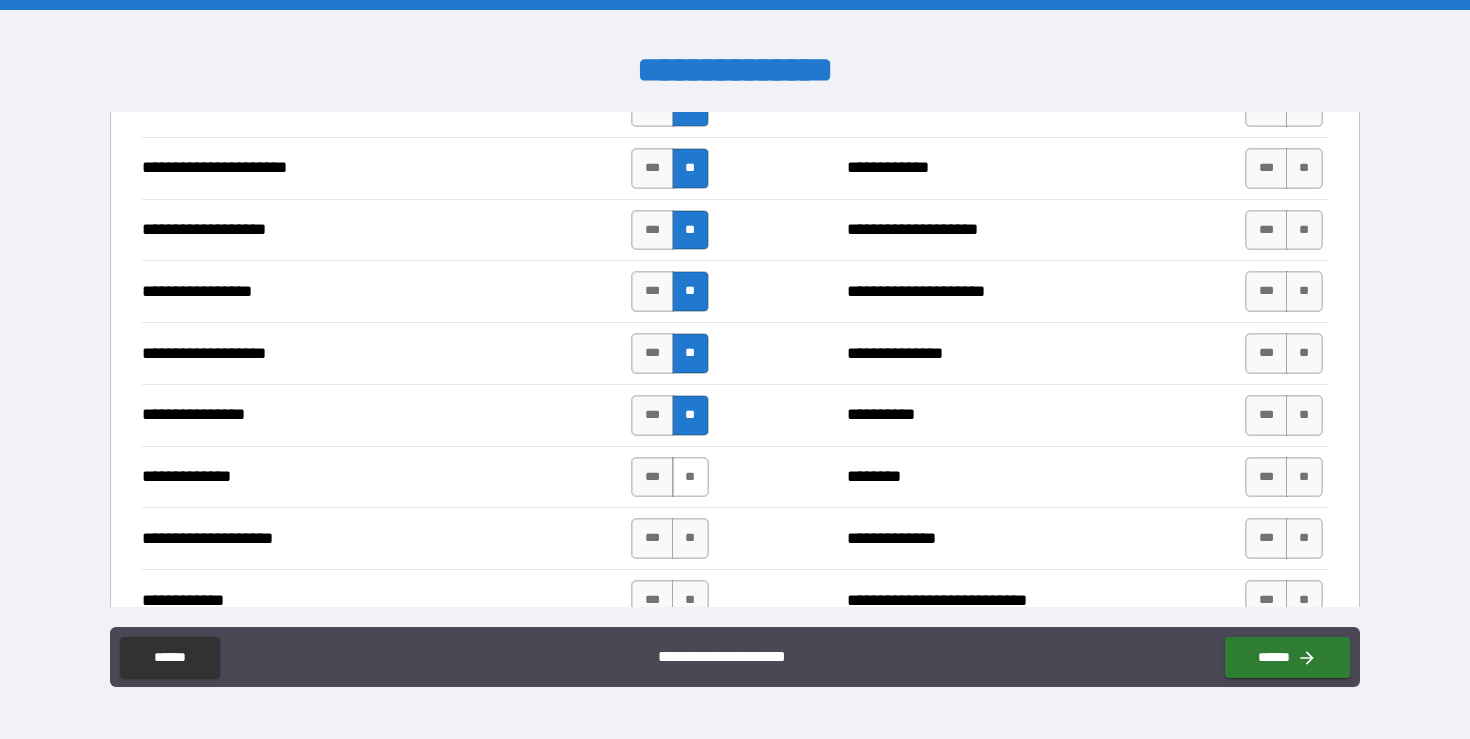 click on "**" at bounding box center (690, 477) 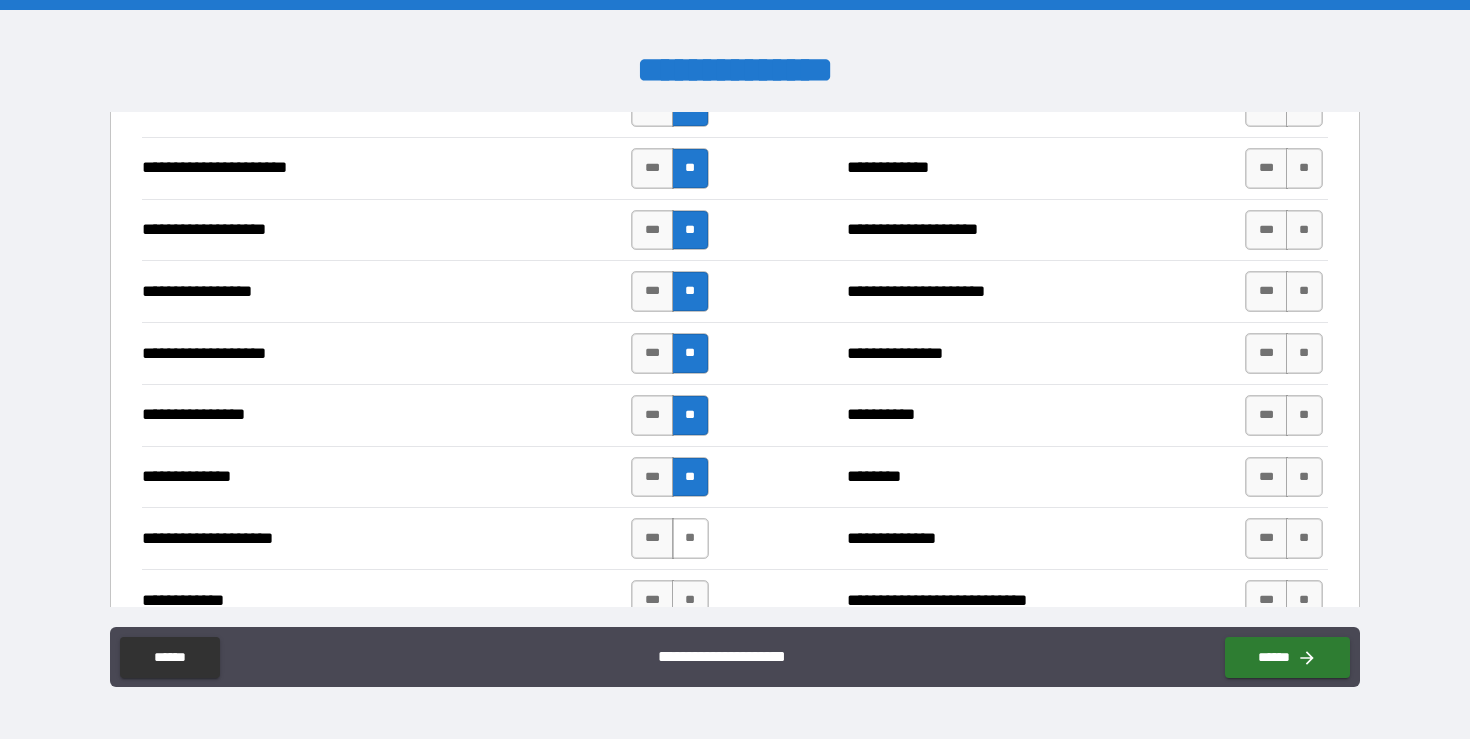 click on "**" at bounding box center (690, 538) 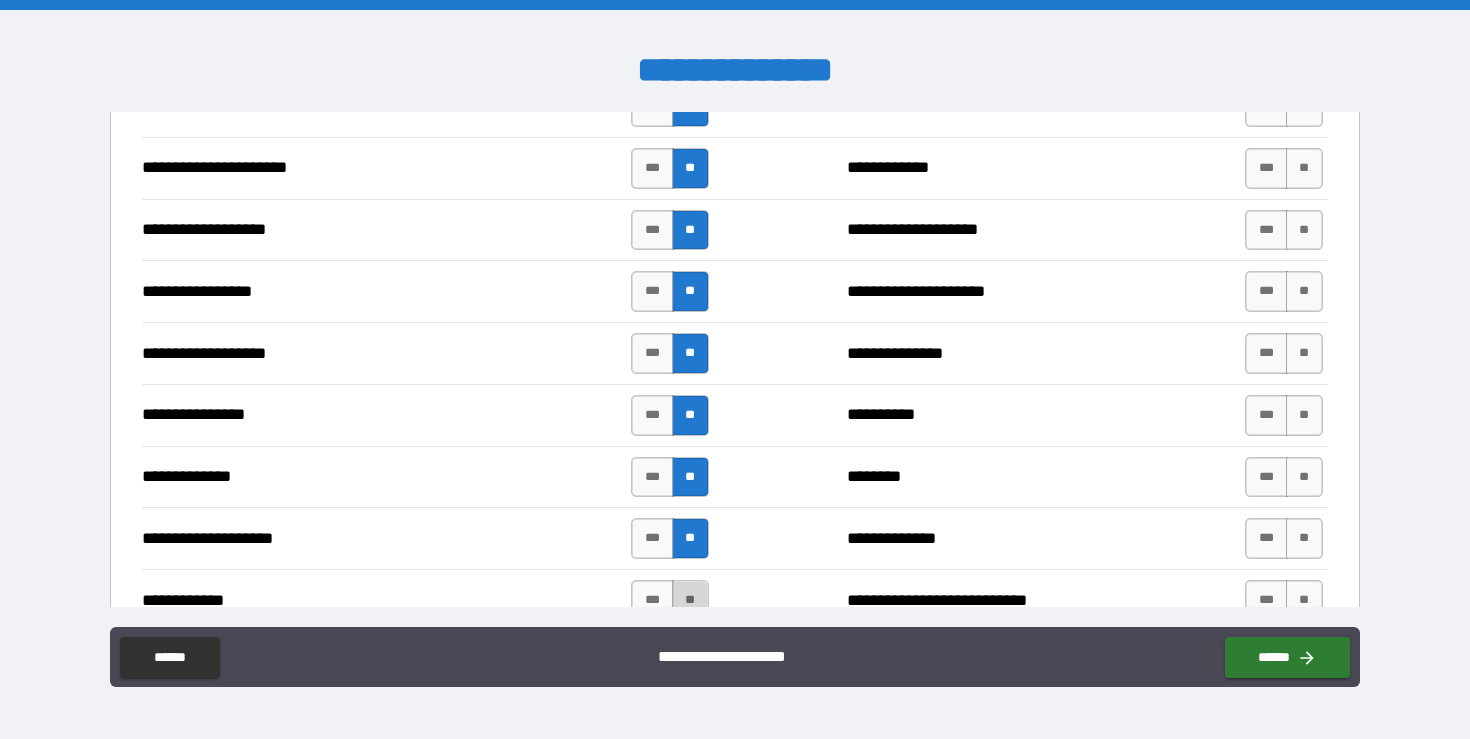 click on "**" at bounding box center [690, 600] 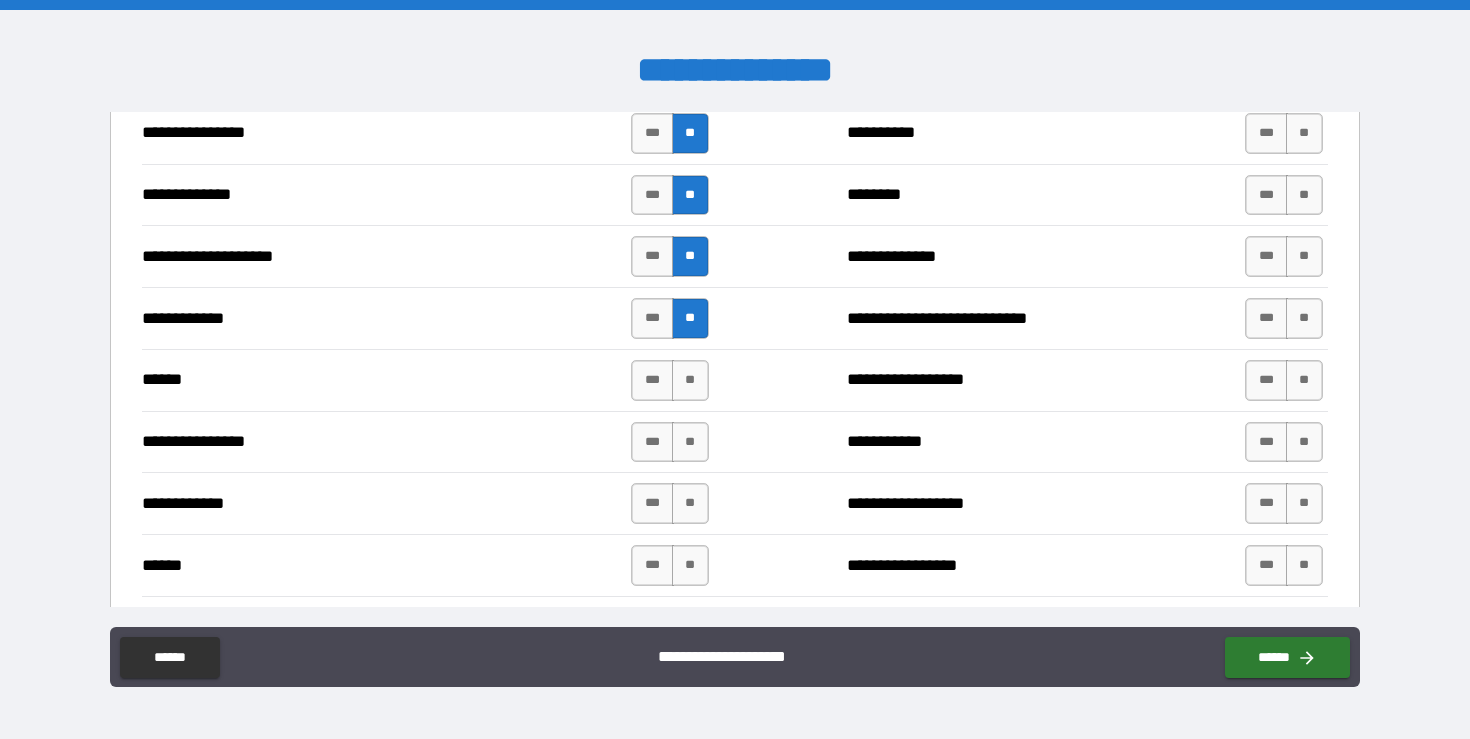 scroll, scrollTop: 3408, scrollLeft: 0, axis: vertical 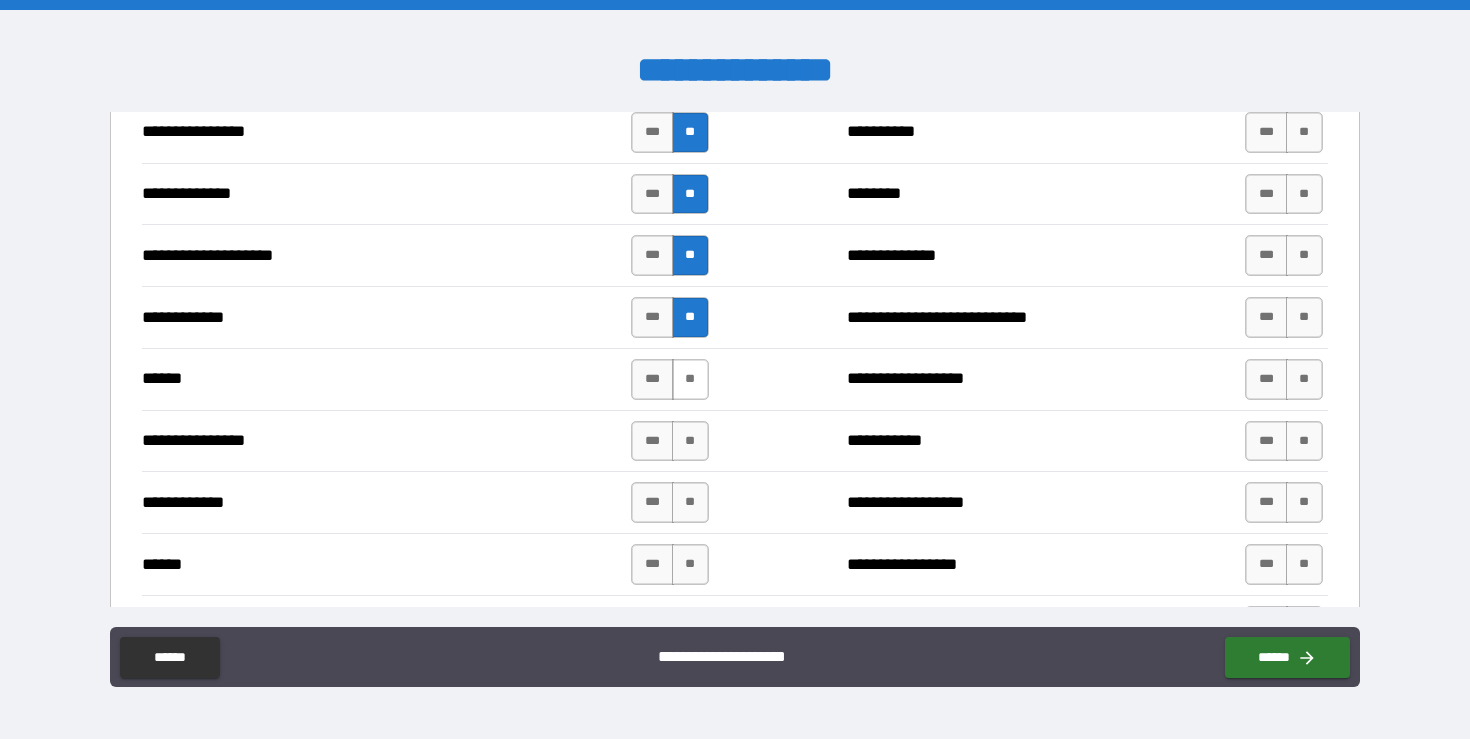 click on "**" at bounding box center [690, 379] 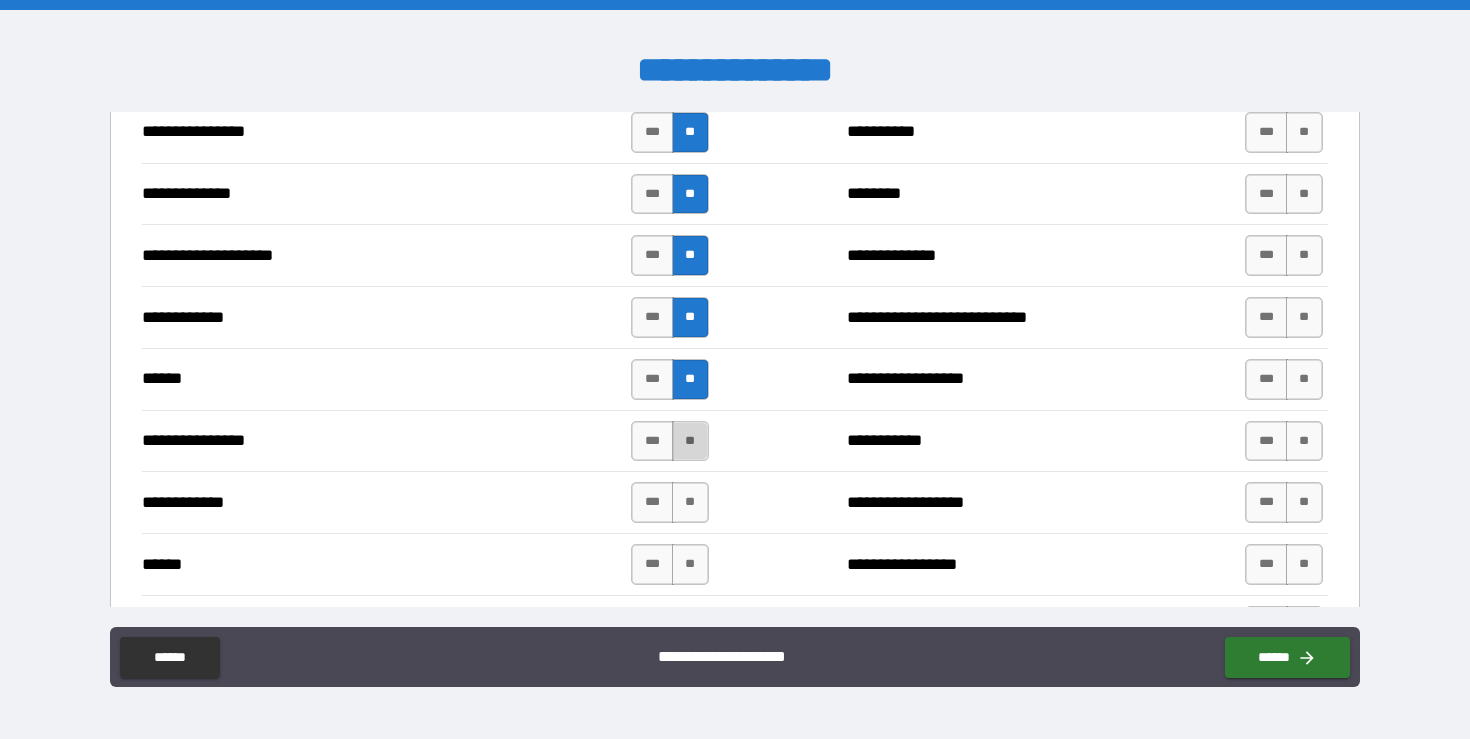 click on "**" at bounding box center [690, 441] 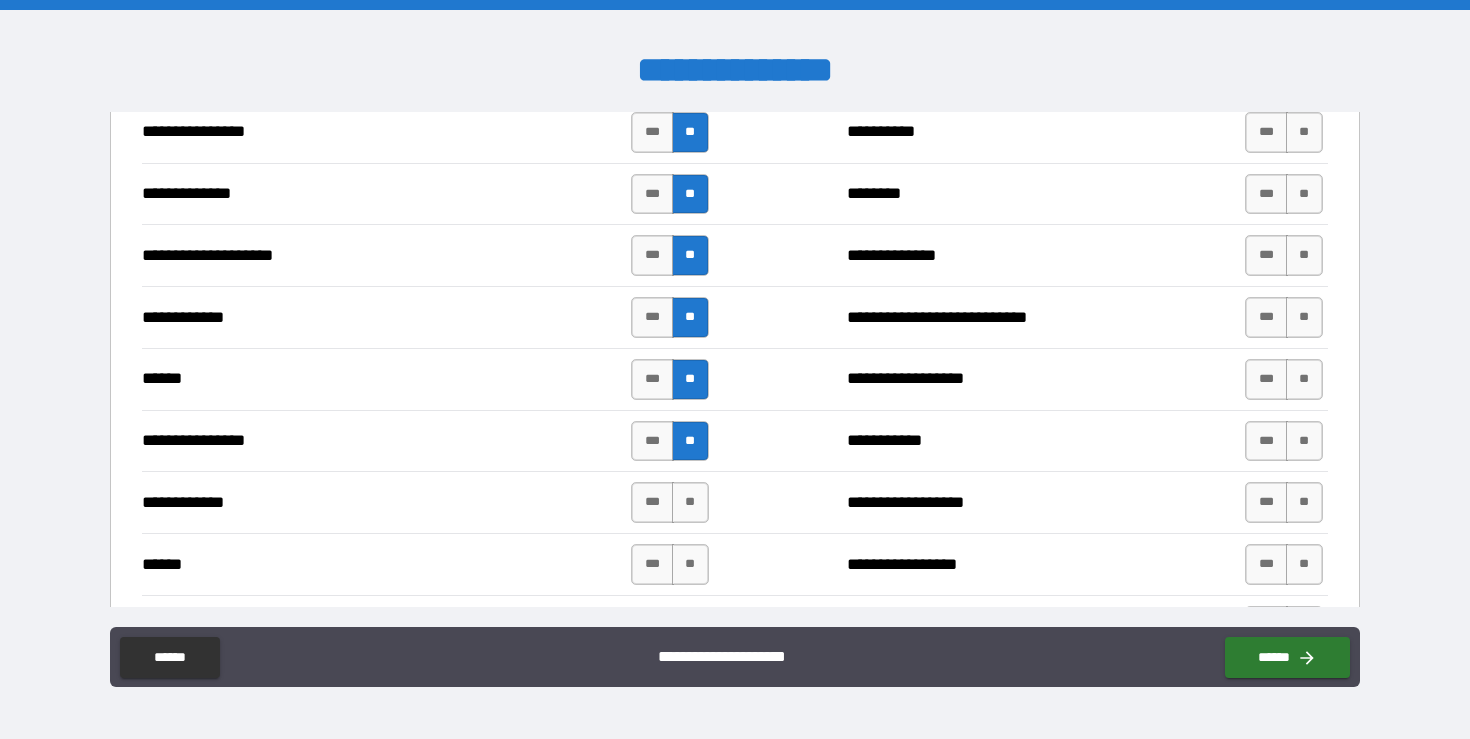 click on "**********" at bounding box center (734, 502) 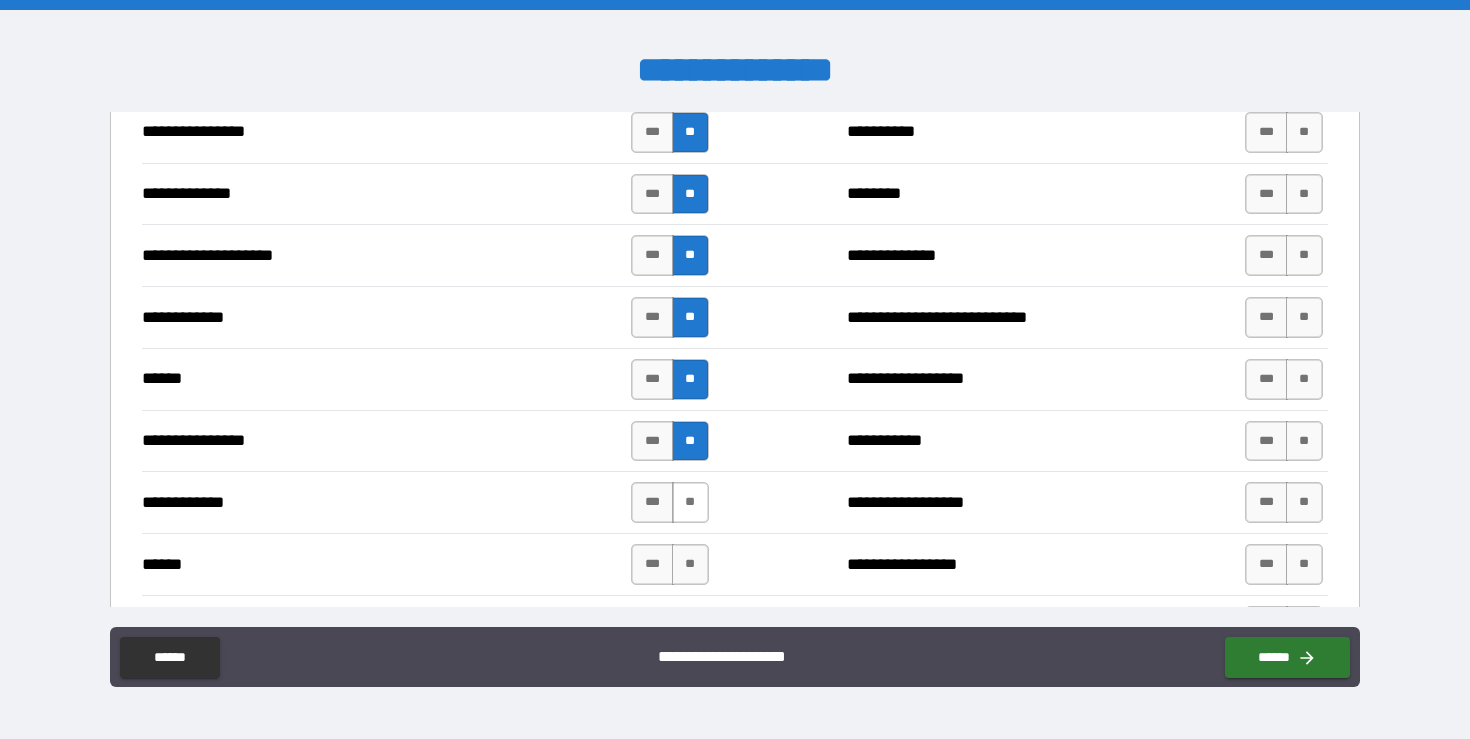 click on "**" at bounding box center (690, 502) 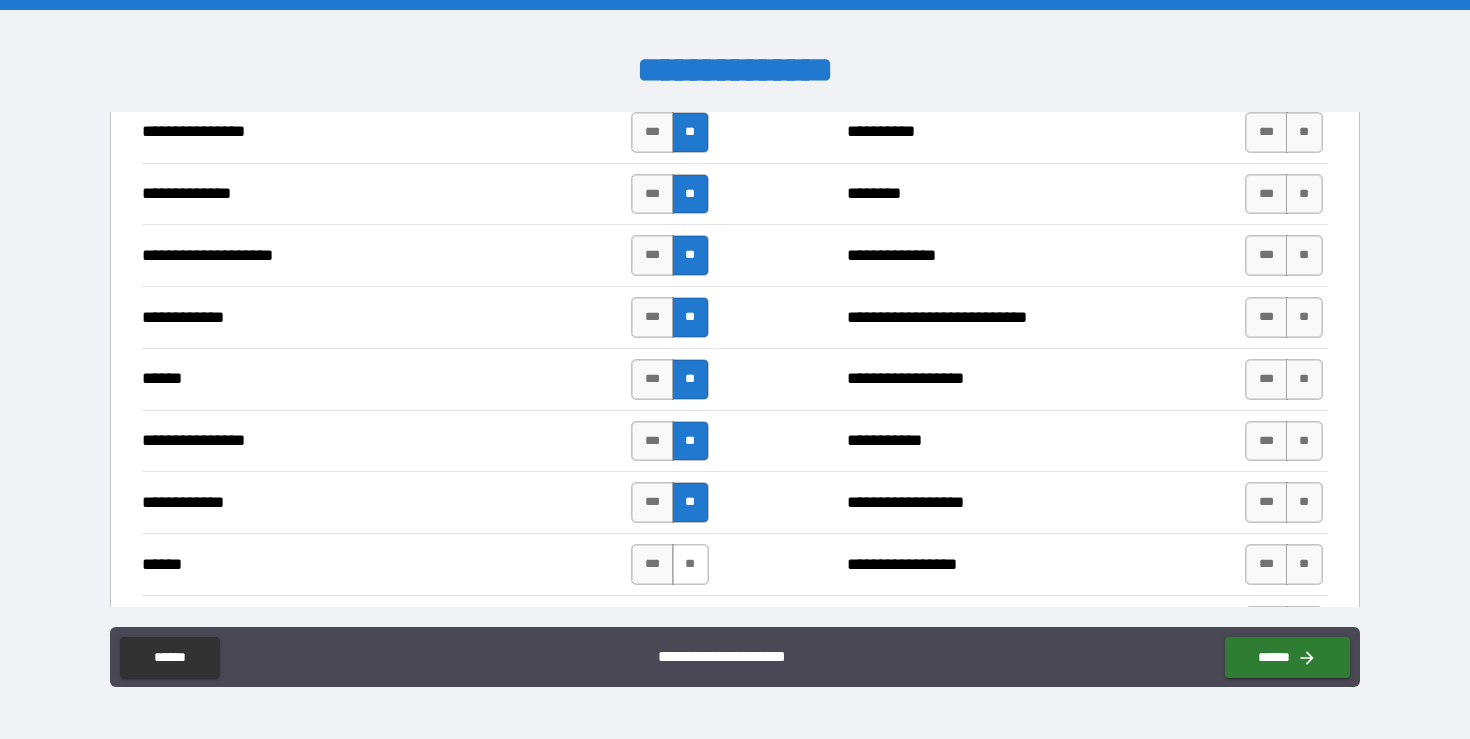 click on "**" at bounding box center [690, 564] 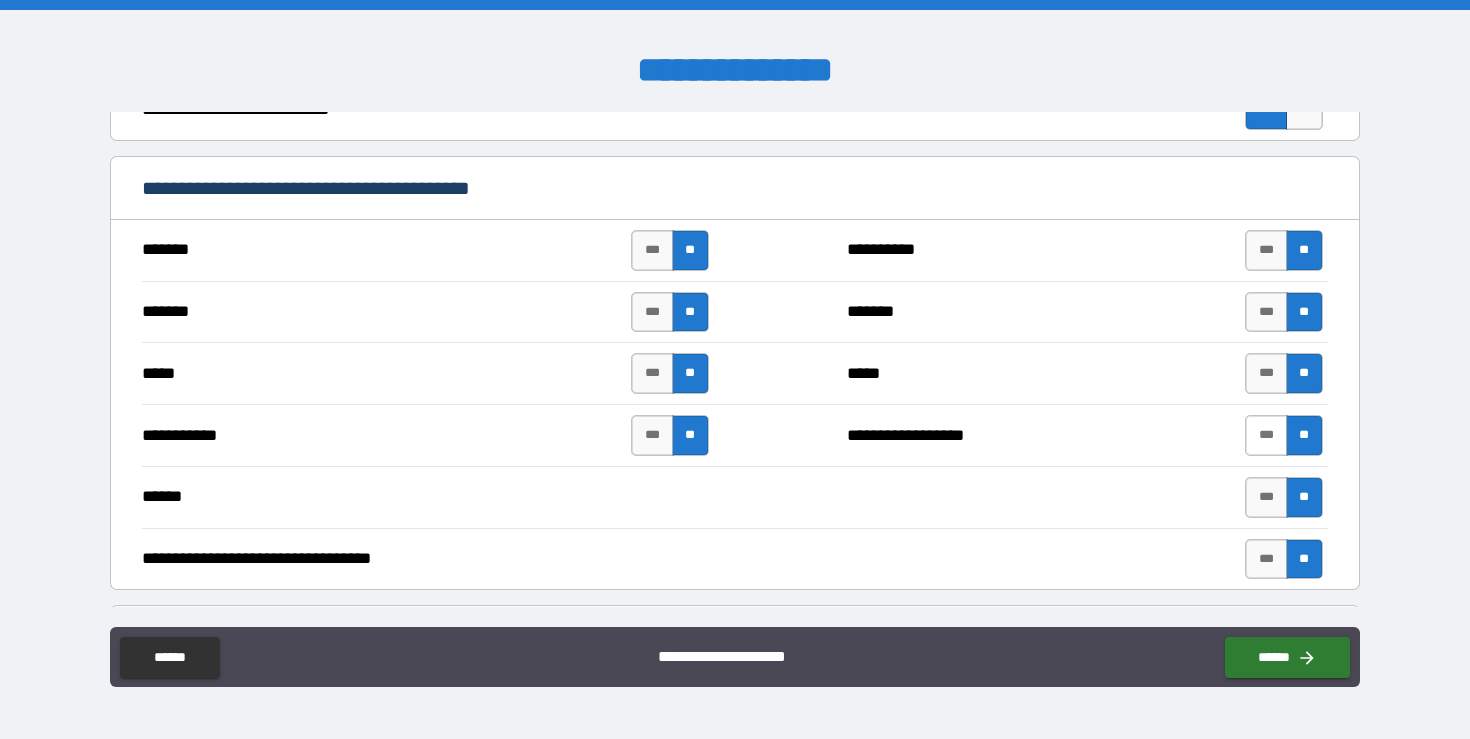 scroll, scrollTop: 1399, scrollLeft: 0, axis: vertical 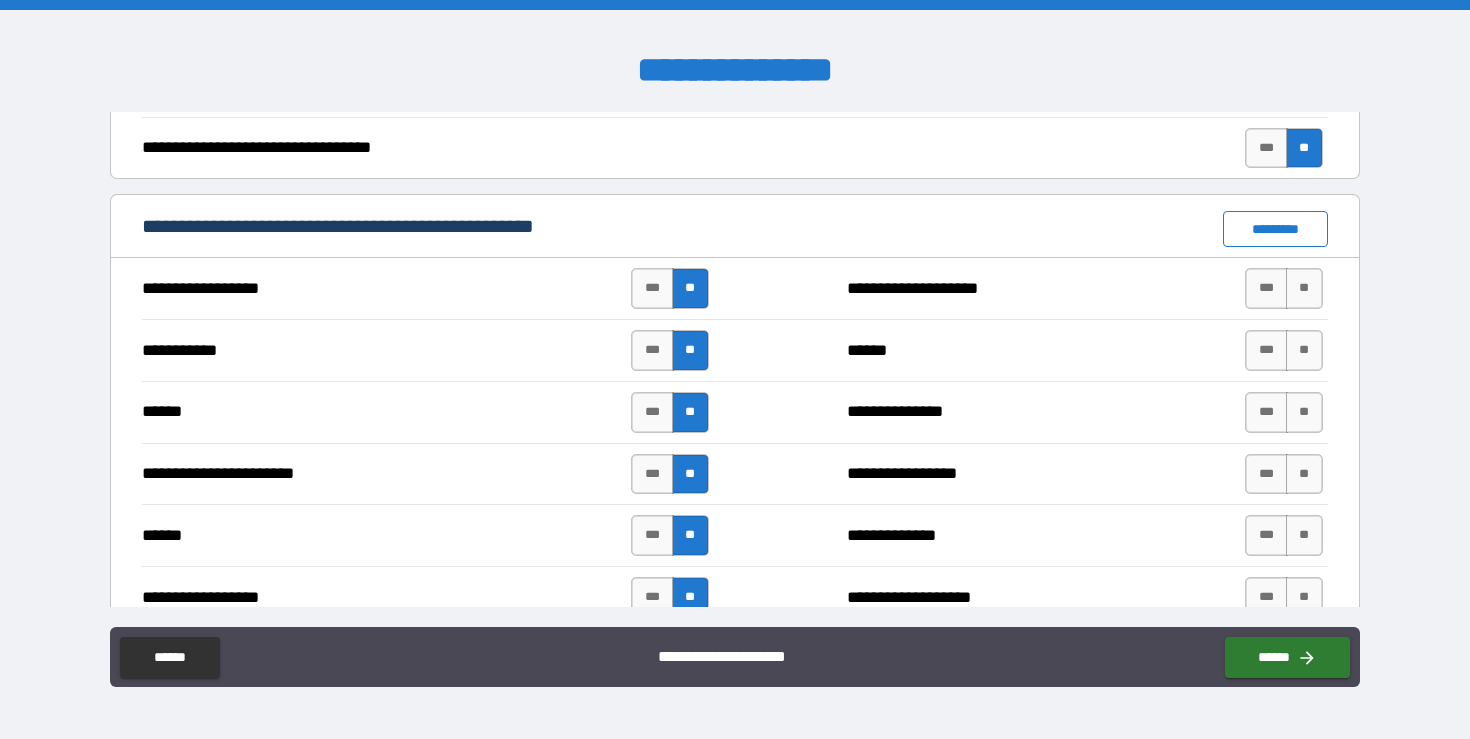 click on "*********" at bounding box center (1275, 229) 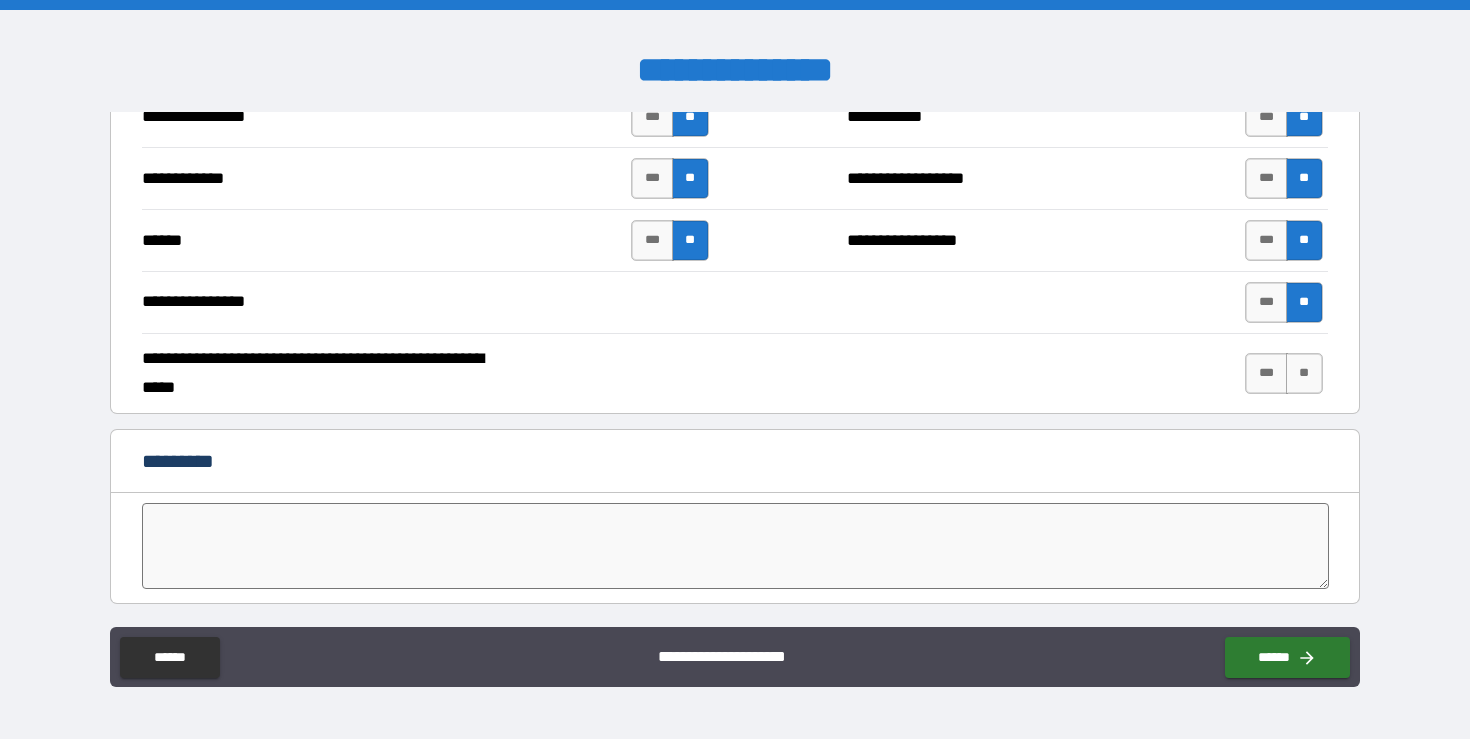 scroll, scrollTop: 3763, scrollLeft: 0, axis: vertical 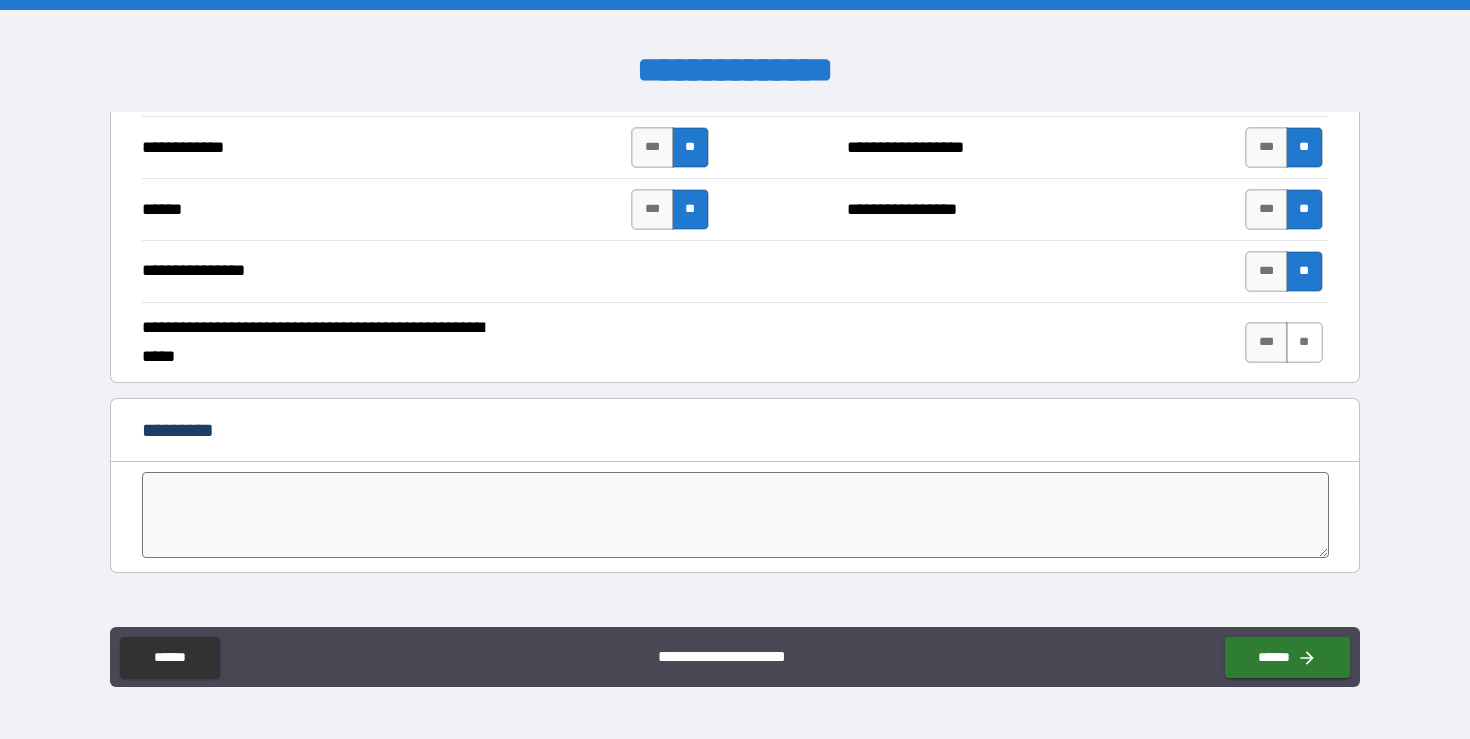 click on "**" at bounding box center (1304, 342) 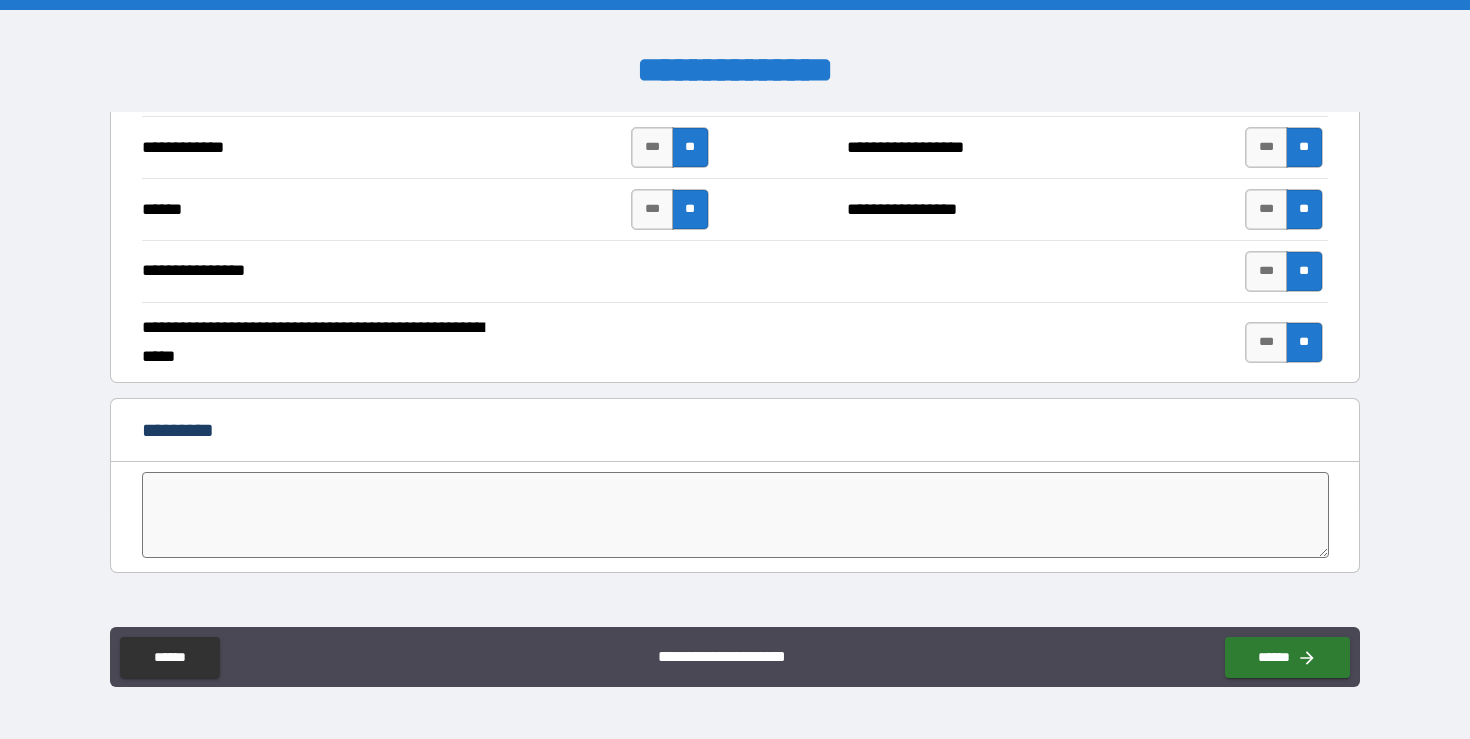 scroll, scrollTop: 4083, scrollLeft: 0, axis: vertical 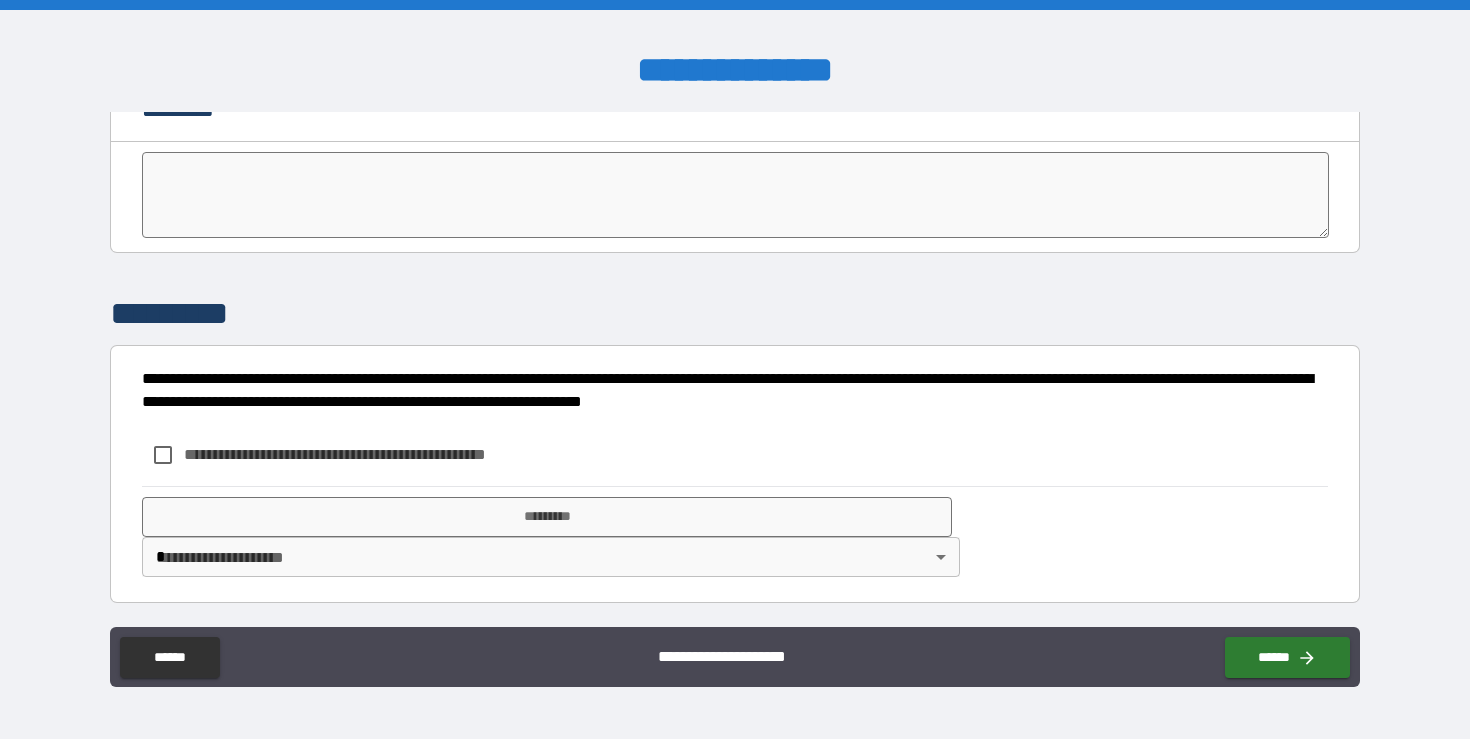 click on "**********" at bounding box center (368, 454) 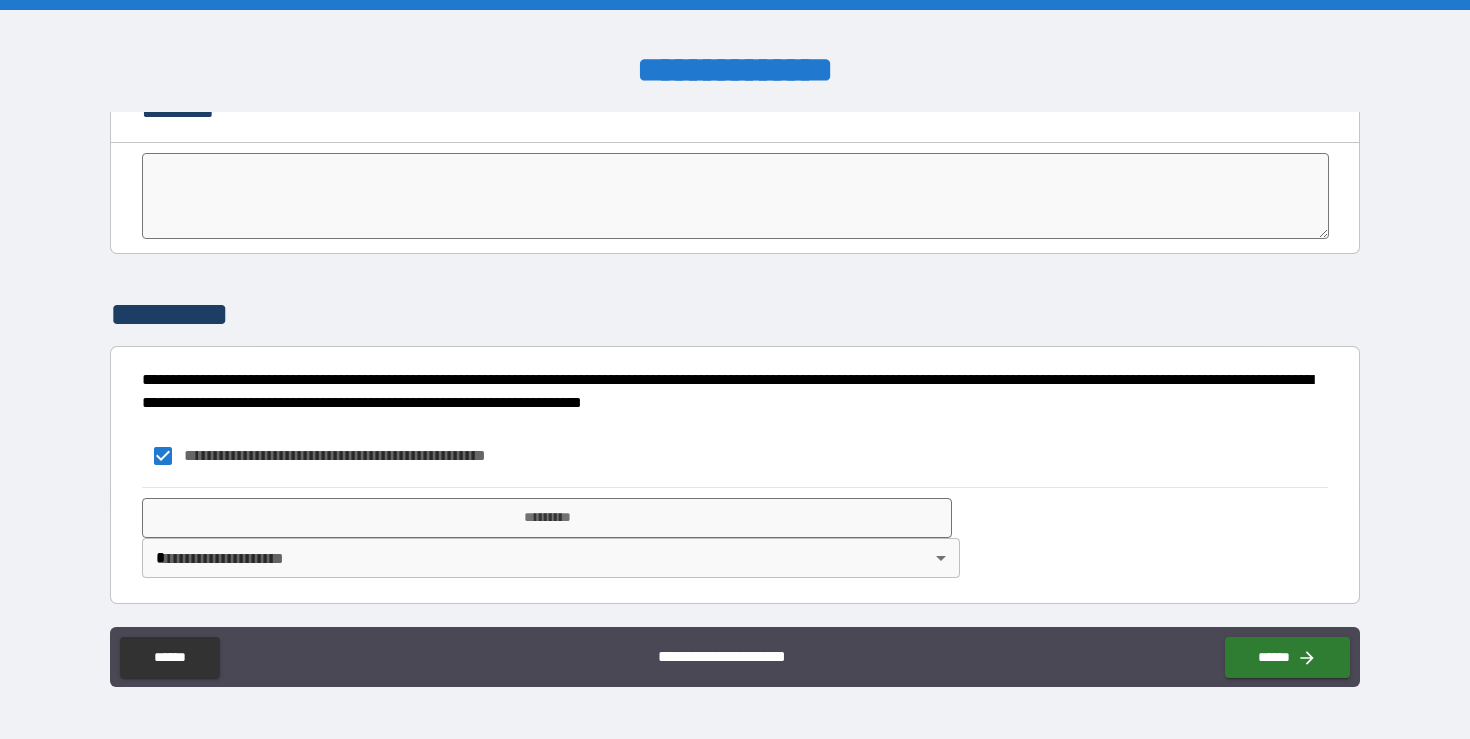 scroll, scrollTop: 4083, scrollLeft: 0, axis: vertical 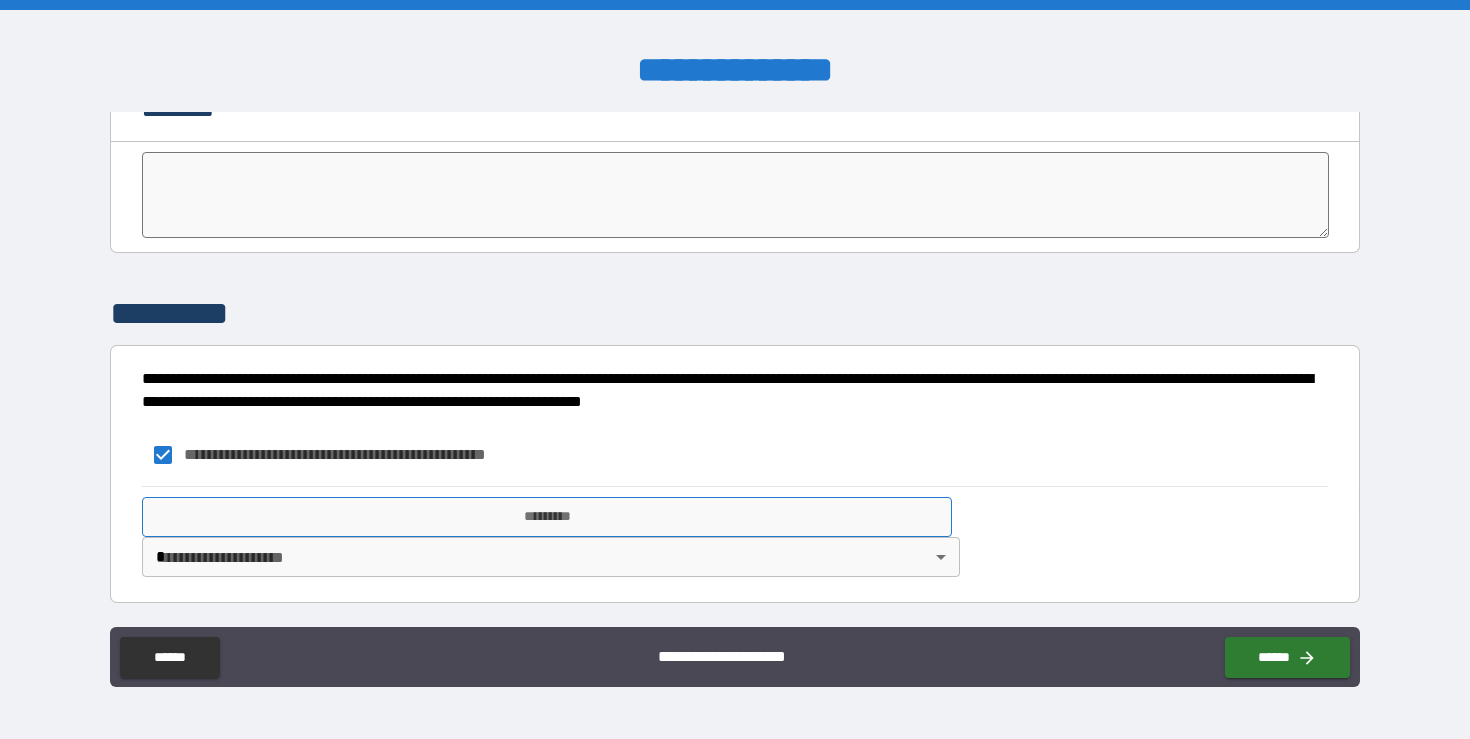 click on "*********" at bounding box center [547, 517] 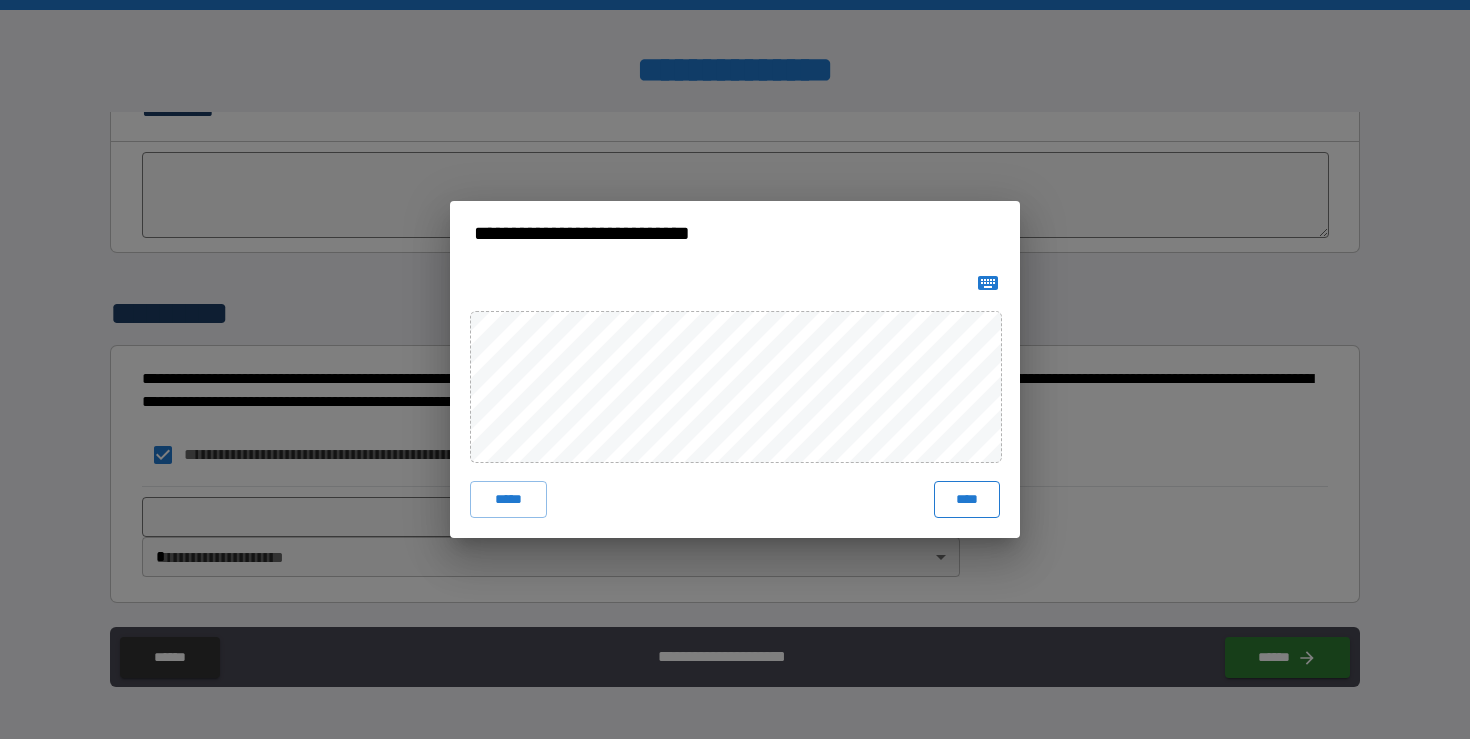 click on "****" at bounding box center (967, 499) 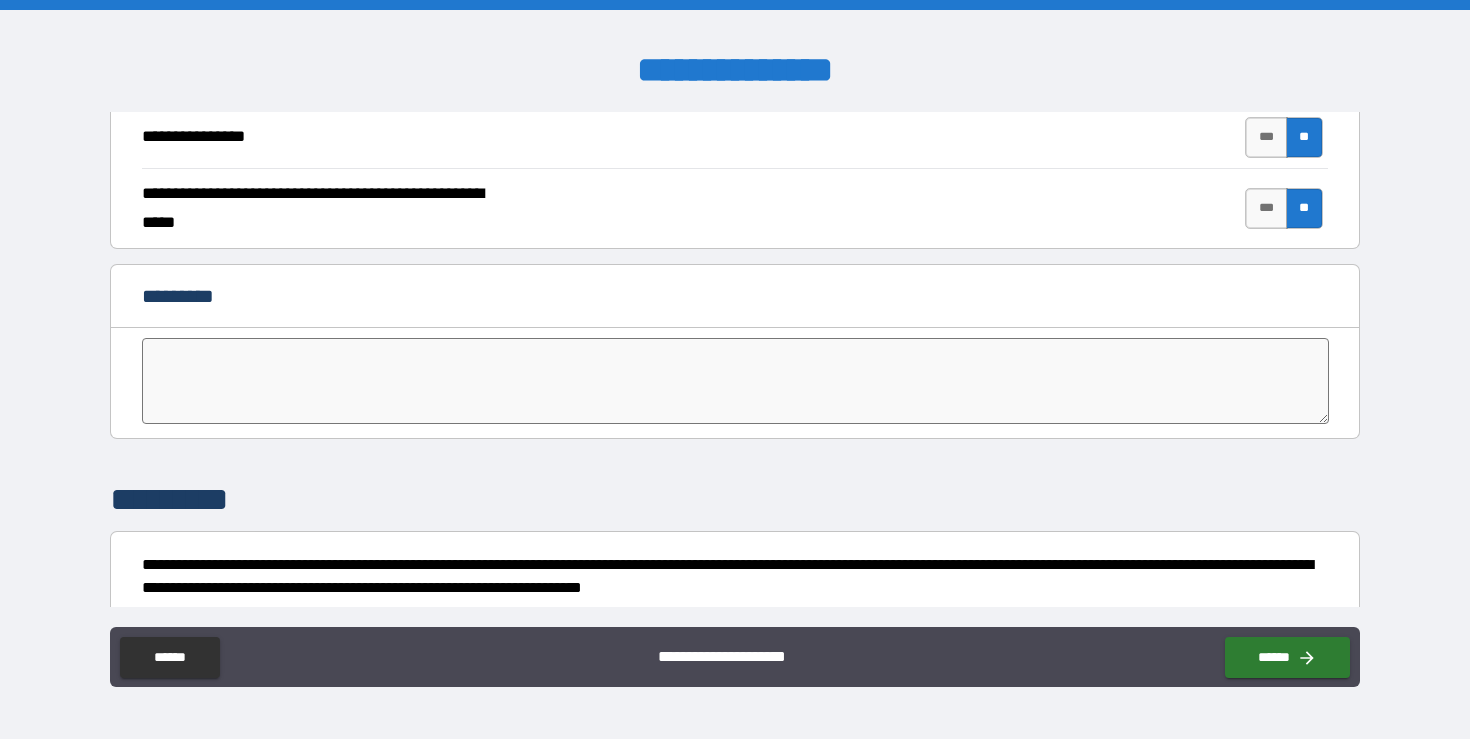 scroll, scrollTop: 4100, scrollLeft: 0, axis: vertical 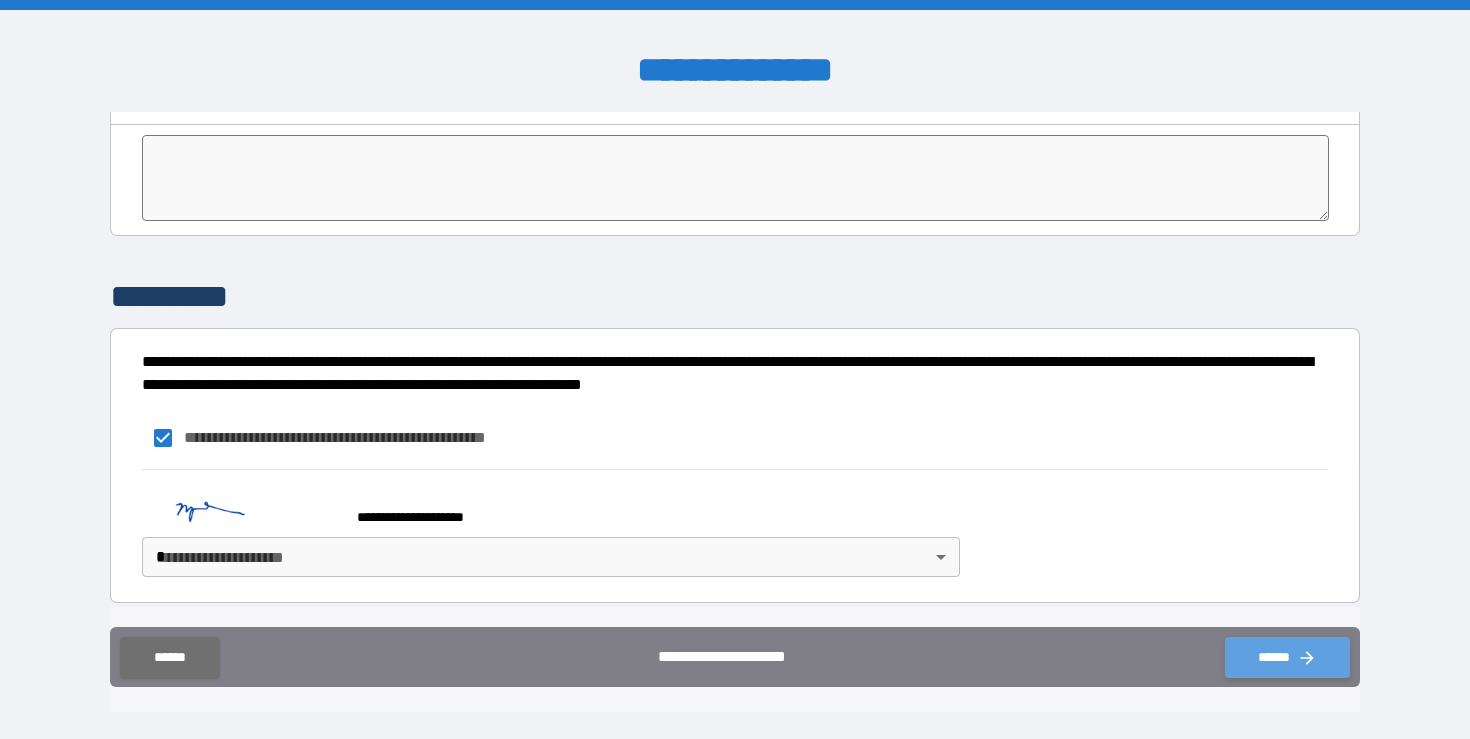 click 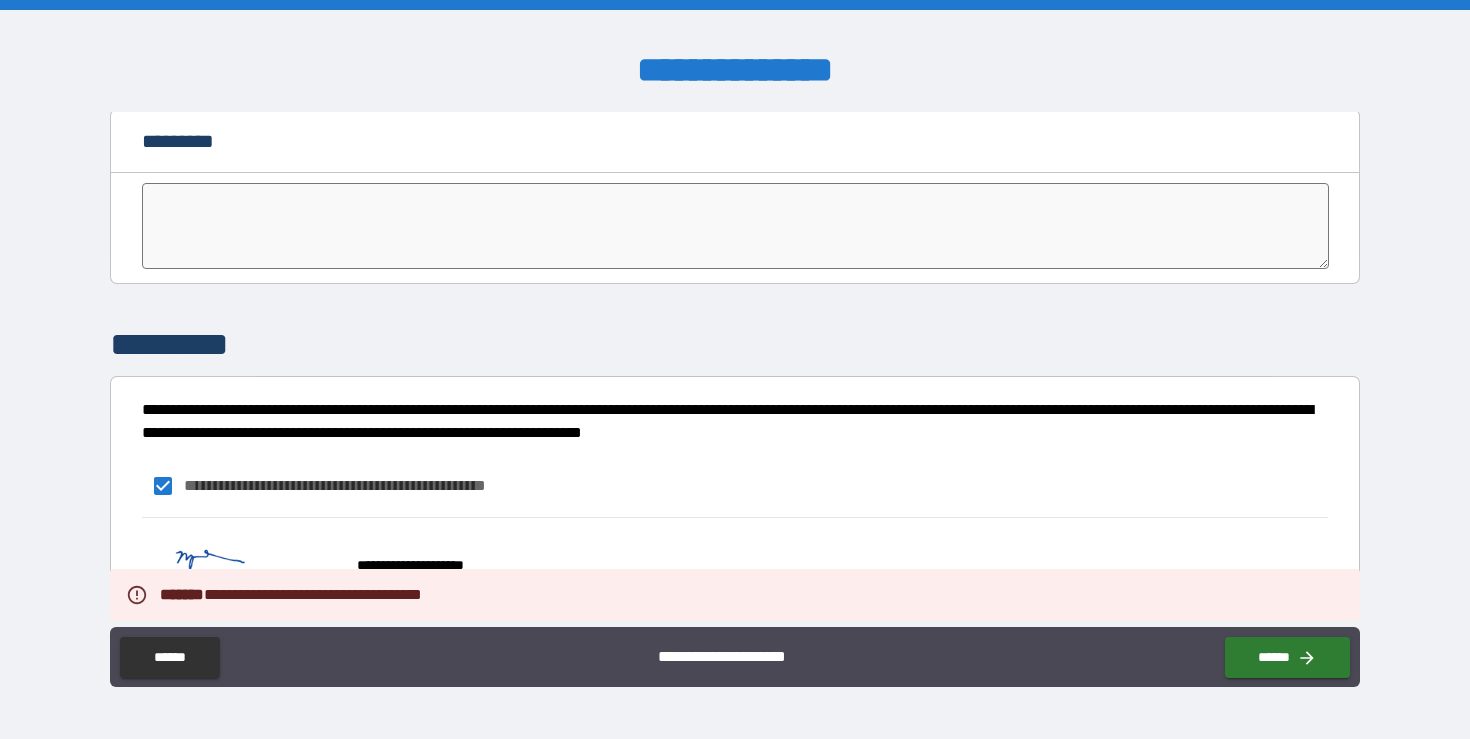 scroll, scrollTop: 4100, scrollLeft: 0, axis: vertical 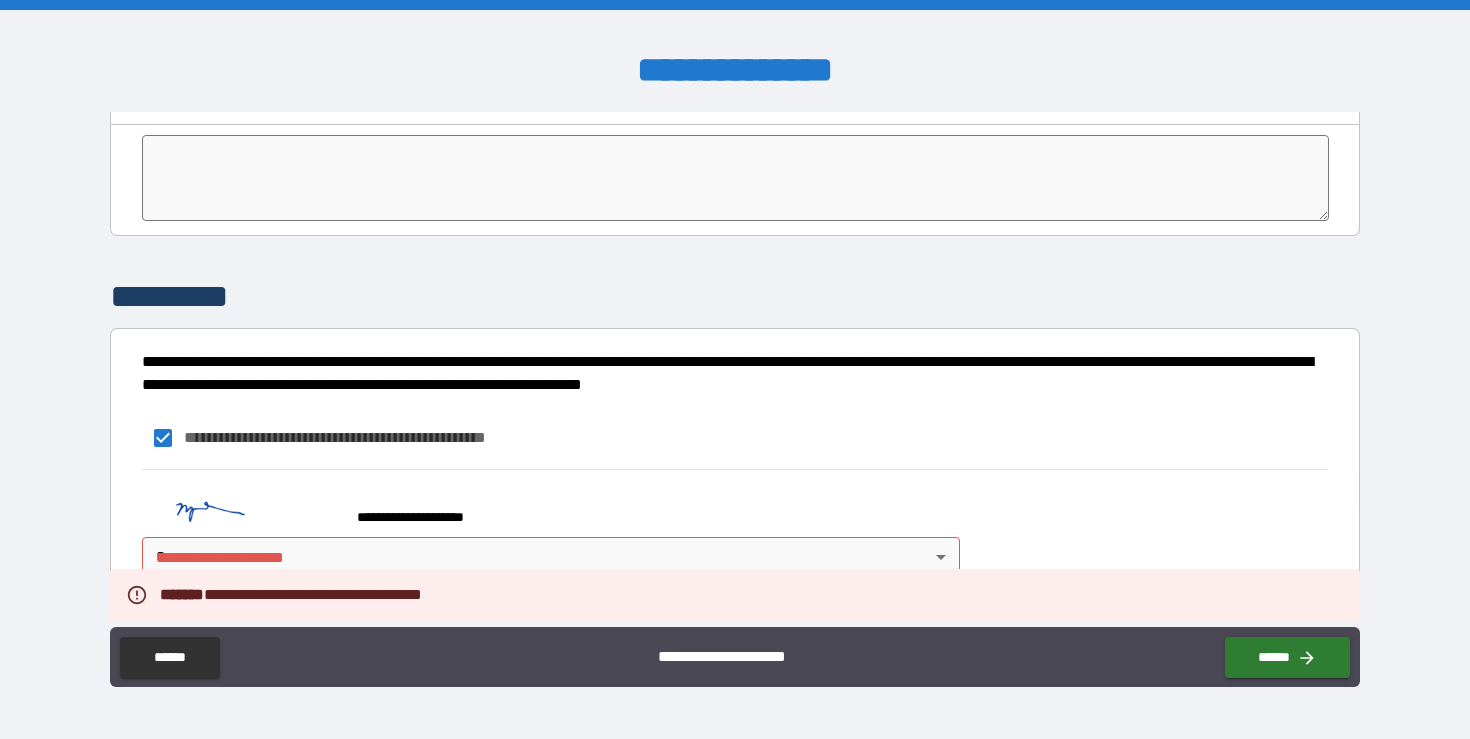 click on "**********" at bounding box center [735, 369] 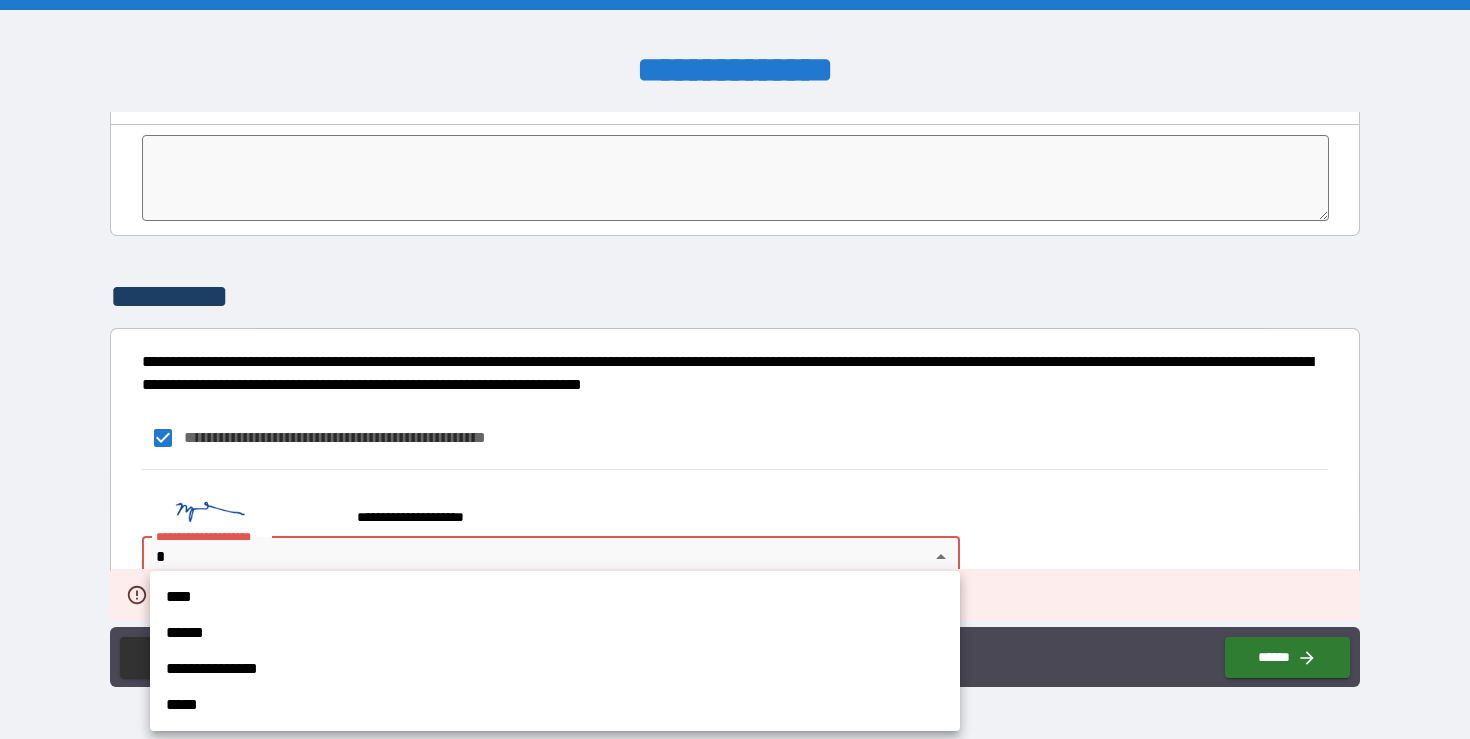 click on "****" at bounding box center (555, 597) 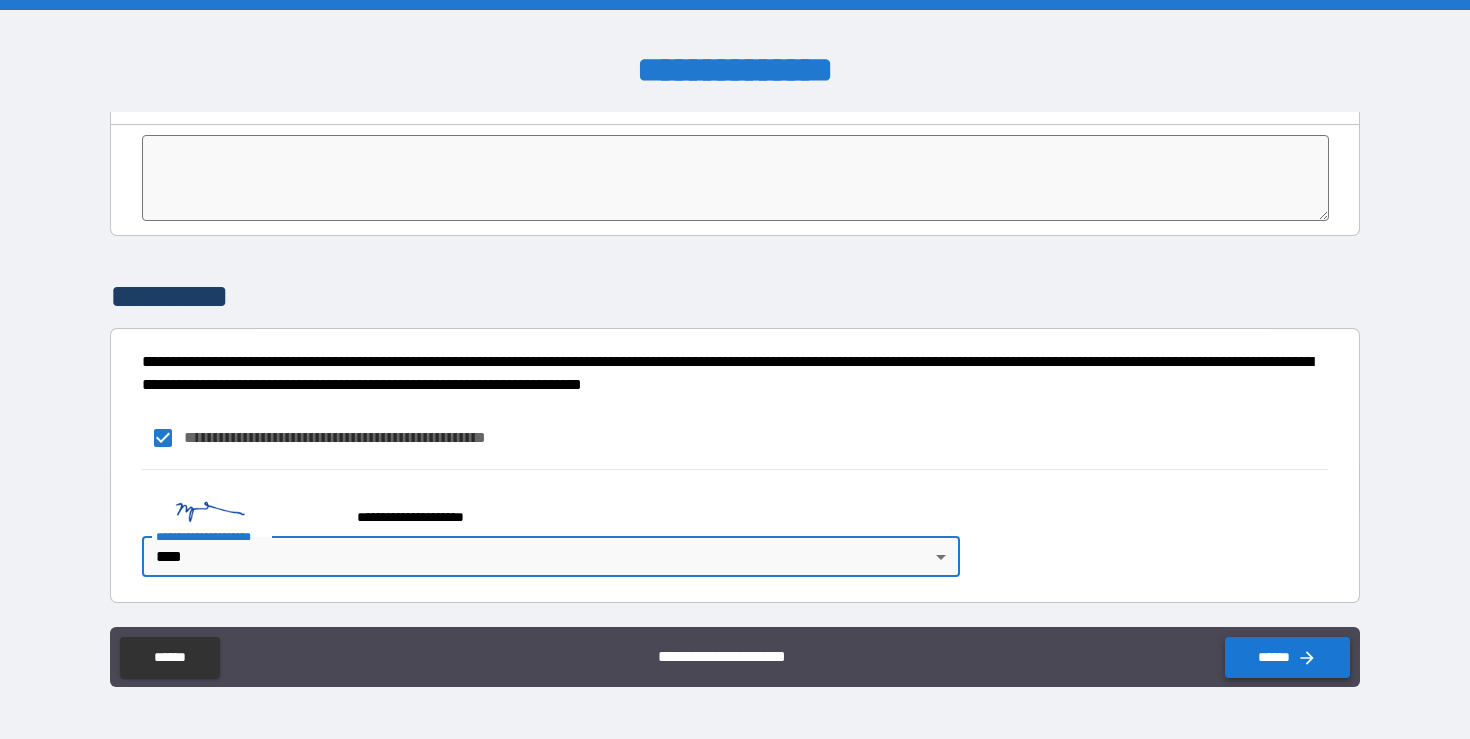click on "******" at bounding box center [1287, 657] 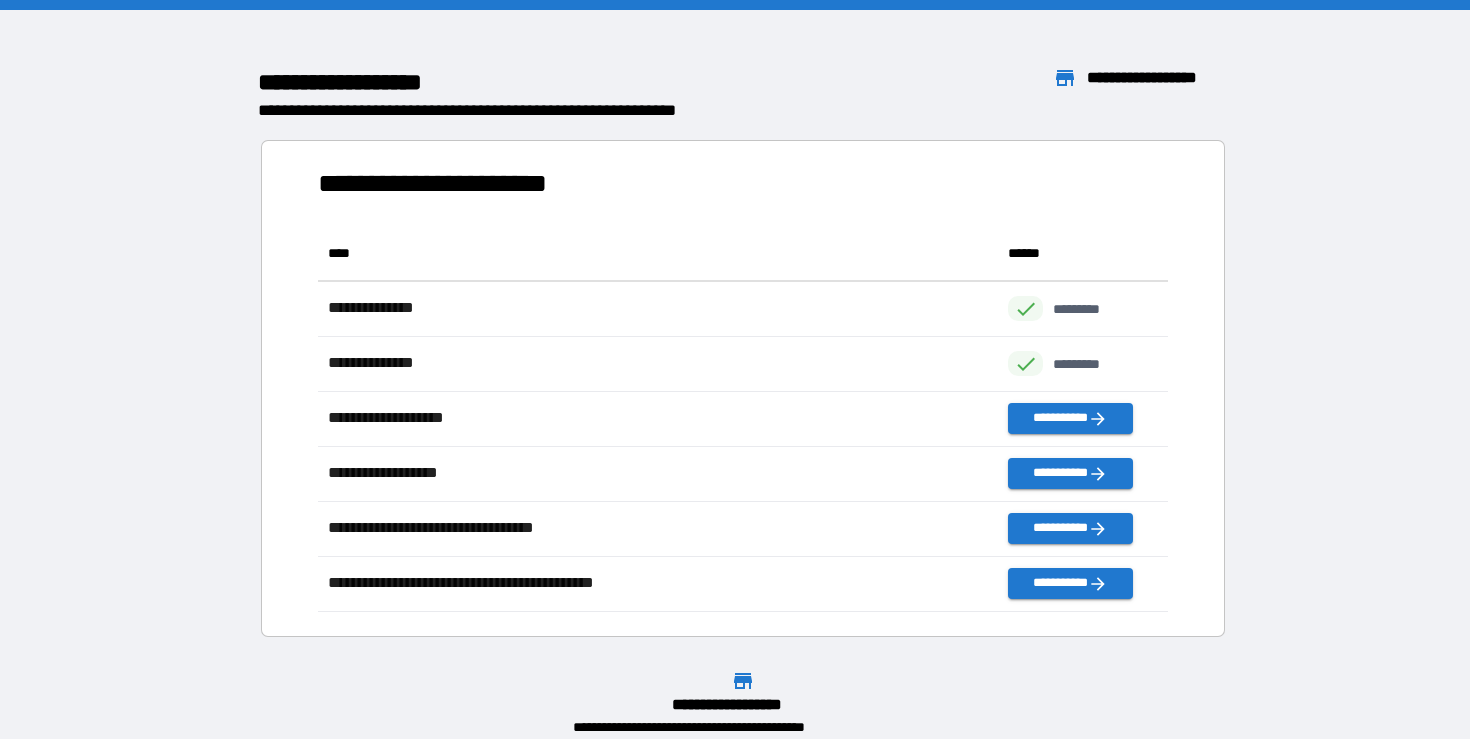 scroll, scrollTop: 1, scrollLeft: 1, axis: both 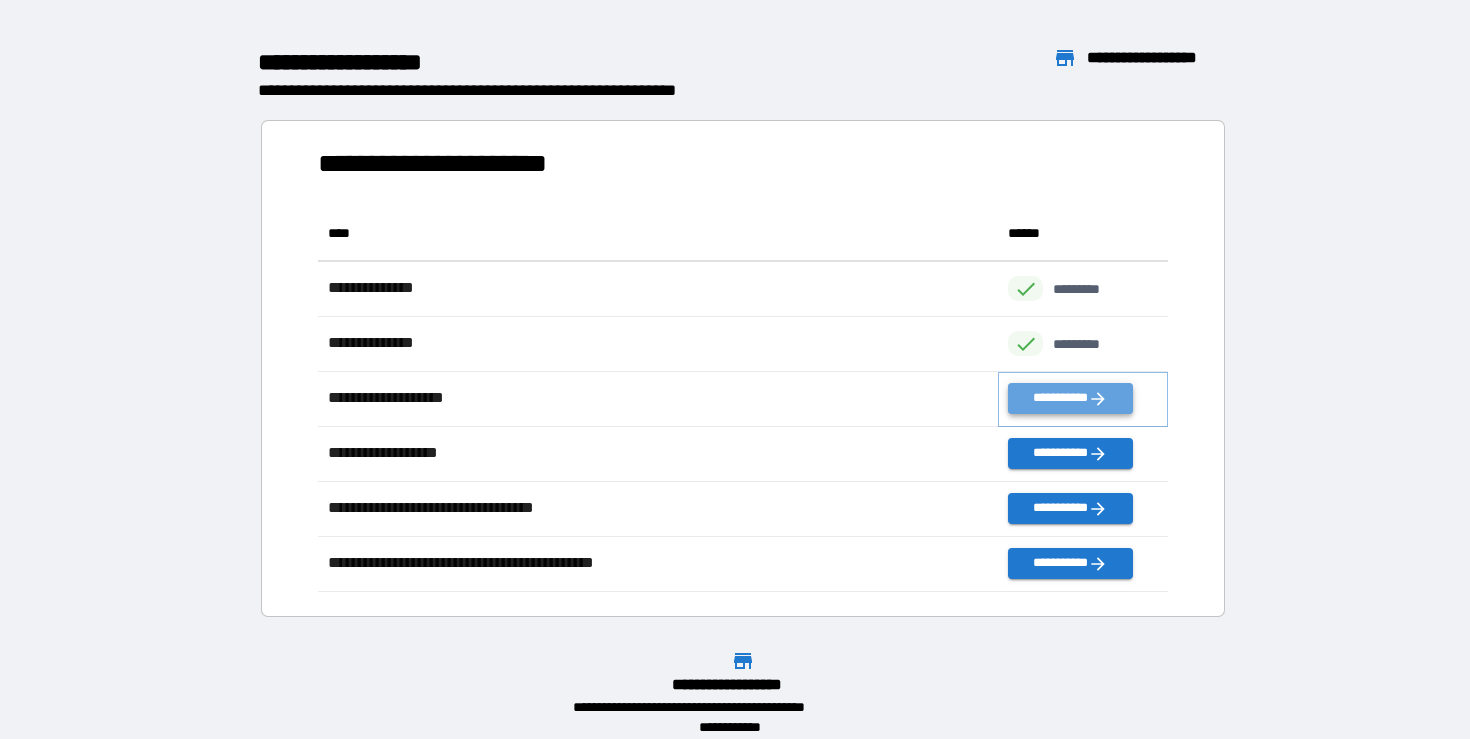 click on "**********" at bounding box center [1070, 398] 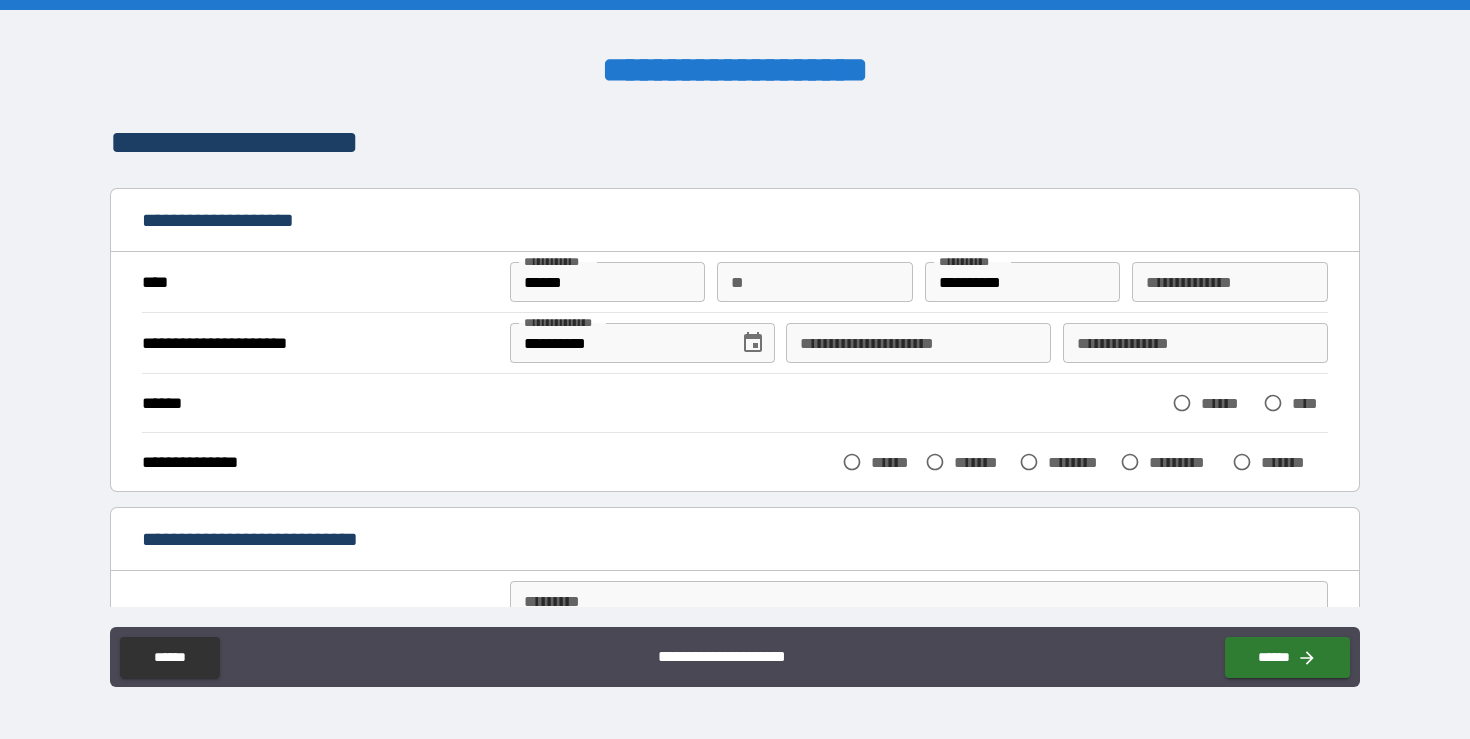 scroll, scrollTop: 148, scrollLeft: 0, axis: vertical 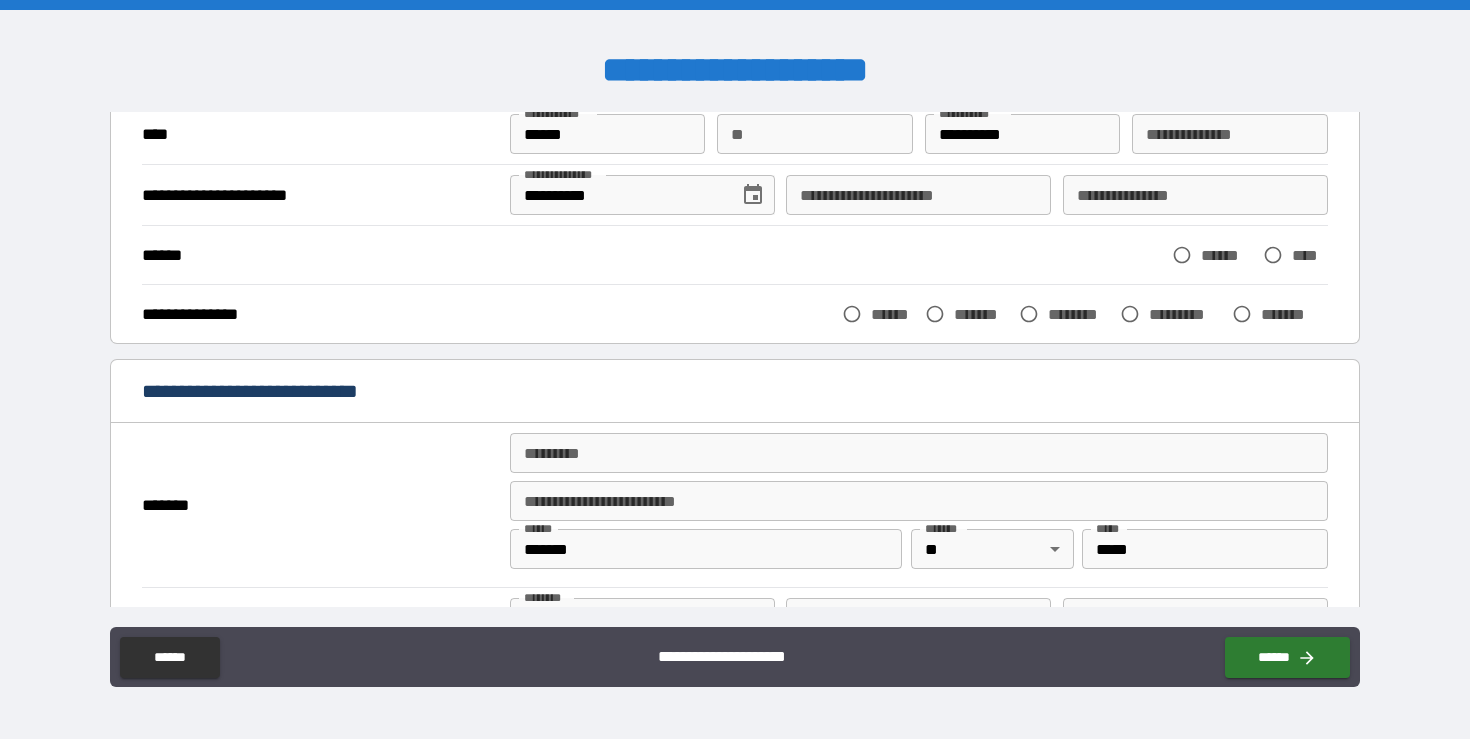 click on "******" at bounding box center [893, 314] 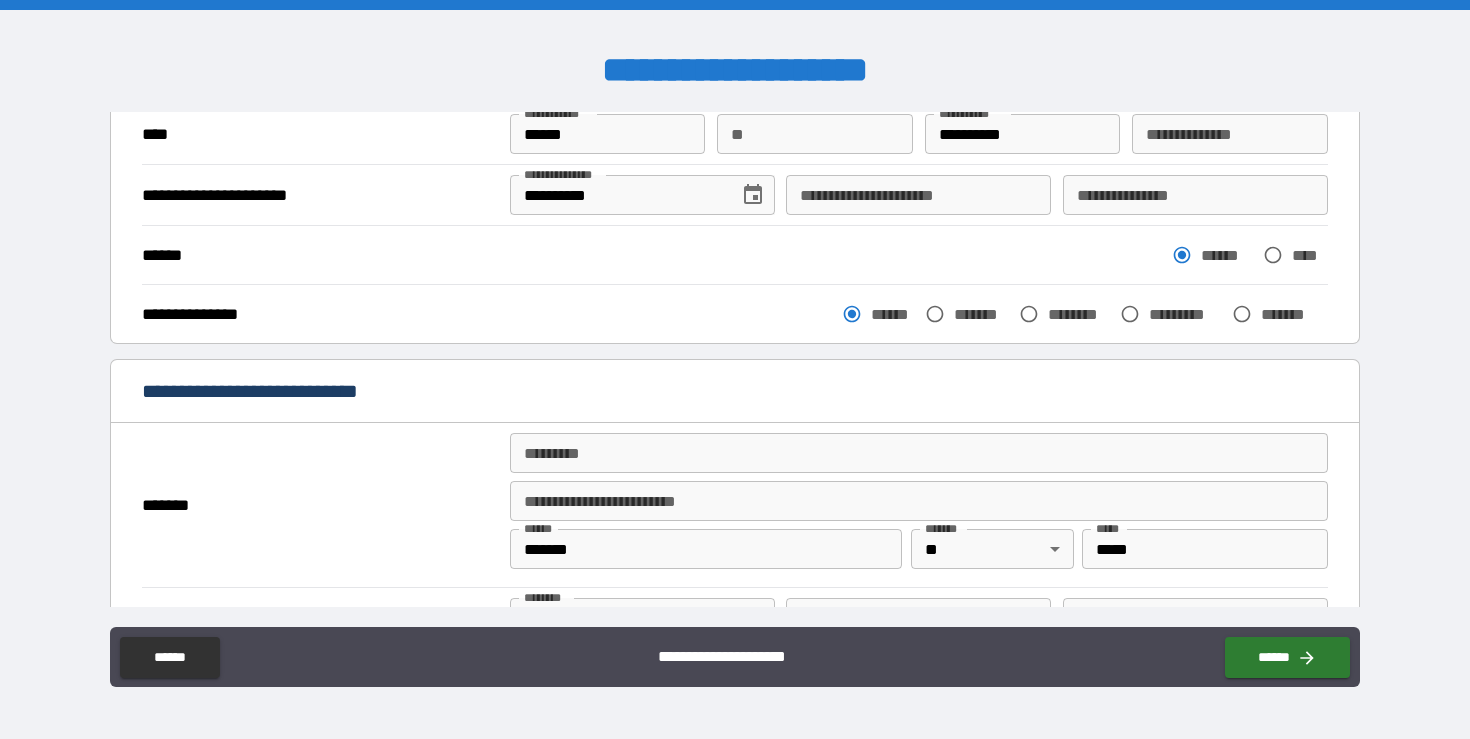 scroll, scrollTop: 351, scrollLeft: 0, axis: vertical 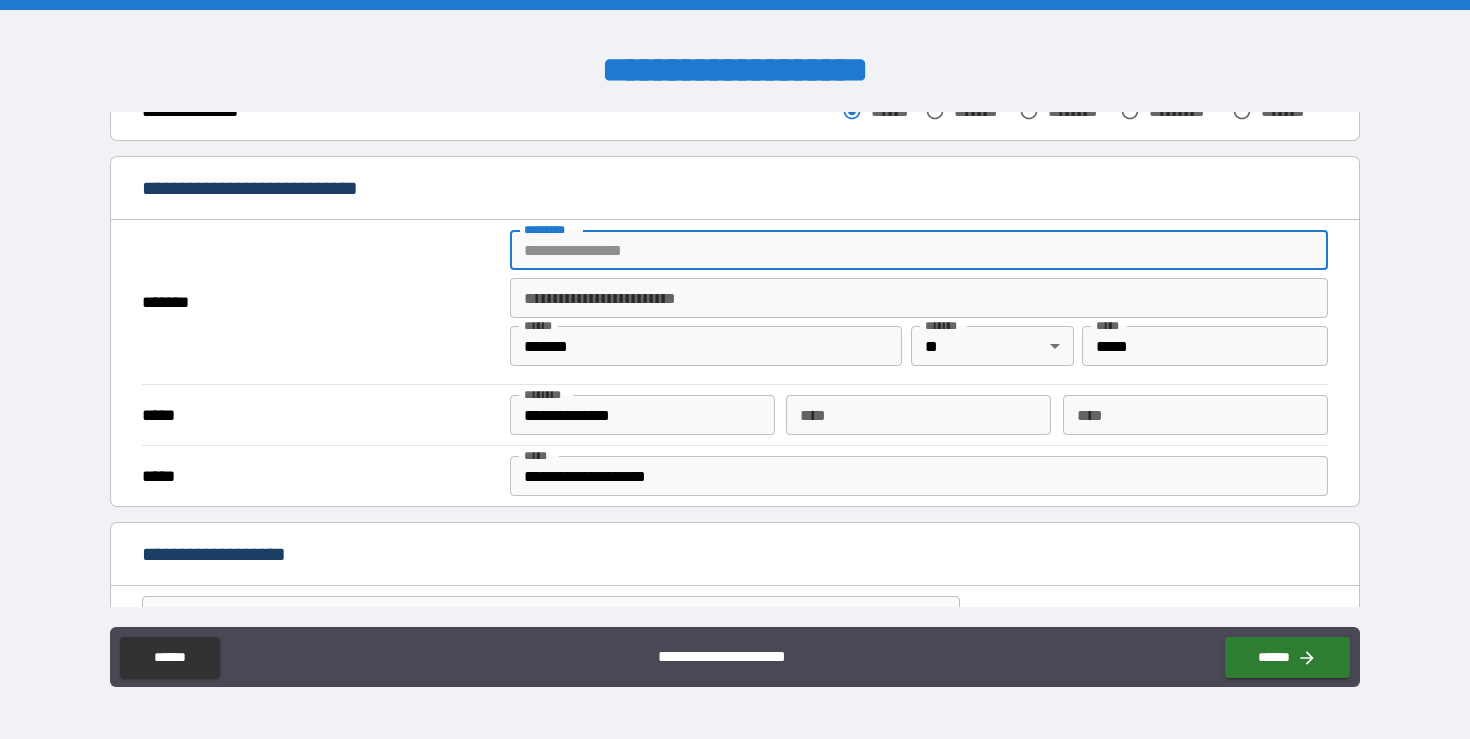 click on "*******   *" at bounding box center [919, 250] 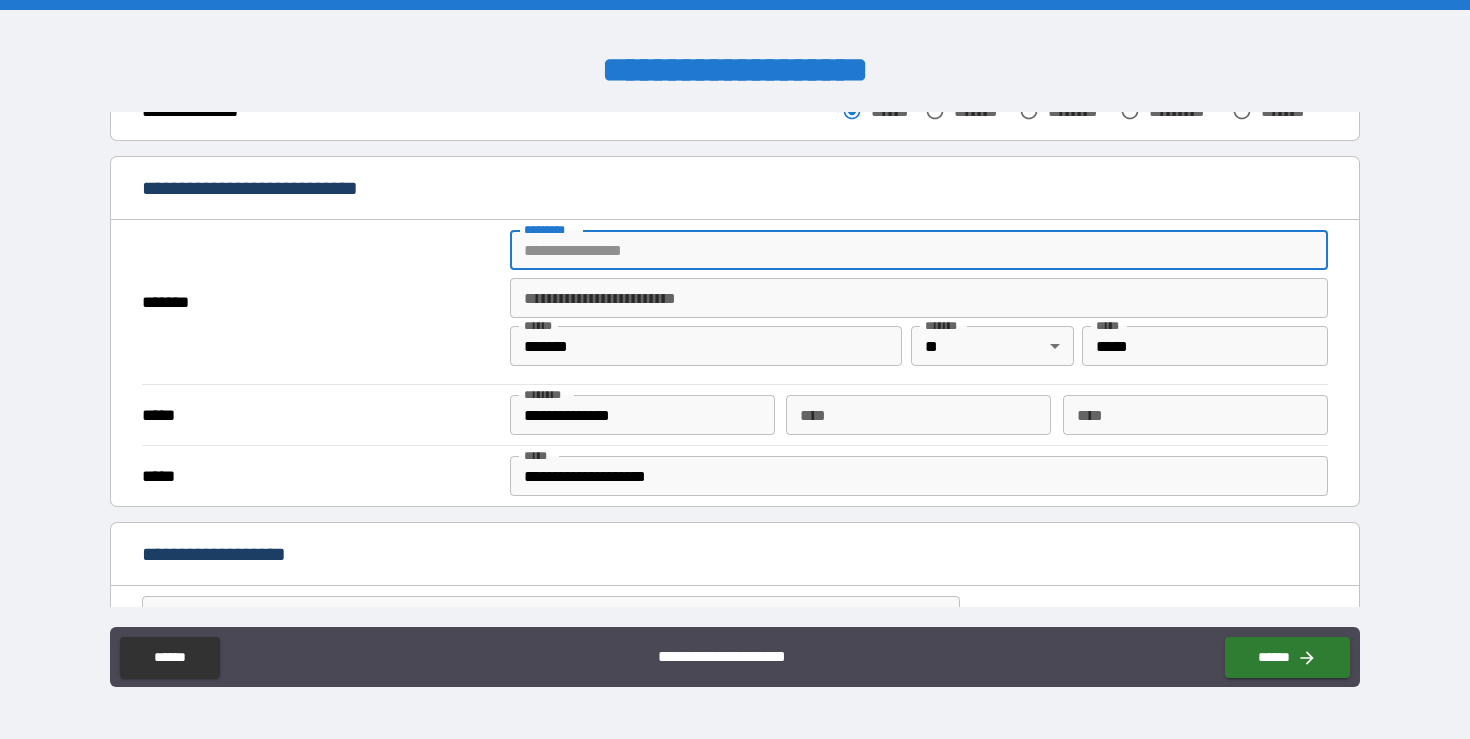 type on "**********" 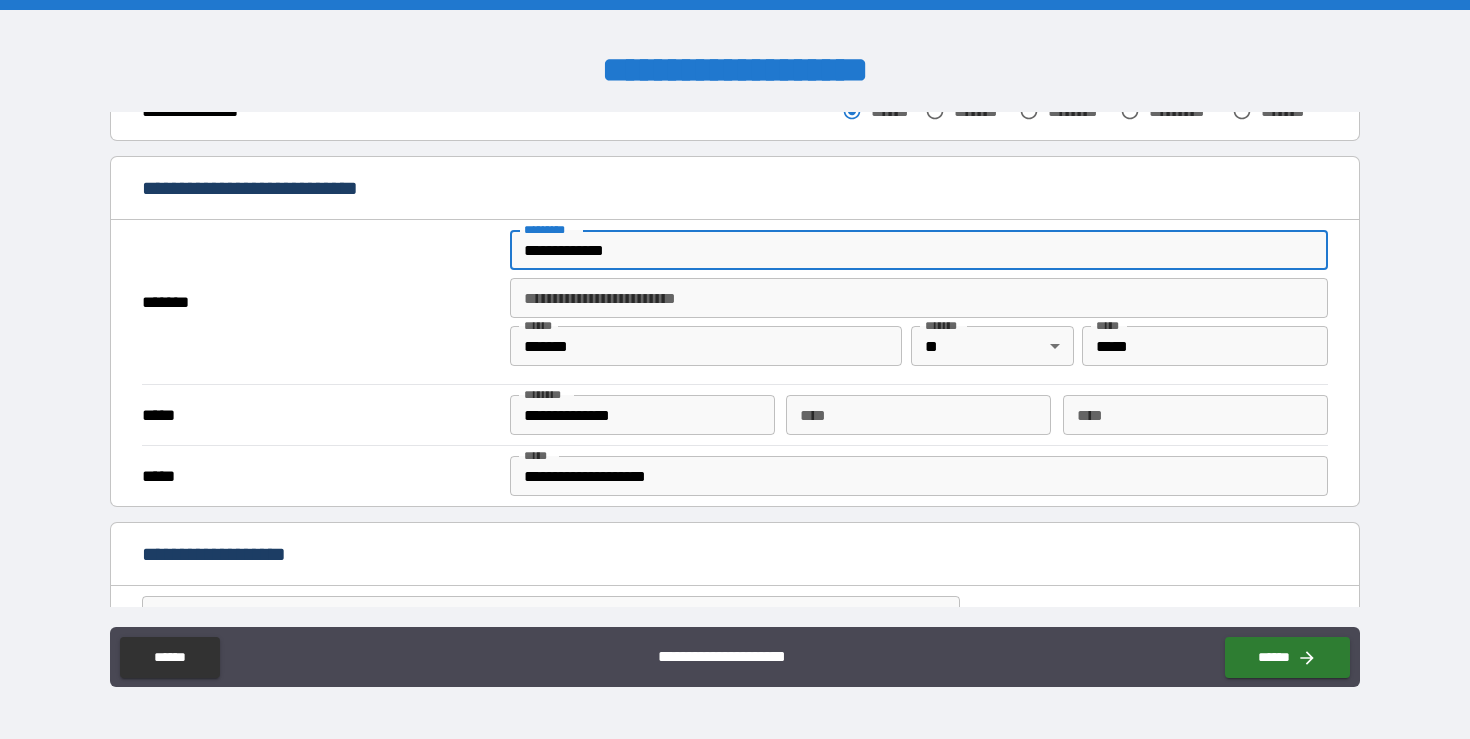 type on "******" 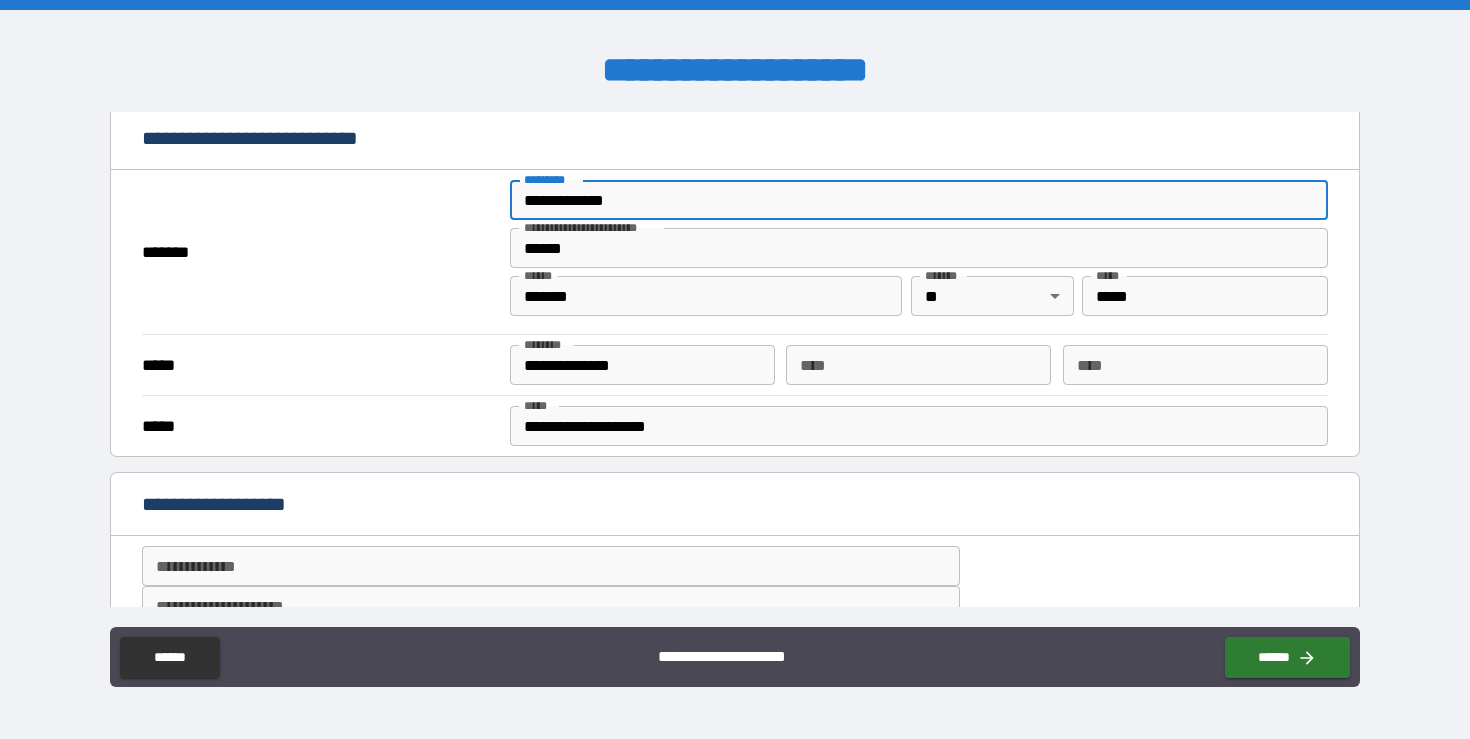 scroll, scrollTop: 403, scrollLeft: 0, axis: vertical 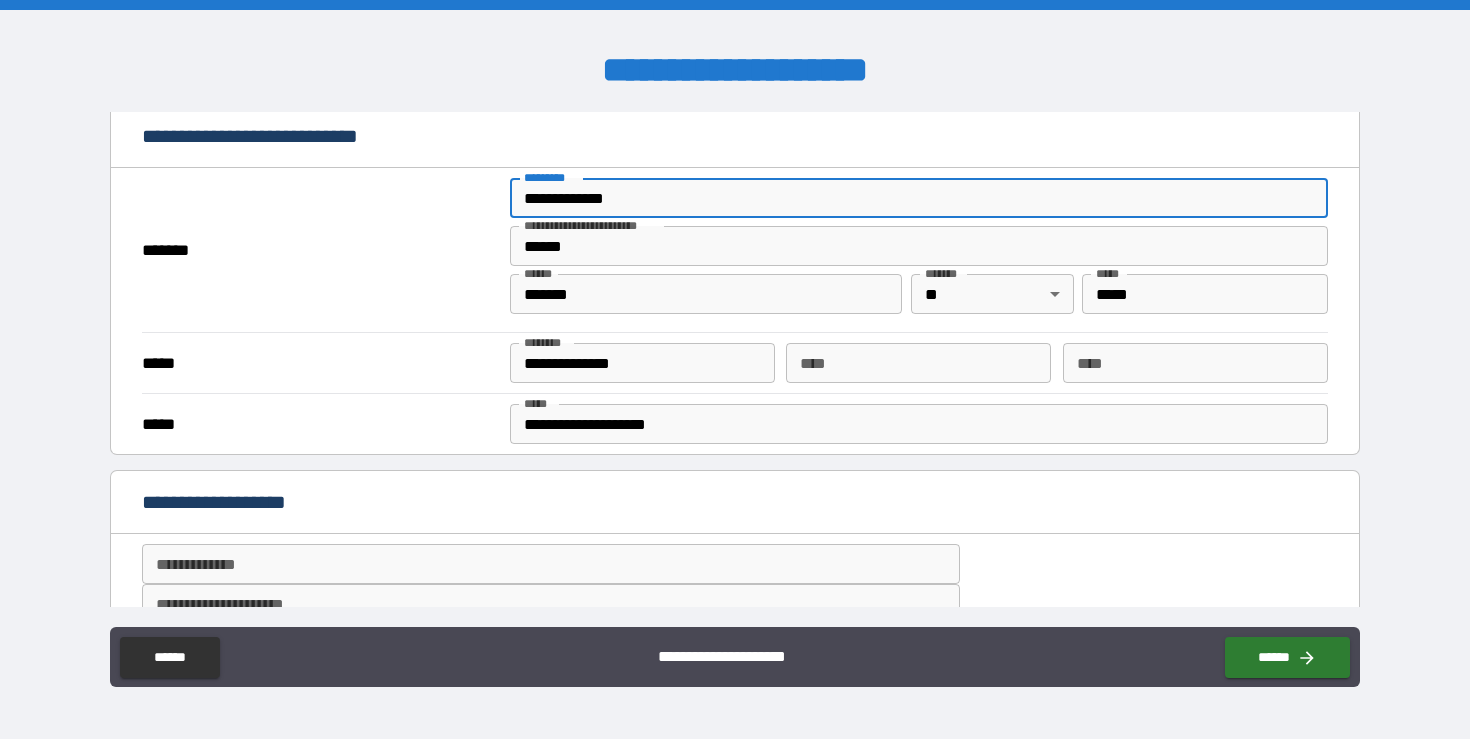 click on "*******" at bounding box center (706, 294) 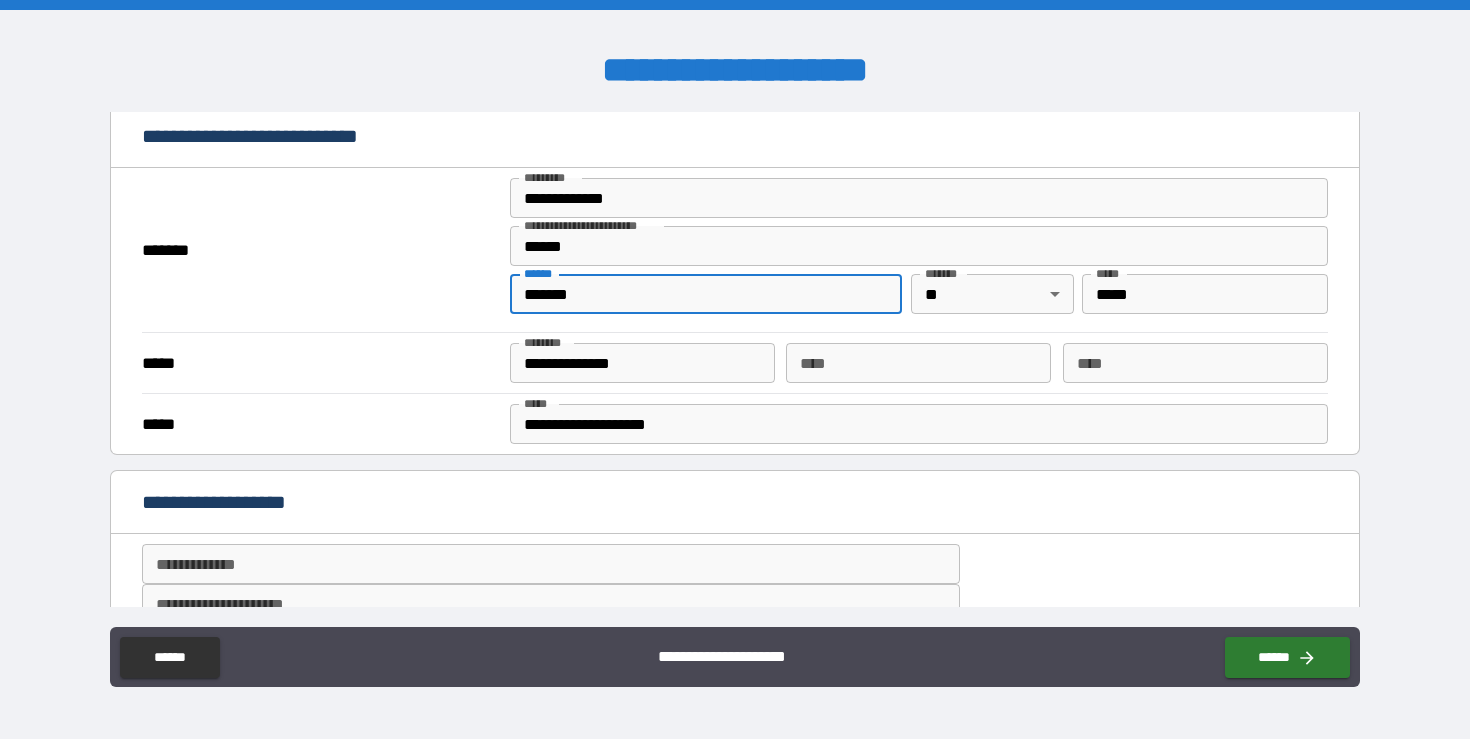 click on "*******" at bounding box center (706, 294) 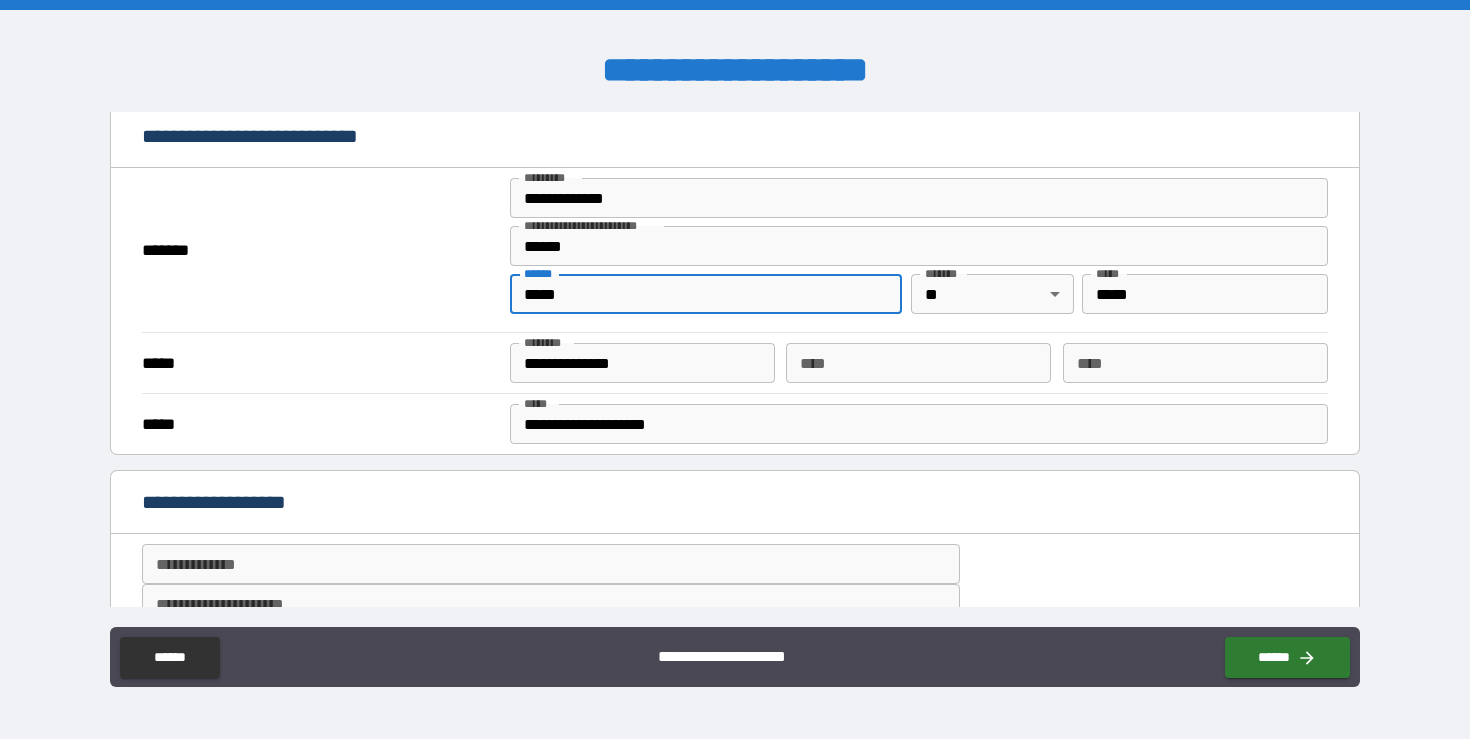 type on "**********" 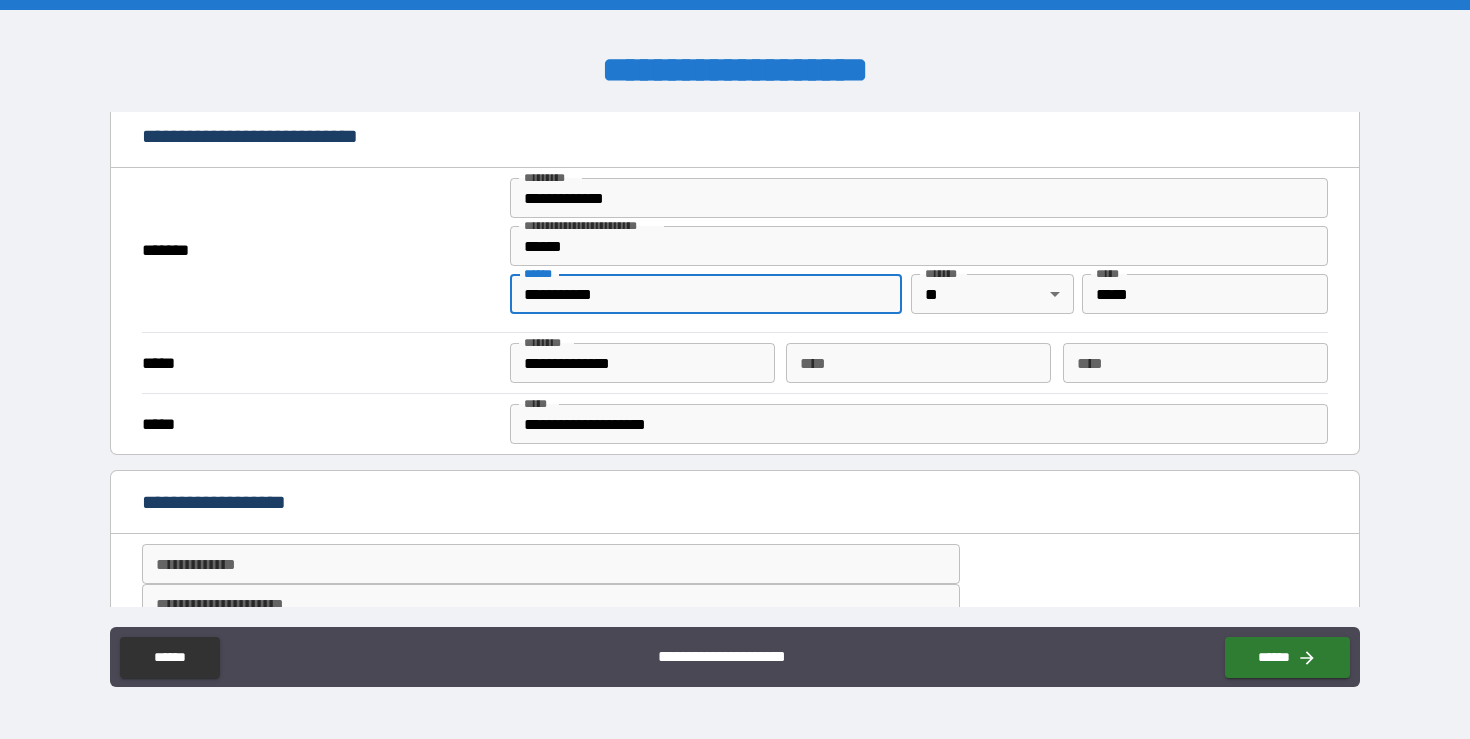 click on "**********" at bounding box center [735, 369] 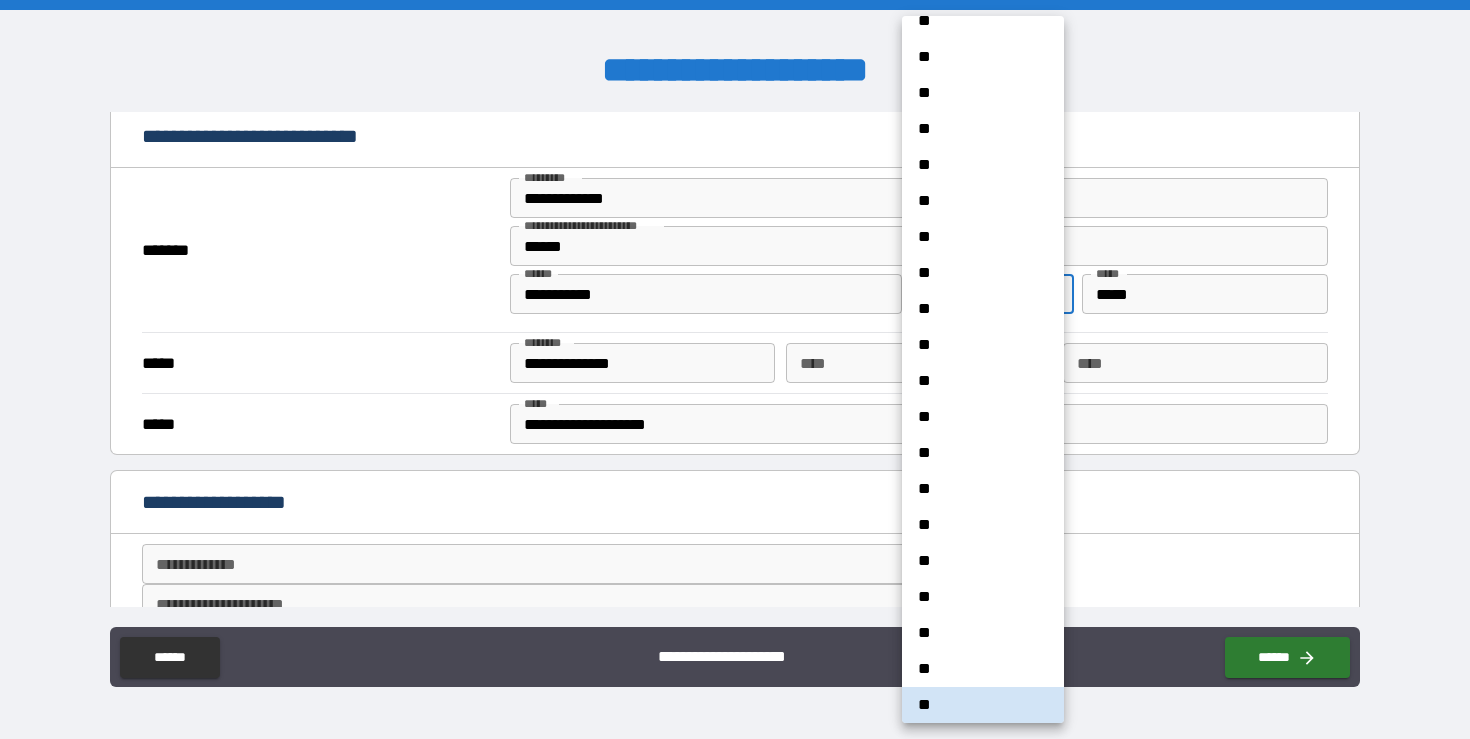 type 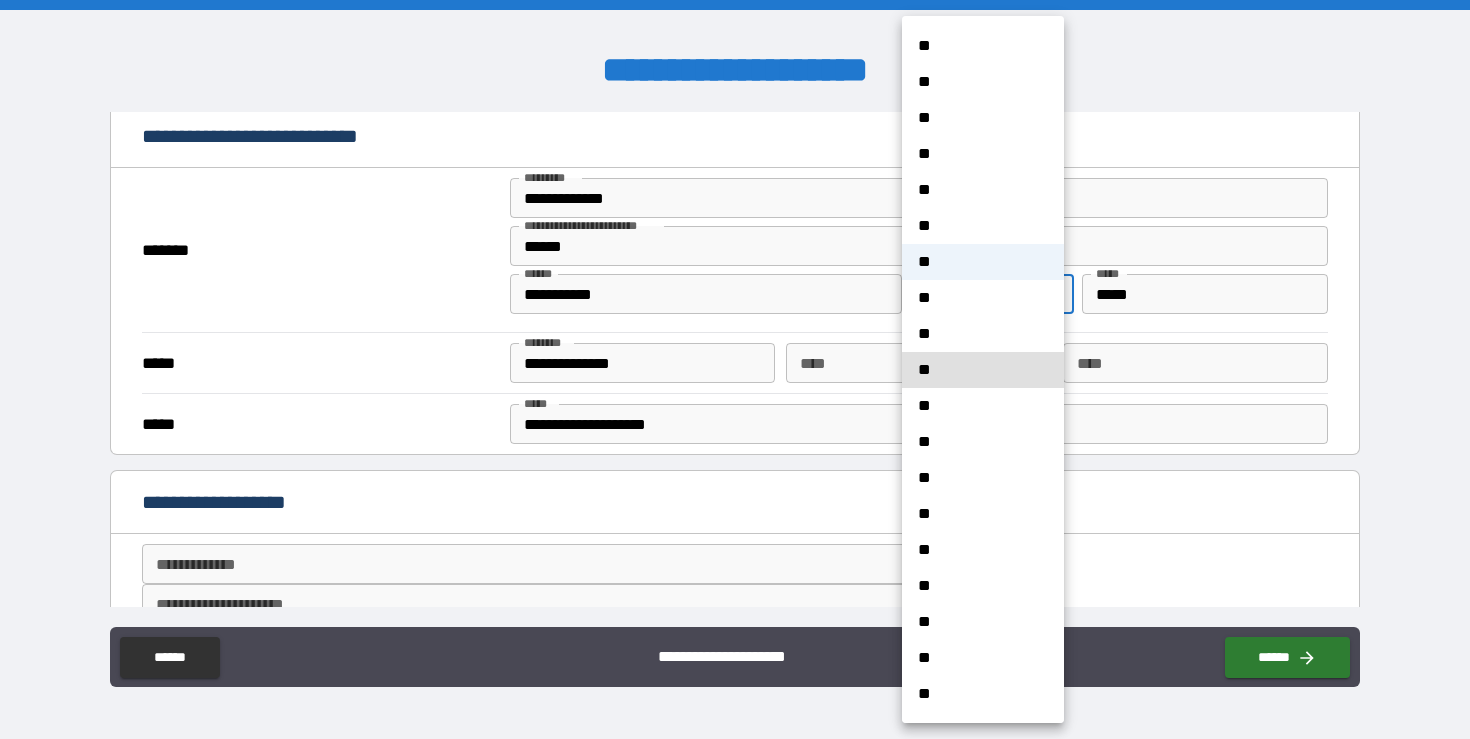scroll, scrollTop: 539, scrollLeft: 0, axis: vertical 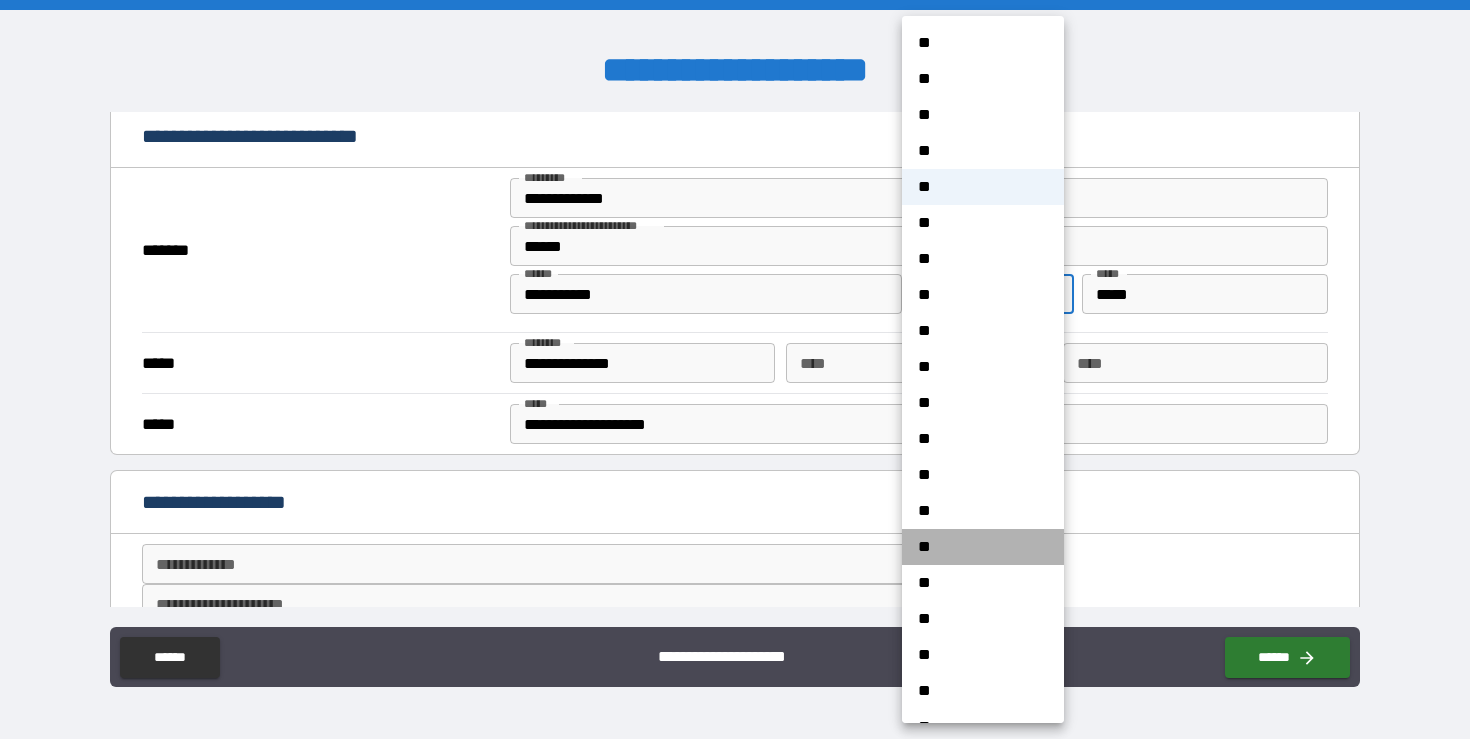 click on "**" at bounding box center (983, 547) 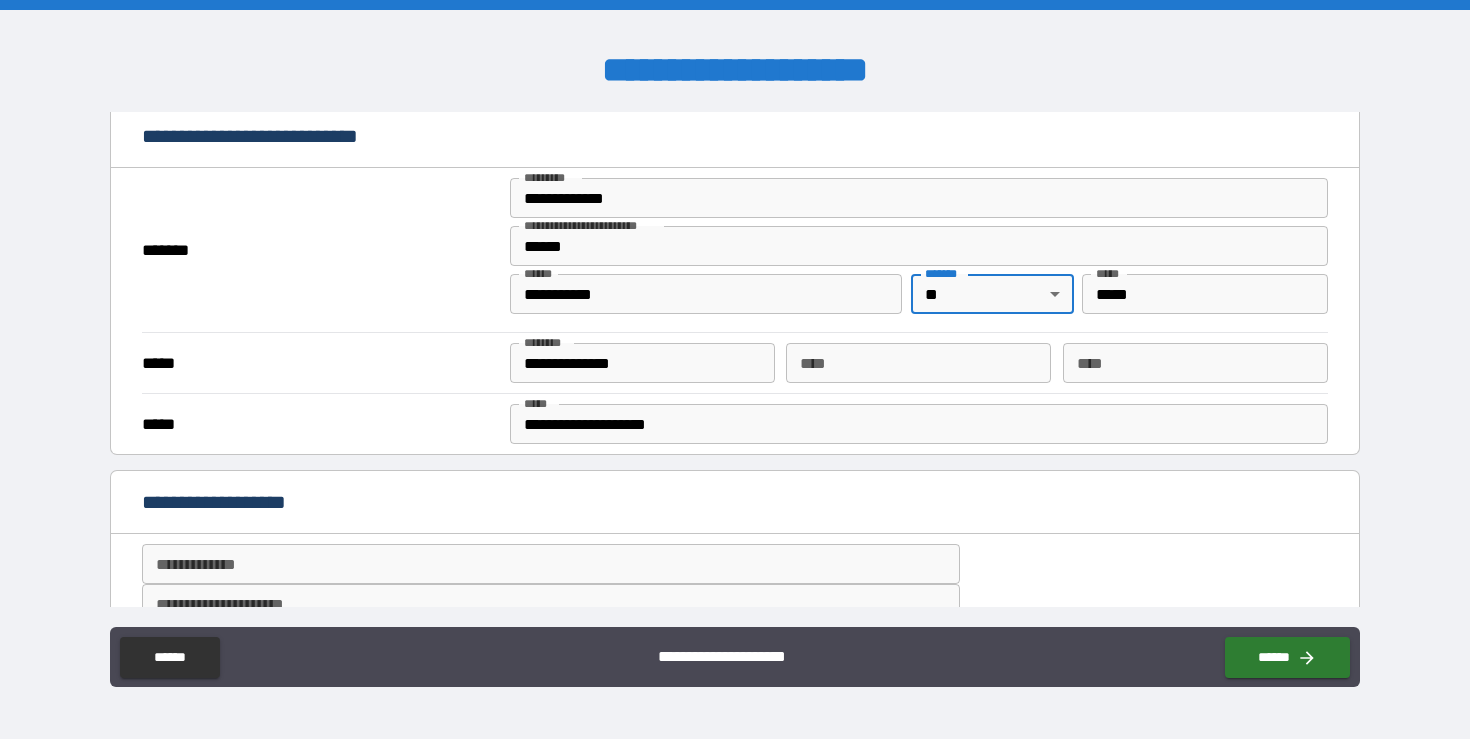 click on "*****" at bounding box center (1204, 294) 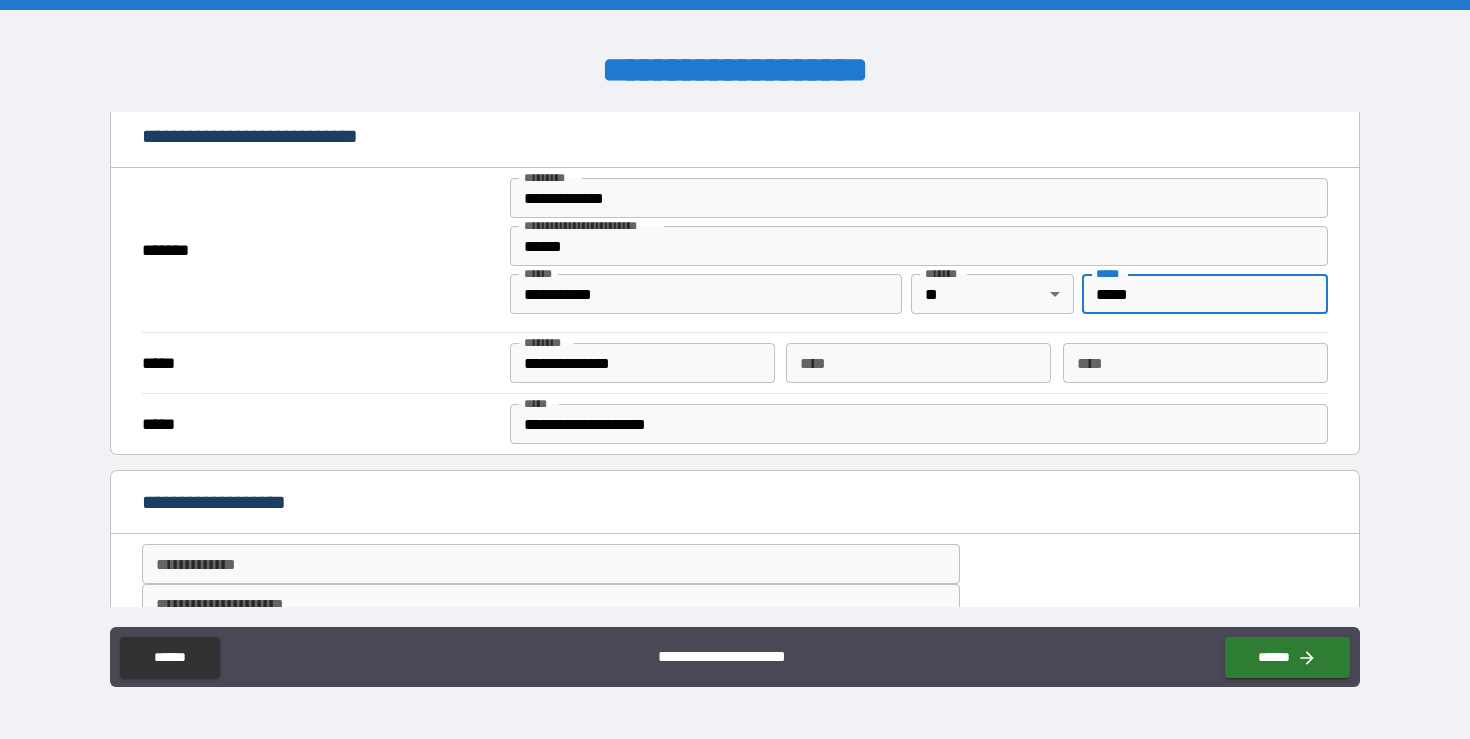 click on "*****" at bounding box center (1204, 294) 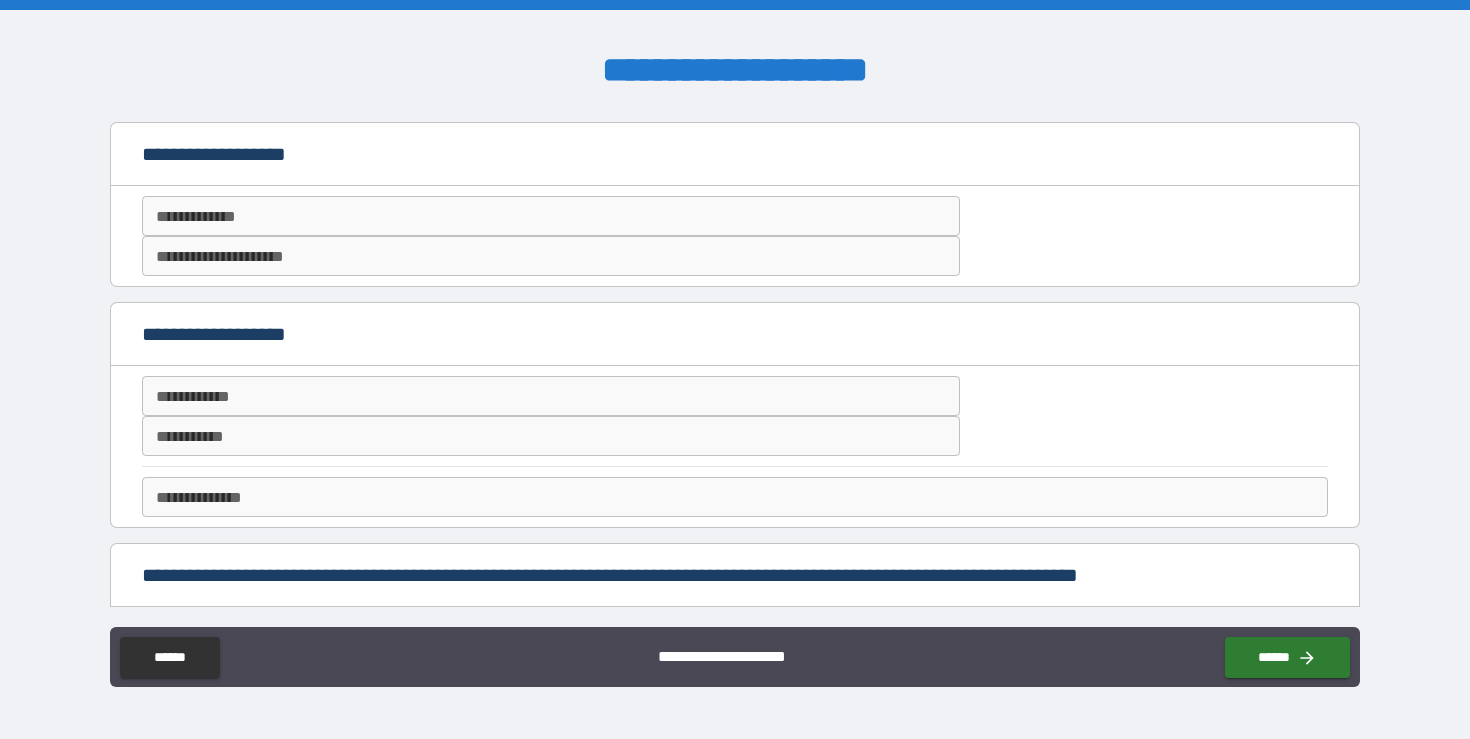 scroll, scrollTop: 761, scrollLeft: 0, axis: vertical 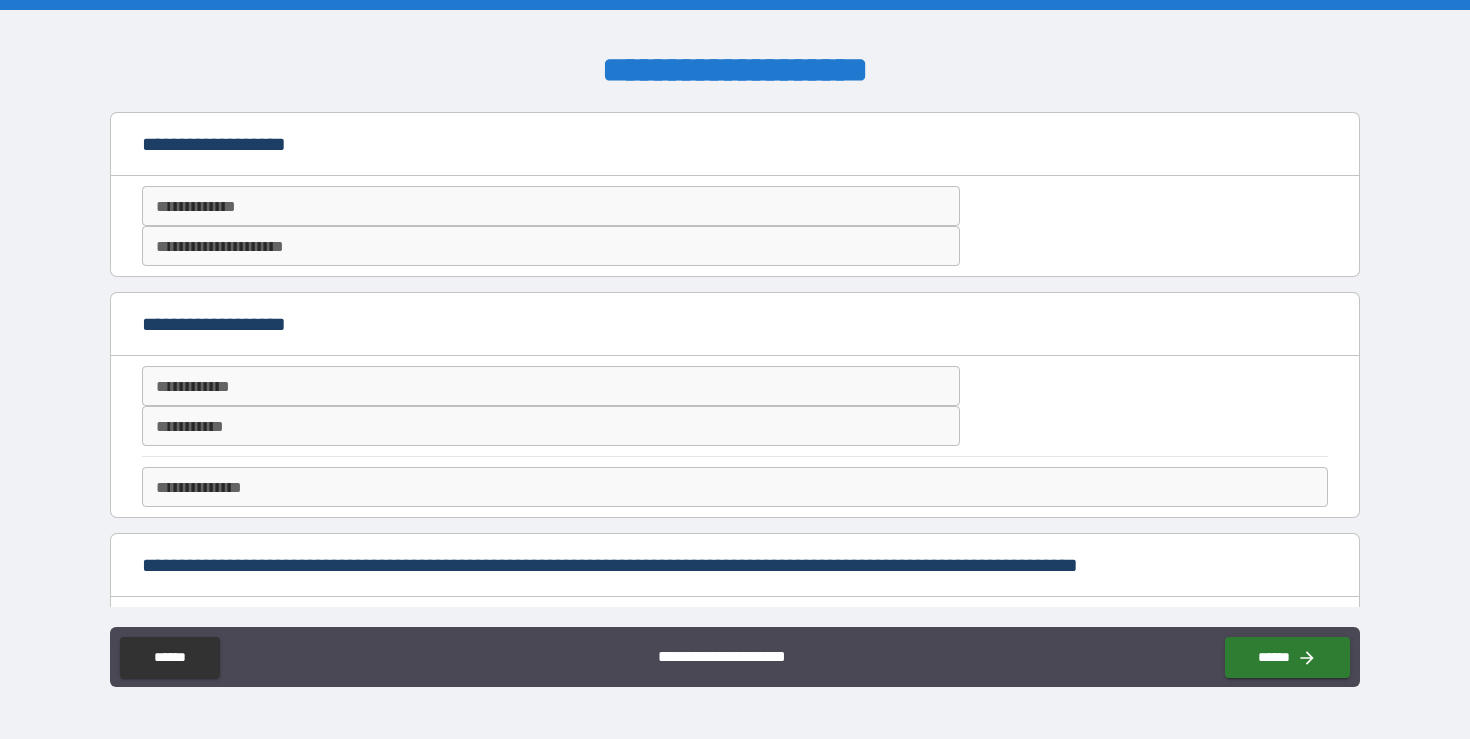 type on "*****" 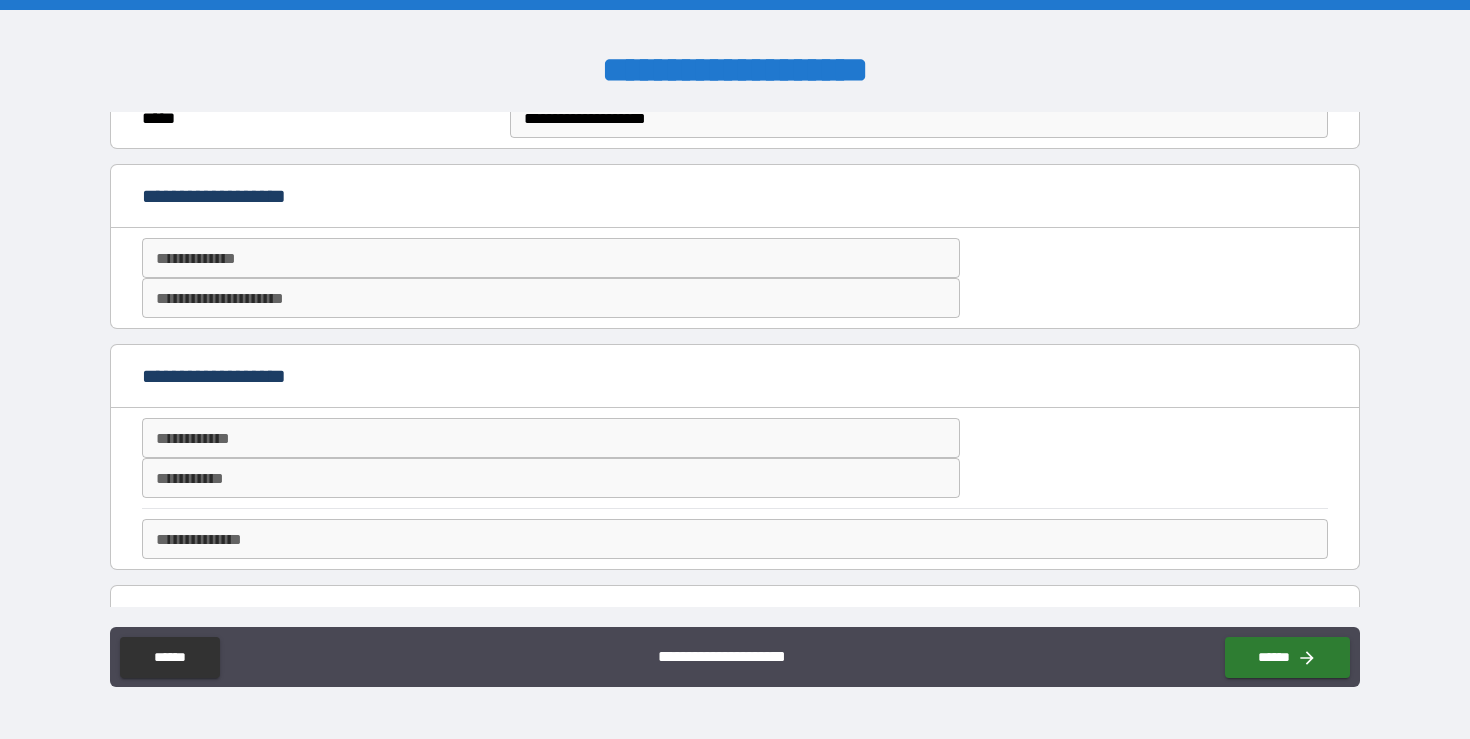scroll, scrollTop: 696, scrollLeft: 0, axis: vertical 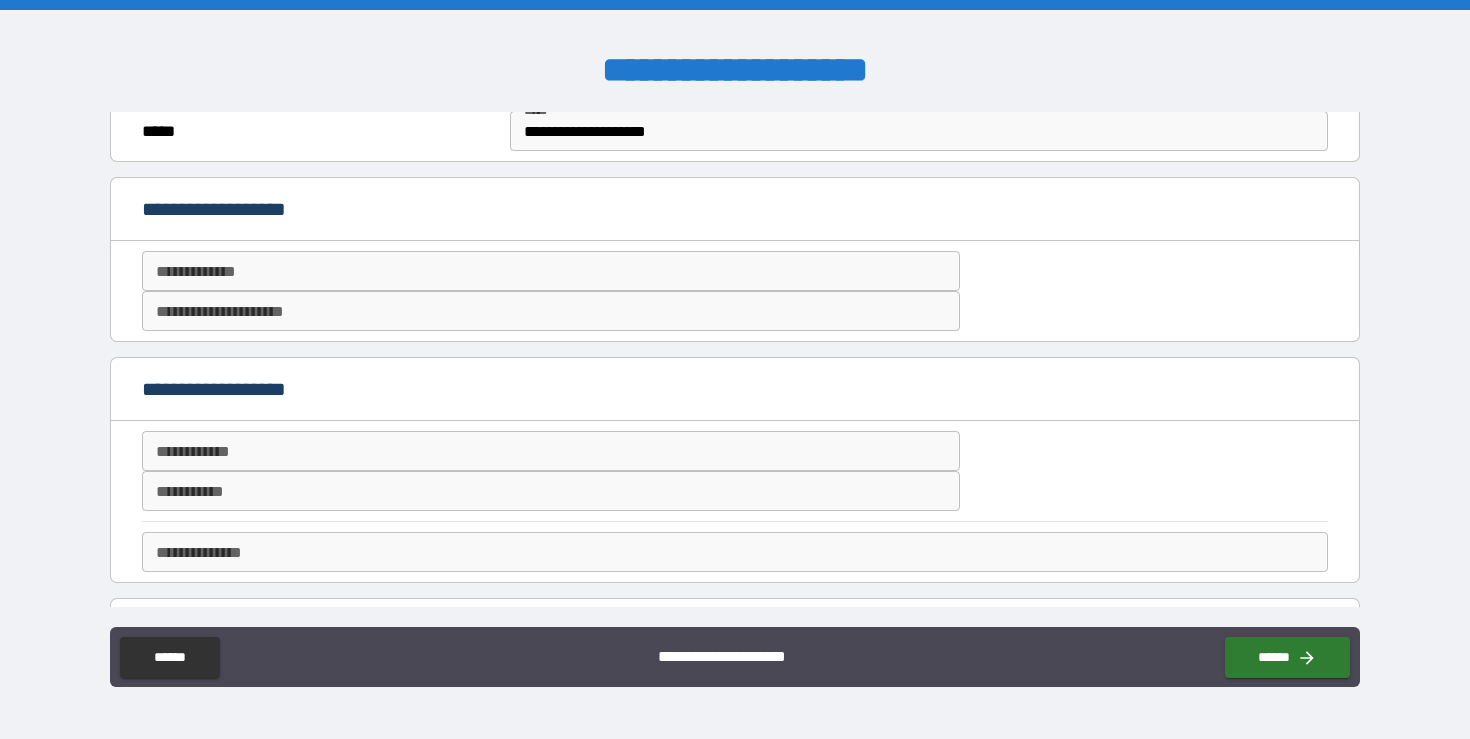 click on "**********" at bounding box center (551, 271) 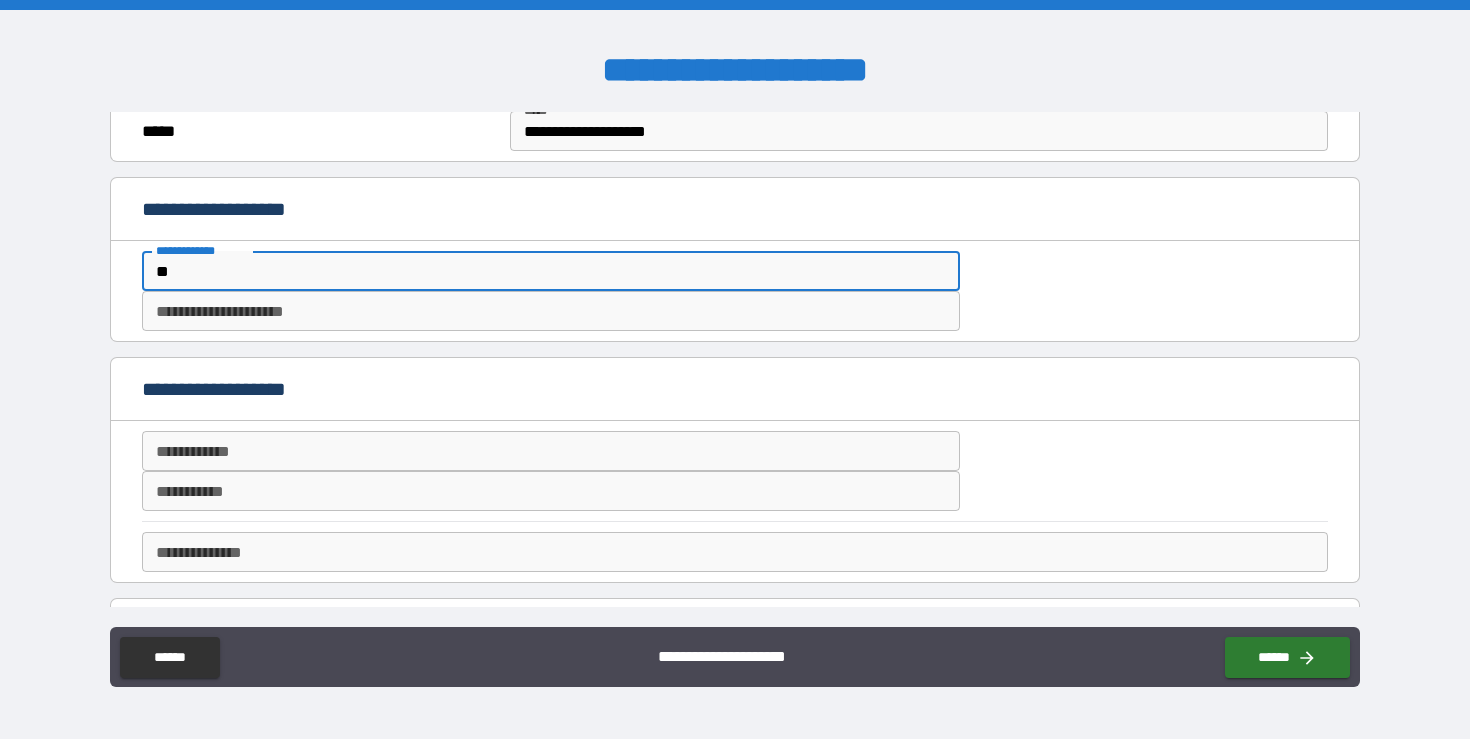 type on "*" 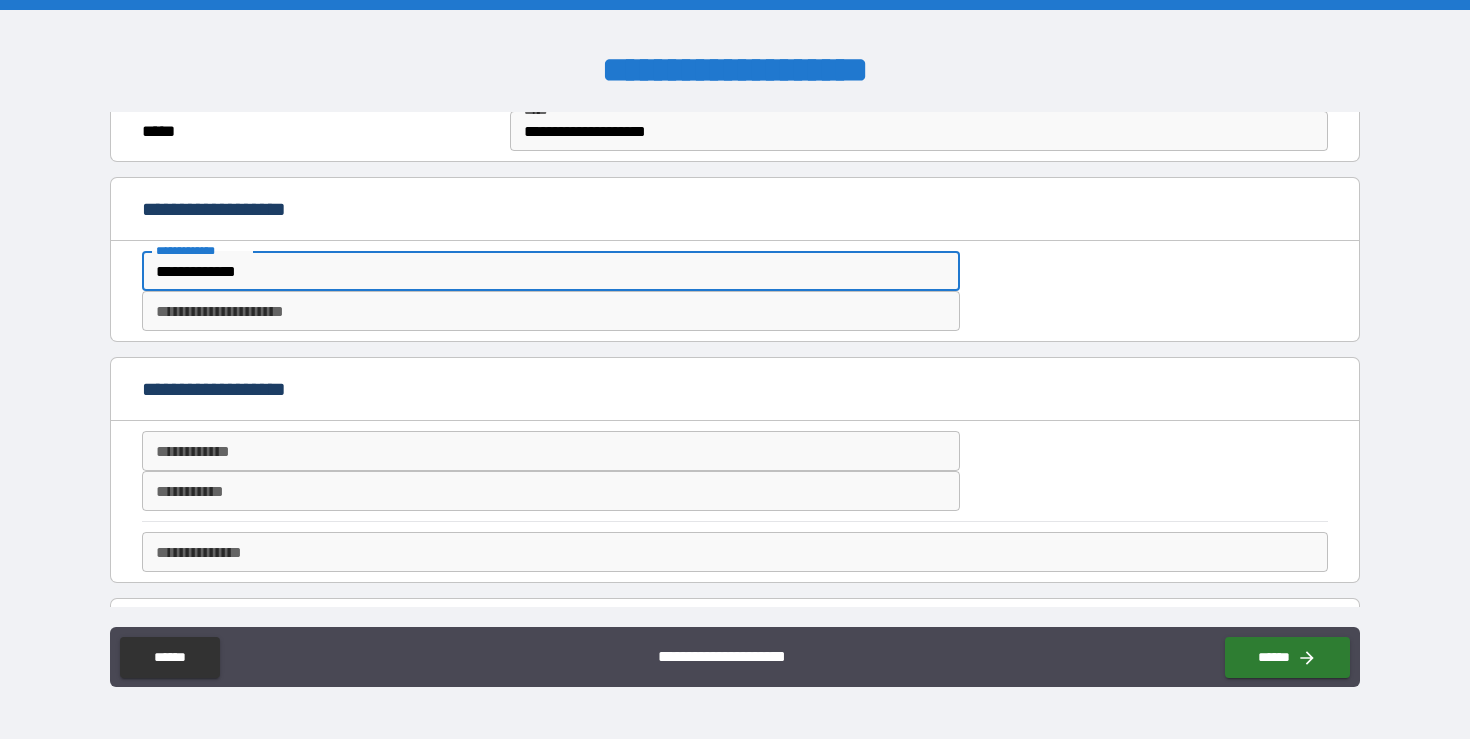 type on "**********" 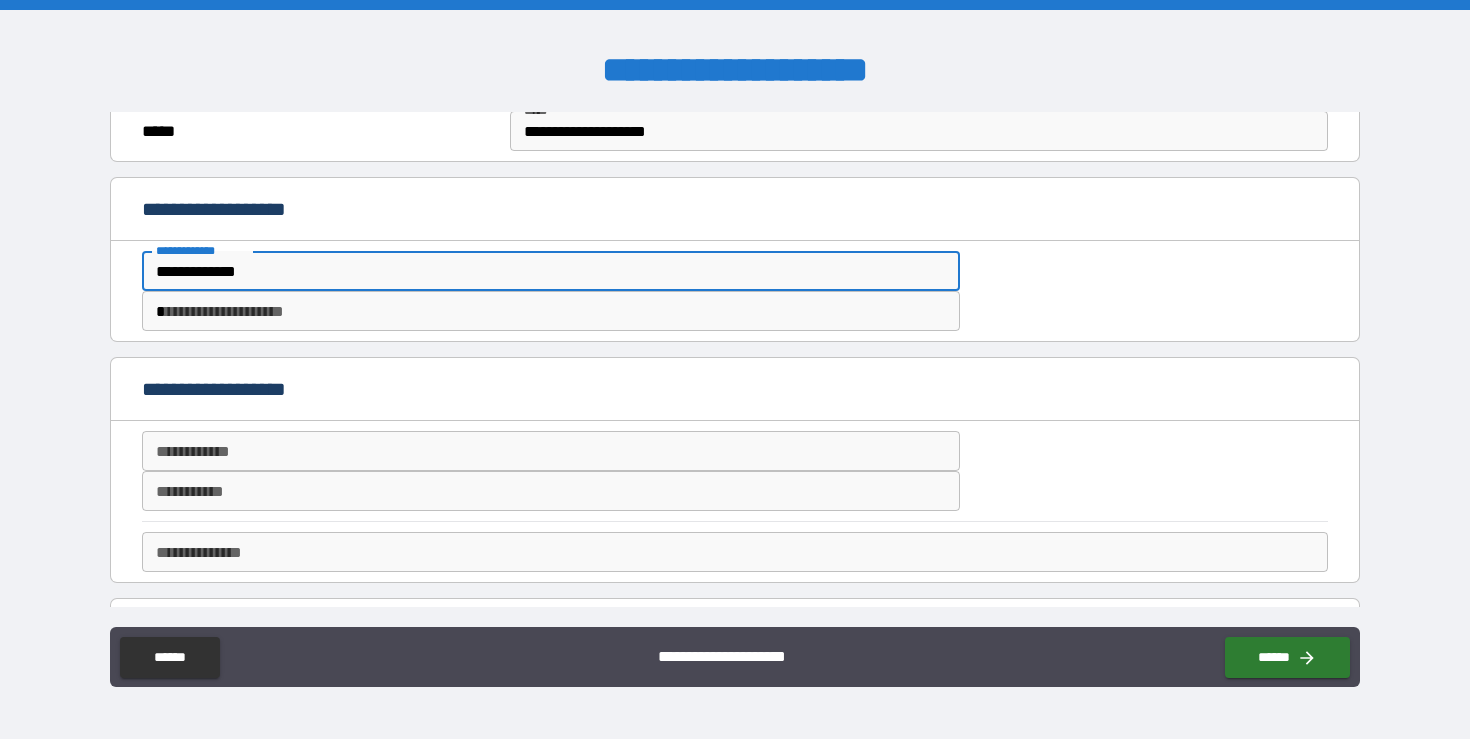 click on "*" at bounding box center [551, 311] 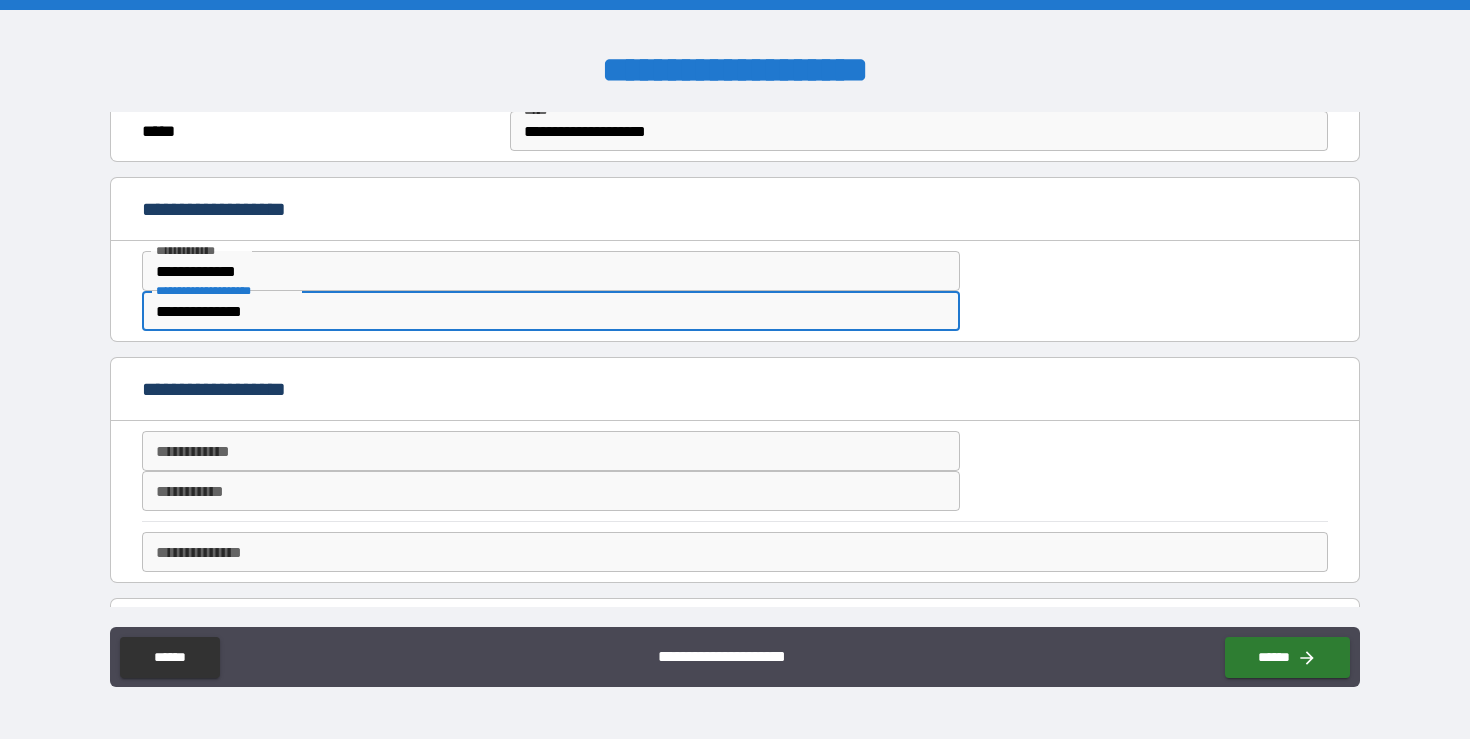 type on "**********" 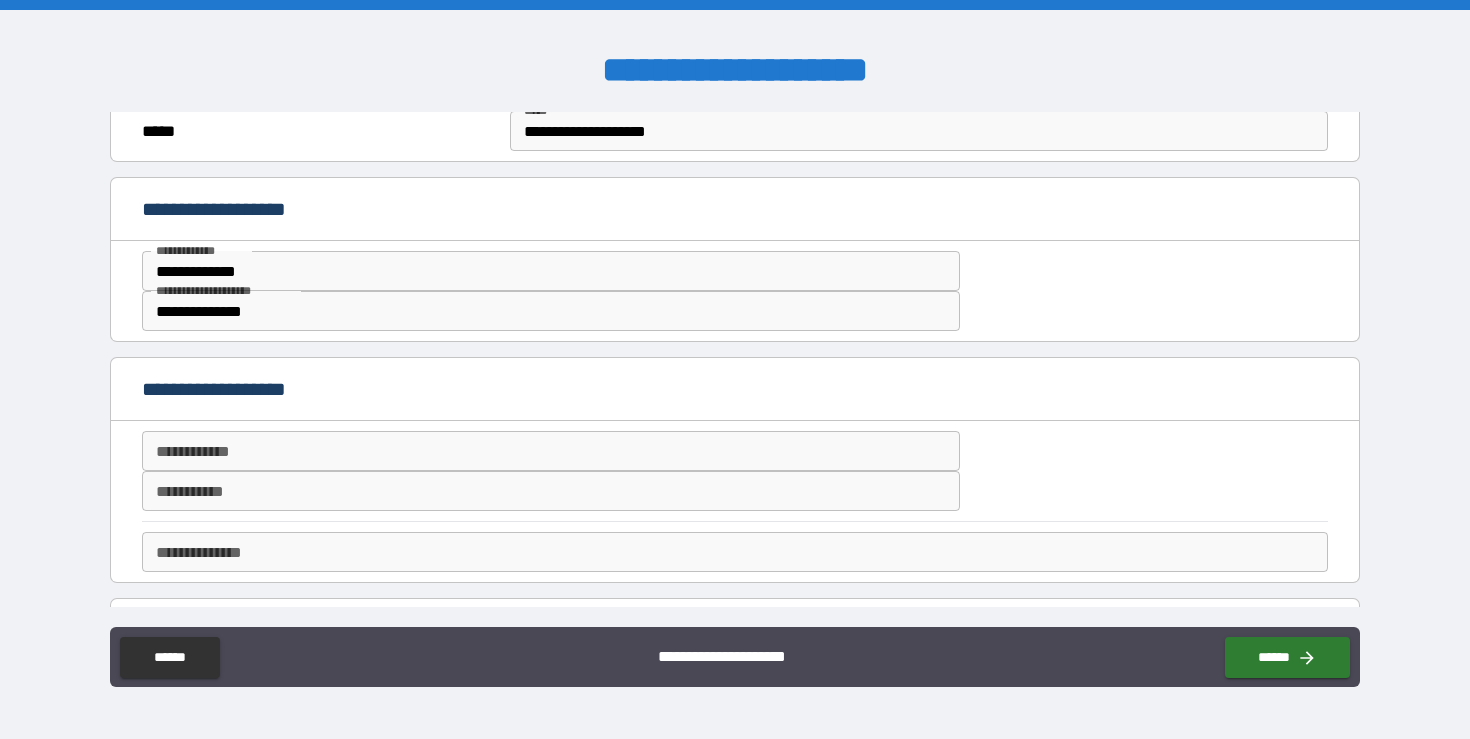 click on "**********" at bounding box center [735, 291] 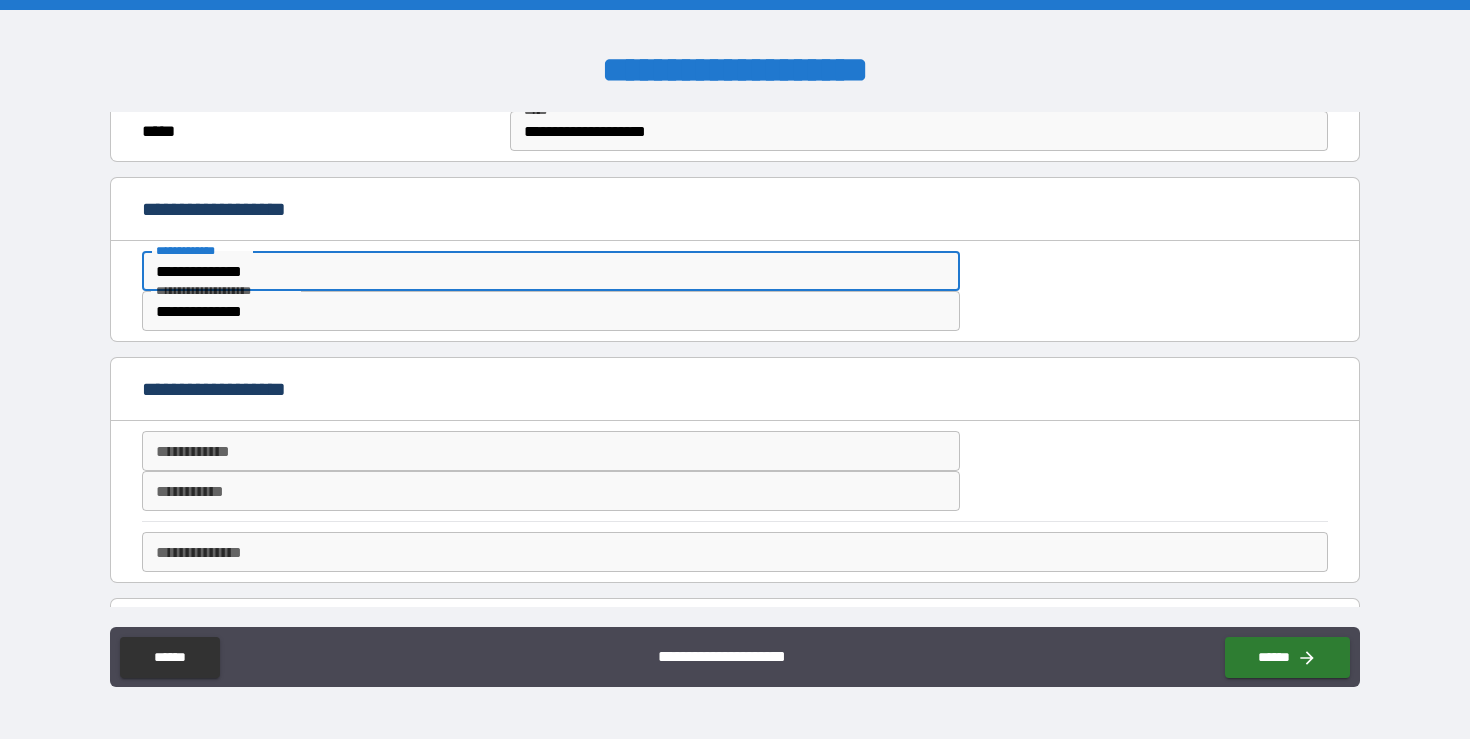 paste on "**********" 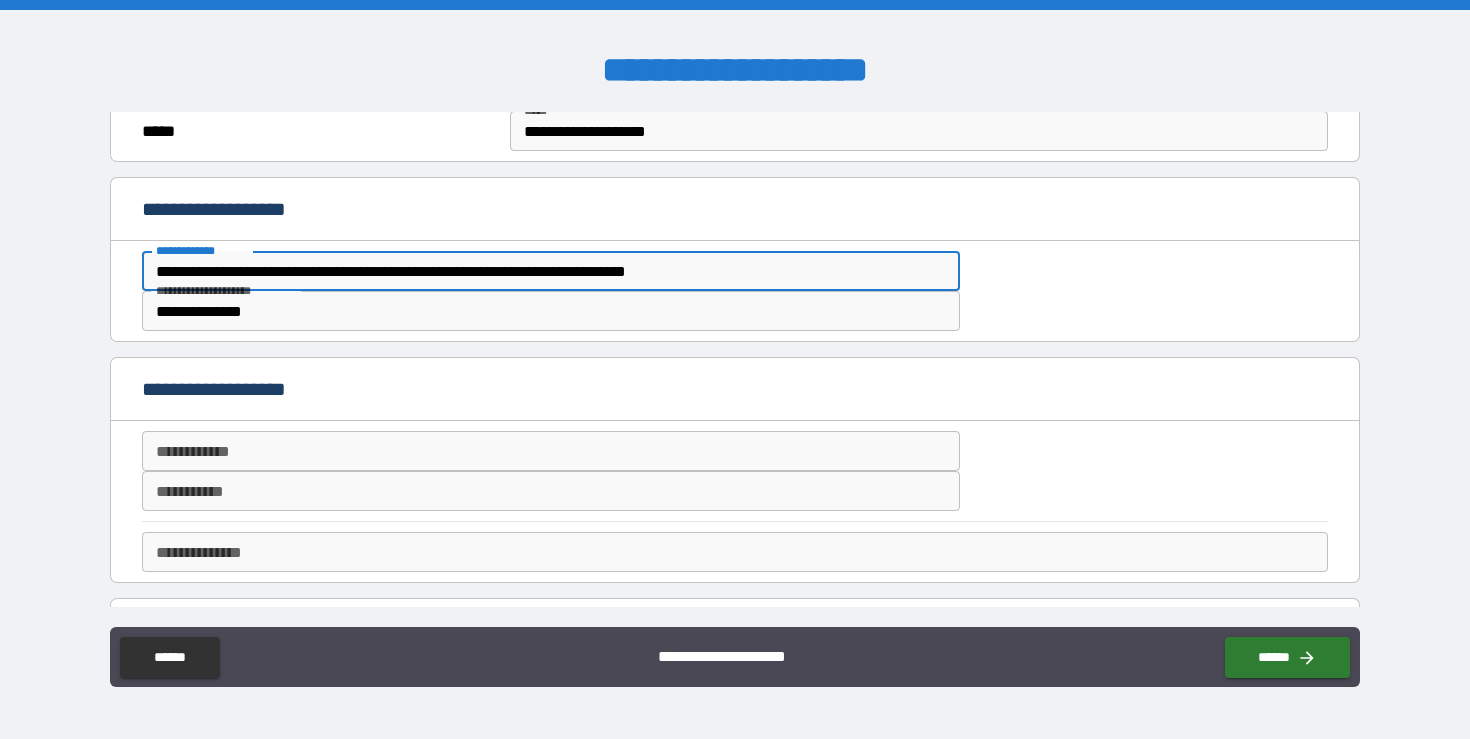 type on "**********" 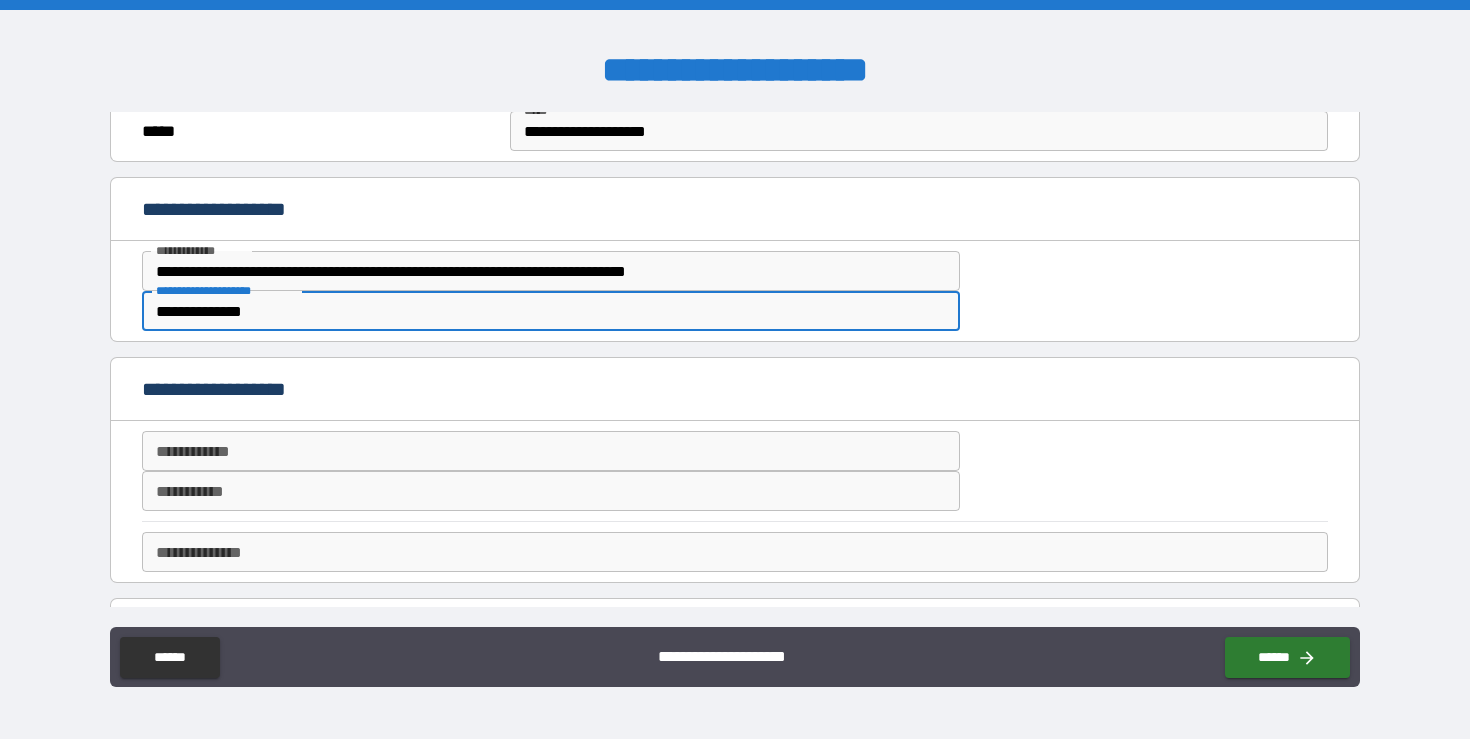 click on "**********" at bounding box center (551, 311) 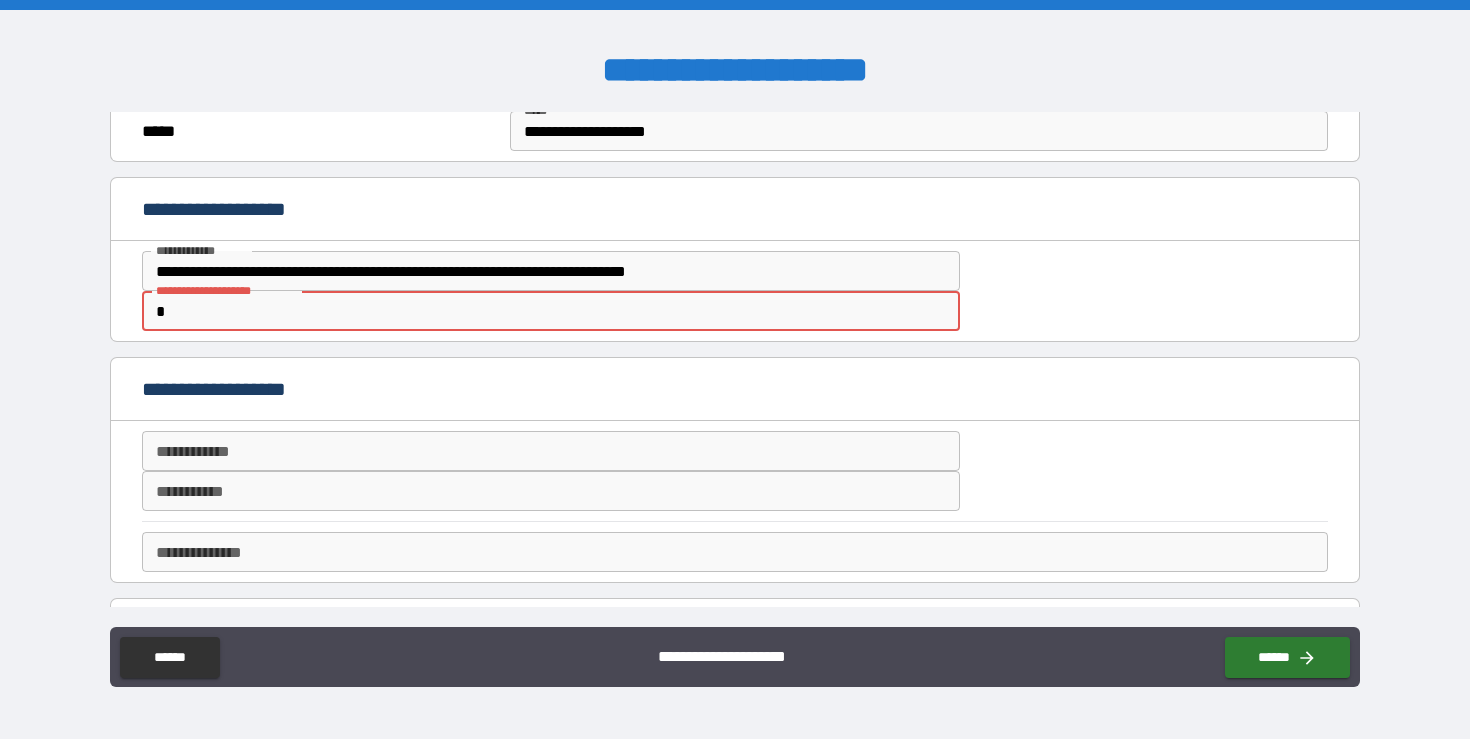 type on "*" 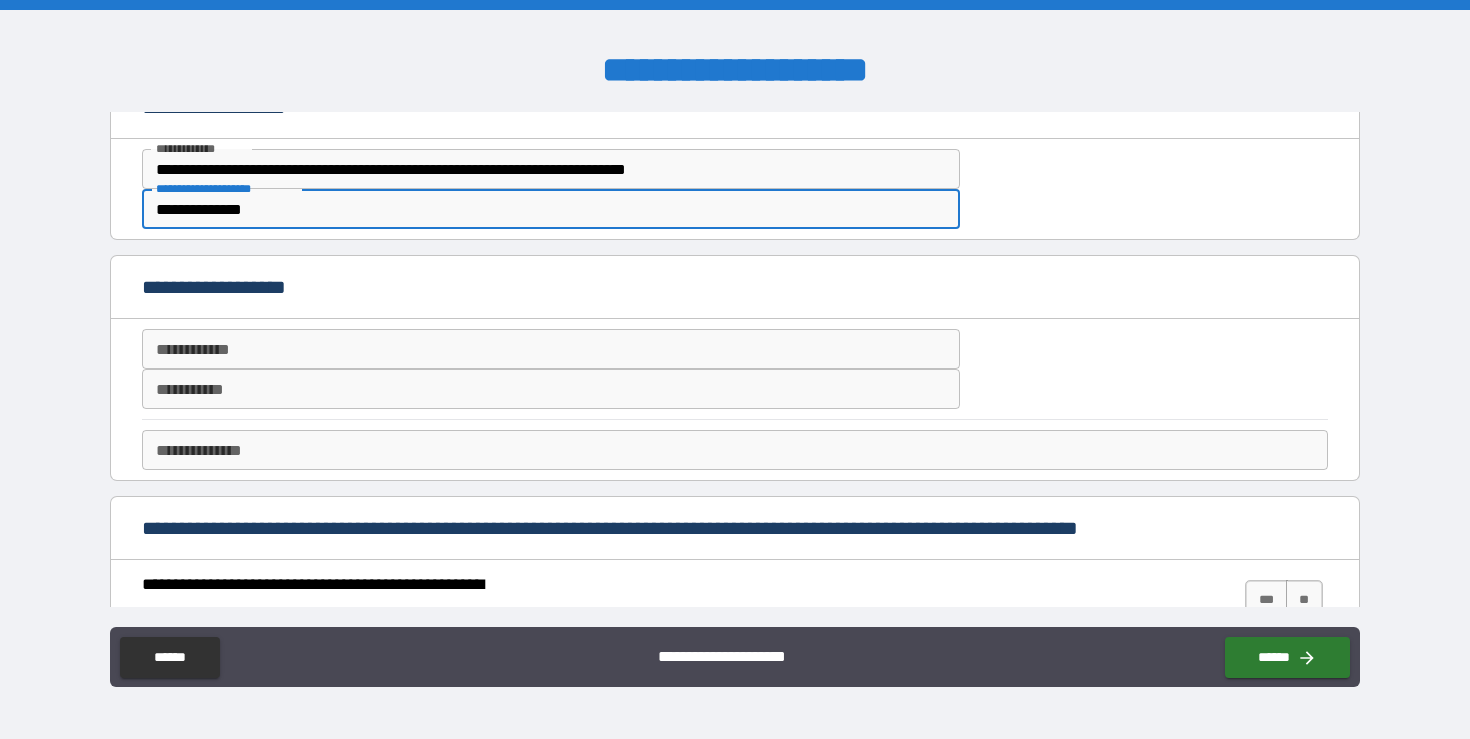 scroll, scrollTop: 819, scrollLeft: 0, axis: vertical 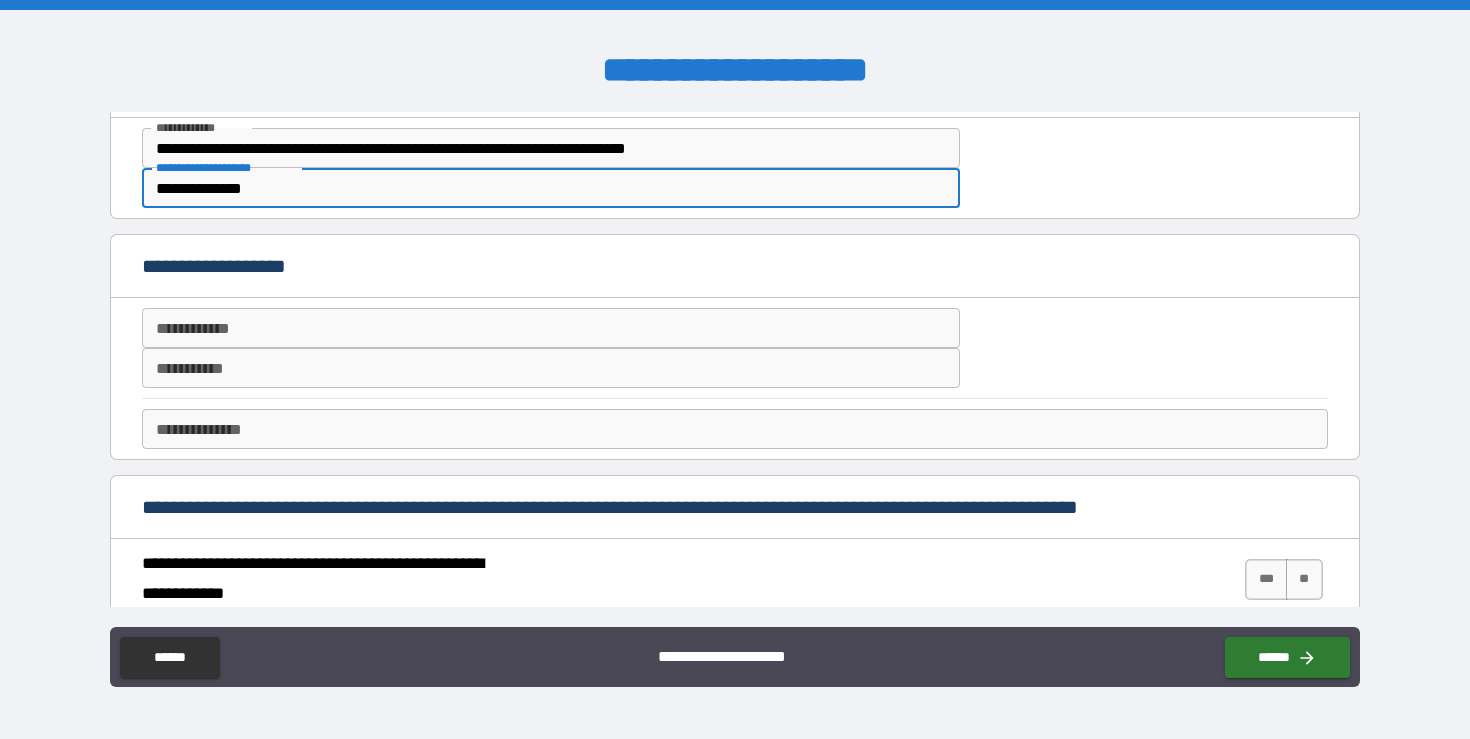 type on "**********" 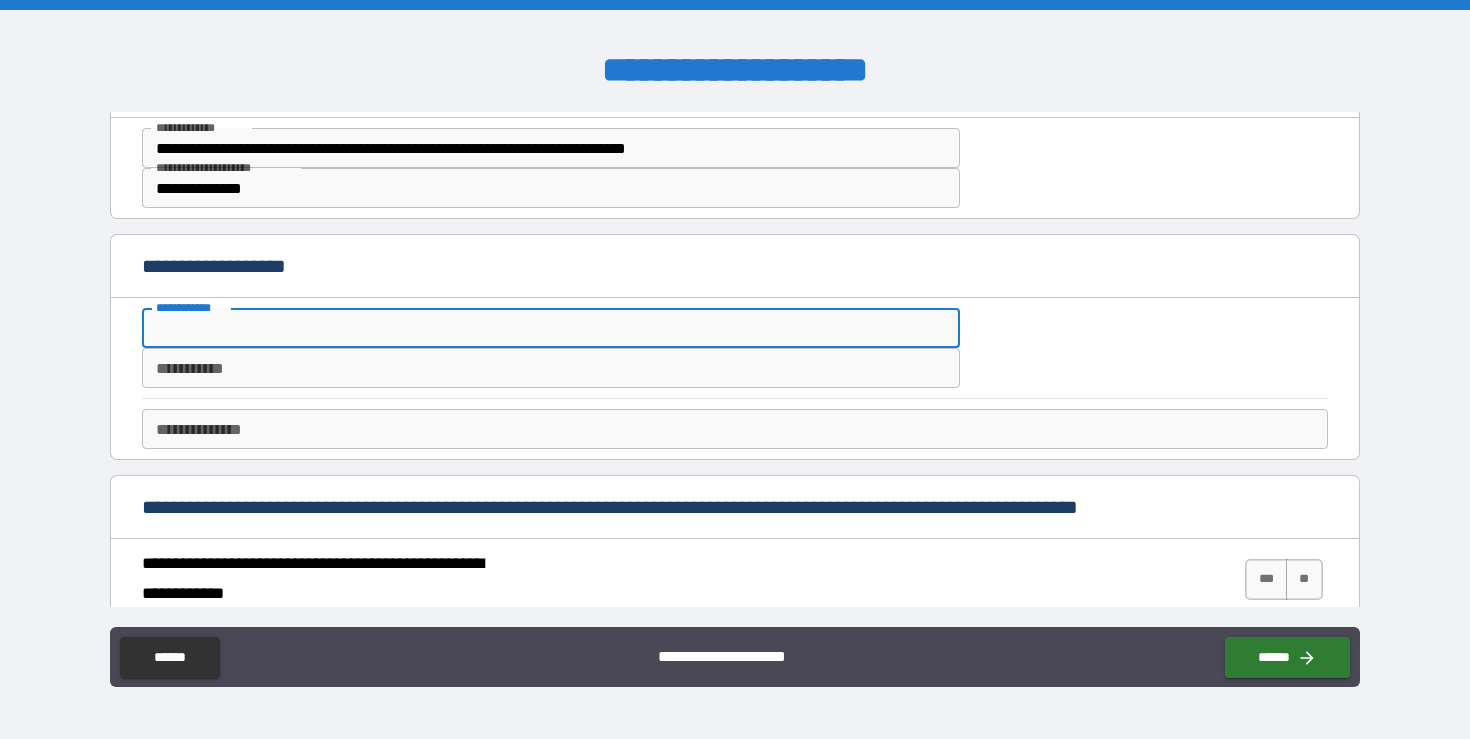 click on "**********" at bounding box center [551, 328] 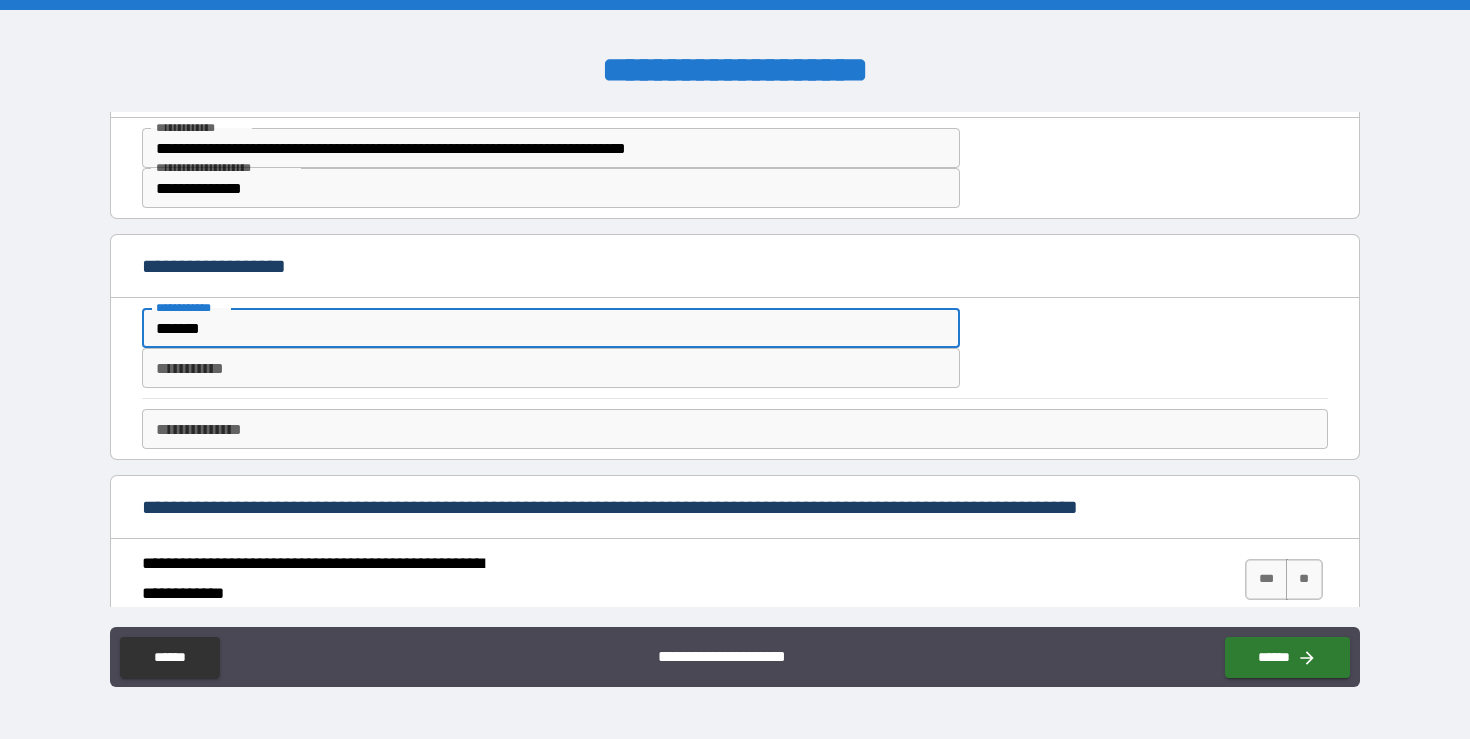 type on "*******" 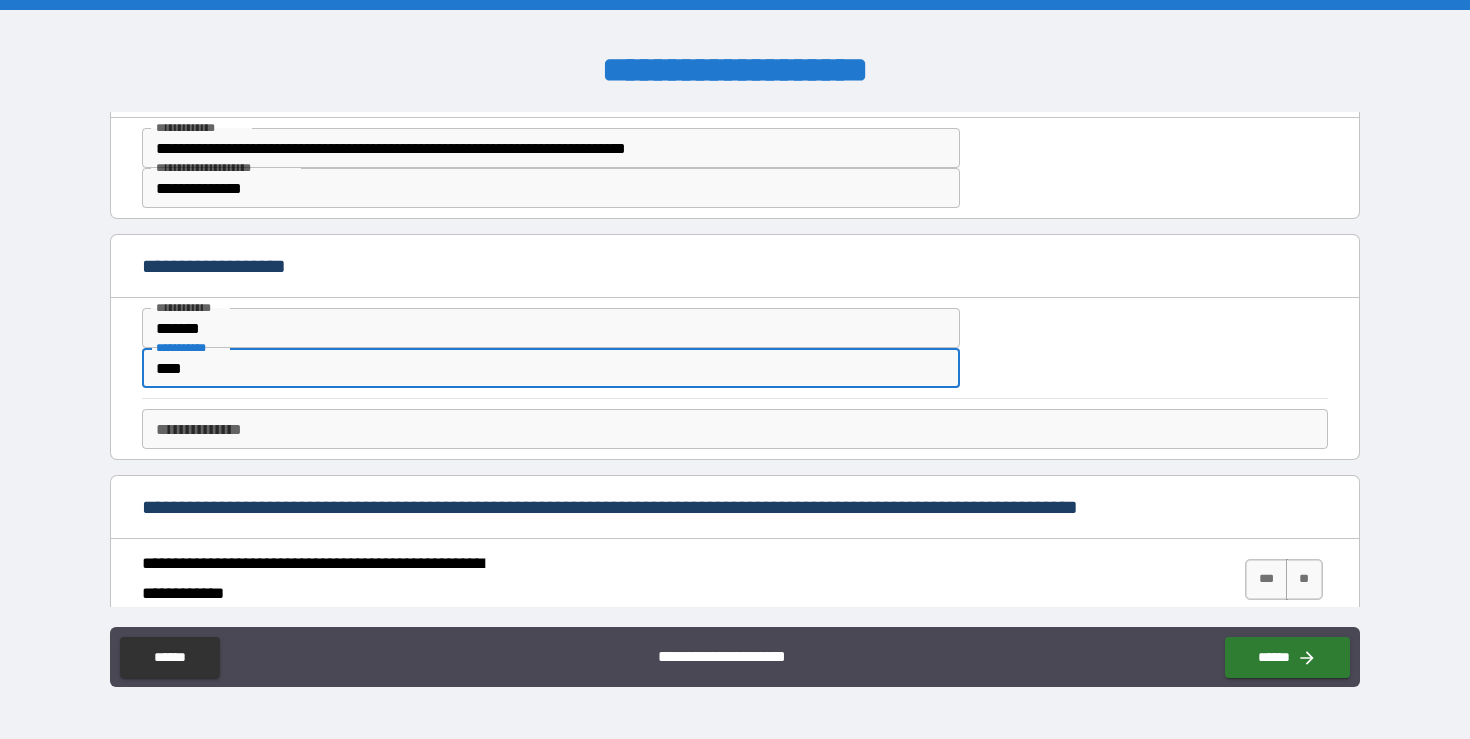 type on "****" 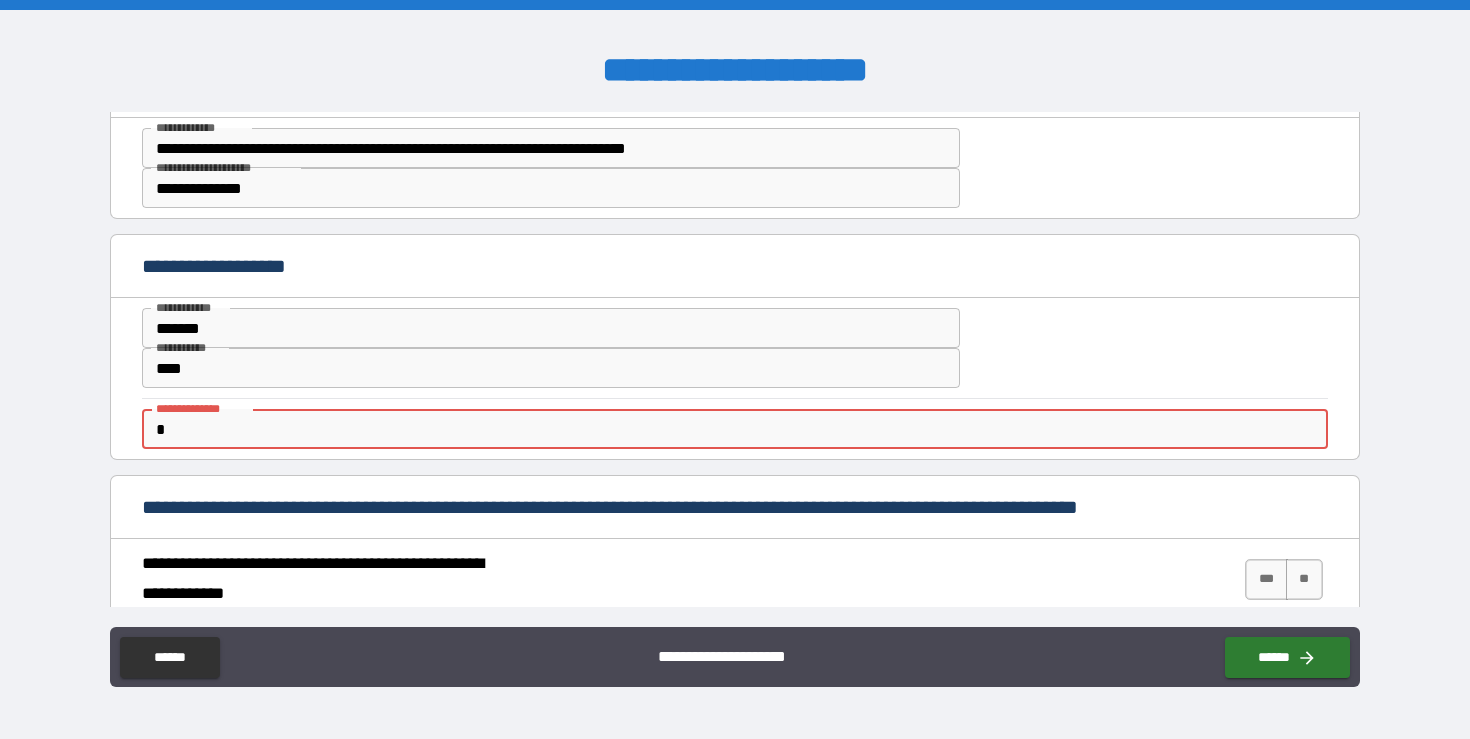 click on "**********" at bounding box center (734, 429) 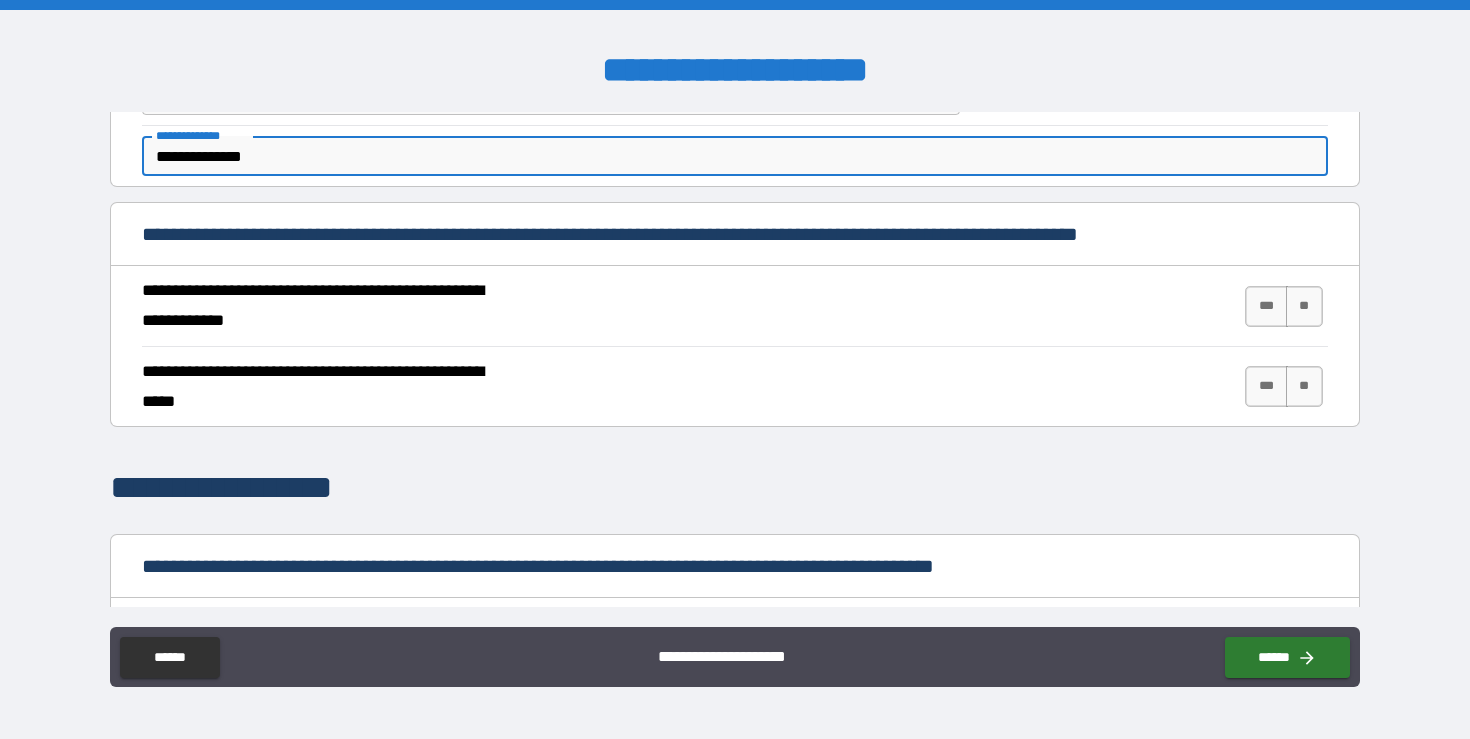 scroll, scrollTop: 1100, scrollLeft: 0, axis: vertical 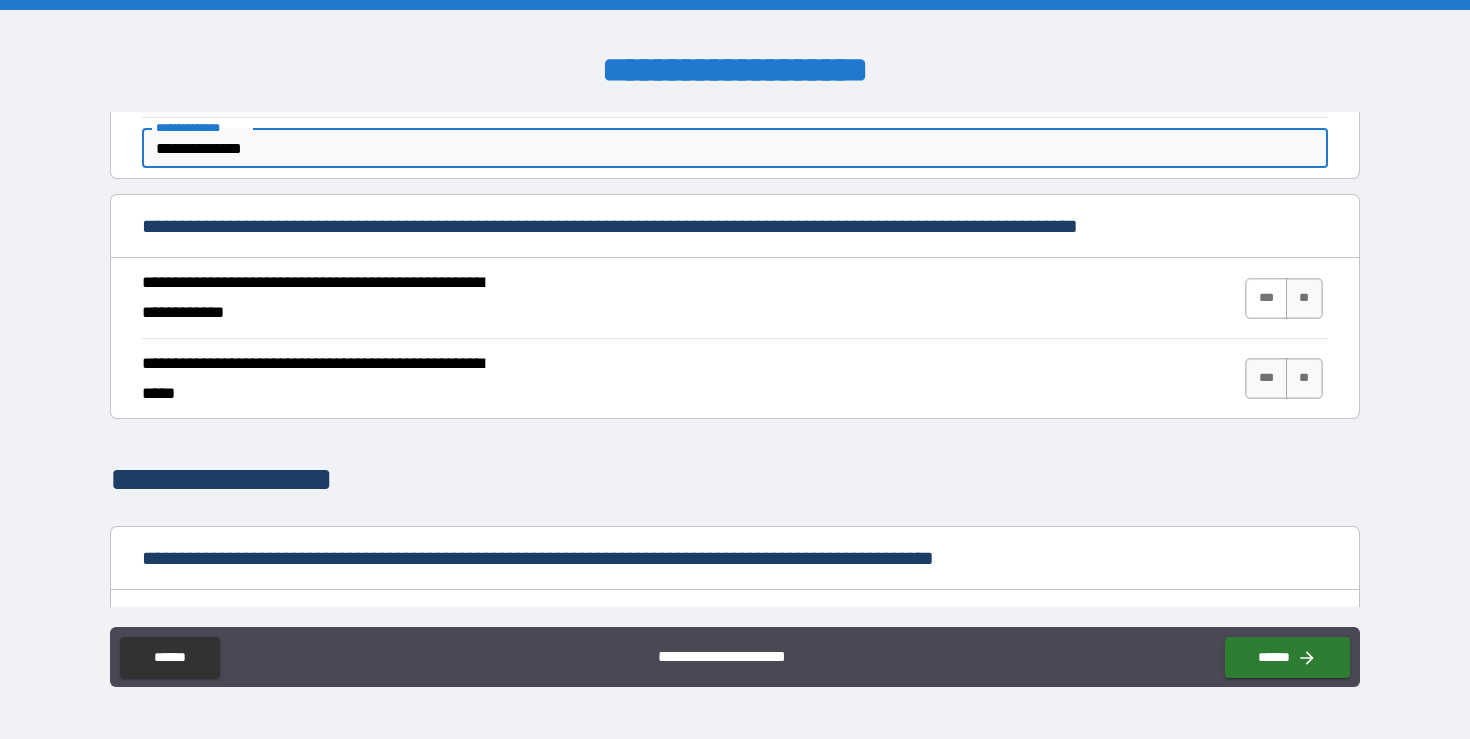 type on "**********" 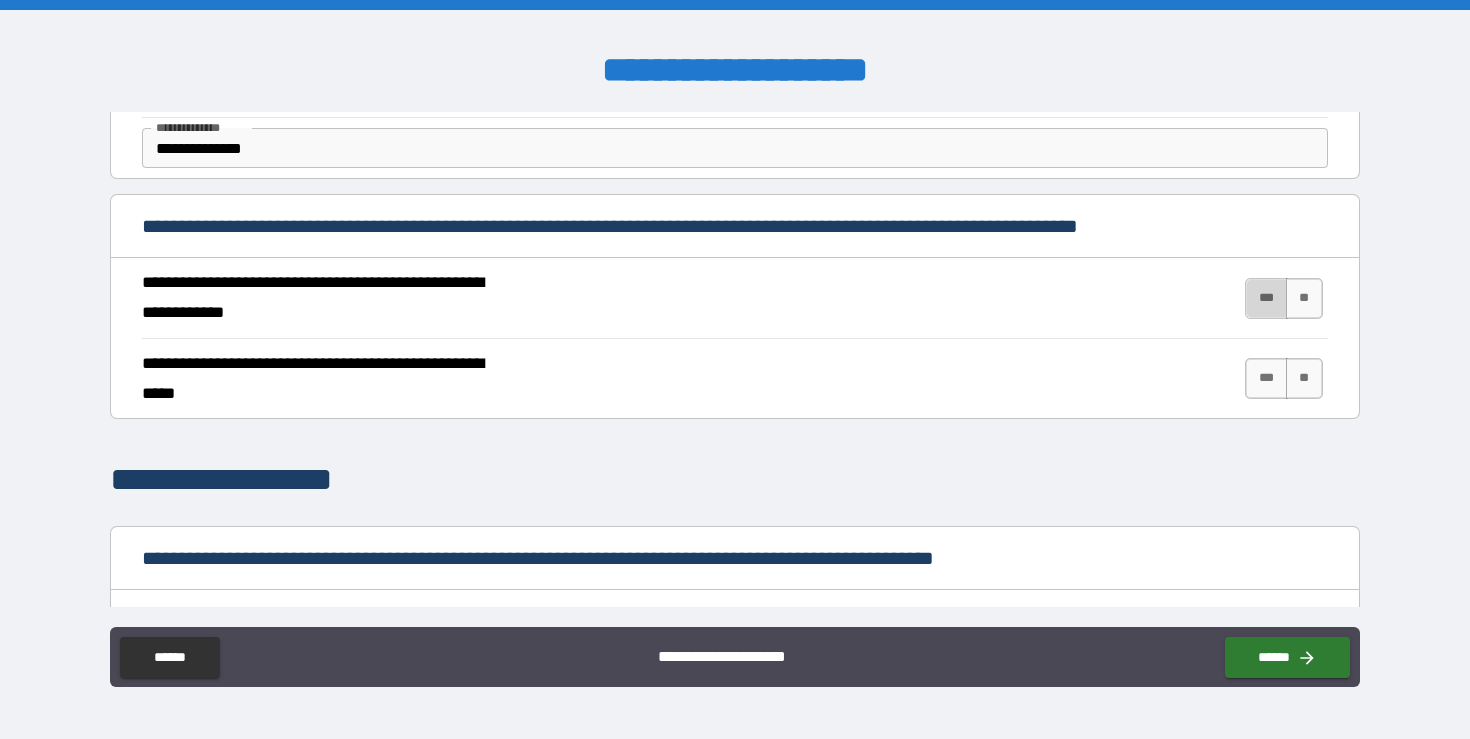 click on "***" at bounding box center [1266, 298] 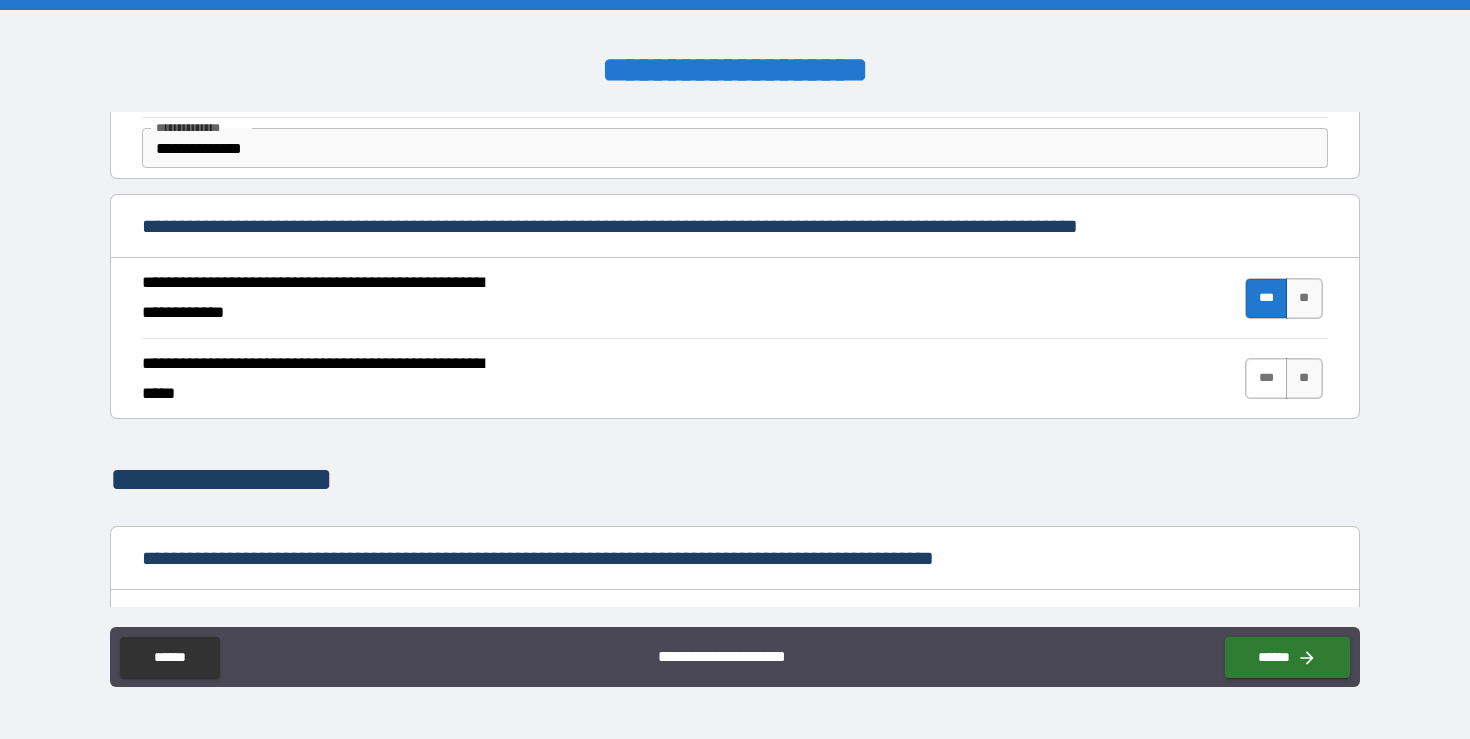 click on "***" at bounding box center (1266, 378) 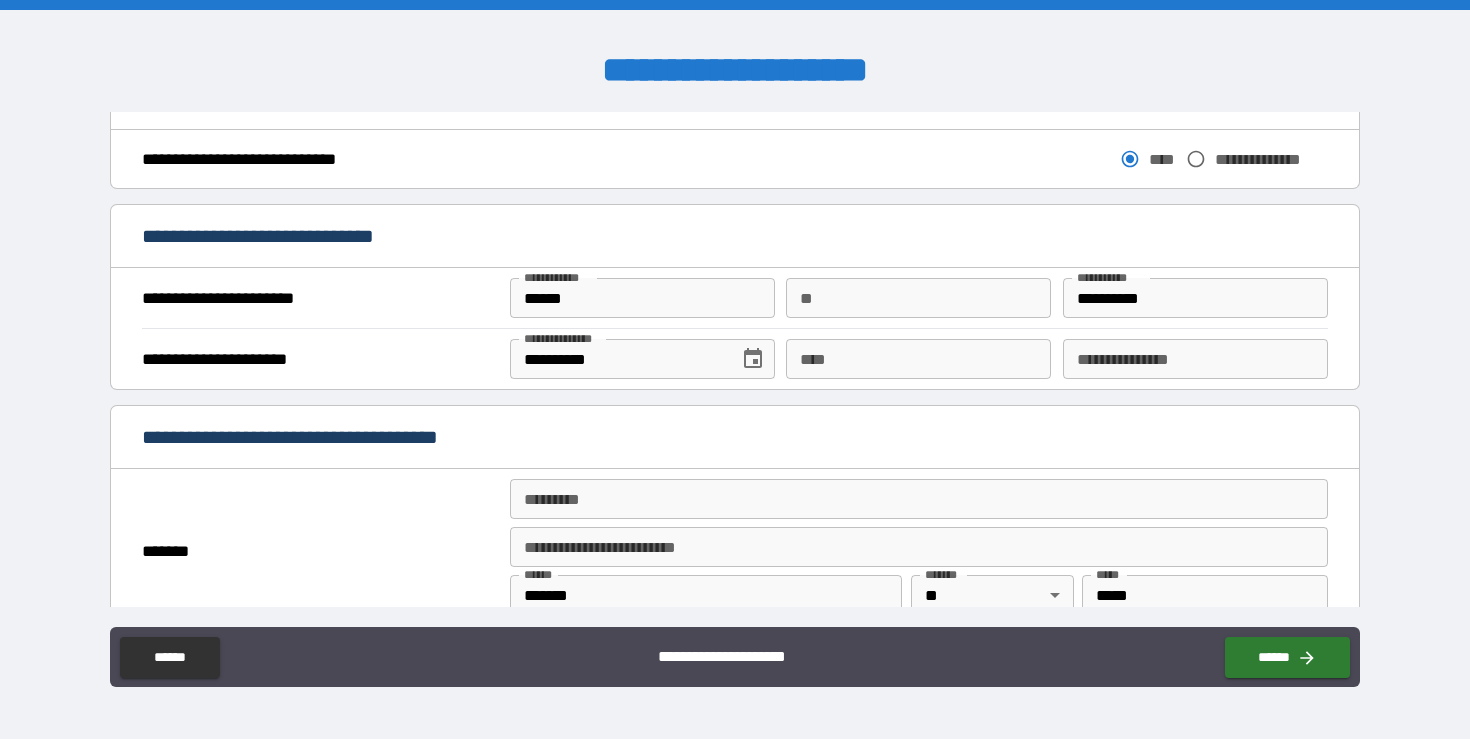 scroll, scrollTop: 1563, scrollLeft: 0, axis: vertical 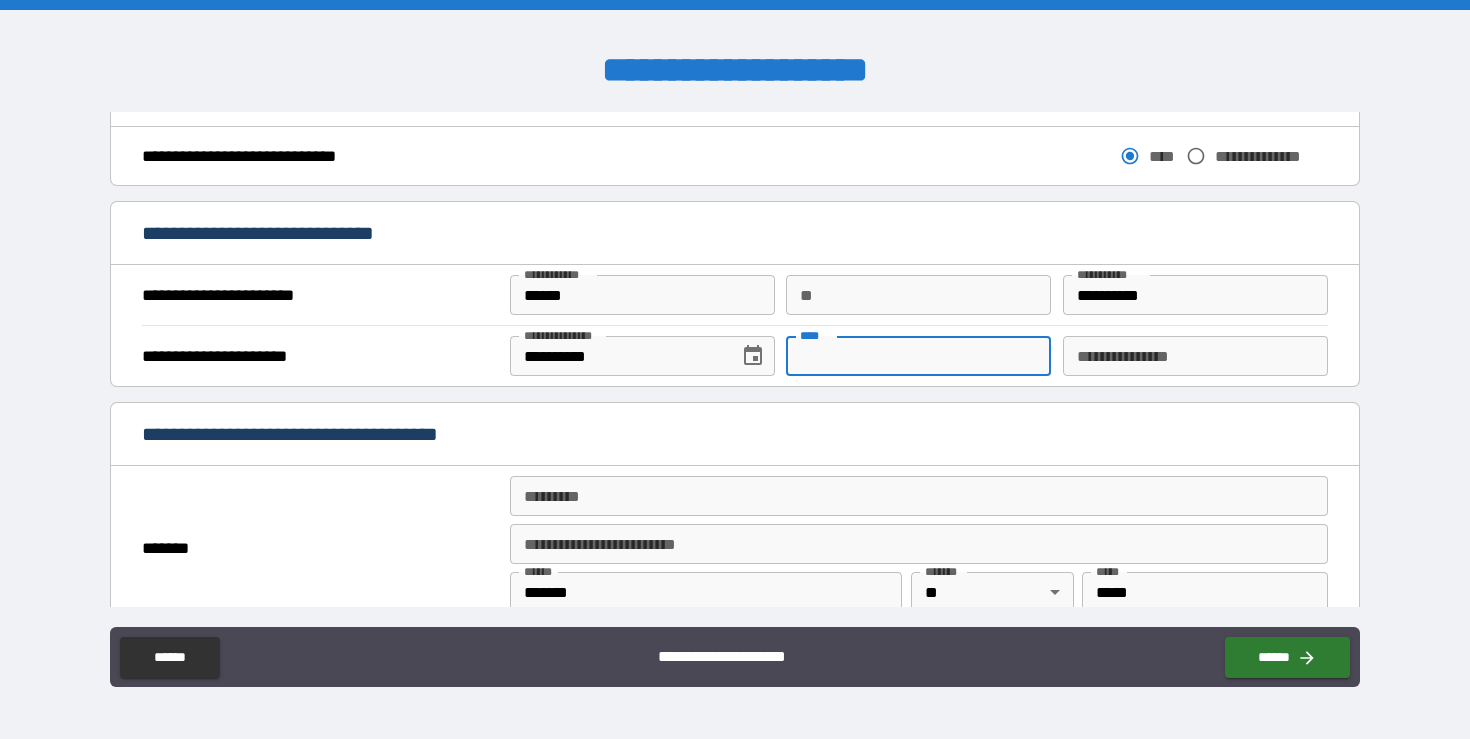 click on "****" at bounding box center (918, 356) 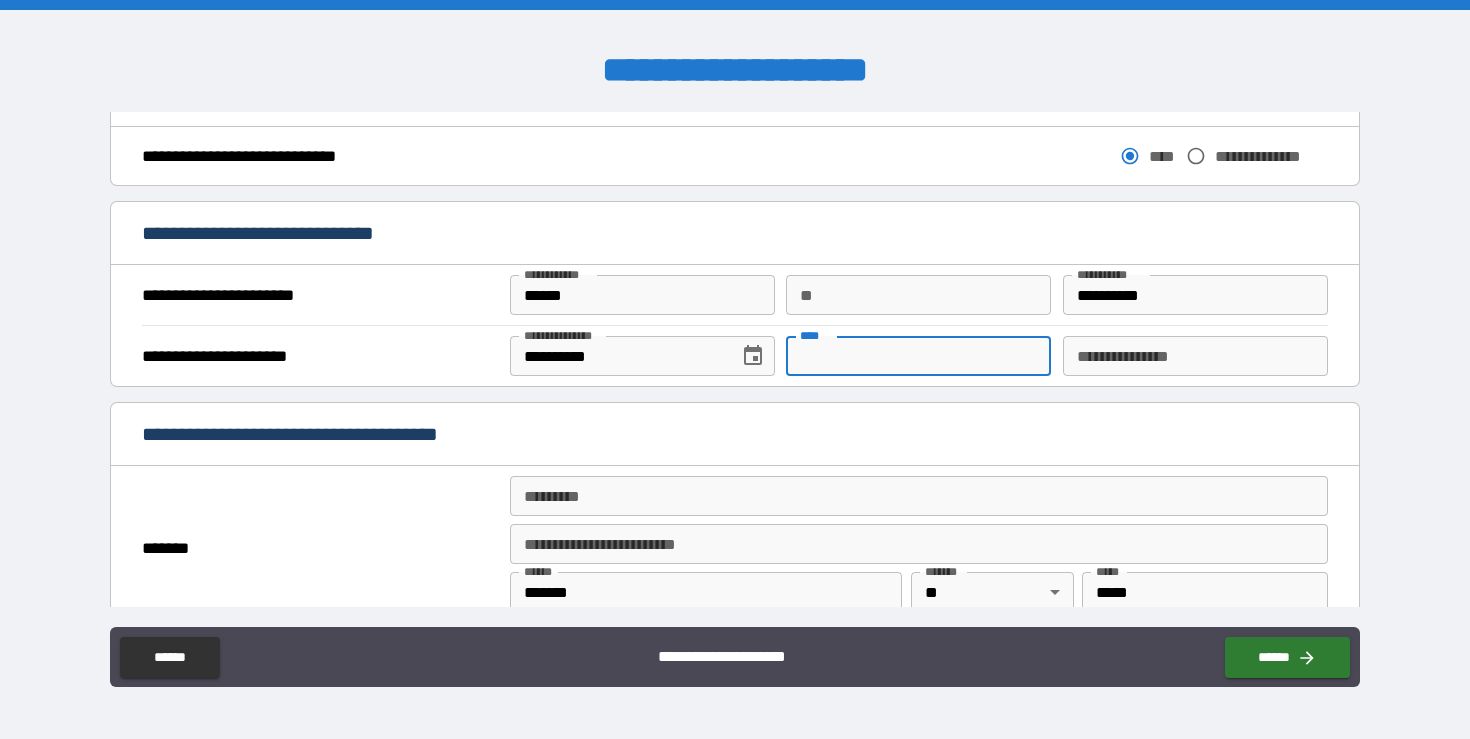 click on "**********" at bounding box center [735, 434] 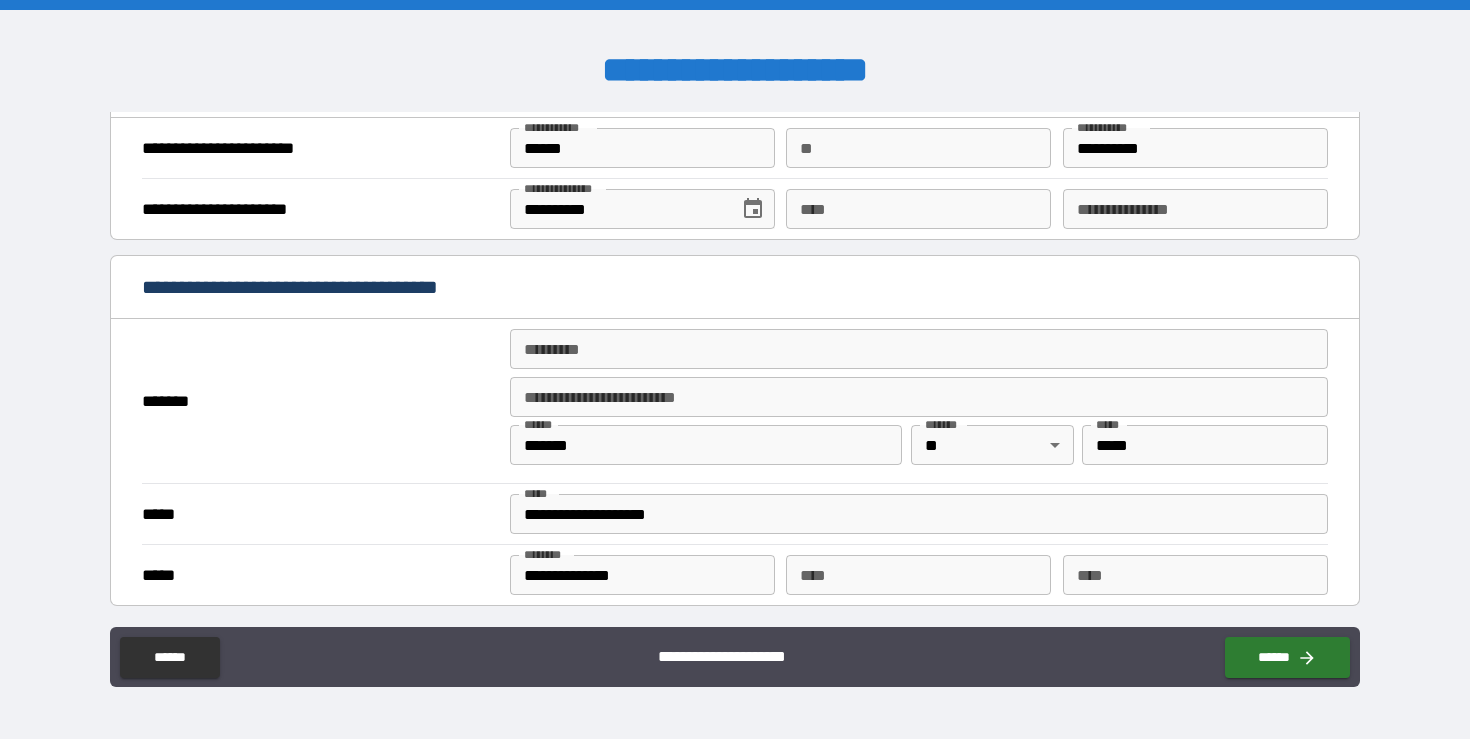 scroll, scrollTop: 1836, scrollLeft: 0, axis: vertical 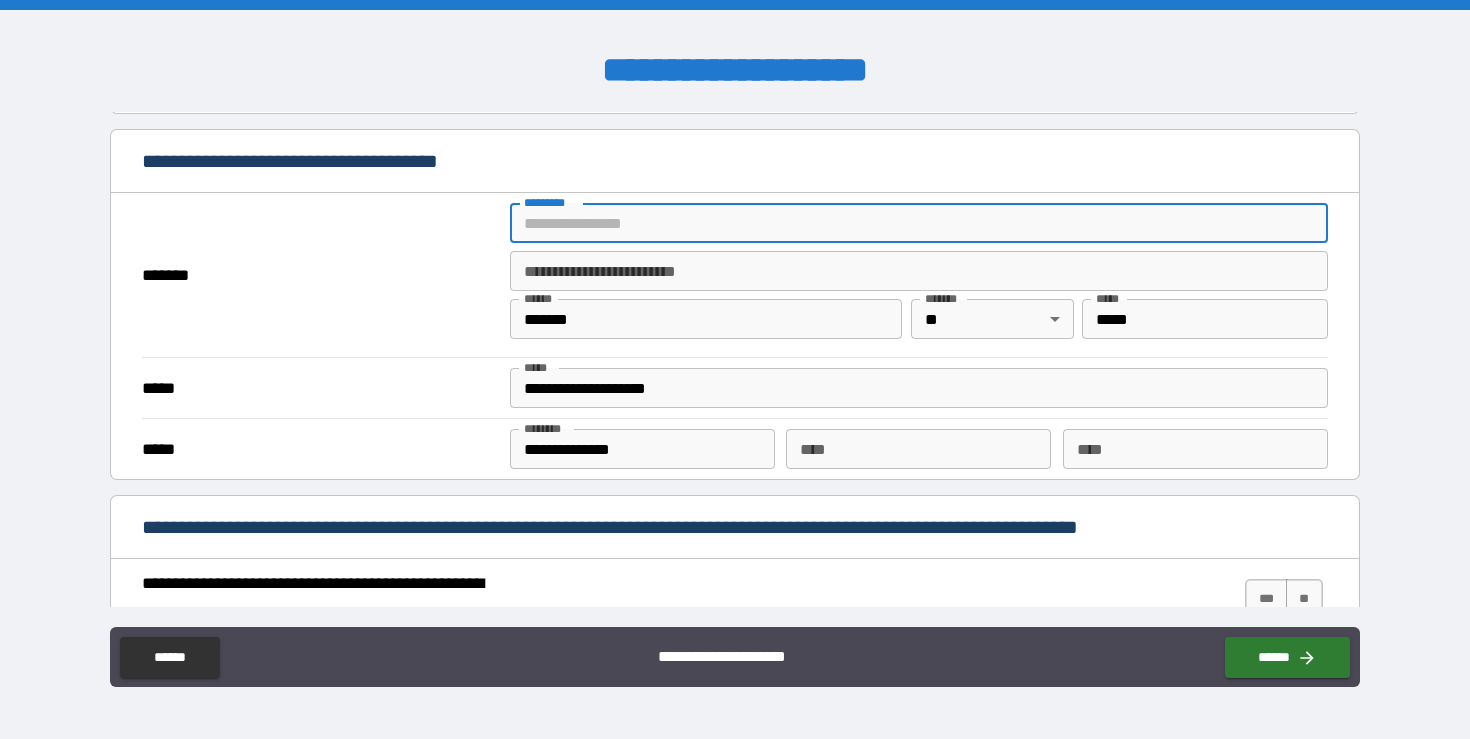 click on "*******   *" at bounding box center (919, 223) 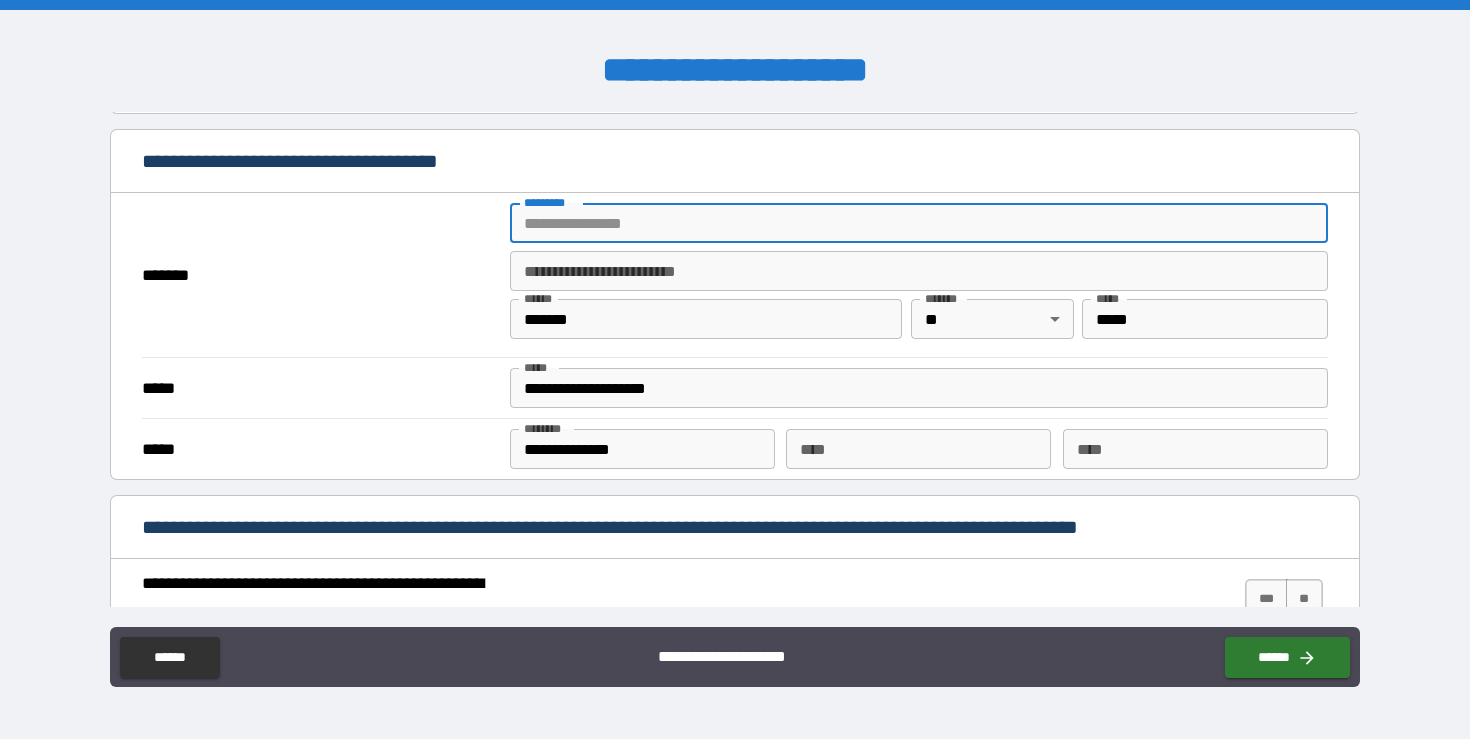 type on "**********" 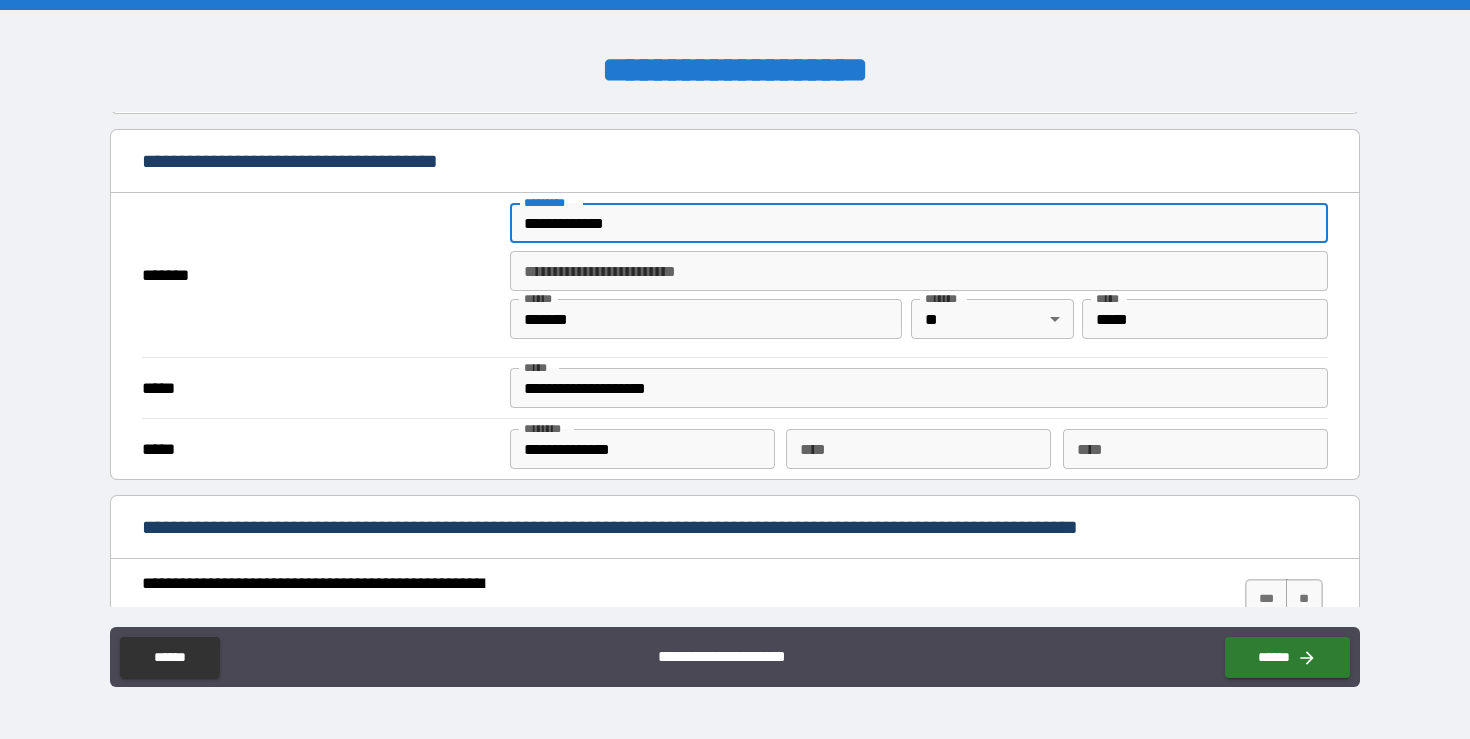 type on "******" 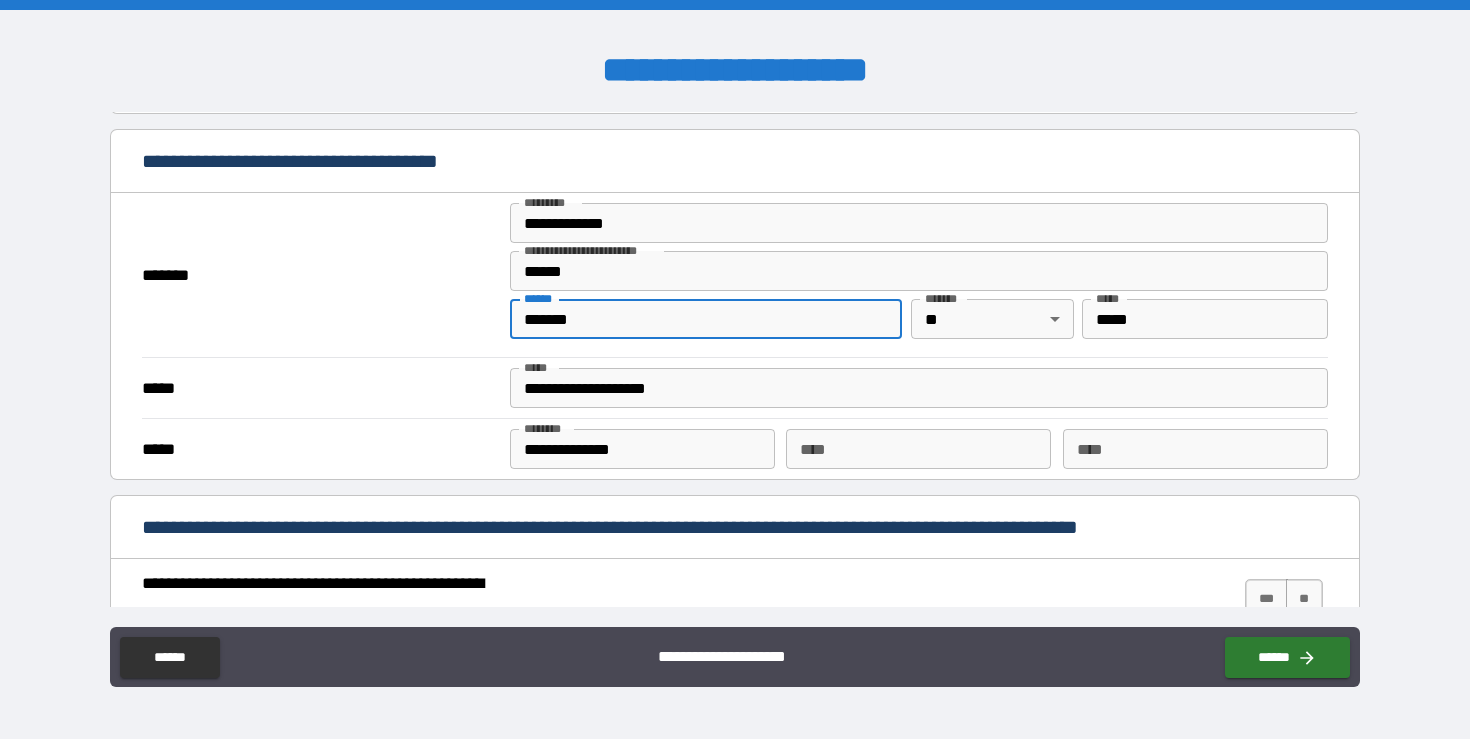 click on "*******" at bounding box center [706, 319] 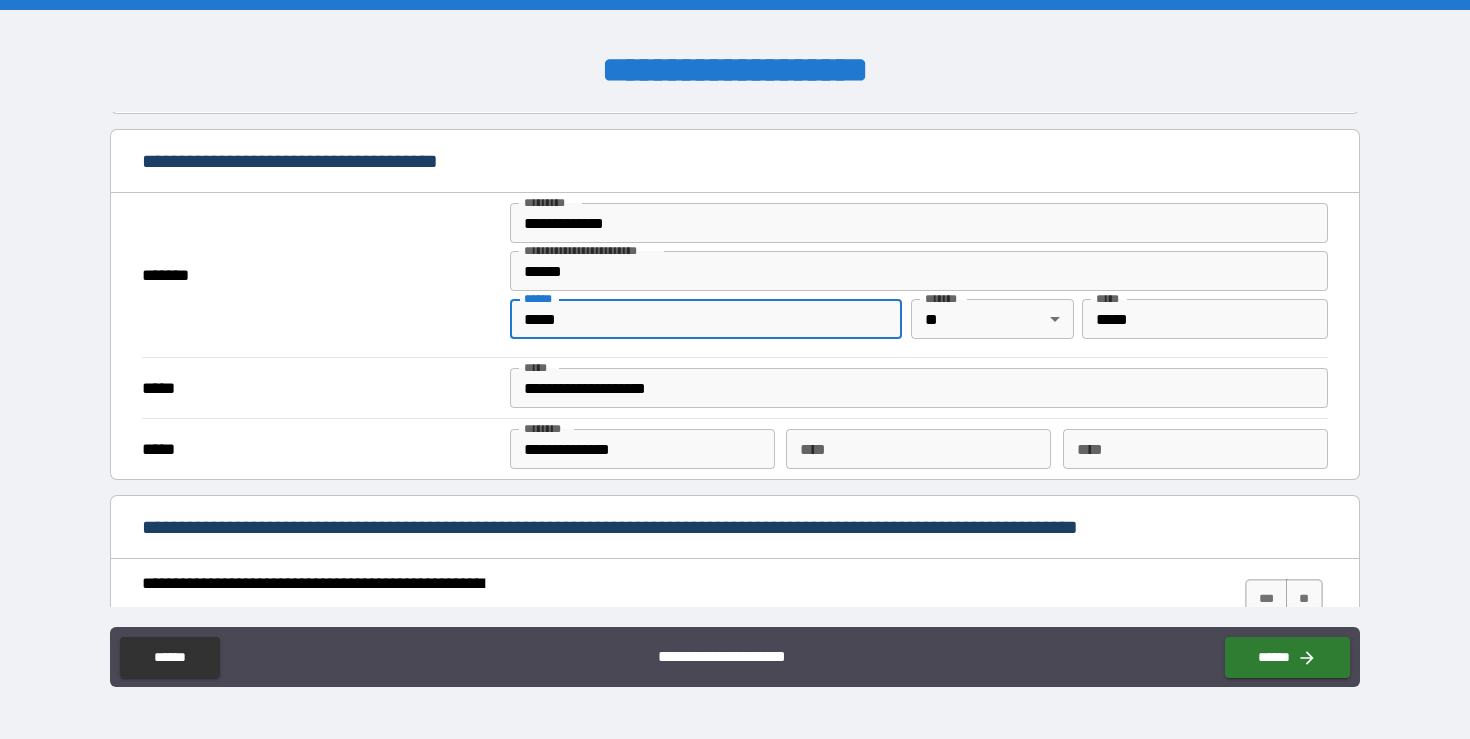 type on "**********" 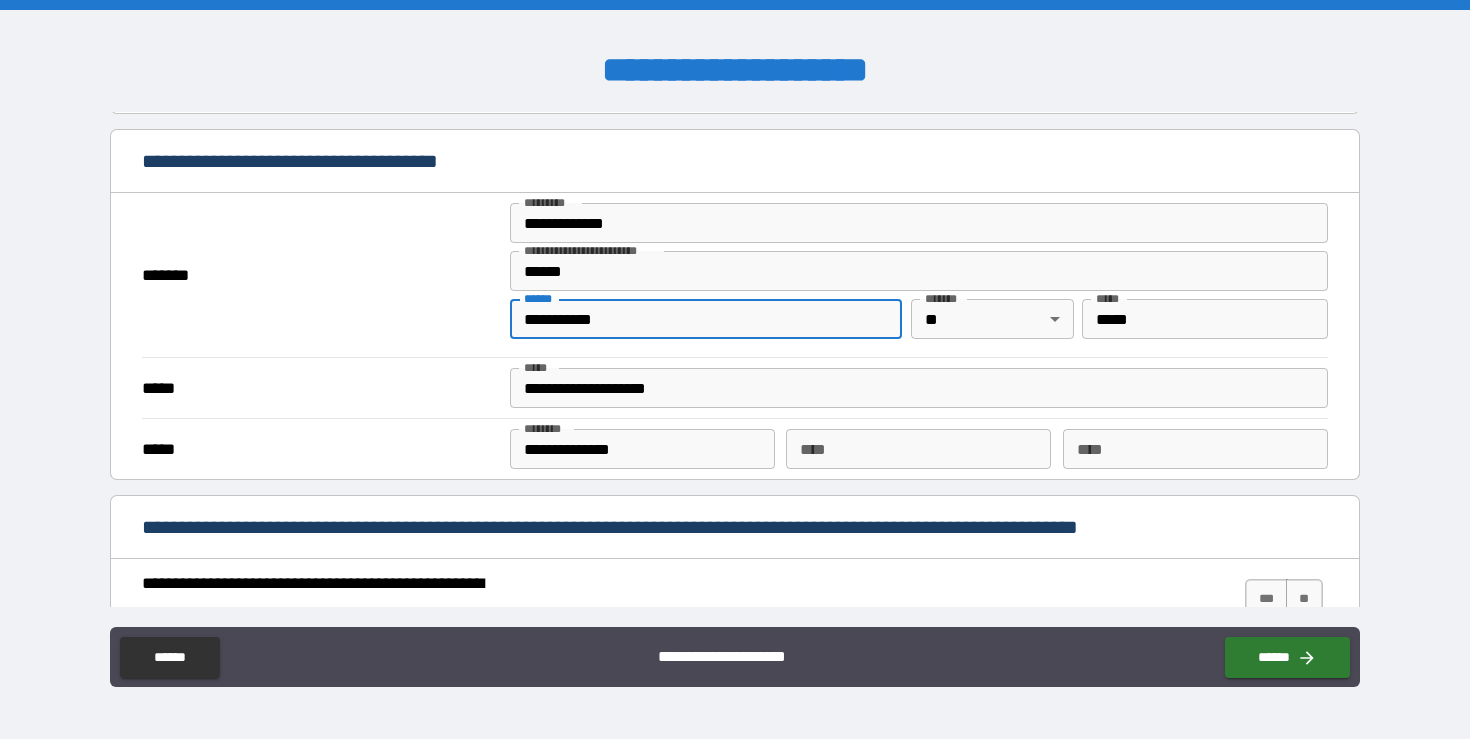 click on "**********" at bounding box center (735, 369) 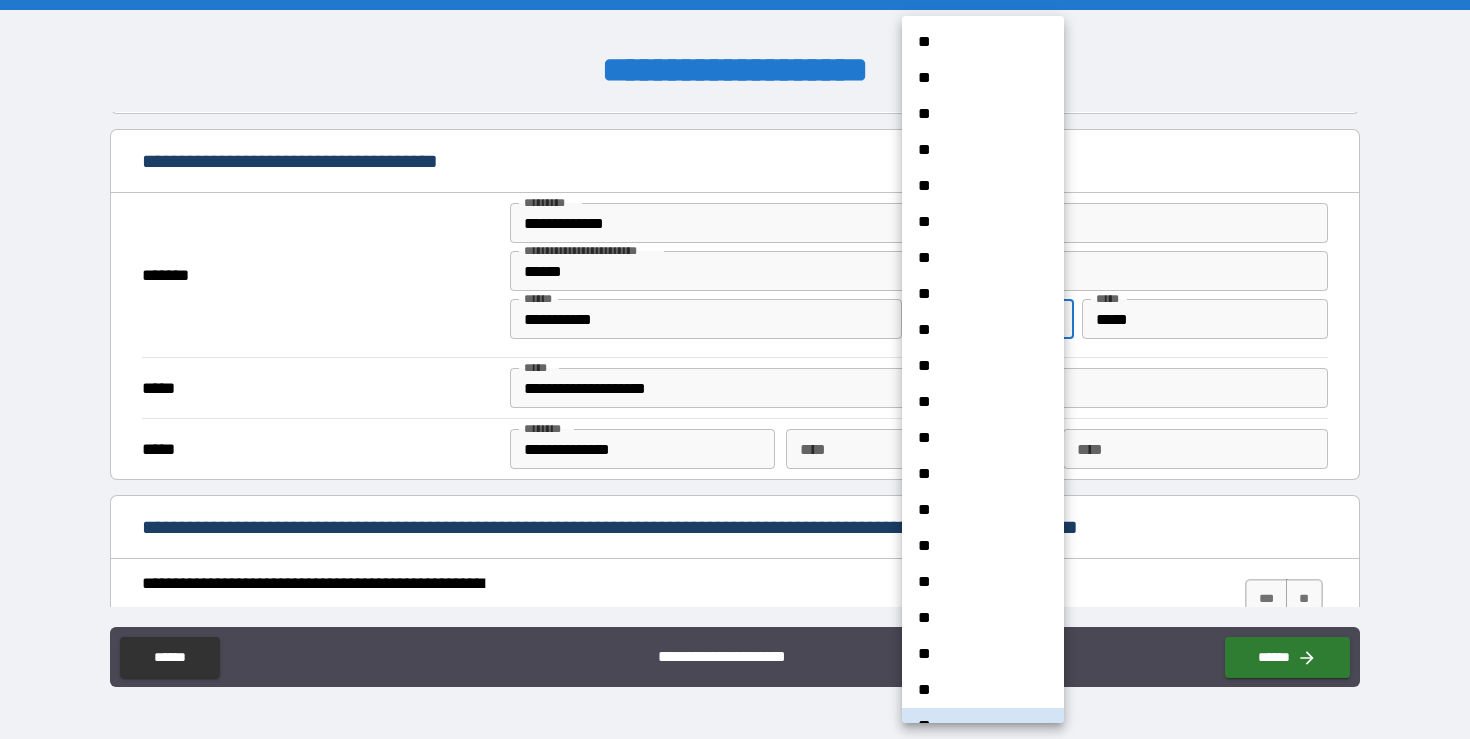 scroll, scrollTop: 21, scrollLeft: 0, axis: vertical 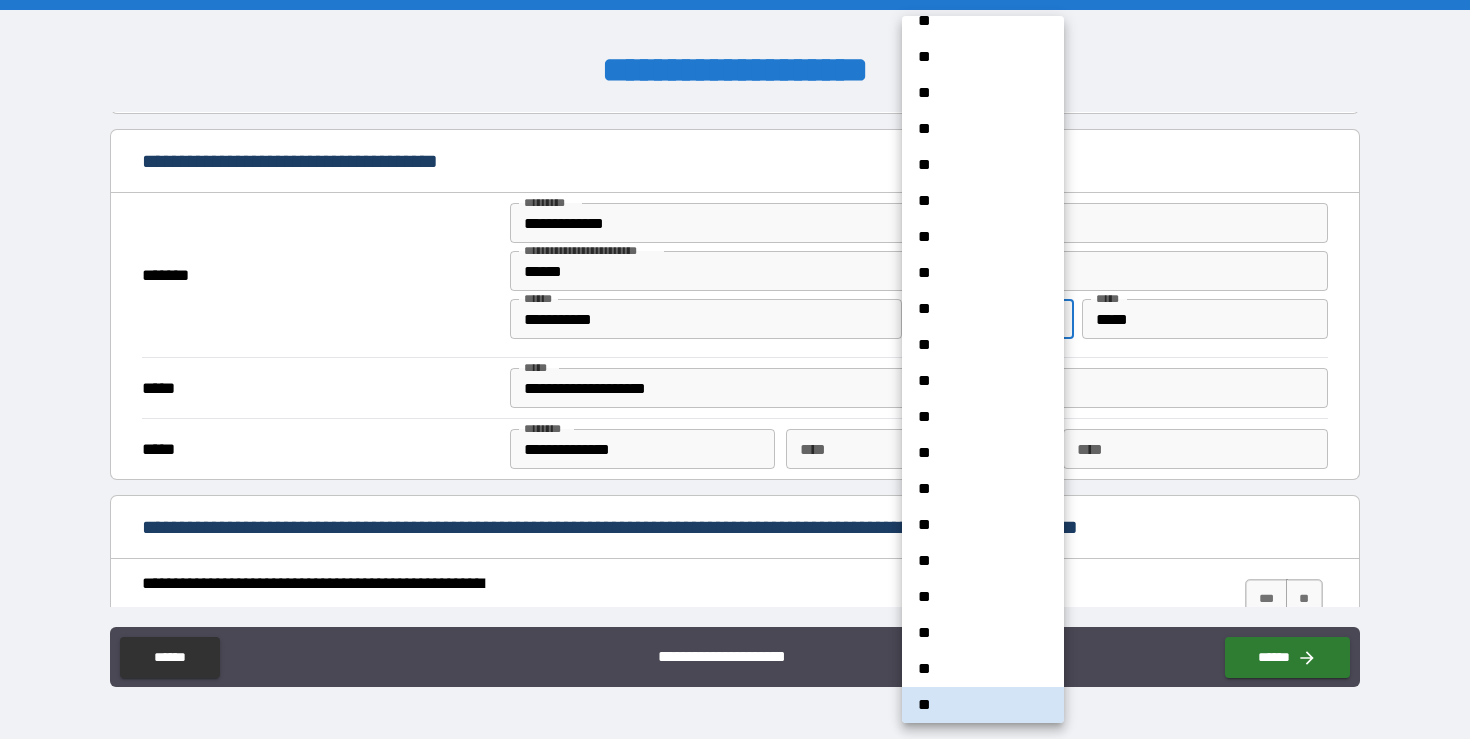 type 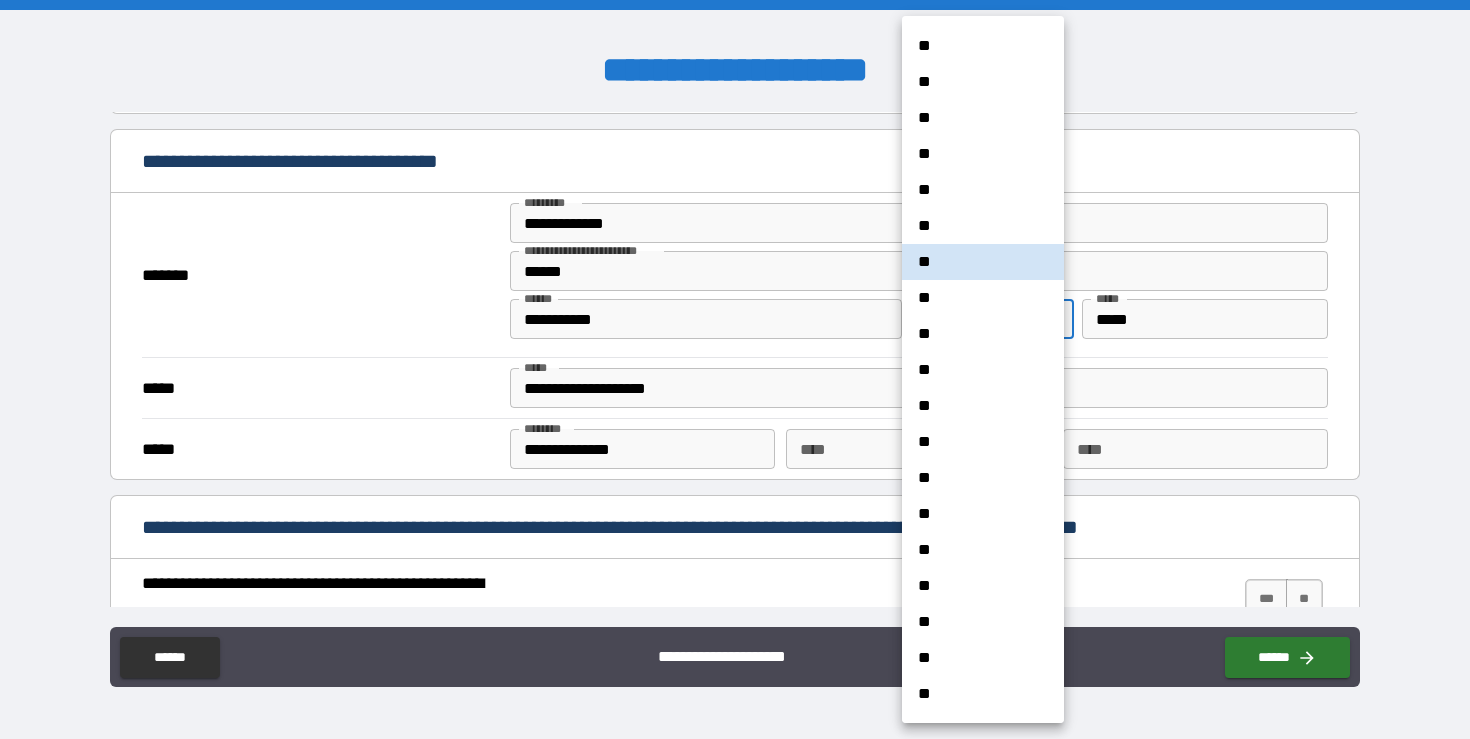 type 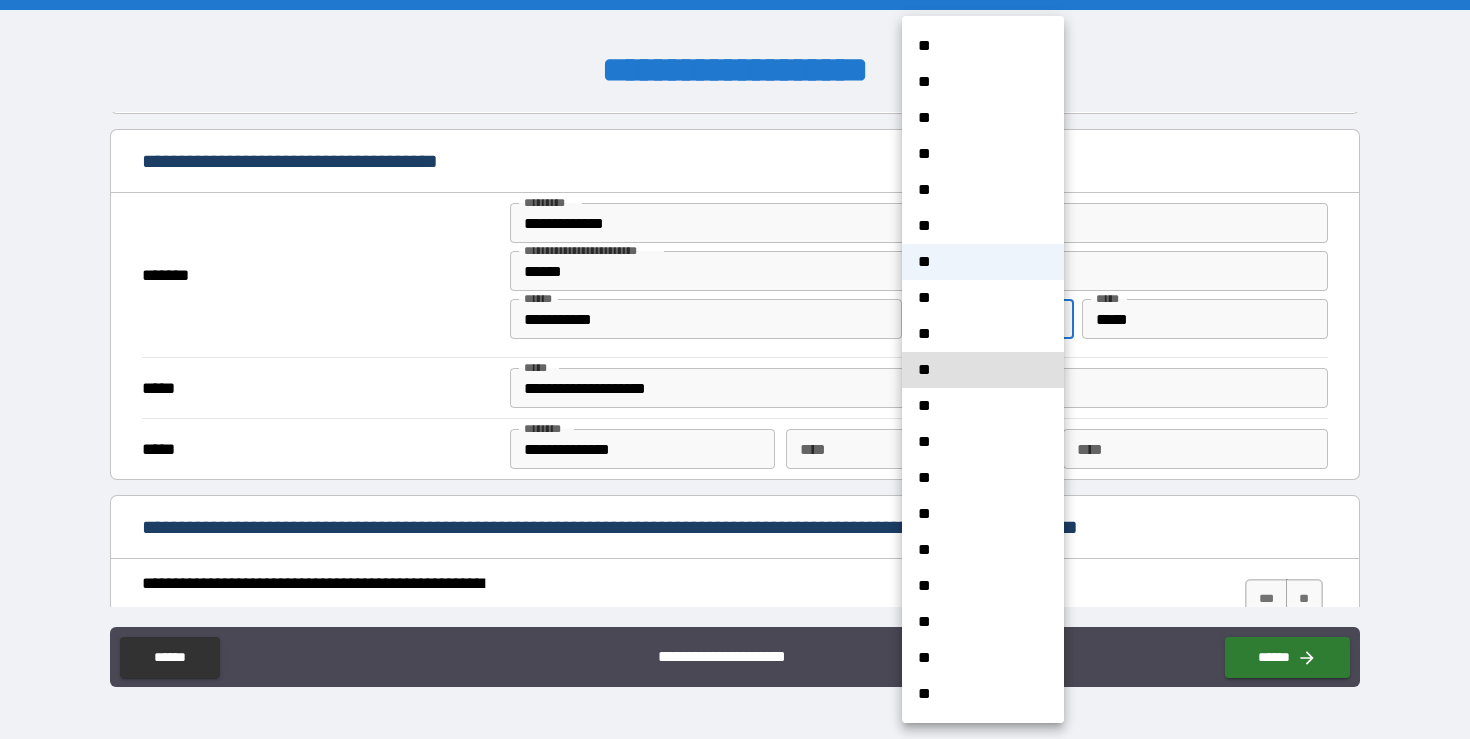 click on "**" at bounding box center (983, 622) 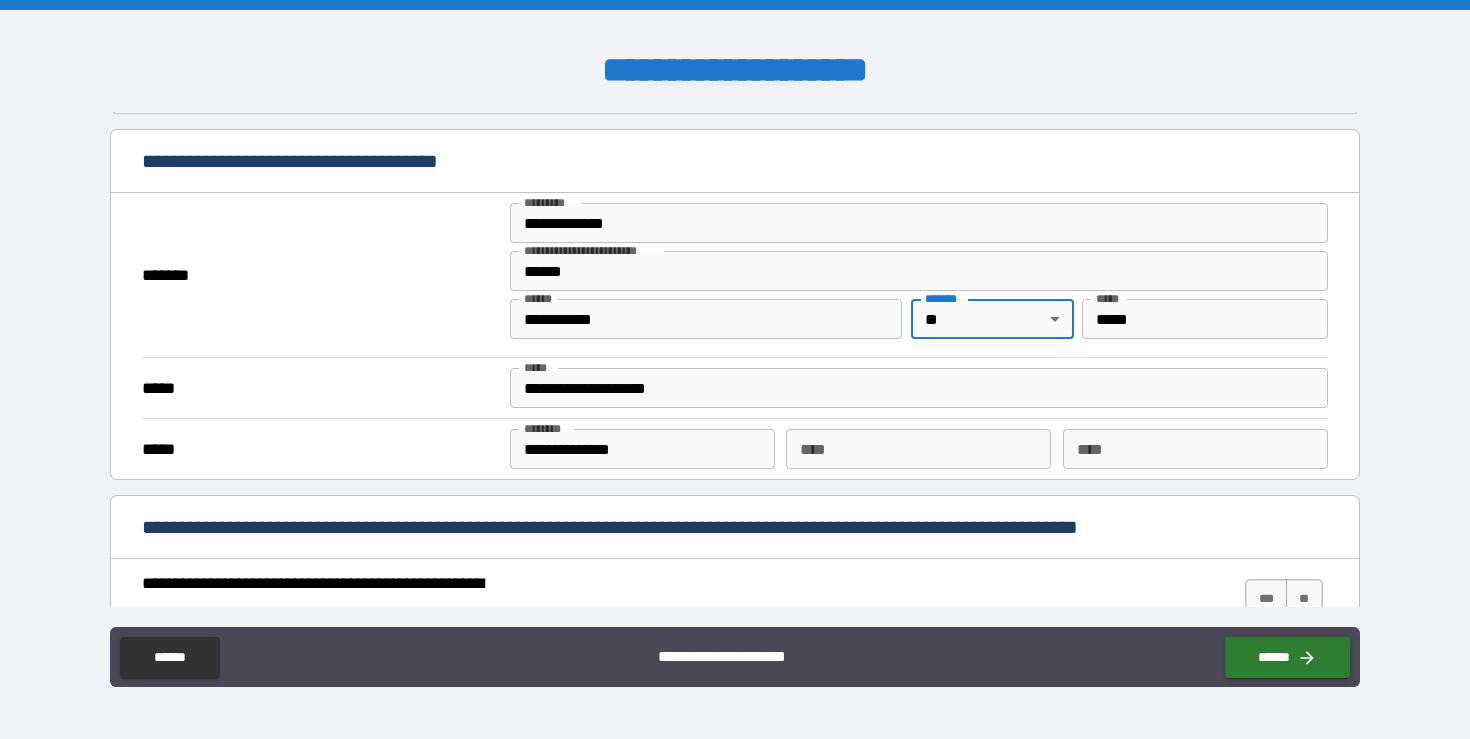 click on "*****" at bounding box center [1204, 319] 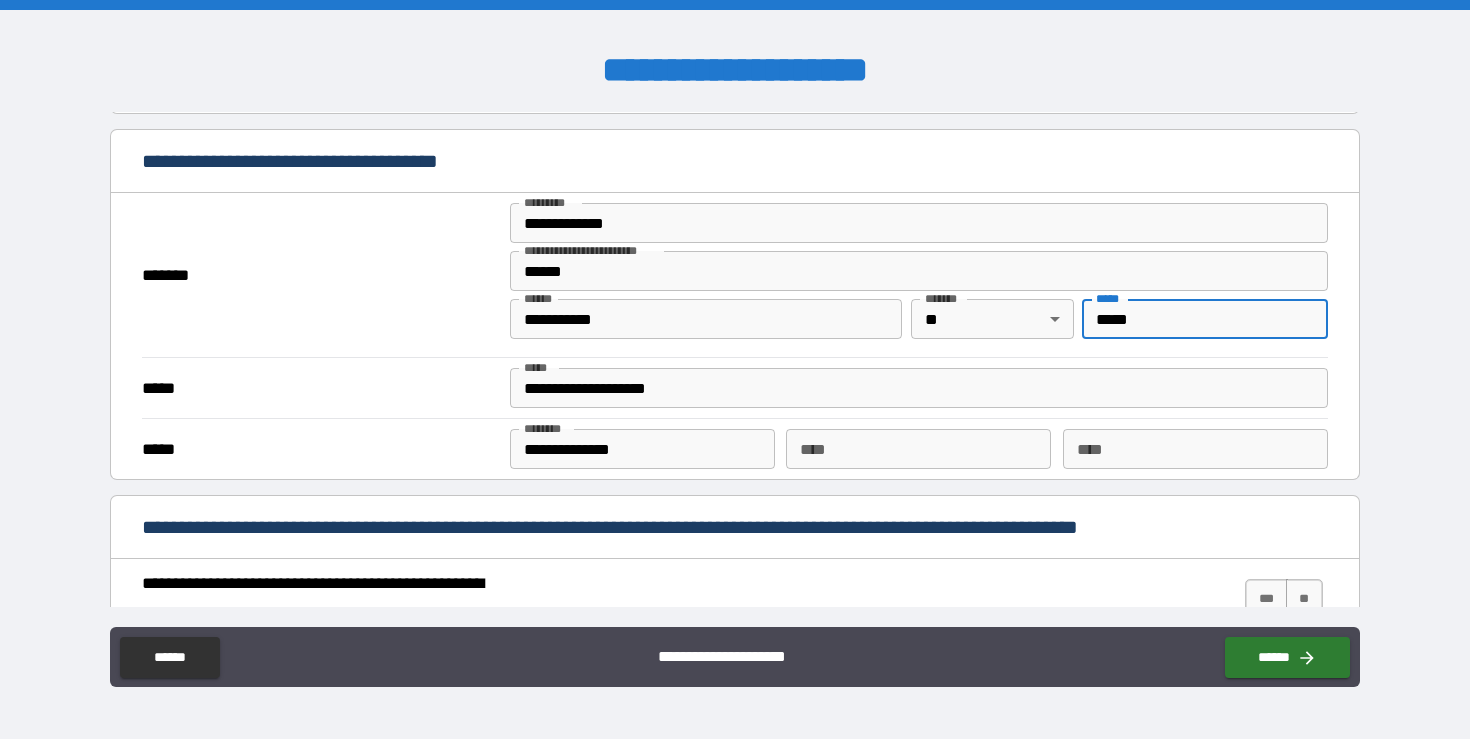 click on "*****" at bounding box center (1204, 319) 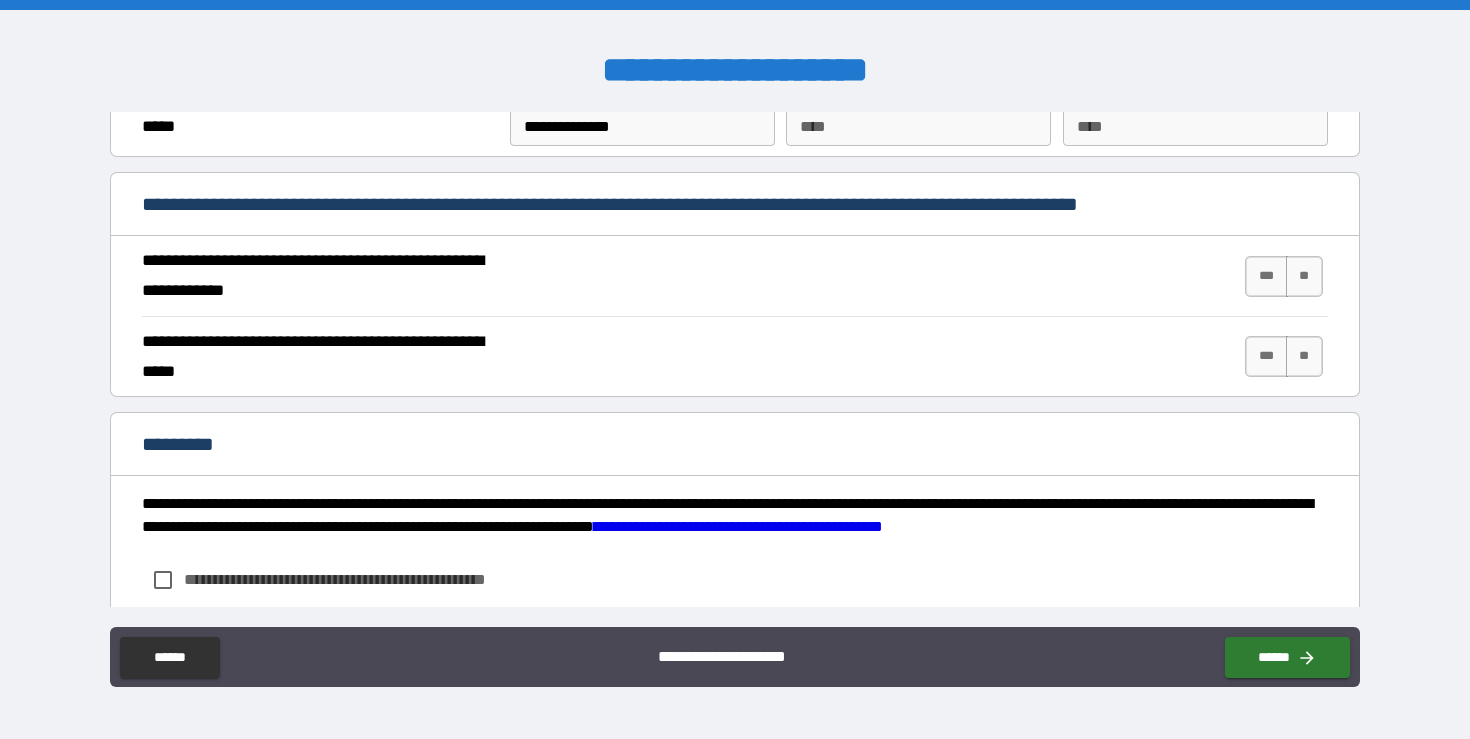scroll, scrollTop: 2170, scrollLeft: 0, axis: vertical 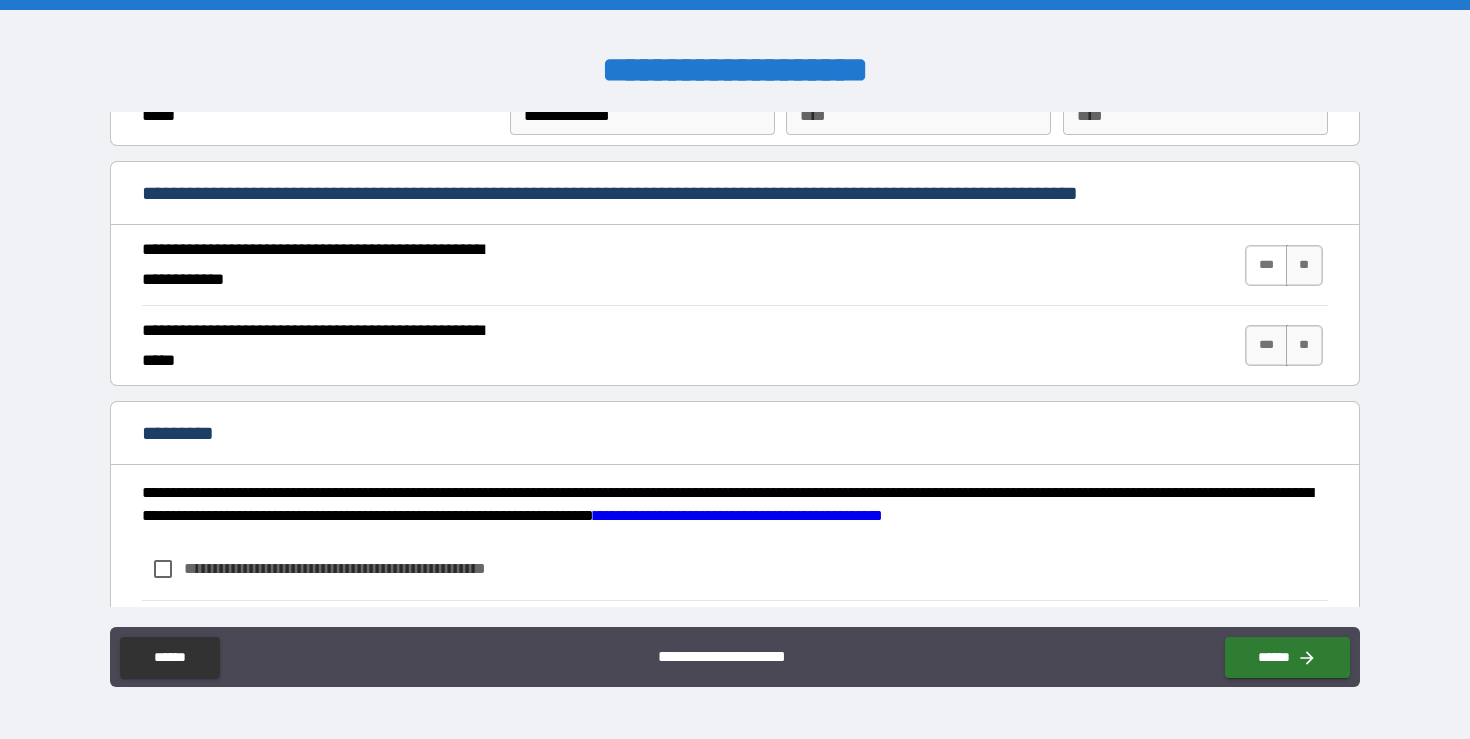 click on "***" at bounding box center (1266, 265) 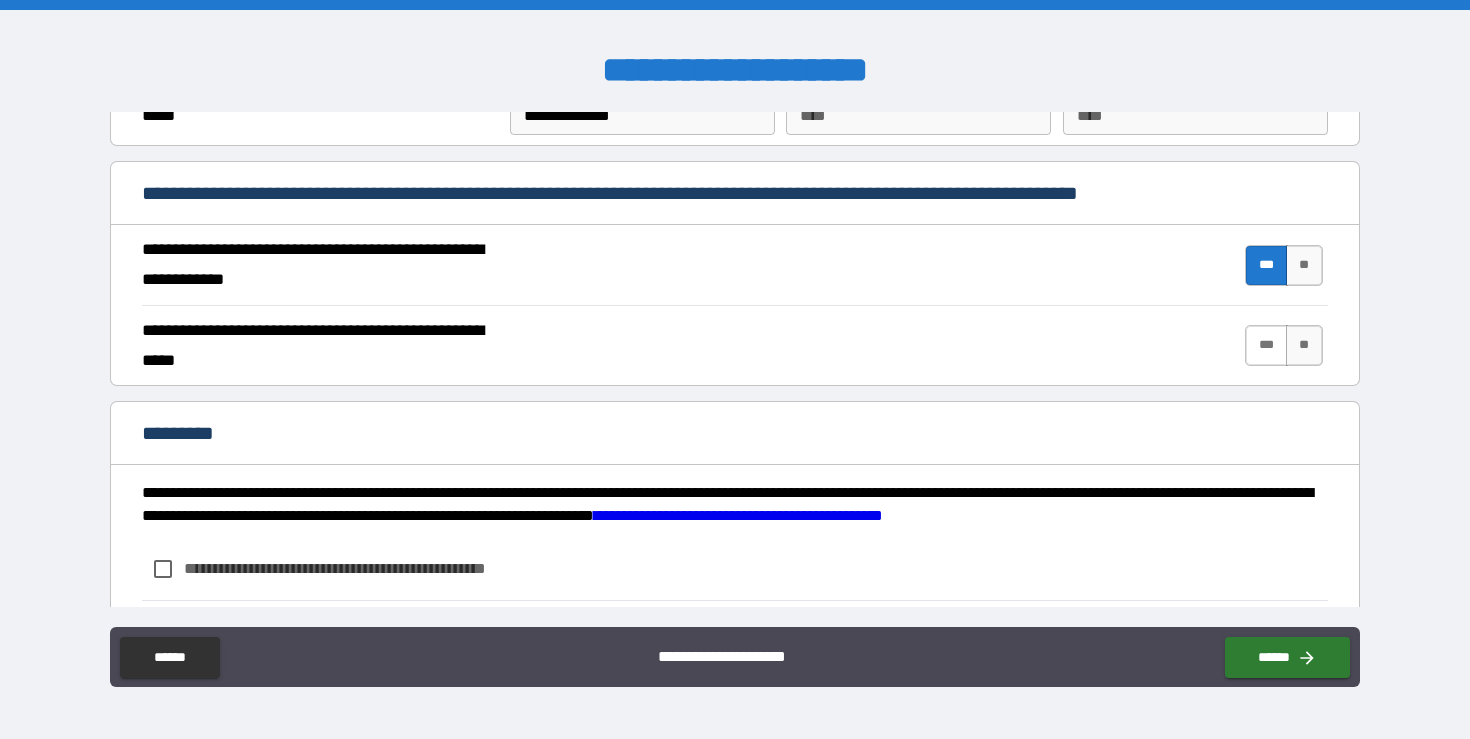 click on "***" at bounding box center (1266, 345) 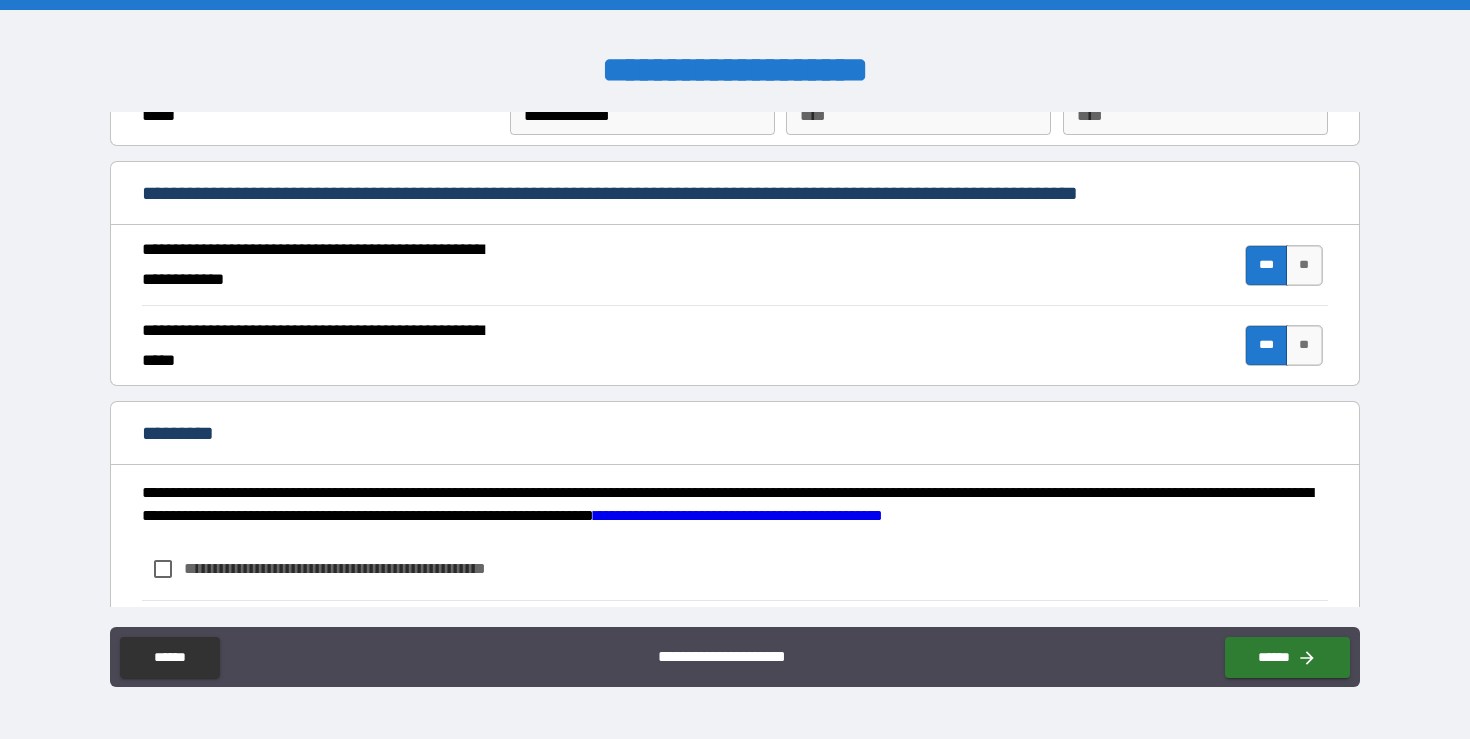 scroll, scrollTop: 2284, scrollLeft: 0, axis: vertical 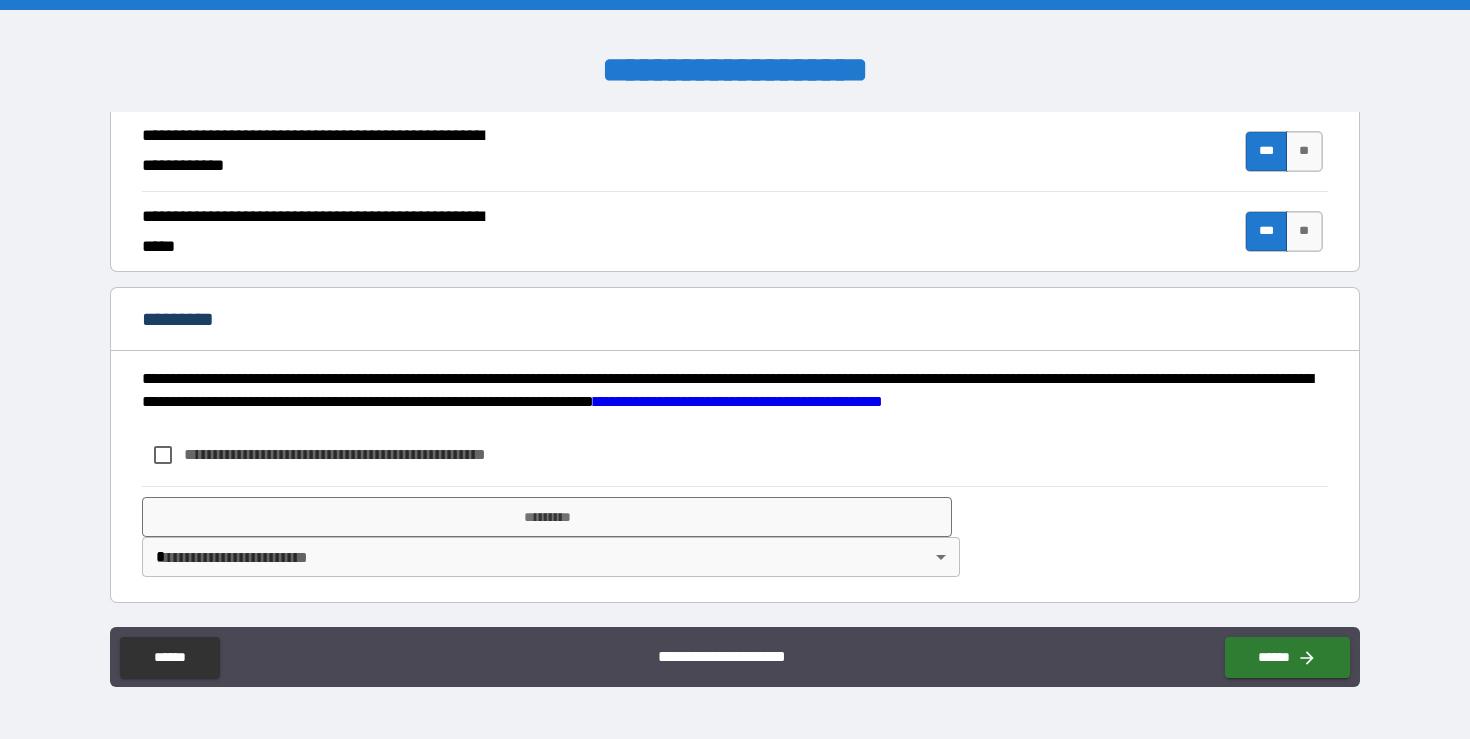 click on "**********" at bounding box center (368, 454) 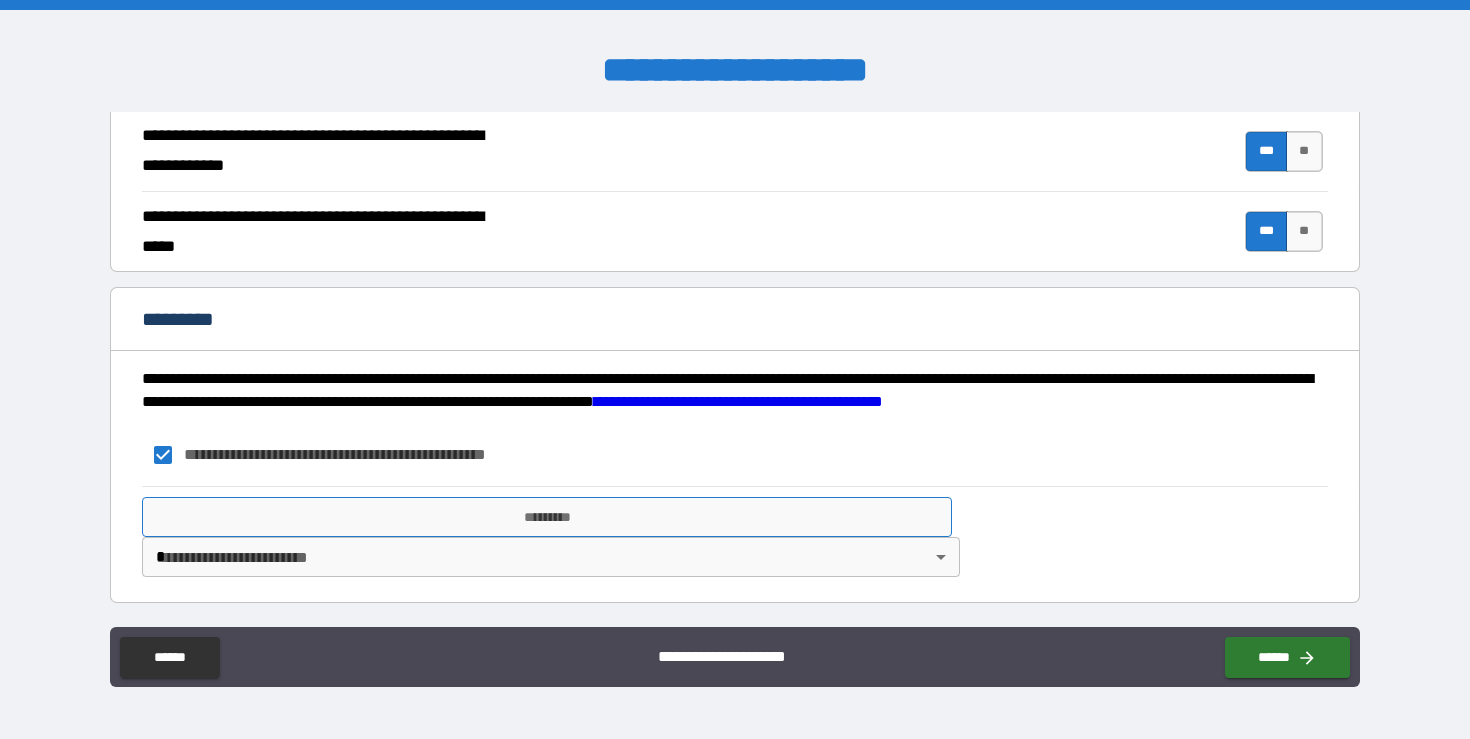 click on "*********" at bounding box center [547, 517] 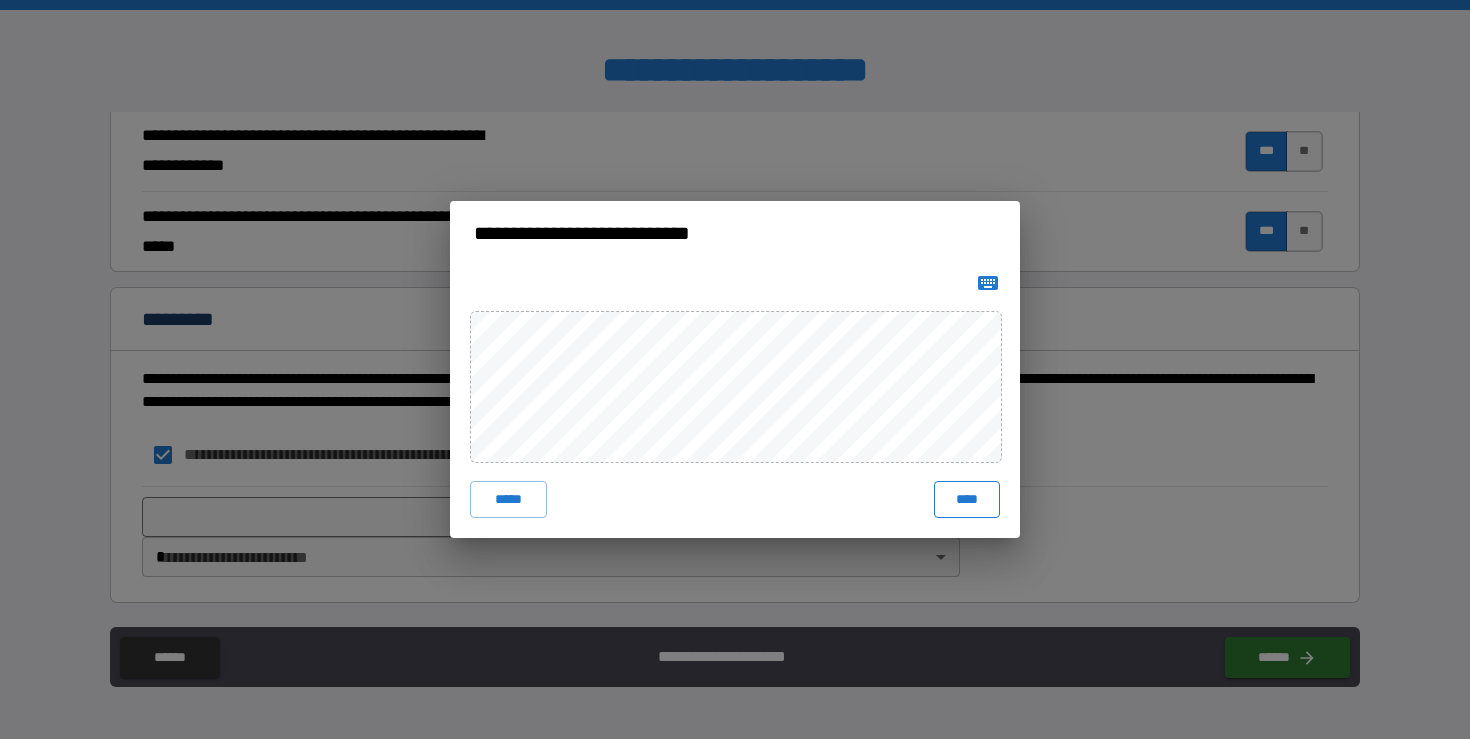 click on "****" at bounding box center [967, 499] 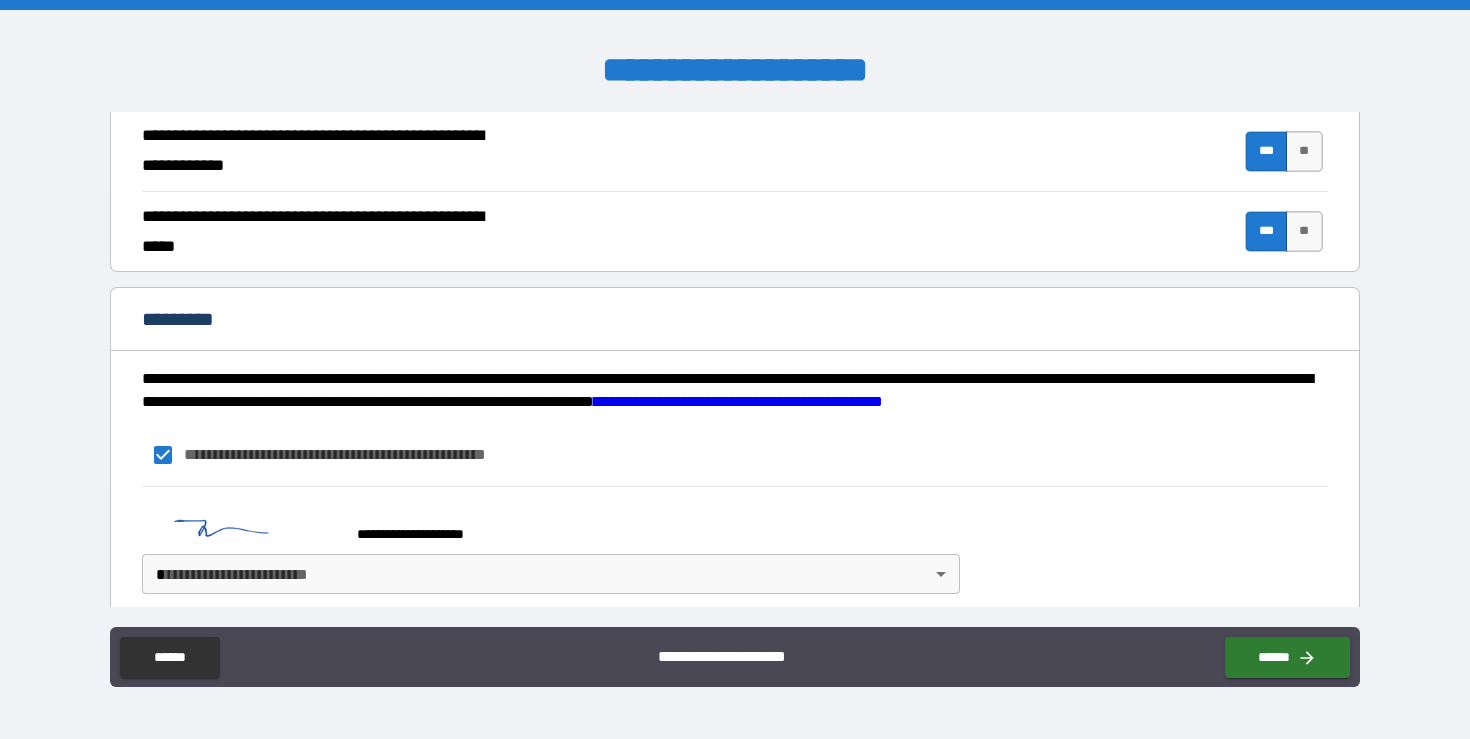 scroll, scrollTop: 2301, scrollLeft: 0, axis: vertical 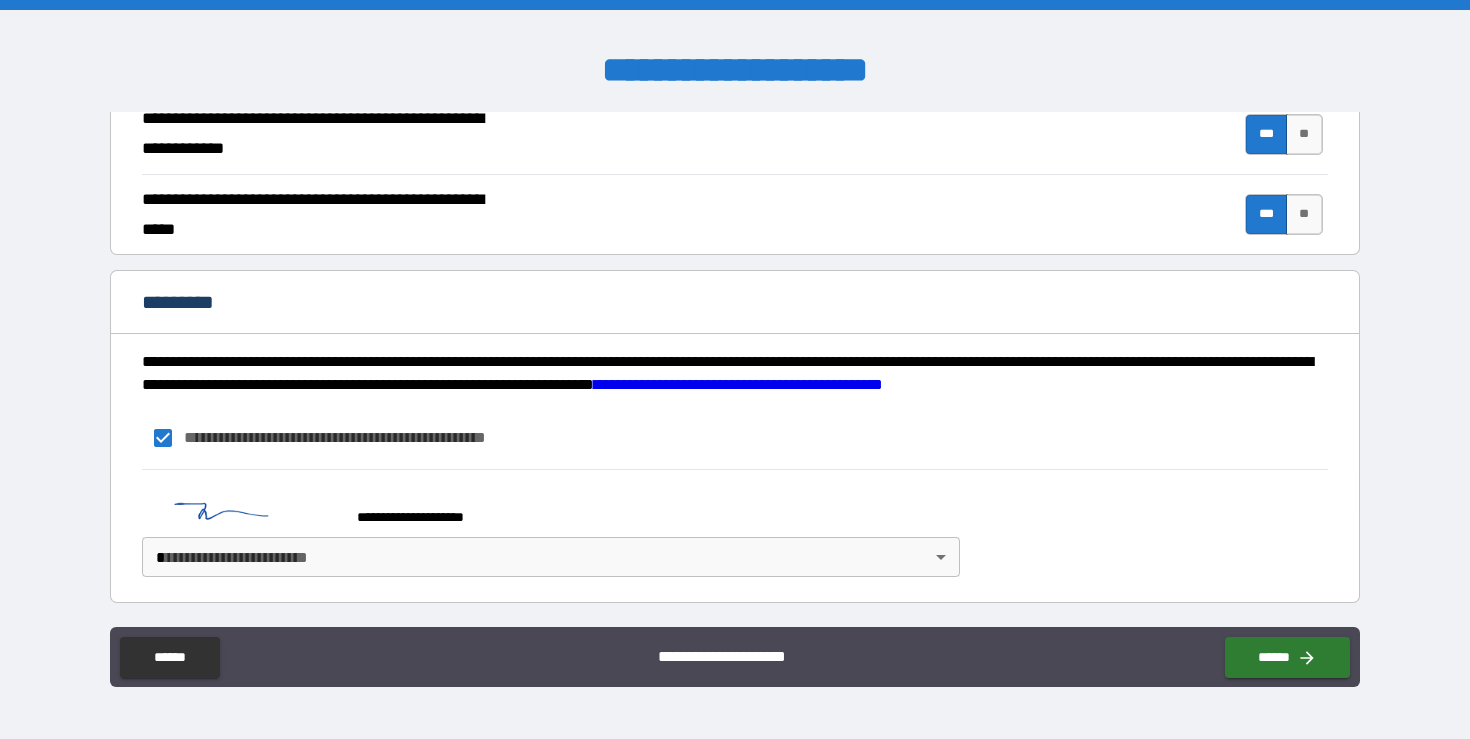 click on "**********" at bounding box center (734, 528) 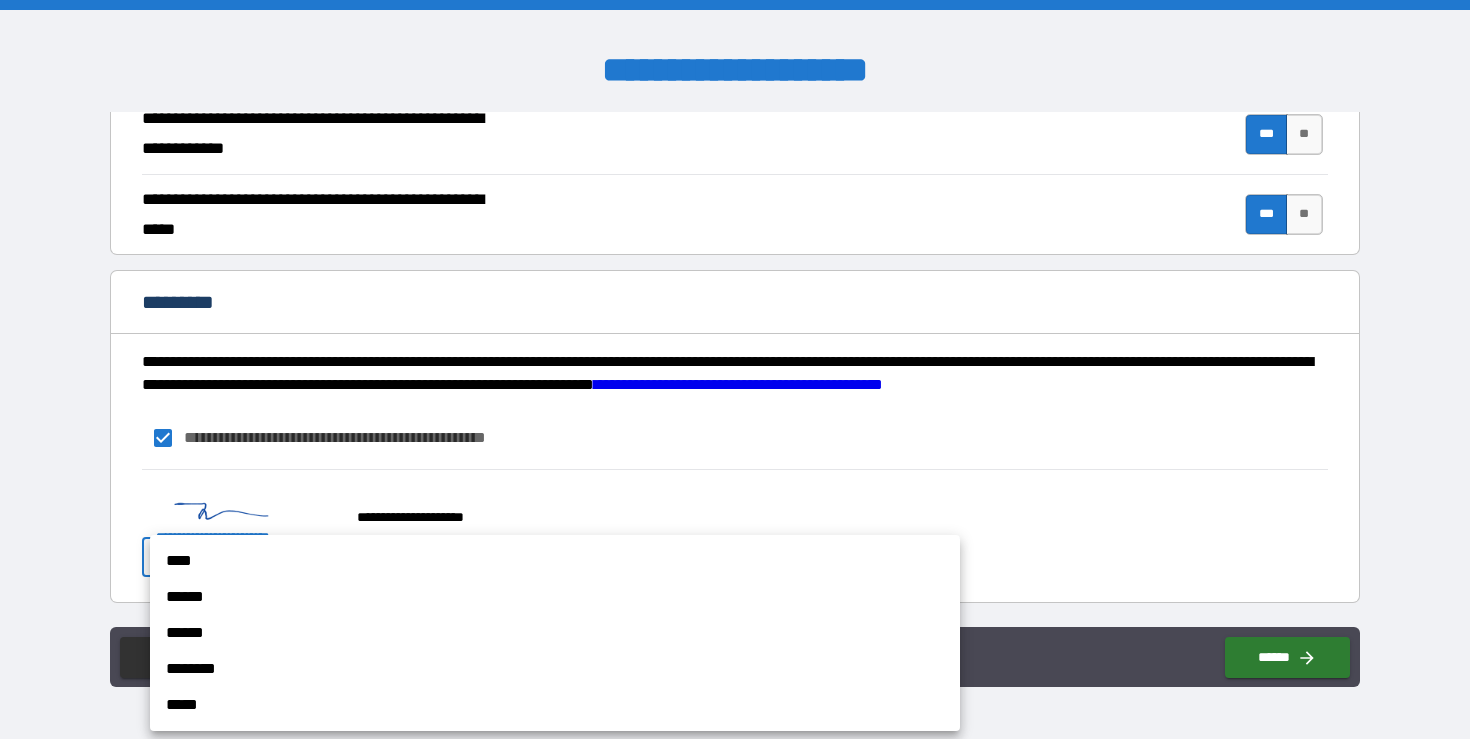 click on "**********" at bounding box center [735, 369] 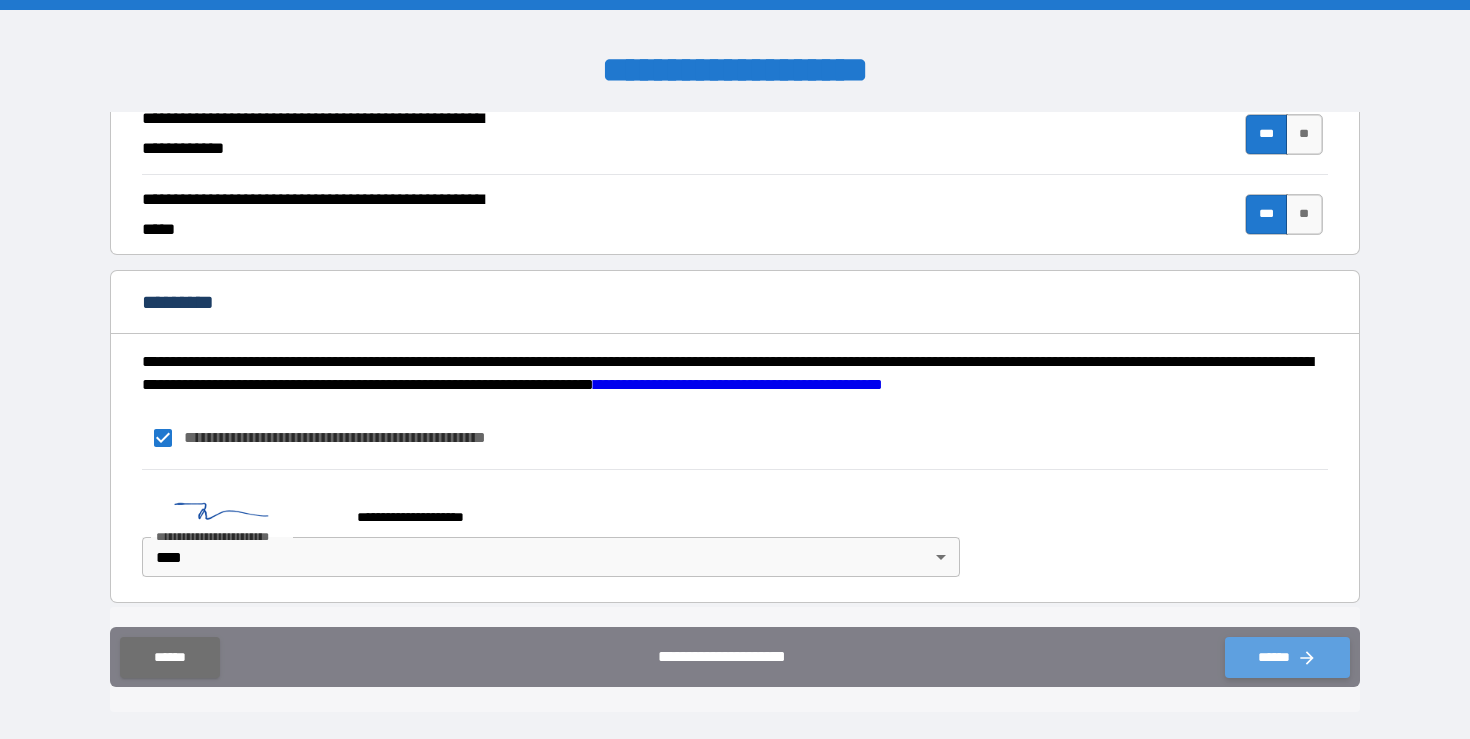 click 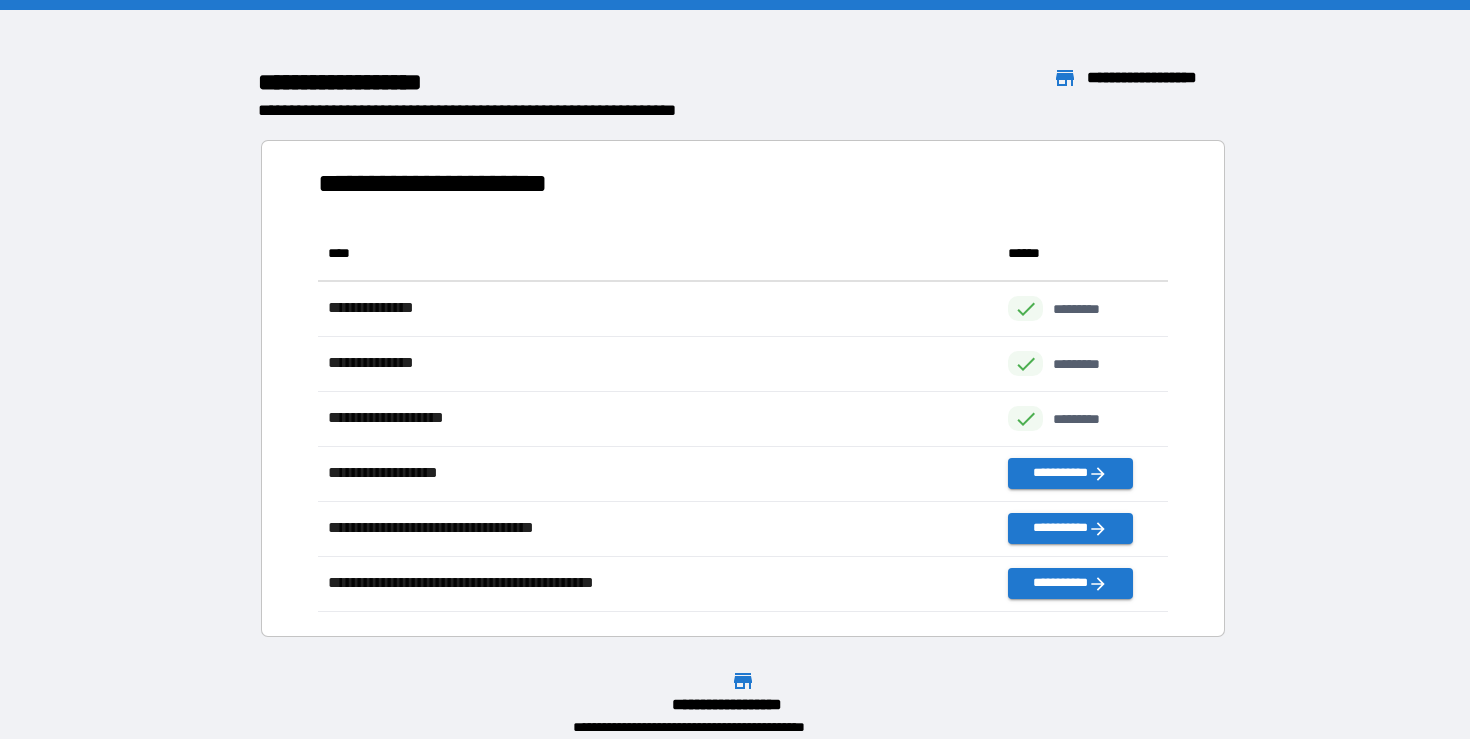 scroll, scrollTop: 1, scrollLeft: 1, axis: both 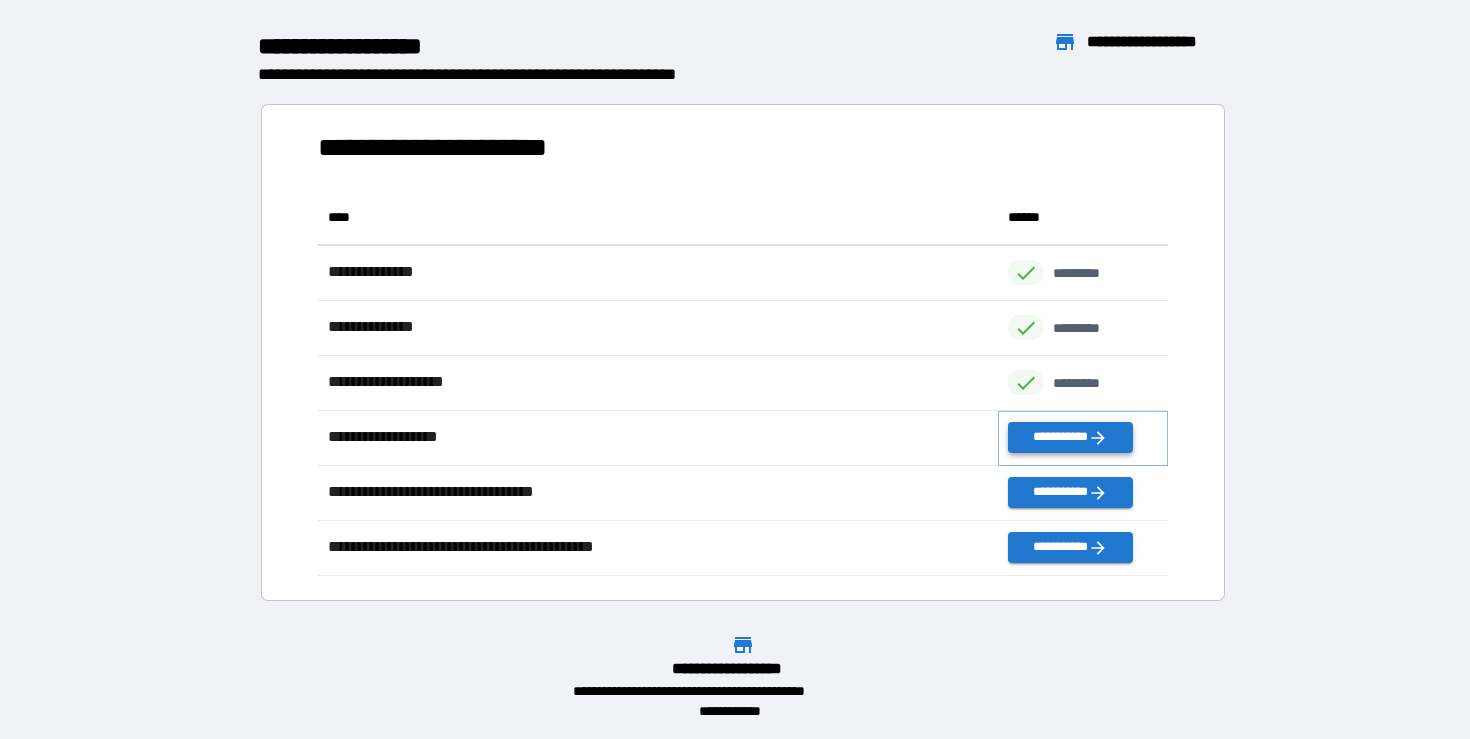 click on "**********" at bounding box center [1070, 437] 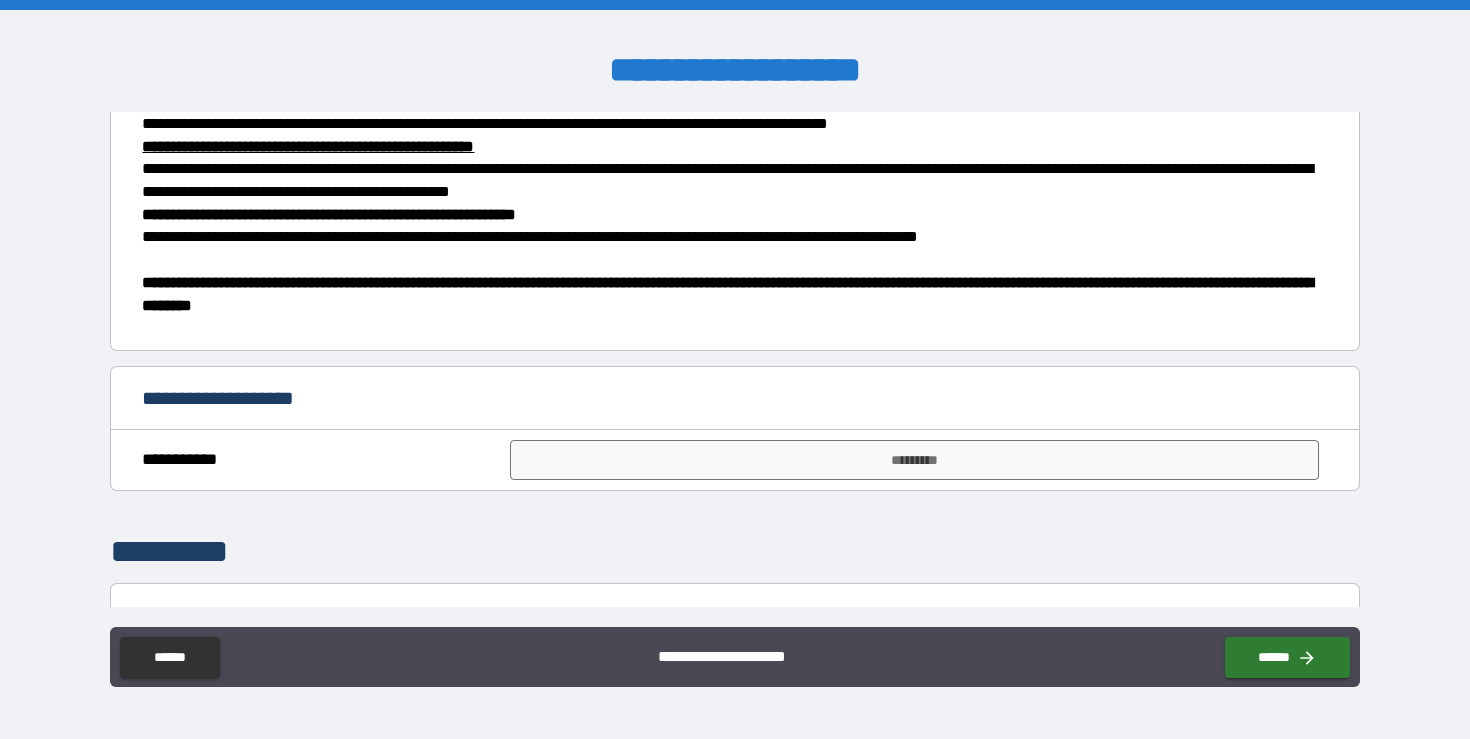 scroll, scrollTop: 858, scrollLeft: 0, axis: vertical 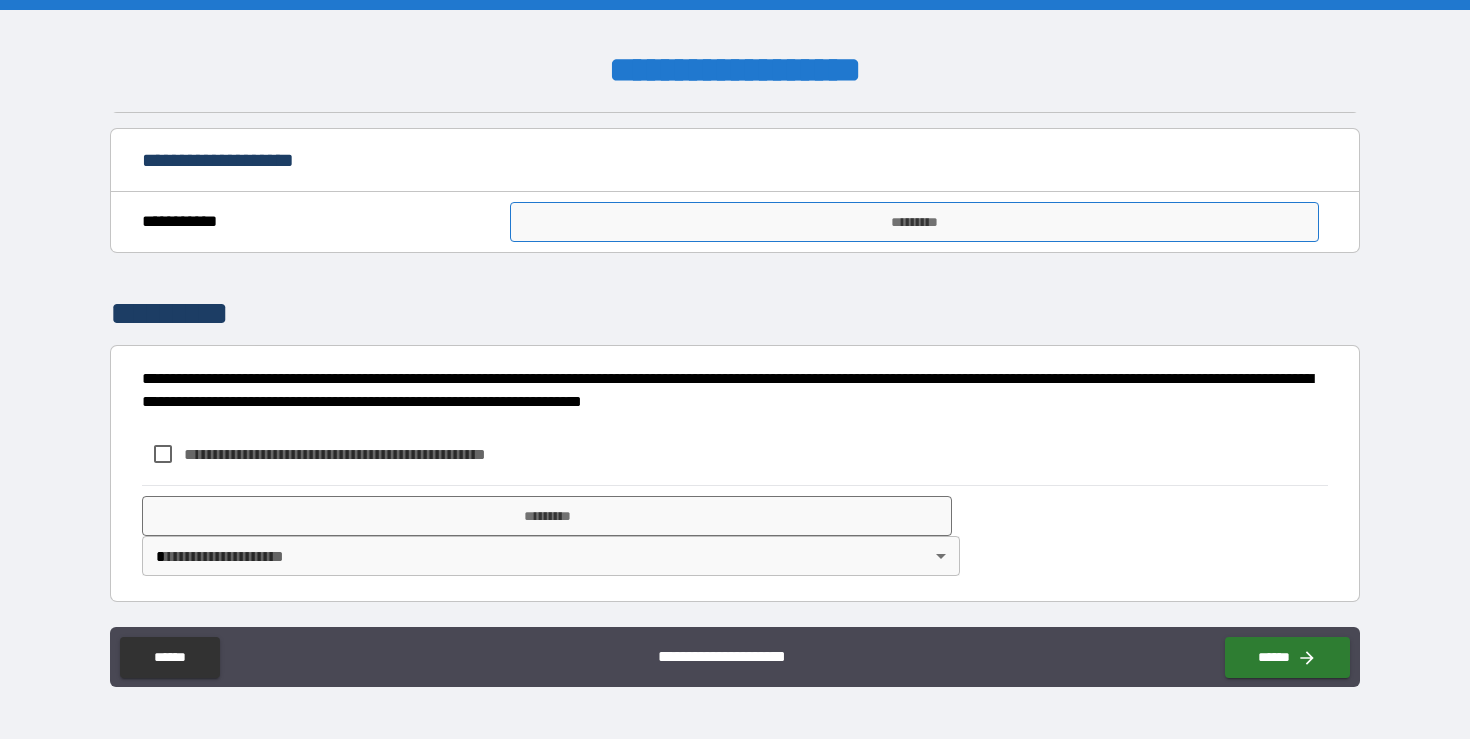 click on "*********" at bounding box center [915, 222] 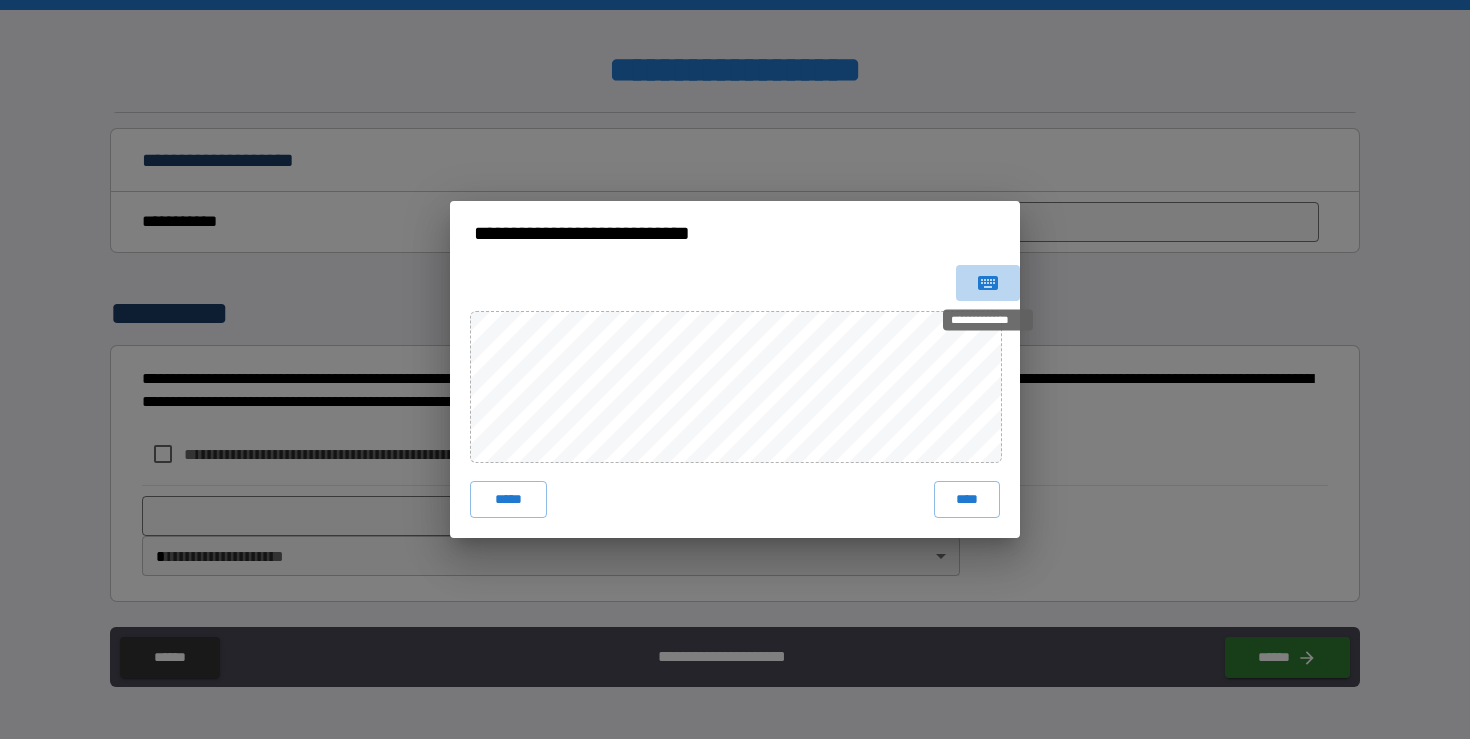 click 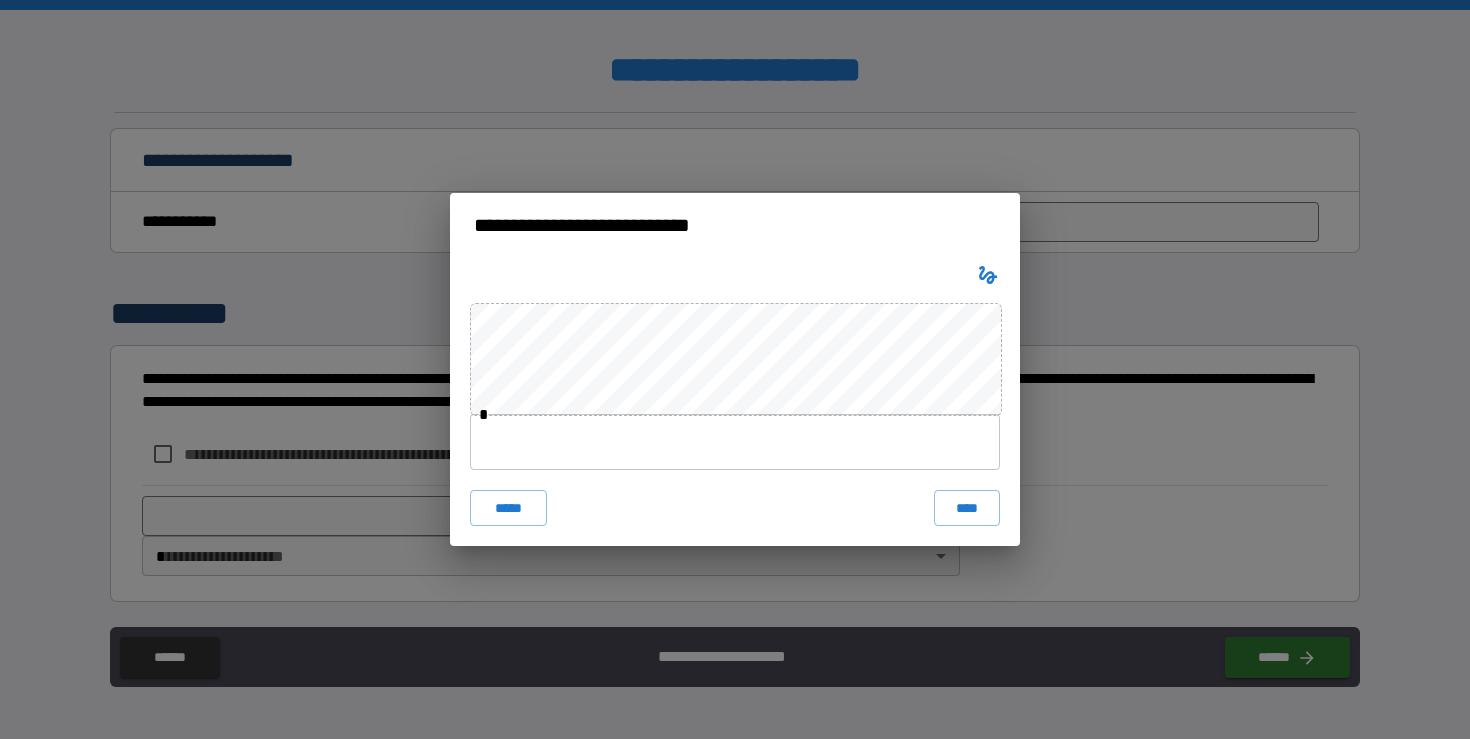 click at bounding box center [735, 442] 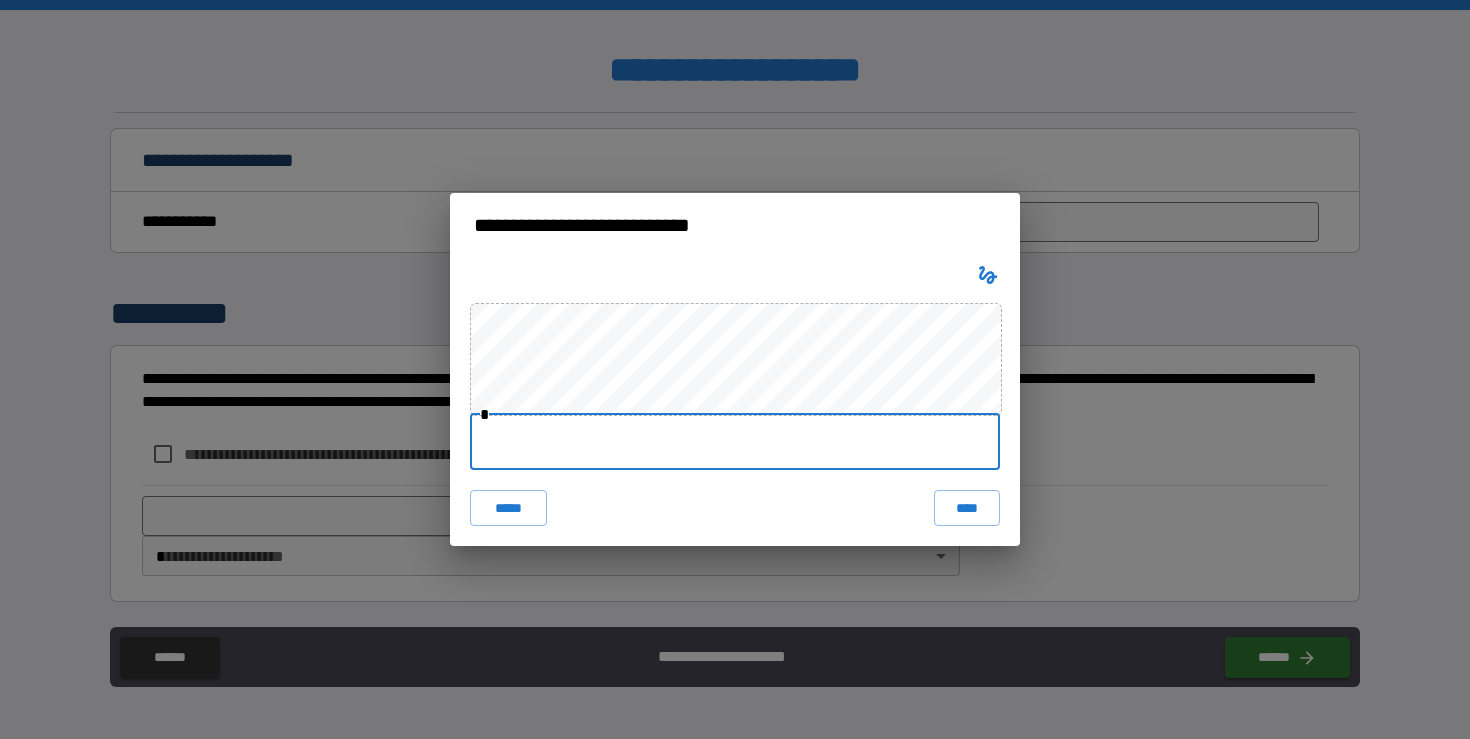 type on "**********" 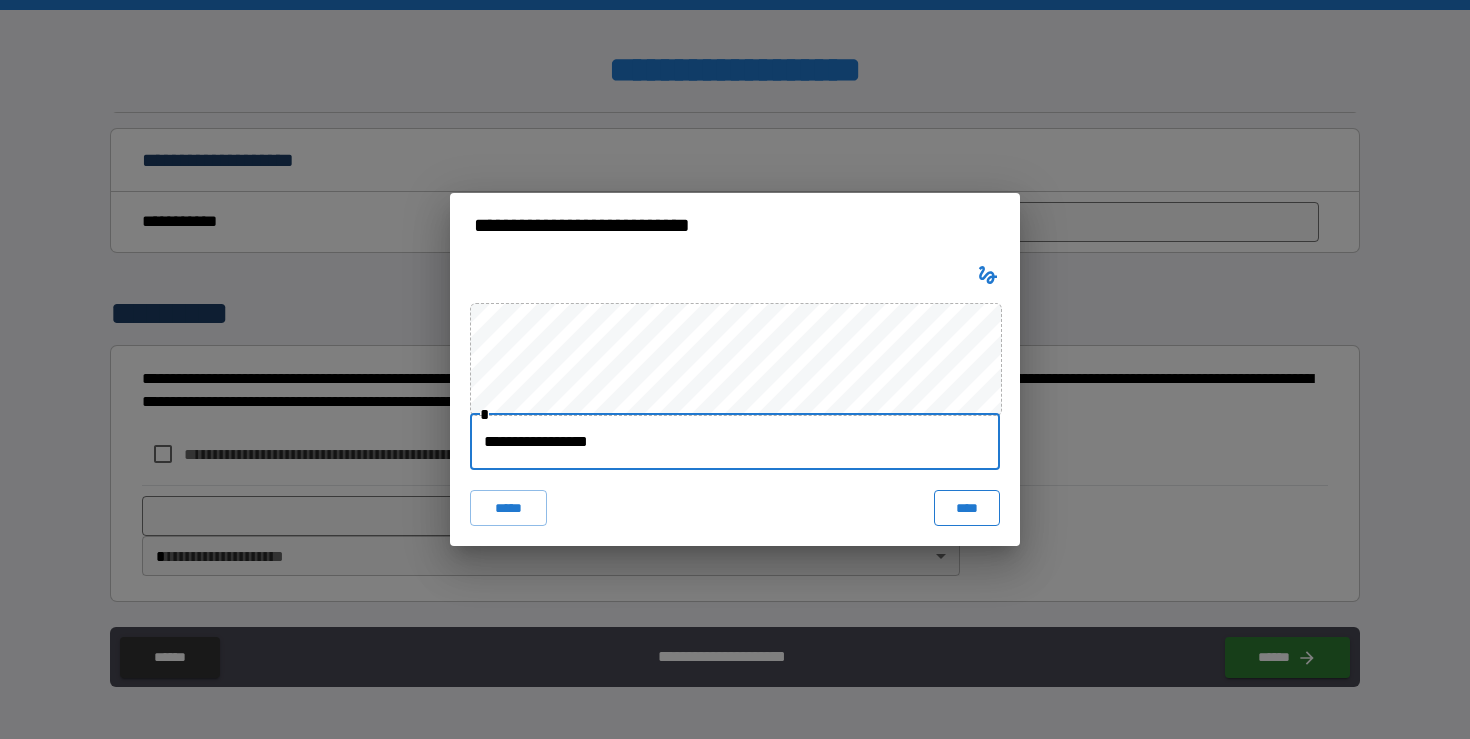 click on "****" at bounding box center (967, 508) 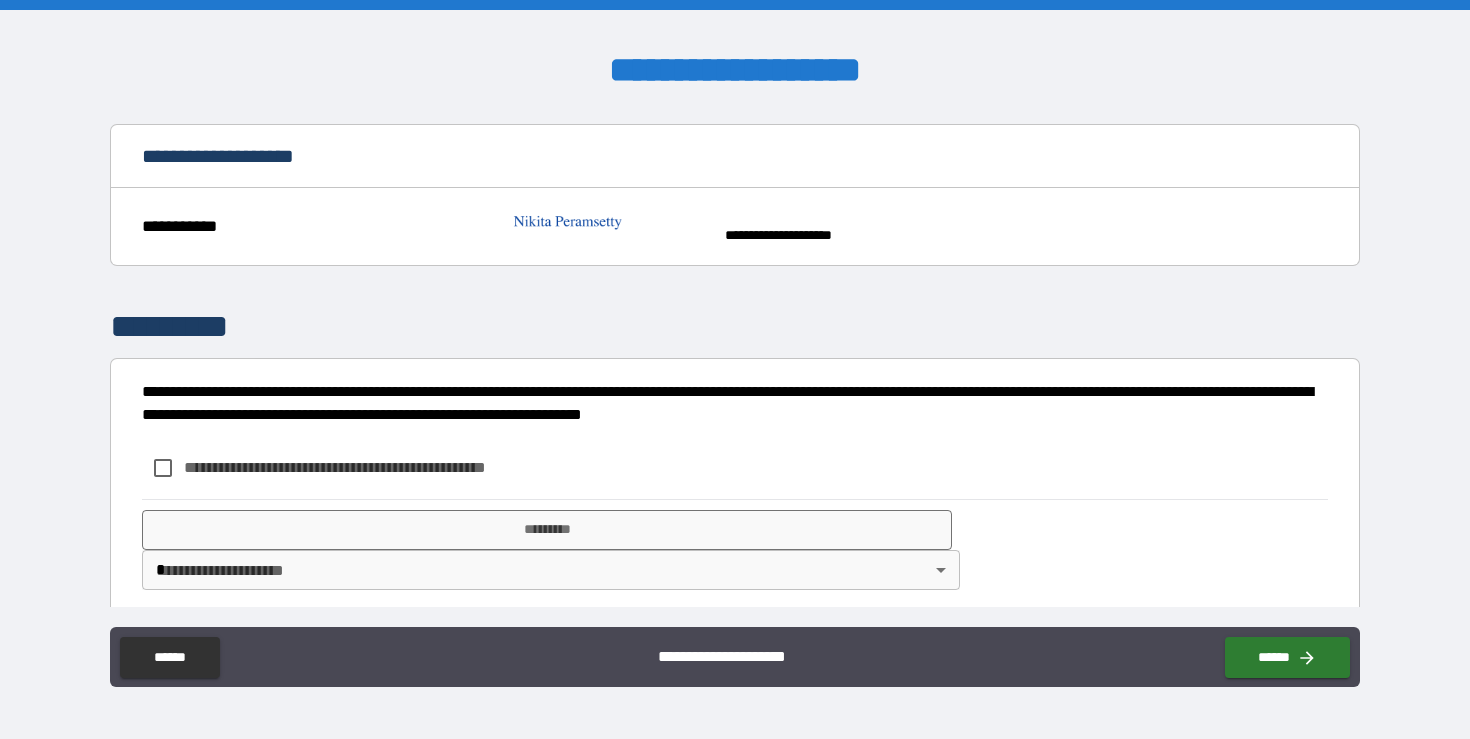 scroll, scrollTop: 962, scrollLeft: 0, axis: vertical 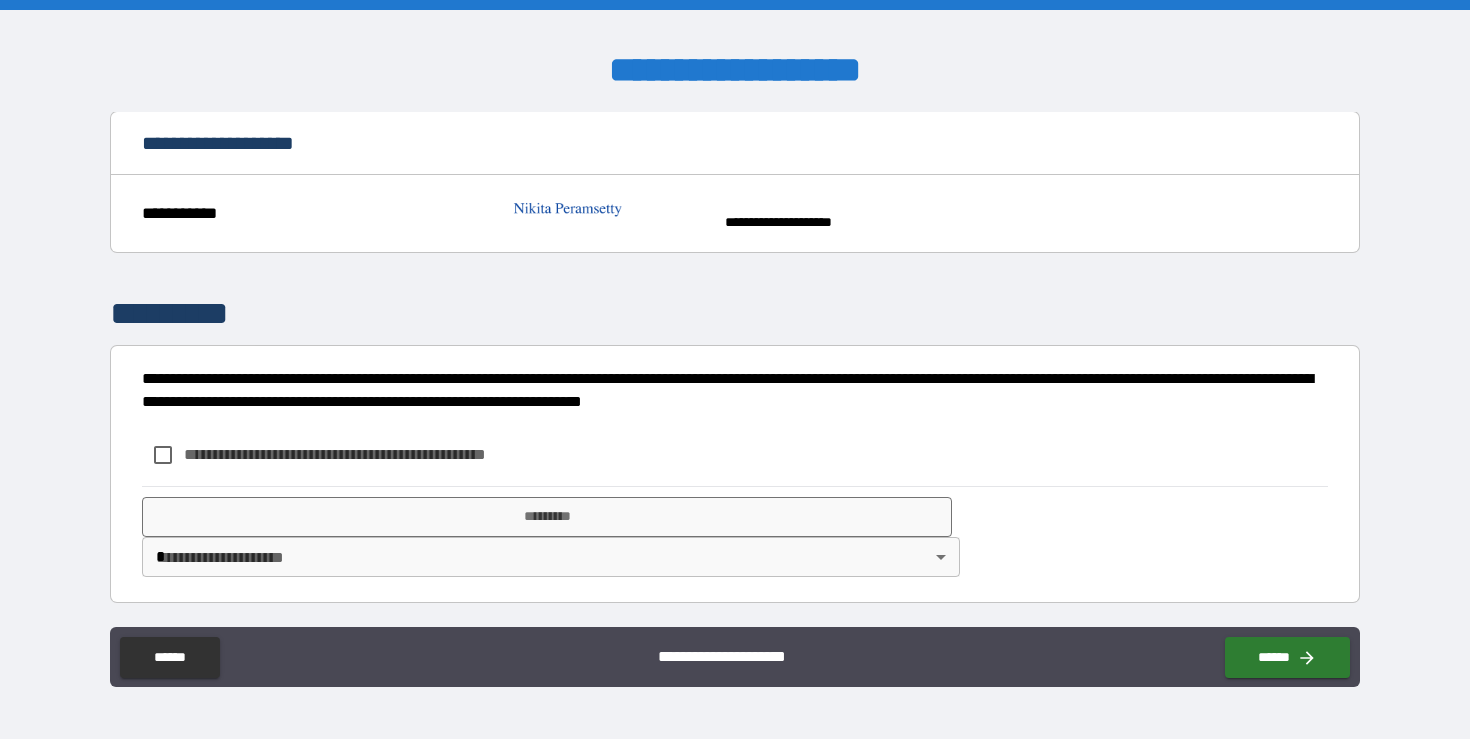 click on "**********" at bounding box center [368, 454] 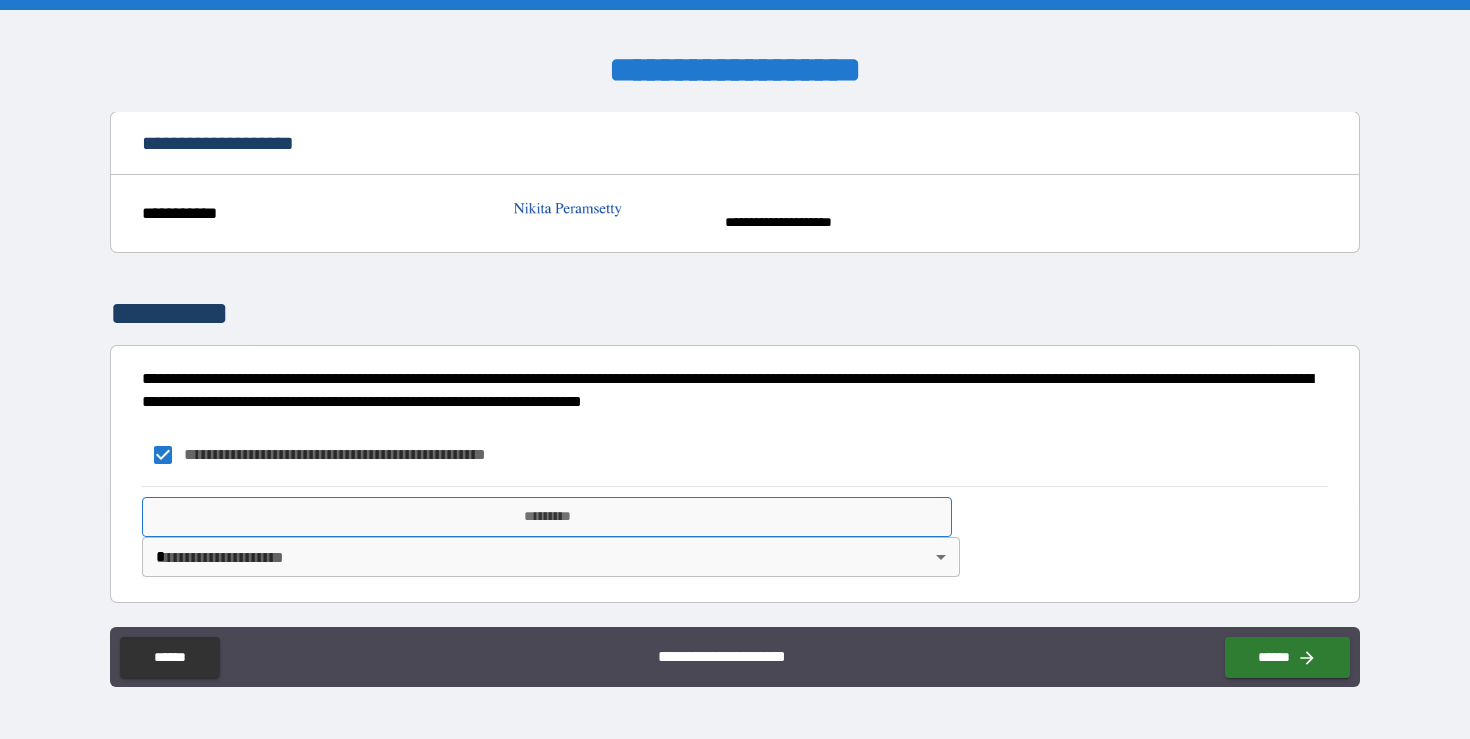 click on "*********" at bounding box center (547, 517) 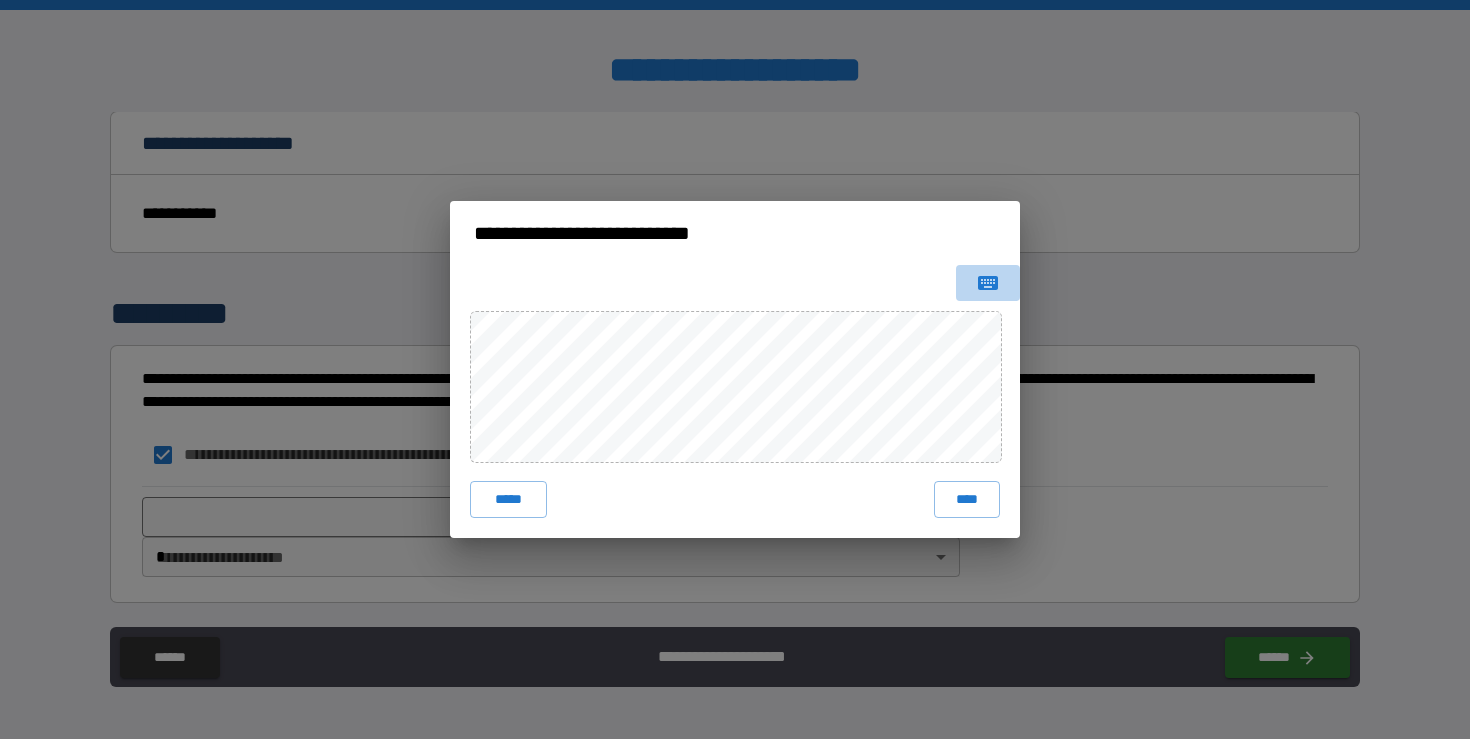 click 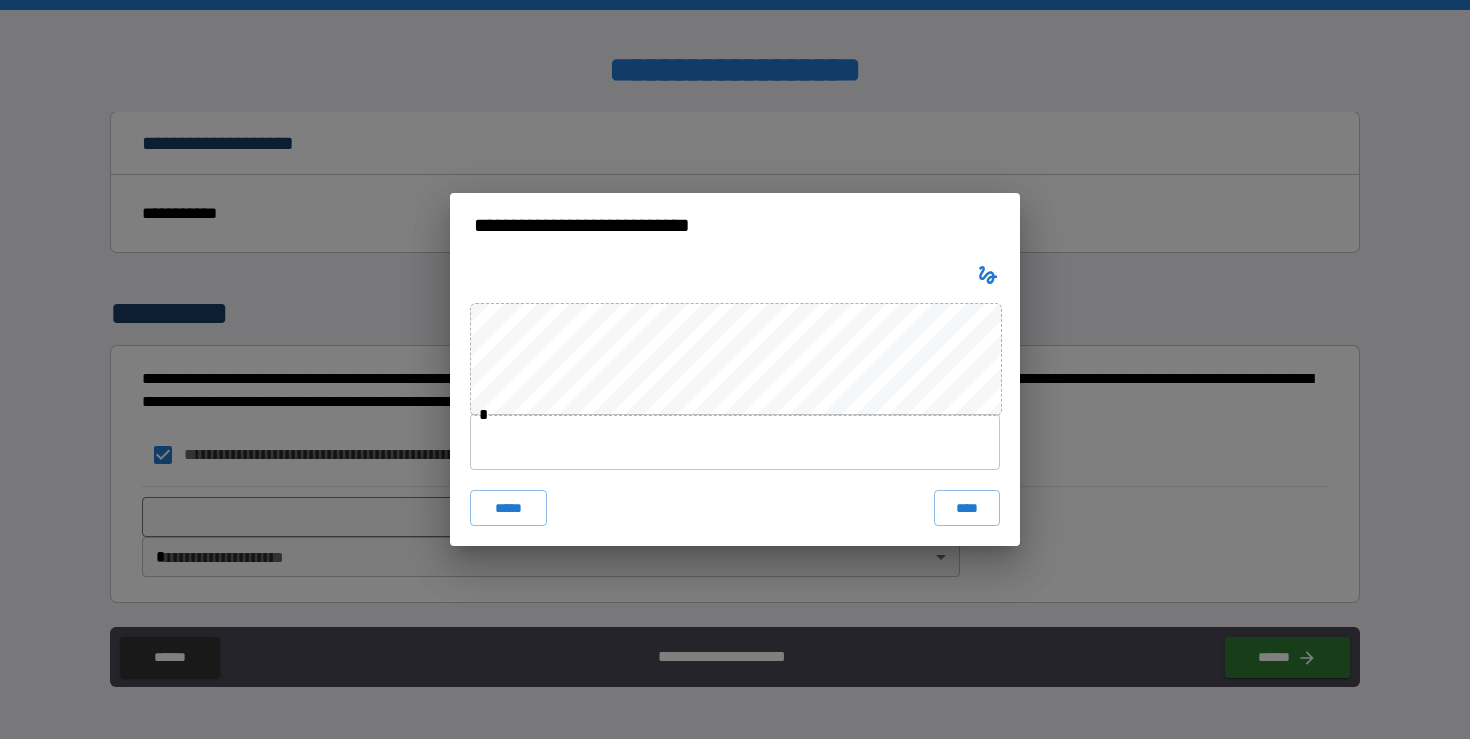 click at bounding box center [735, 442] 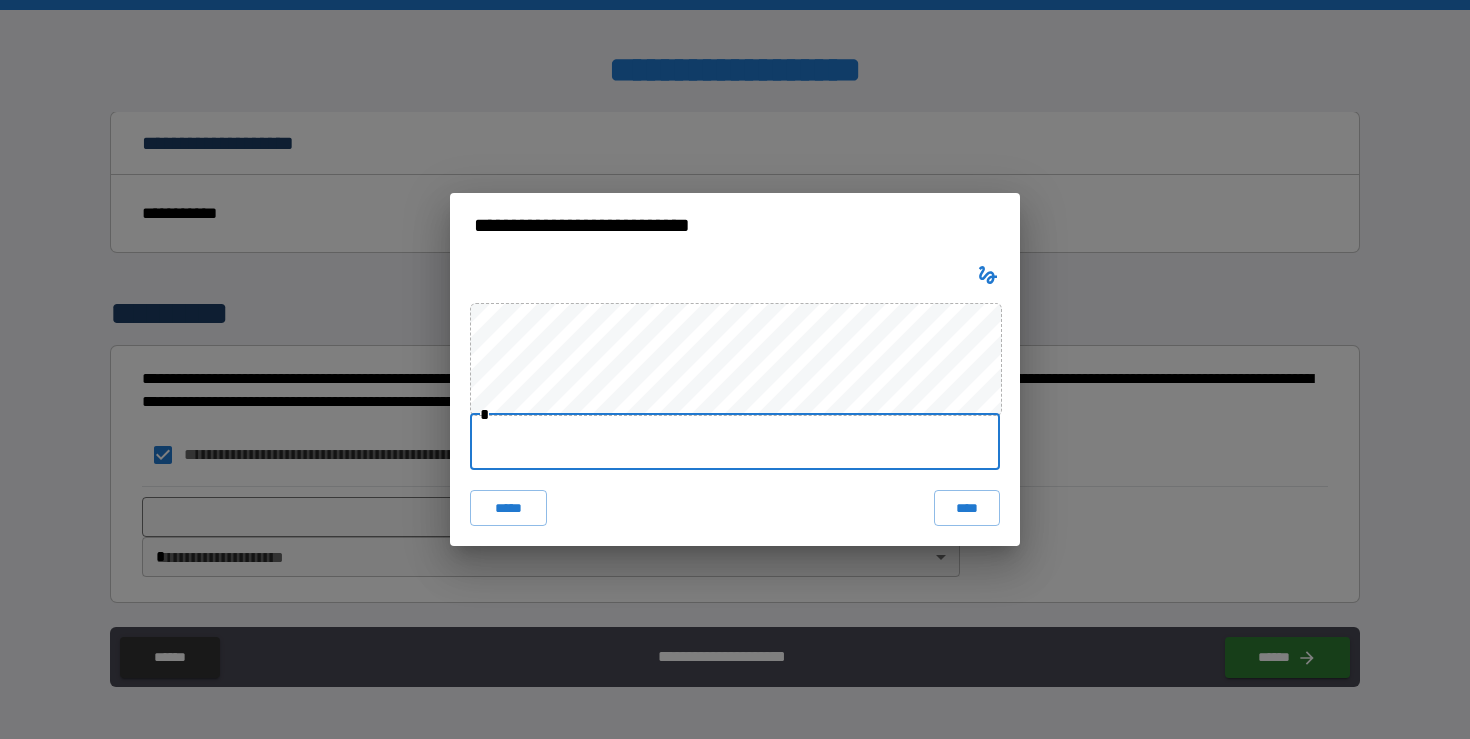 type on "**********" 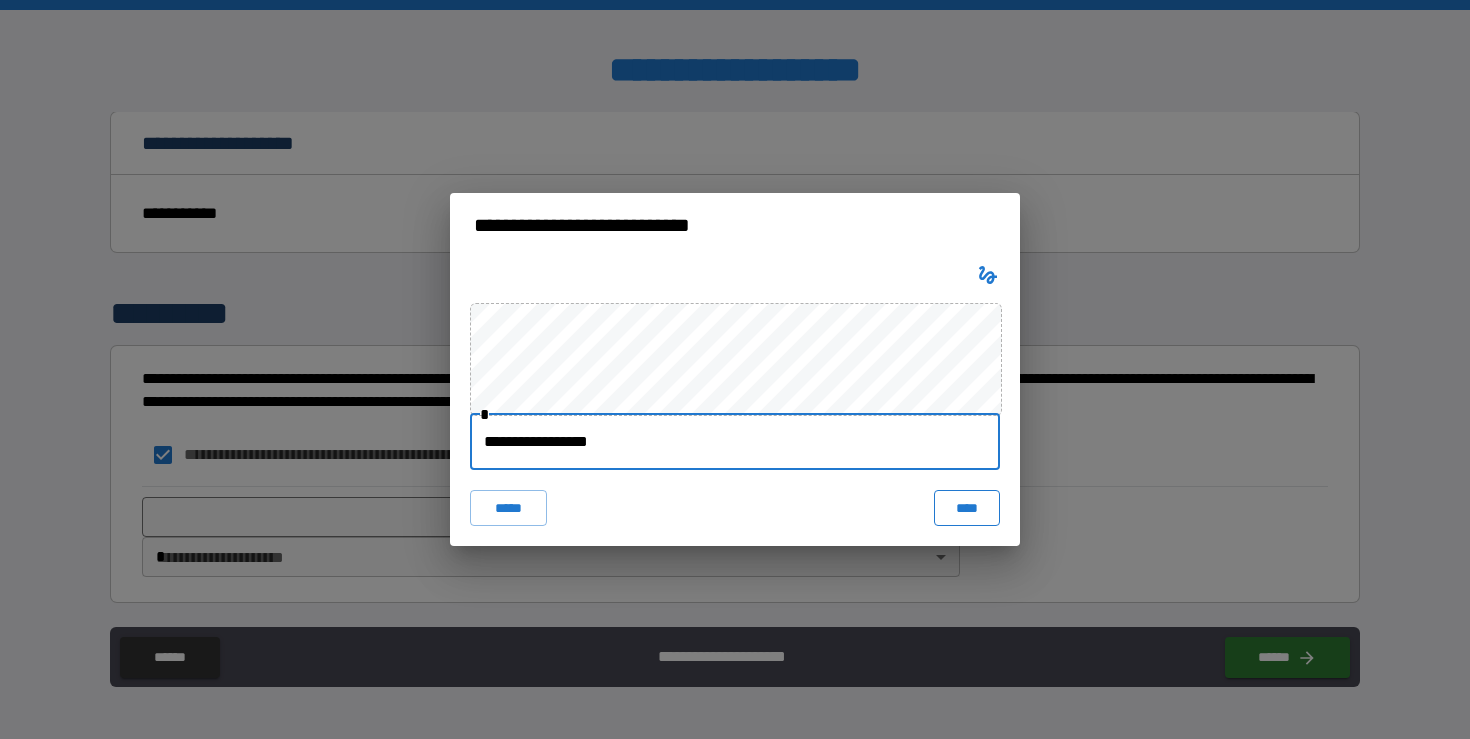 click on "****" at bounding box center [967, 508] 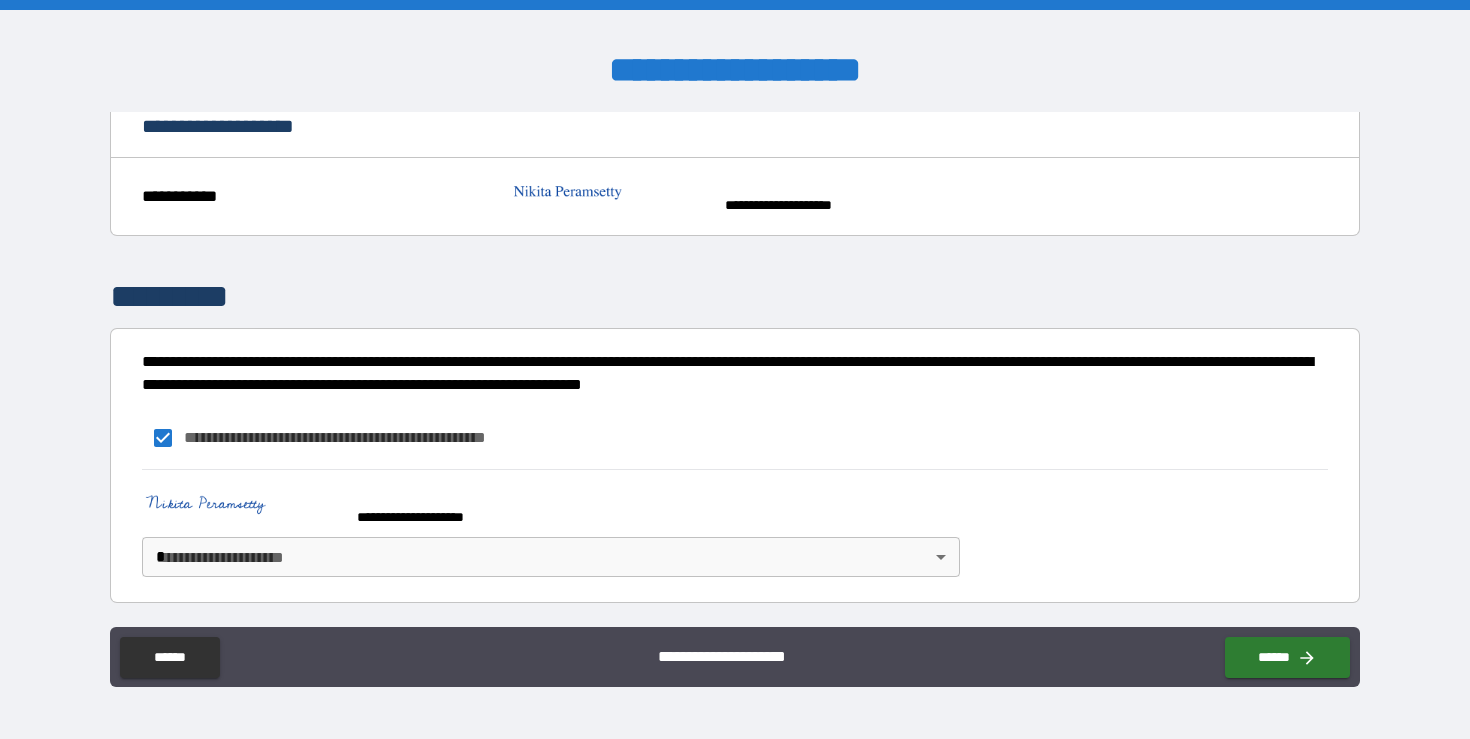 scroll, scrollTop: 979, scrollLeft: 0, axis: vertical 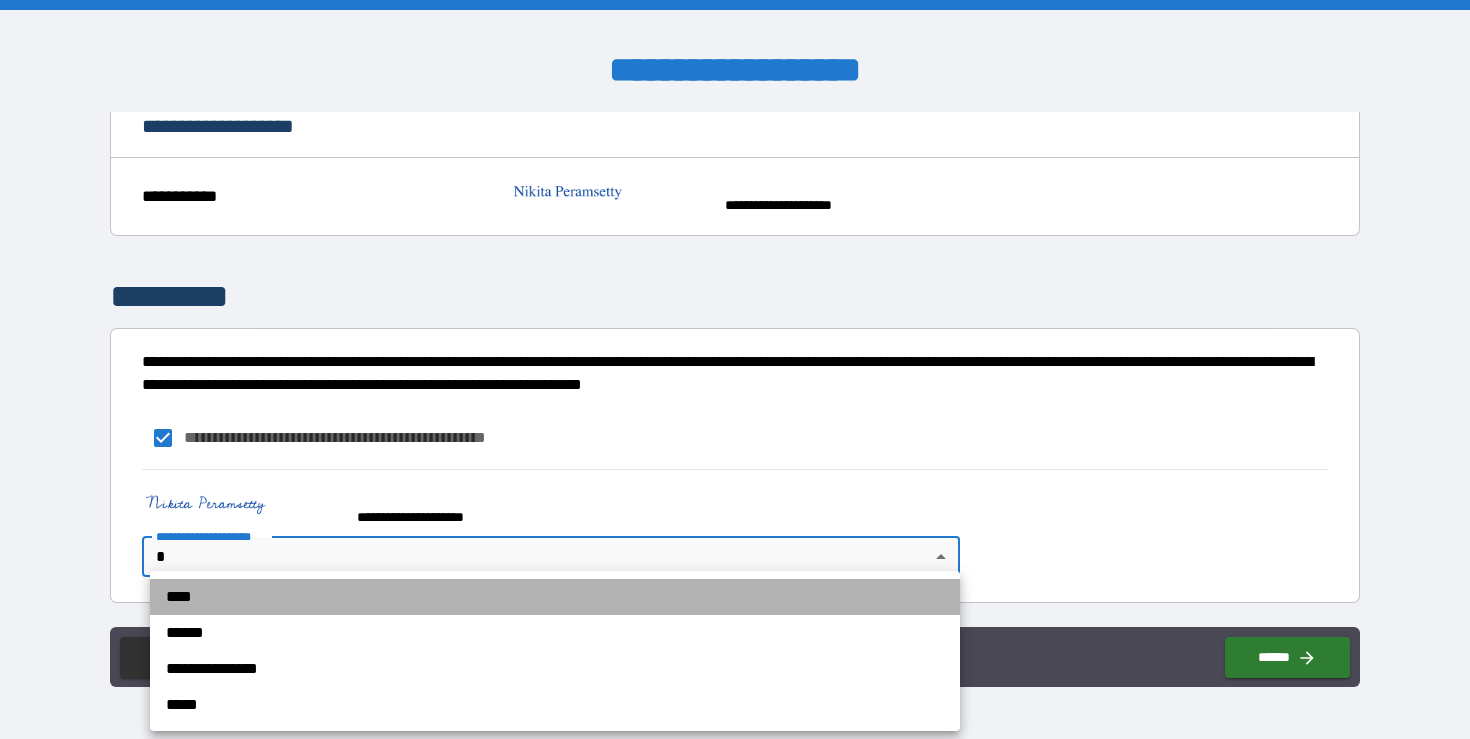 click on "****" at bounding box center [555, 597] 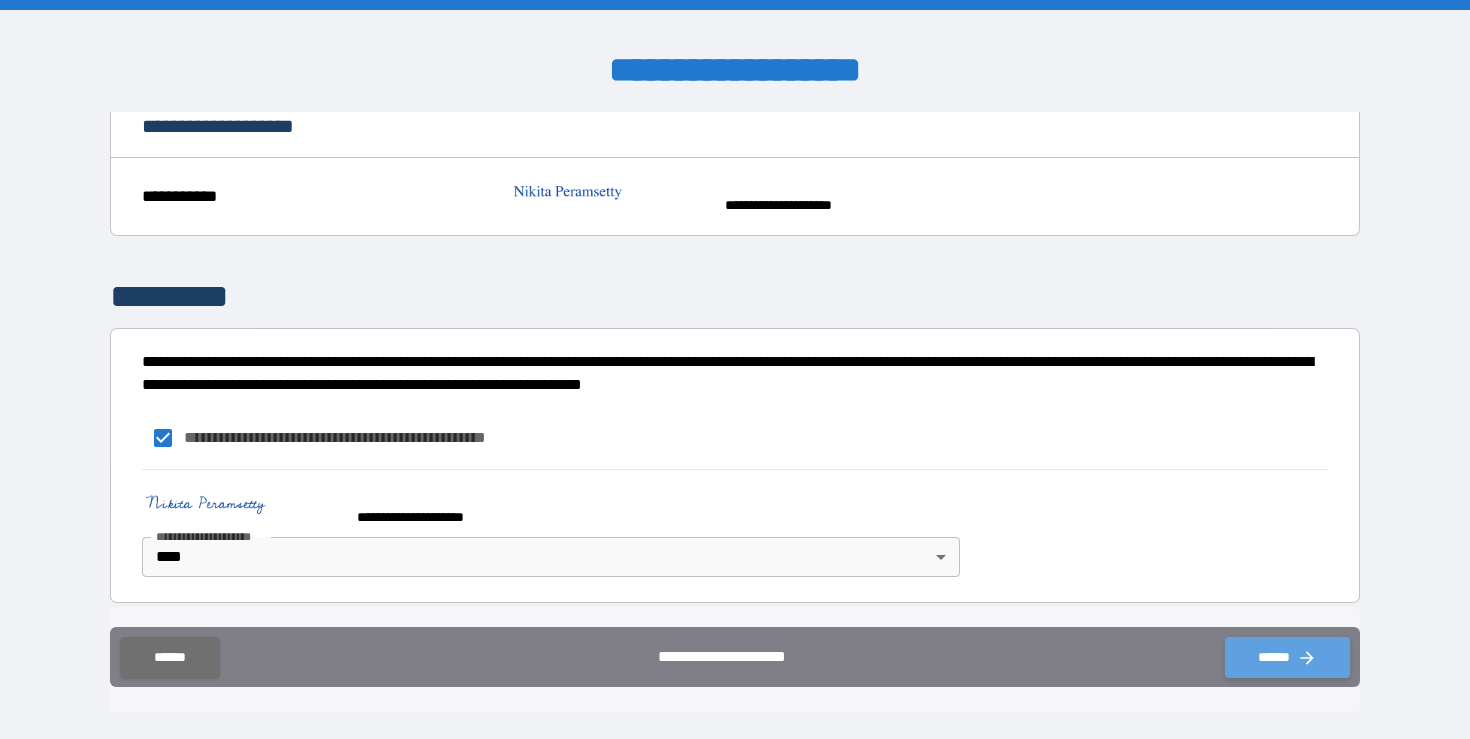 click on "******" at bounding box center (1287, 657) 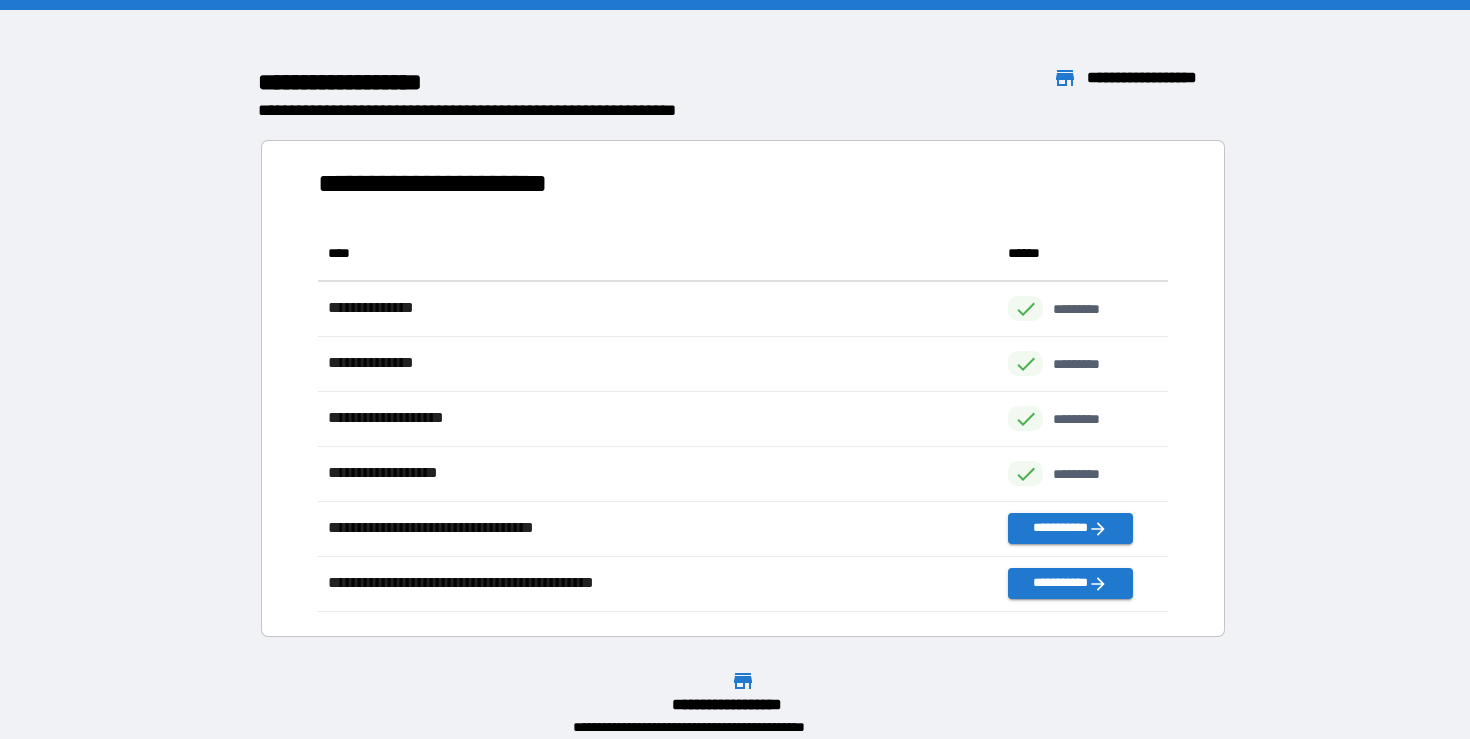 scroll, scrollTop: 1, scrollLeft: 1, axis: both 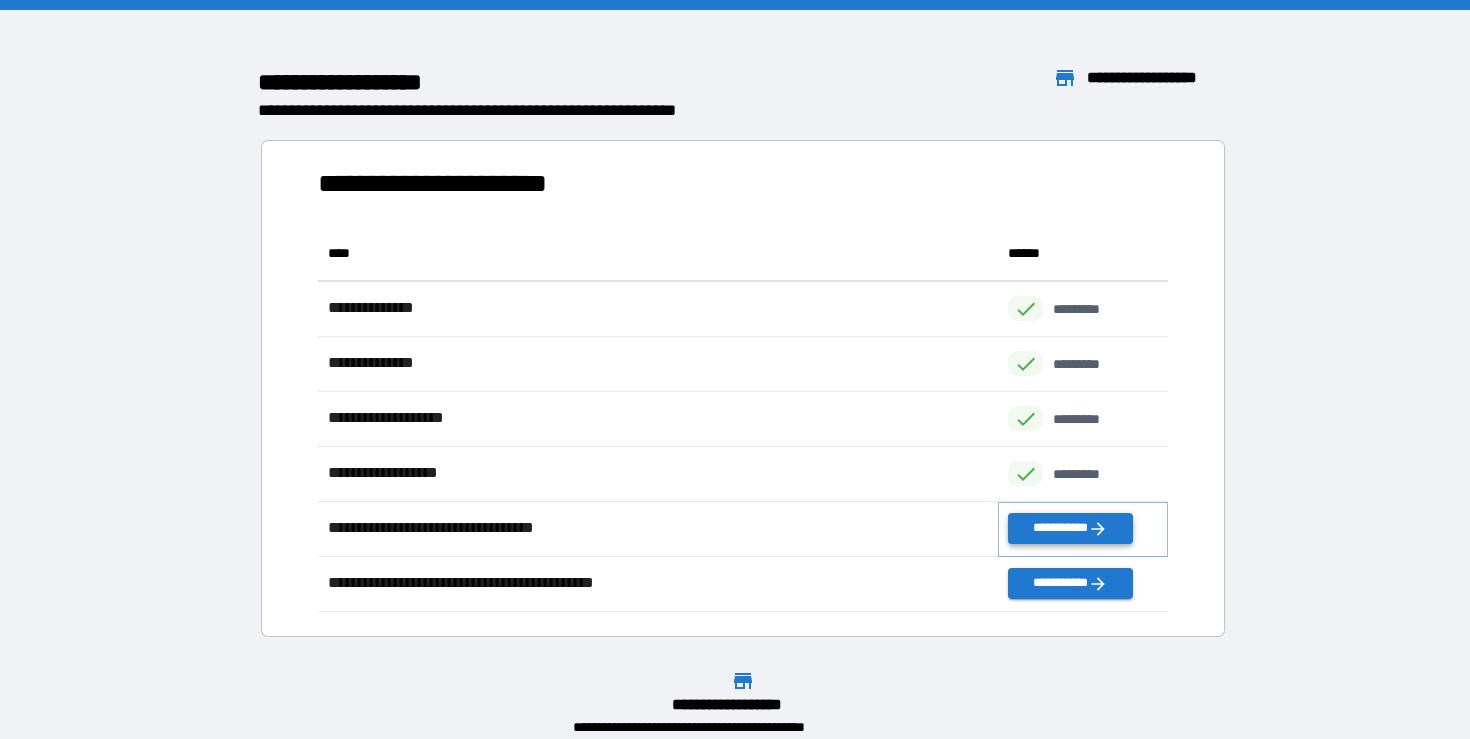 click on "**********" at bounding box center [1070, 528] 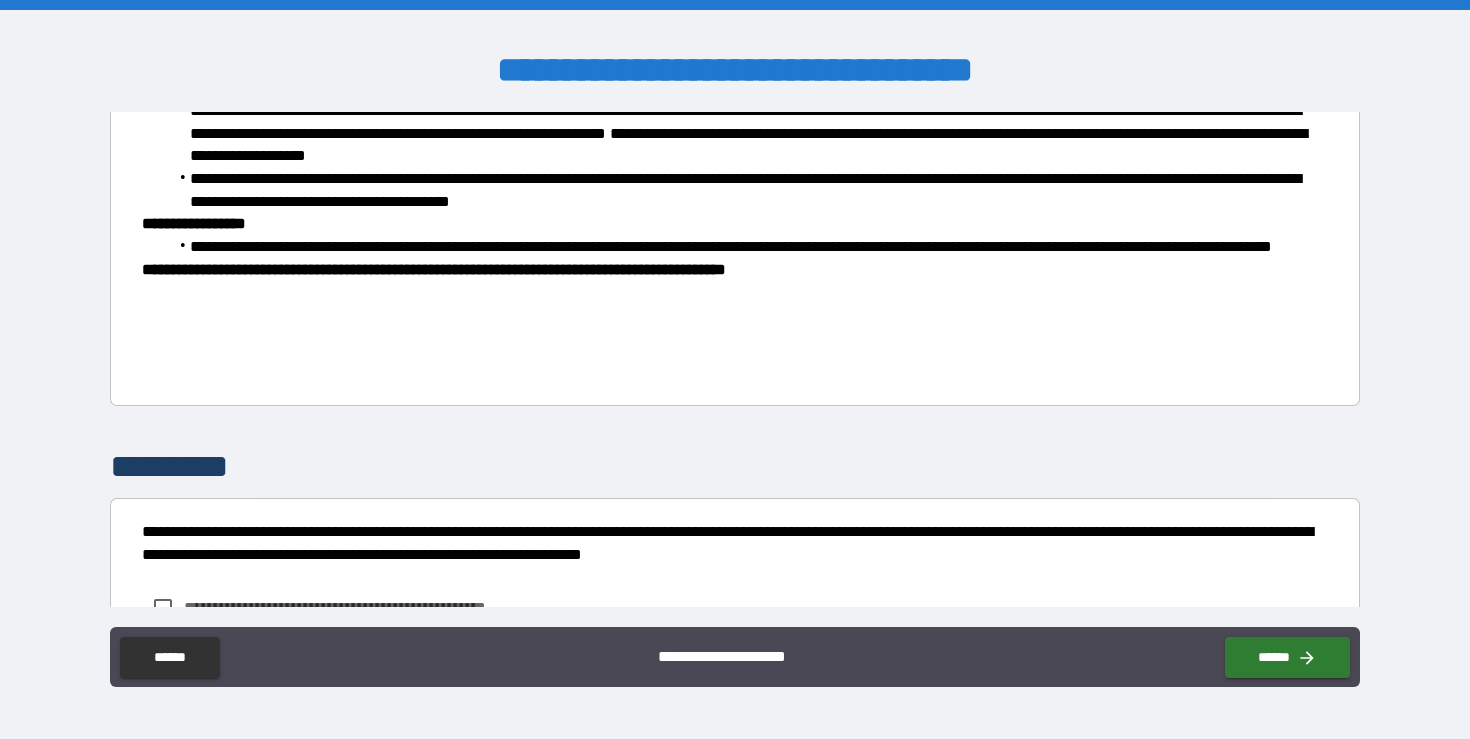 scroll, scrollTop: 1090, scrollLeft: 0, axis: vertical 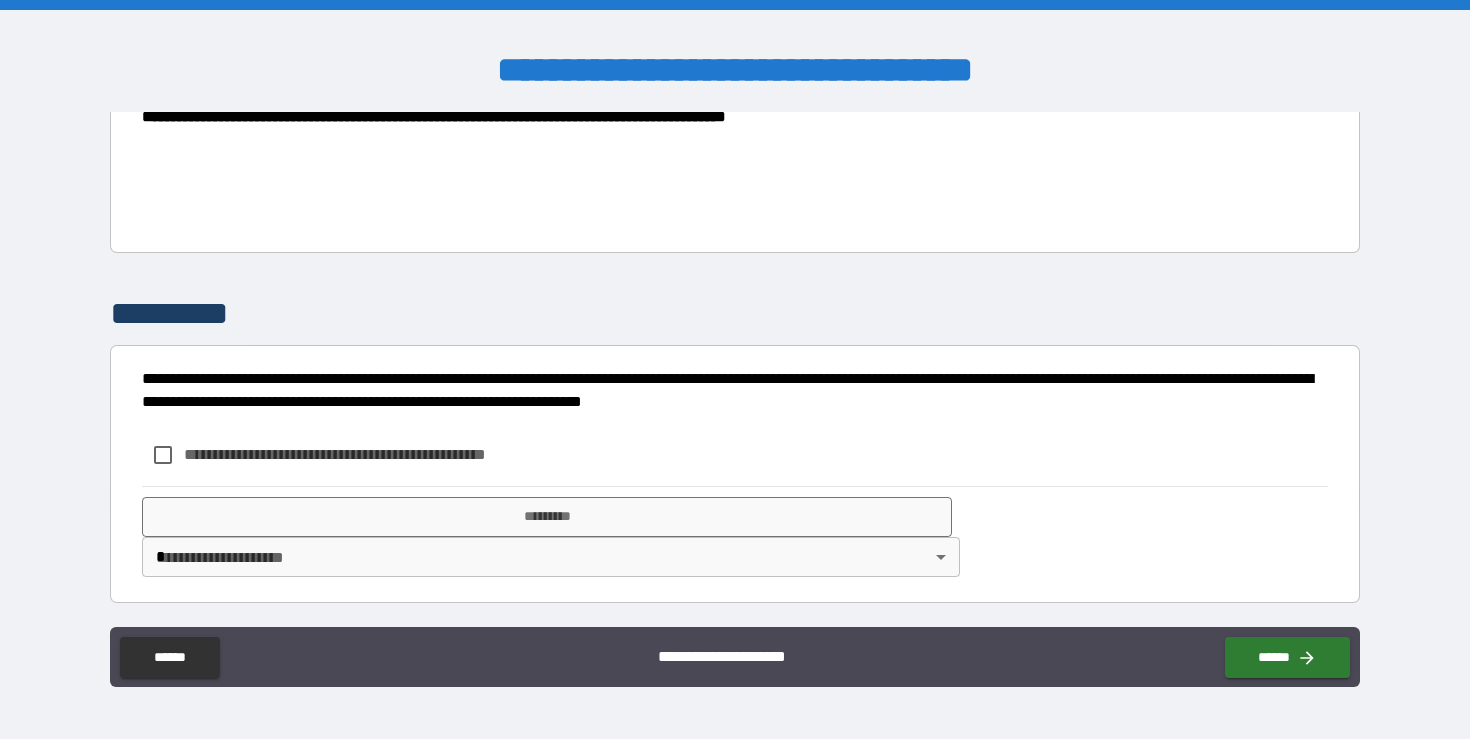 click on "**********" at bounding box center [368, 454] 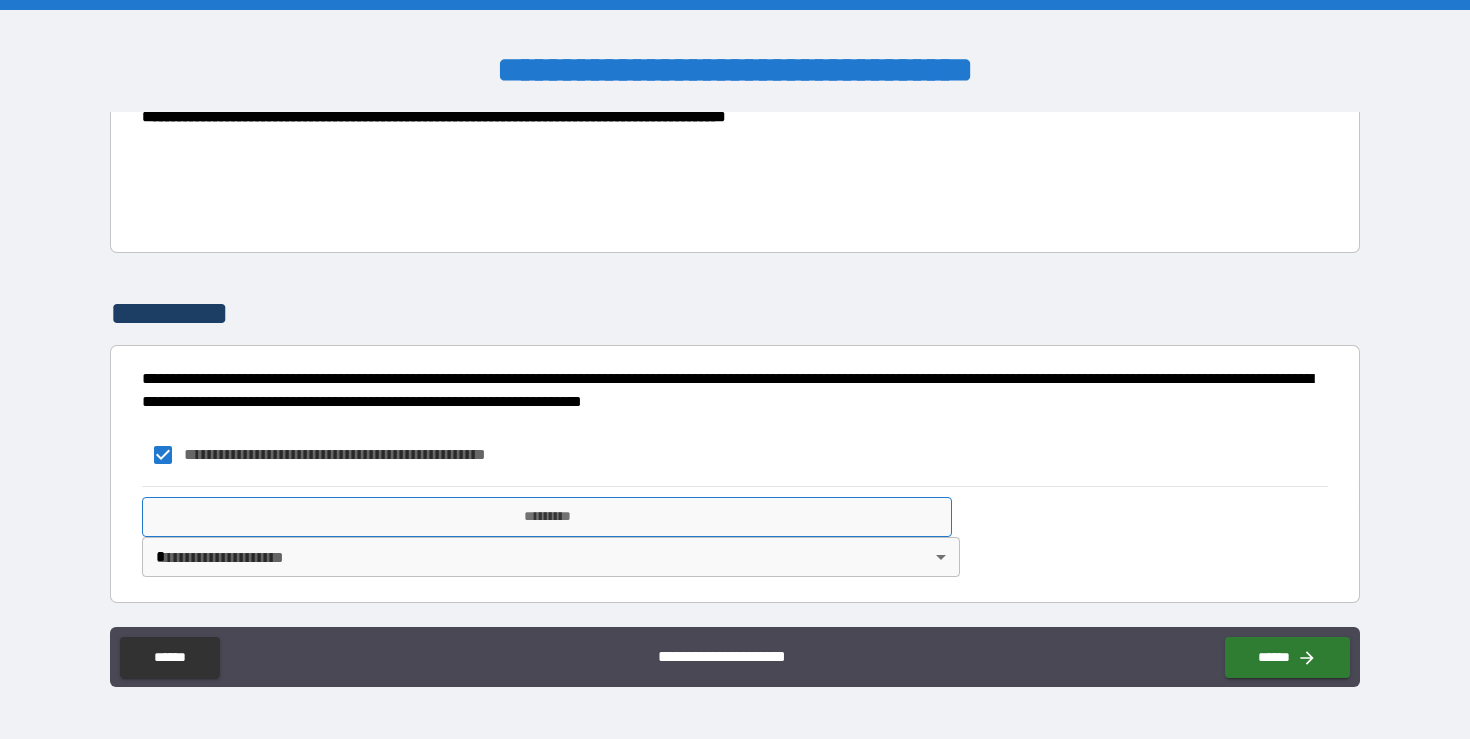 click on "*********" at bounding box center [547, 517] 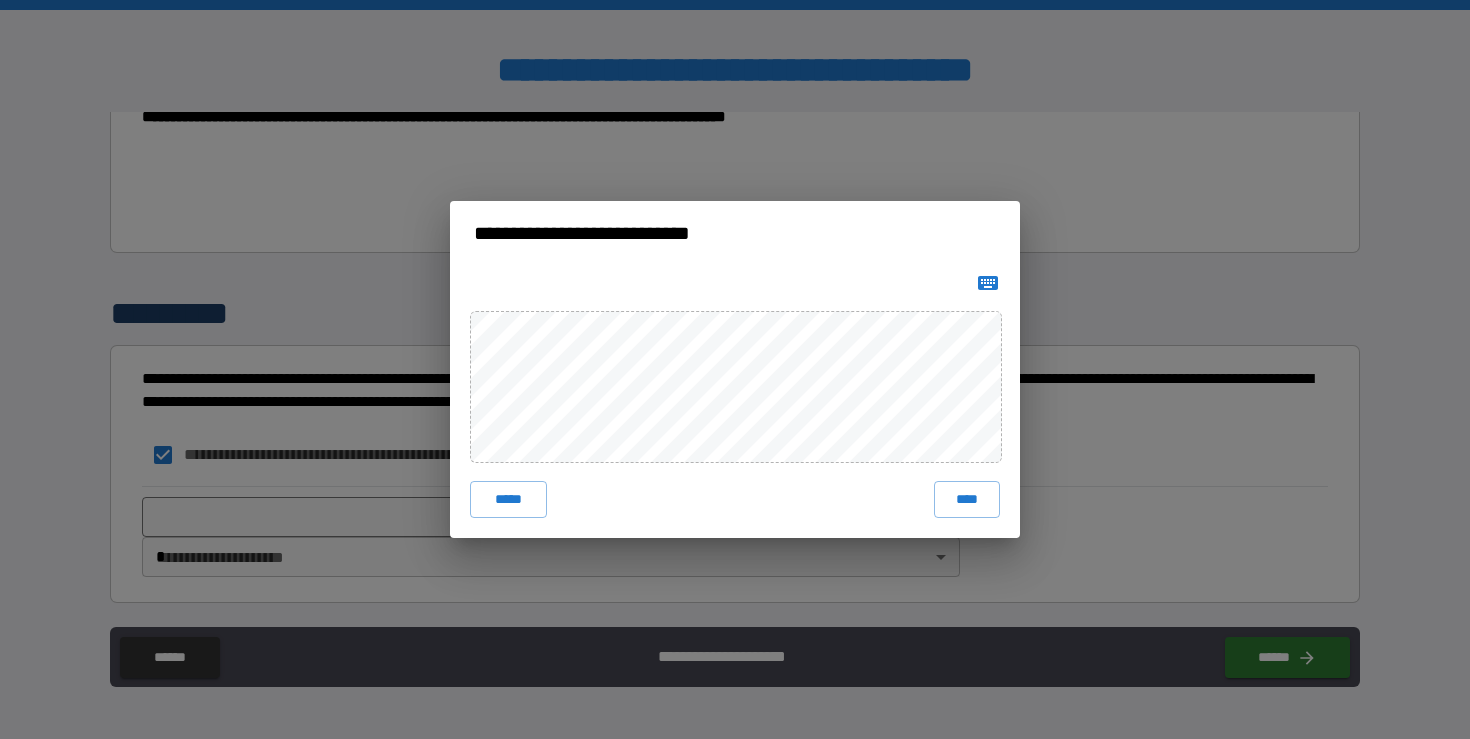 click 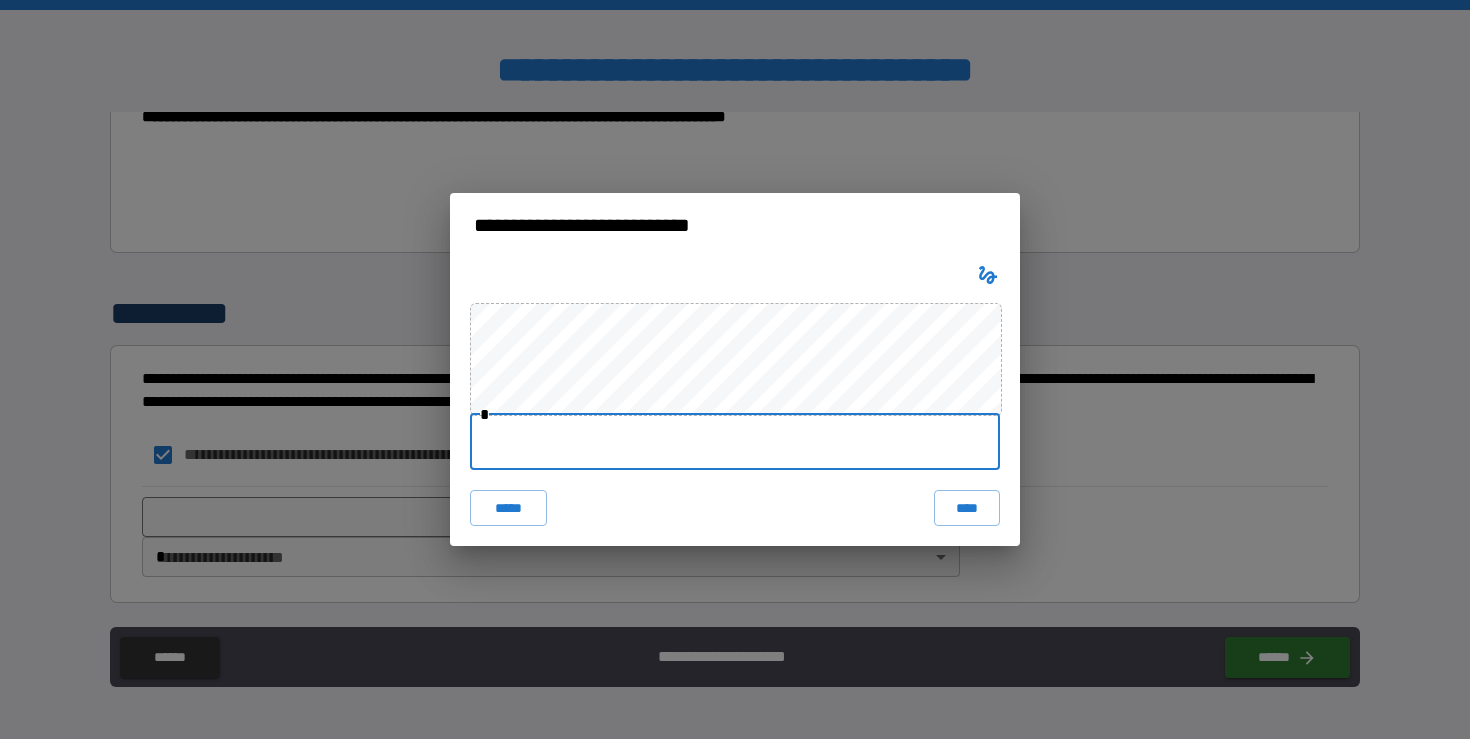 click at bounding box center [735, 442] 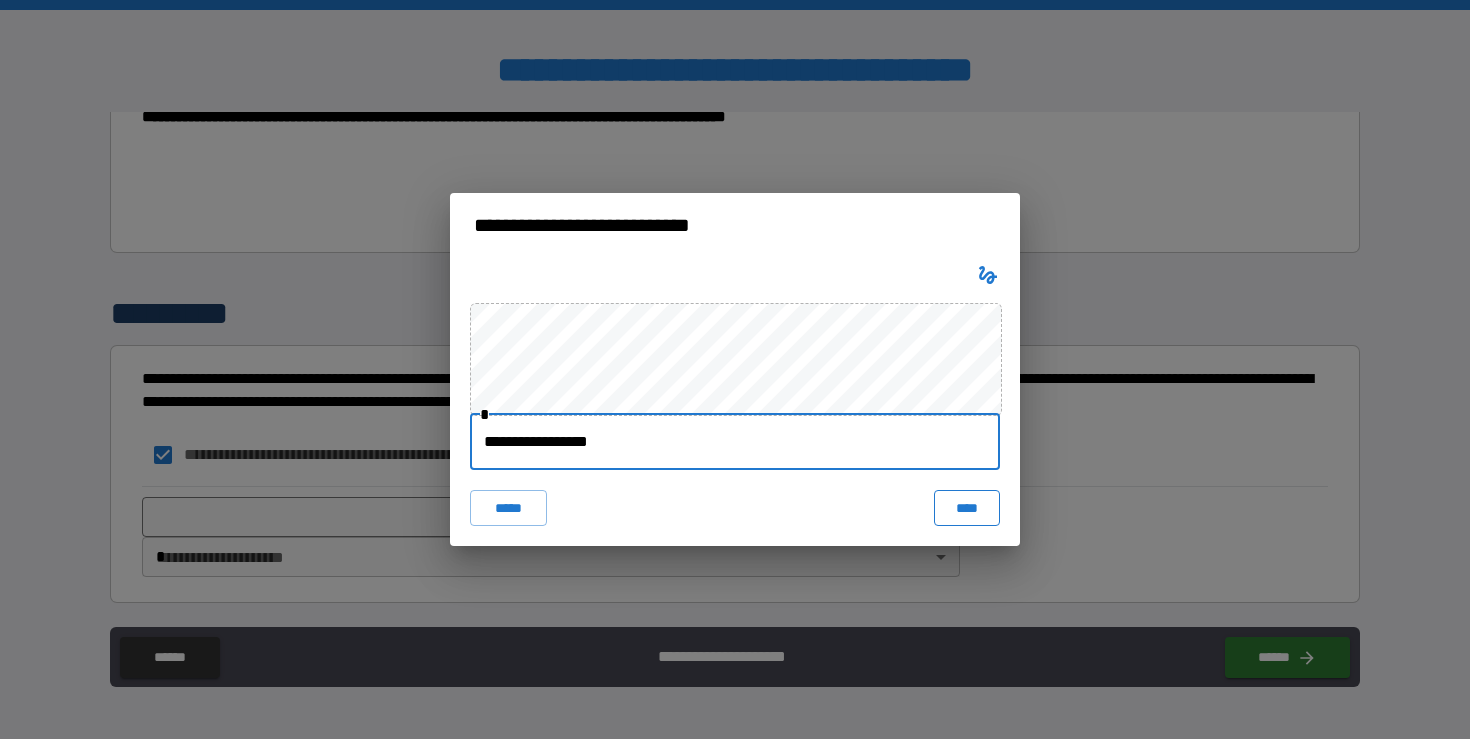 click on "****" at bounding box center [967, 508] 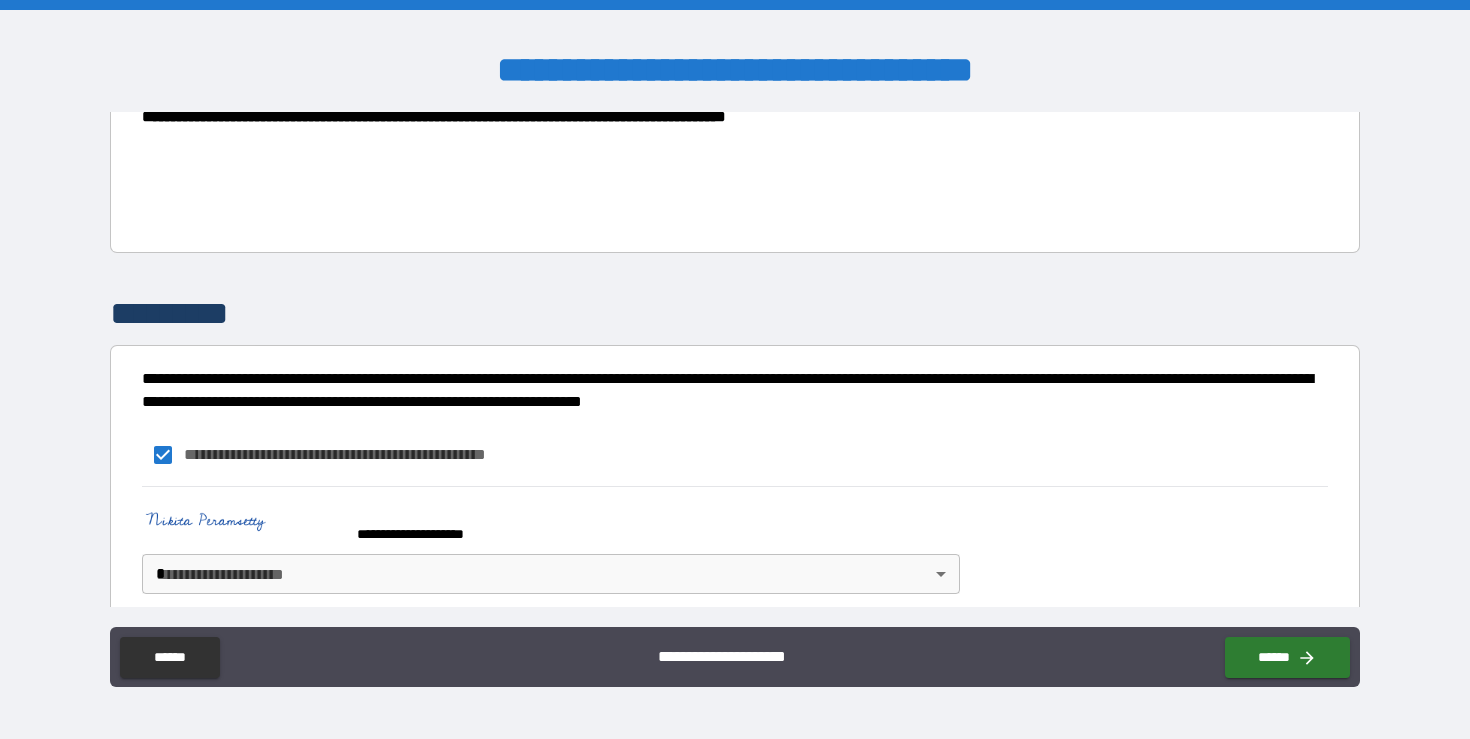 scroll, scrollTop: 1107, scrollLeft: 0, axis: vertical 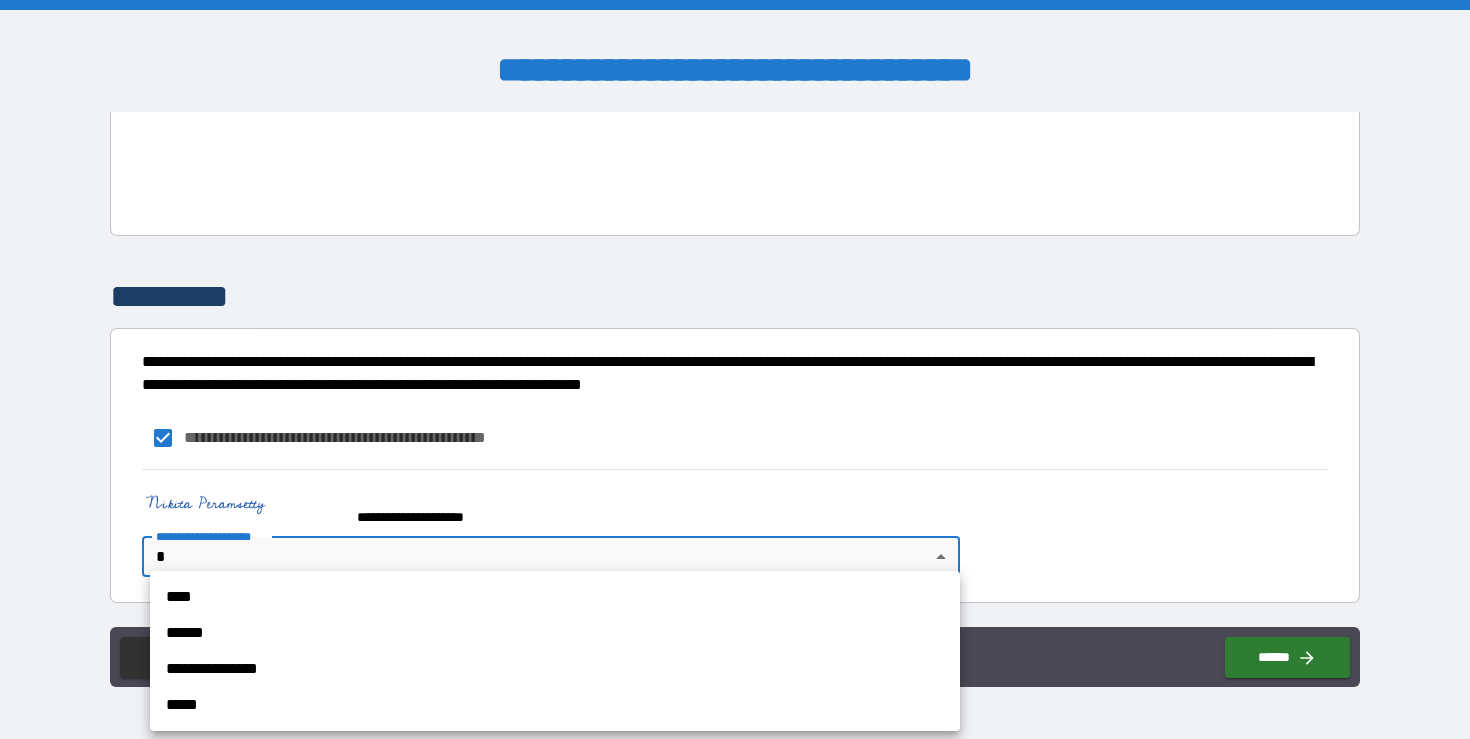 click on "**********" at bounding box center (735, 369) 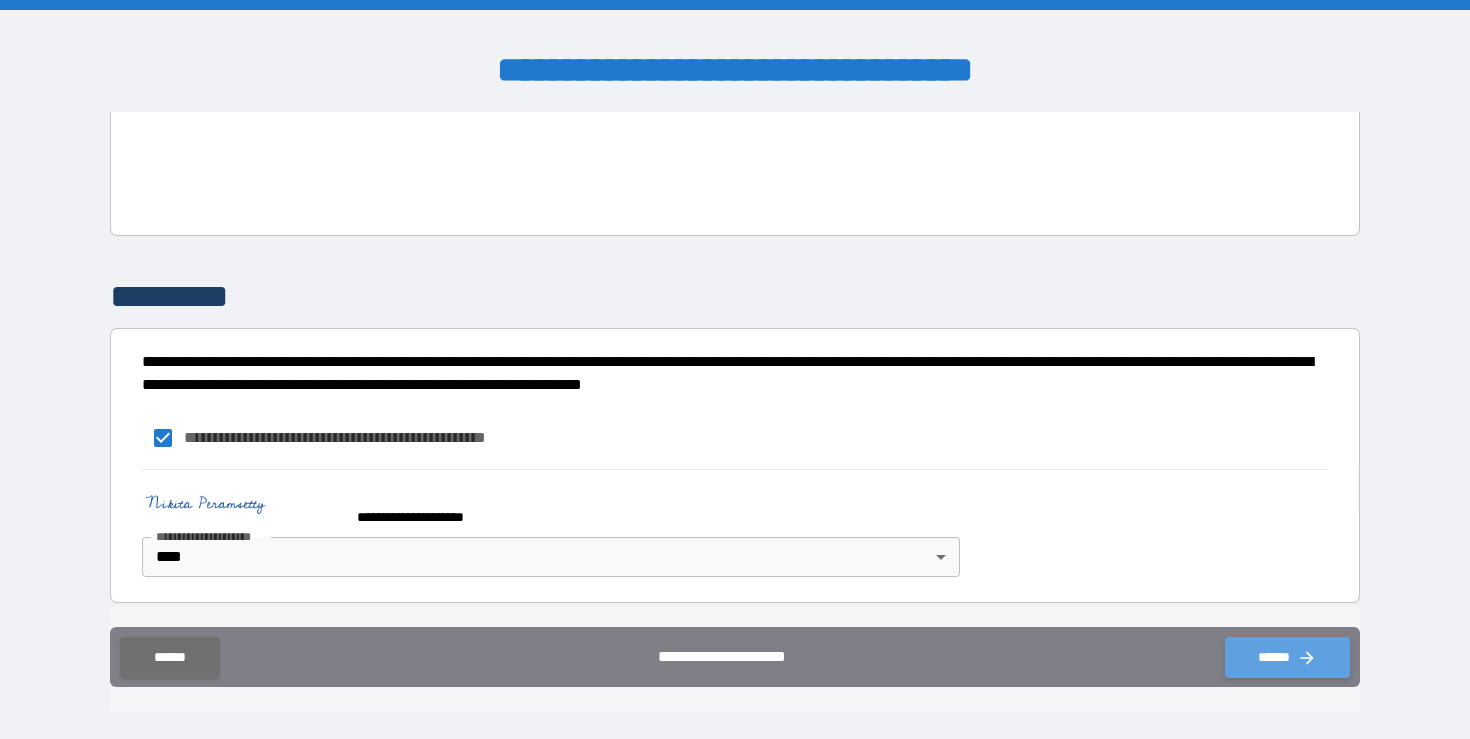 click on "******" at bounding box center (1287, 657) 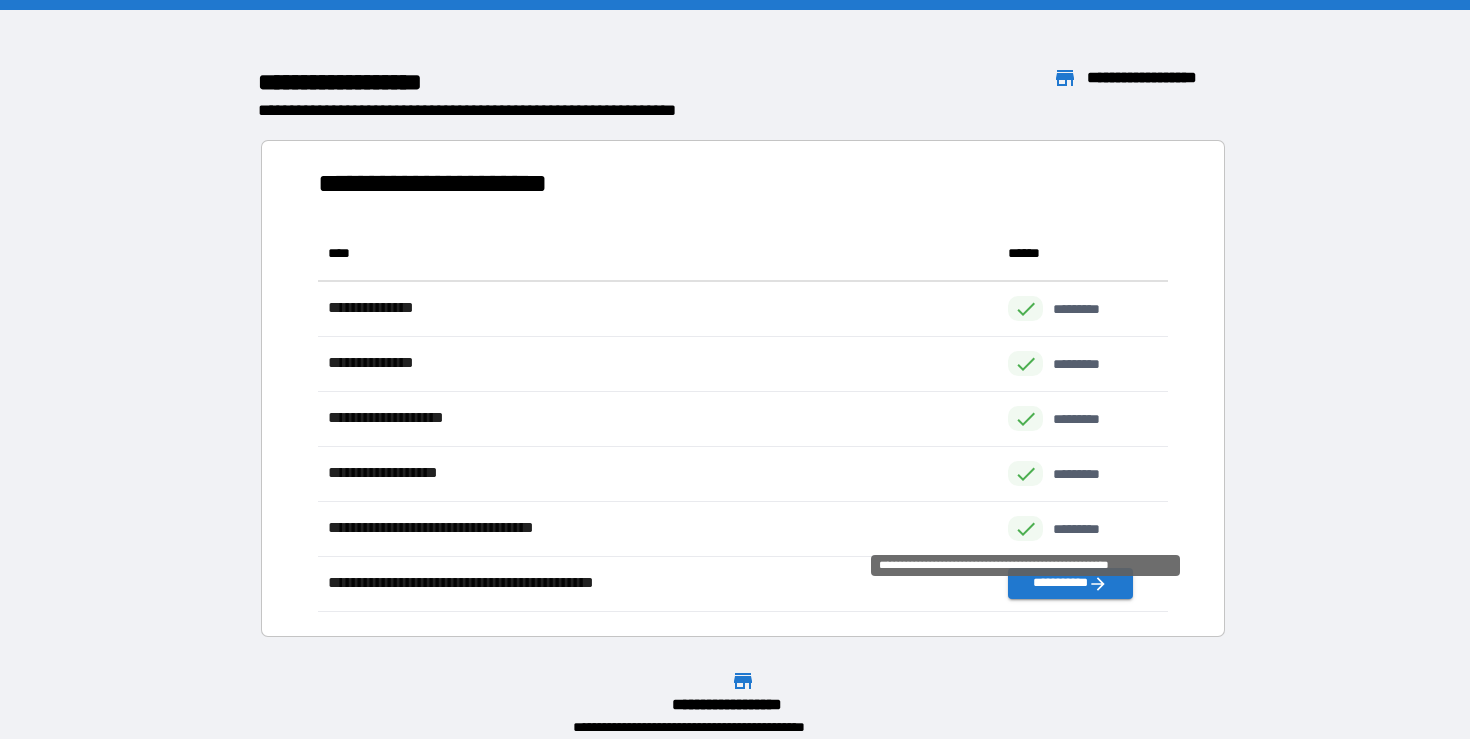 scroll, scrollTop: 1, scrollLeft: 1, axis: both 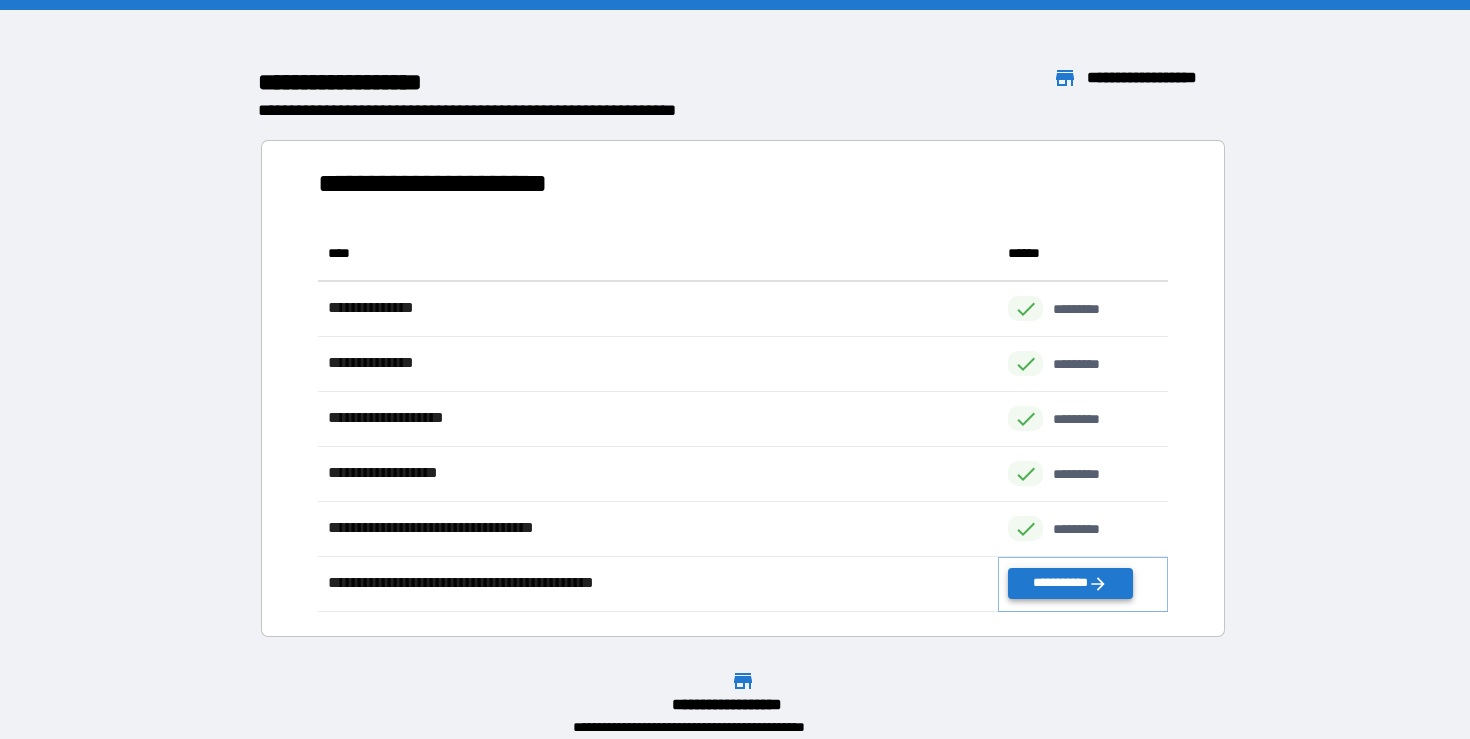 click on "**********" at bounding box center (1070, 583) 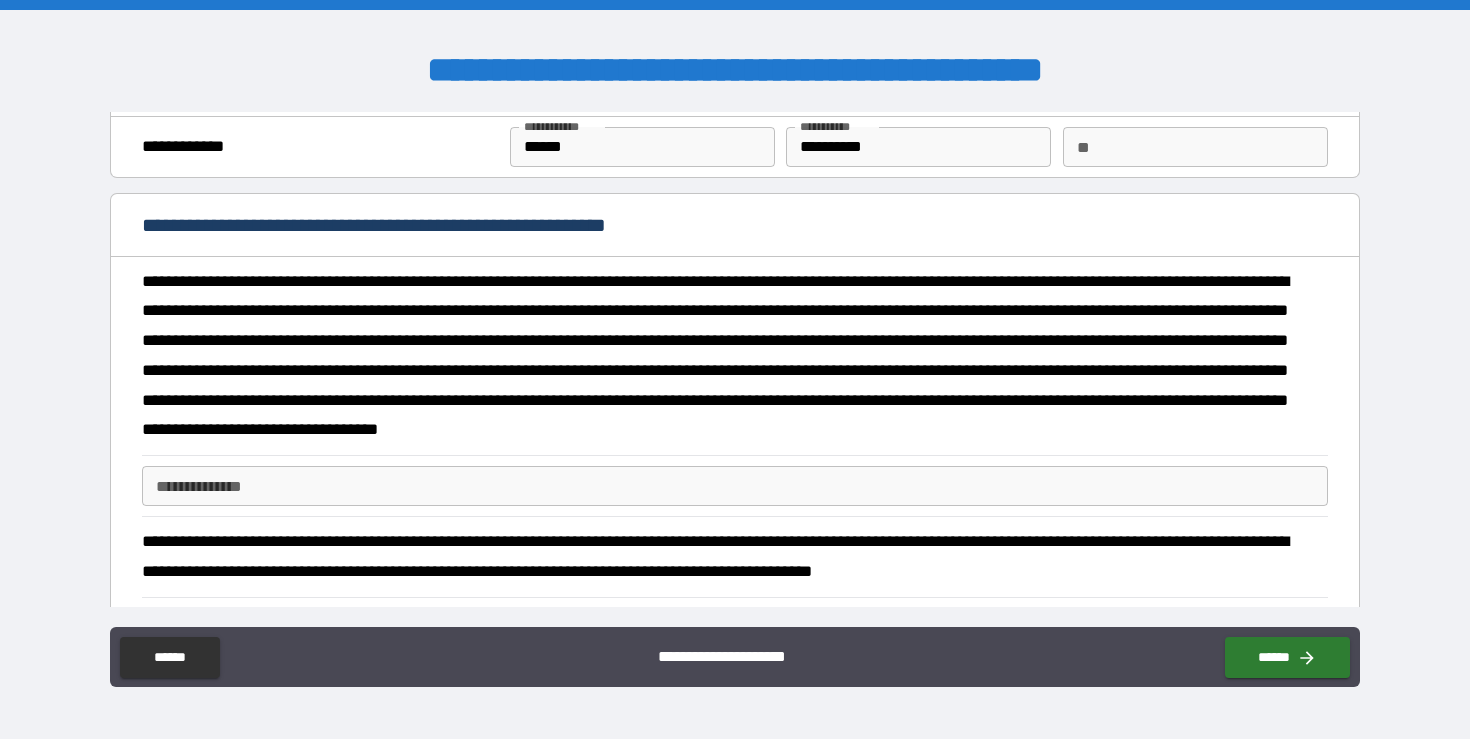 scroll, scrollTop: 66, scrollLeft: 0, axis: vertical 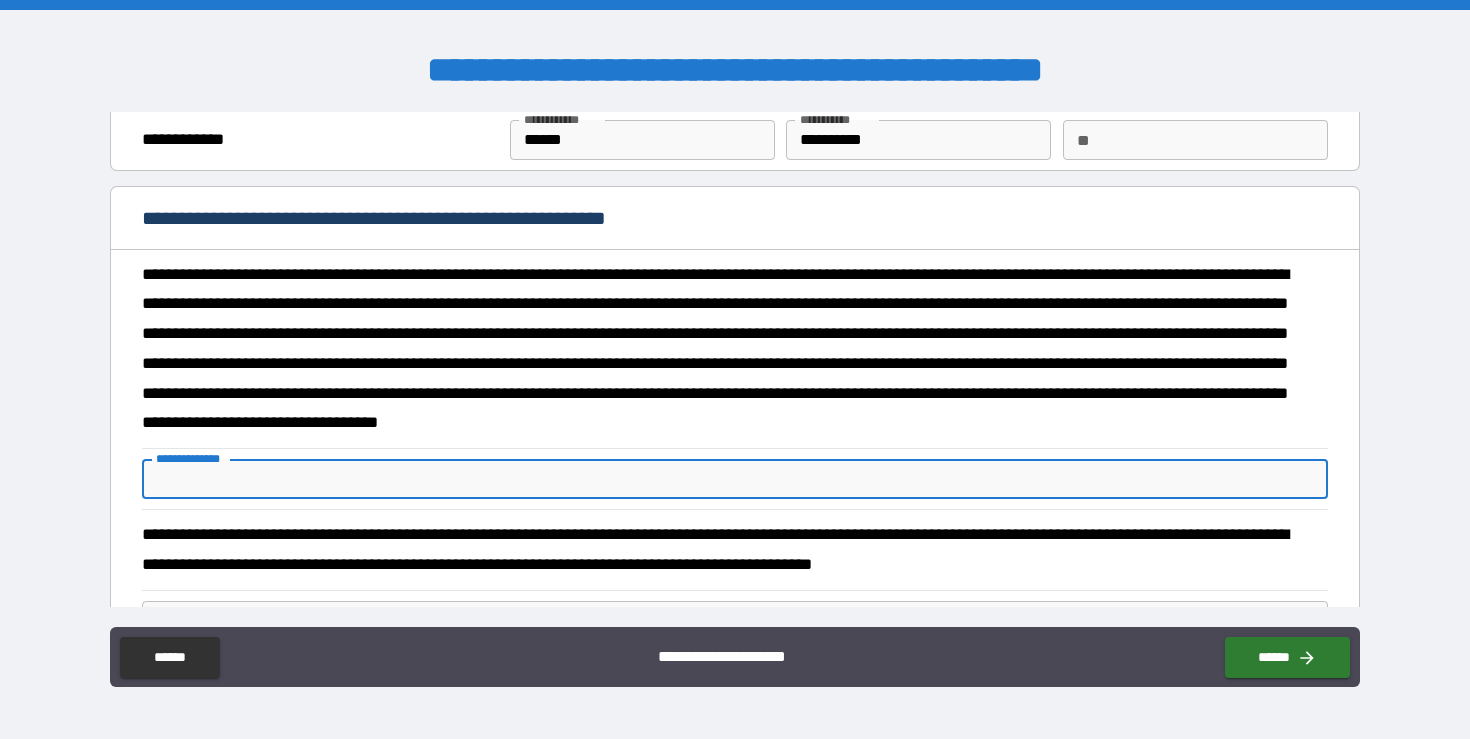 click on "**********" at bounding box center [734, 479] 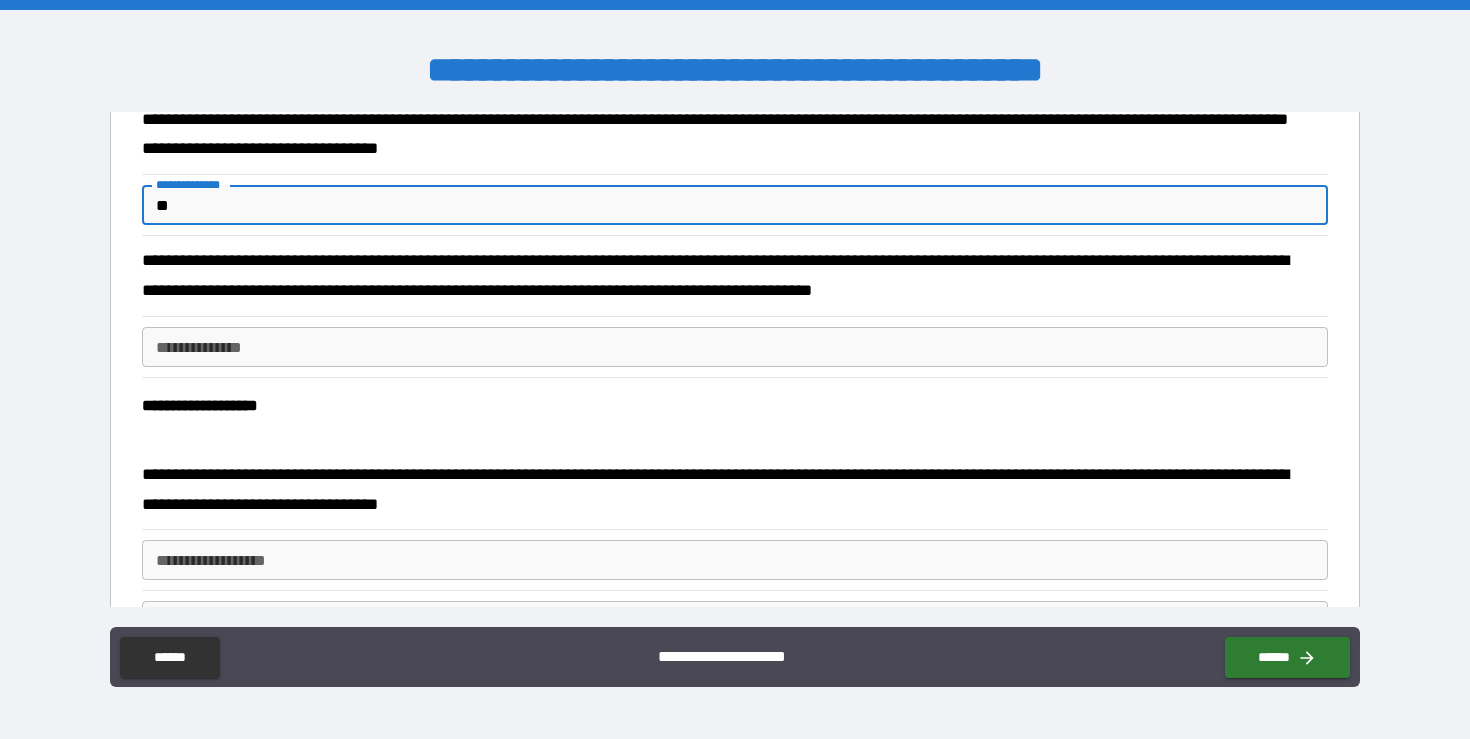 scroll, scrollTop: 341, scrollLeft: 0, axis: vertical 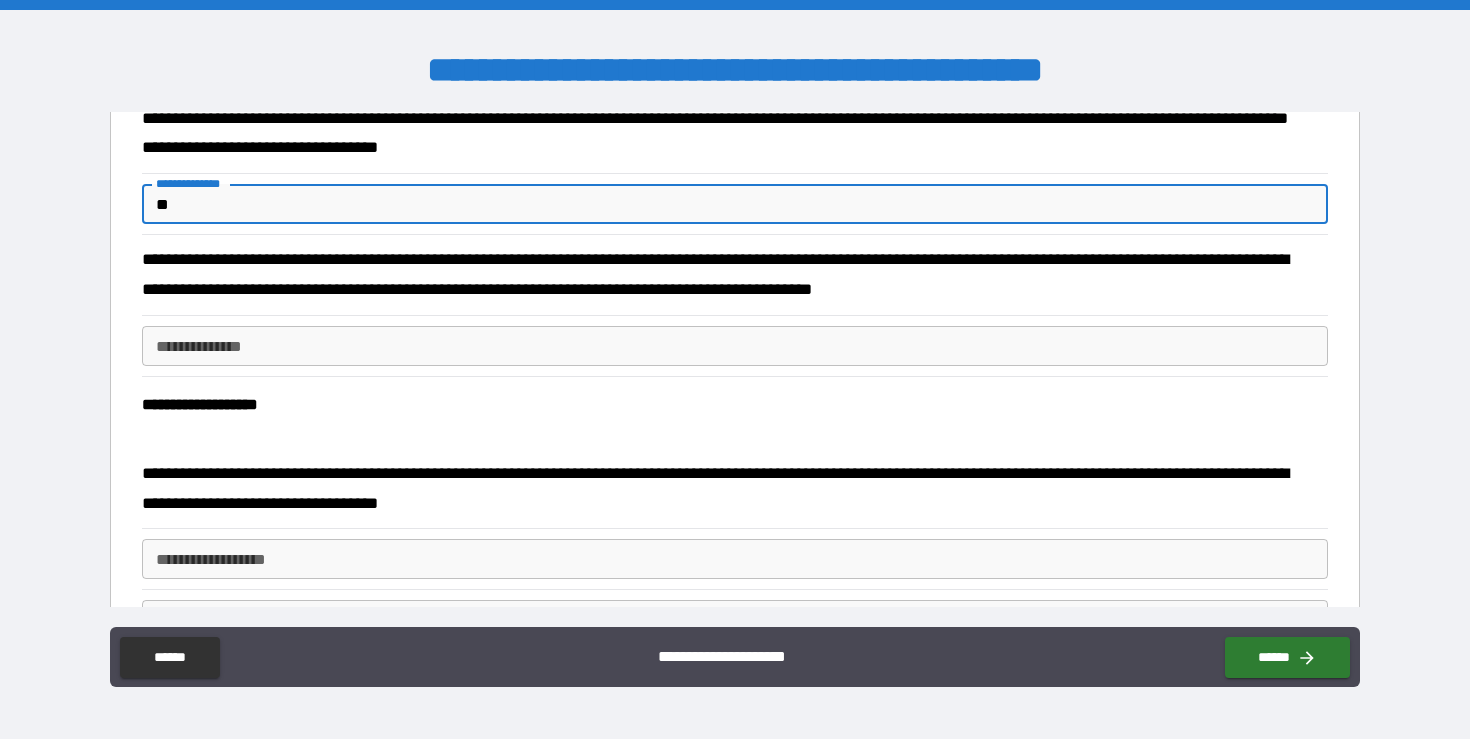 type on "**" 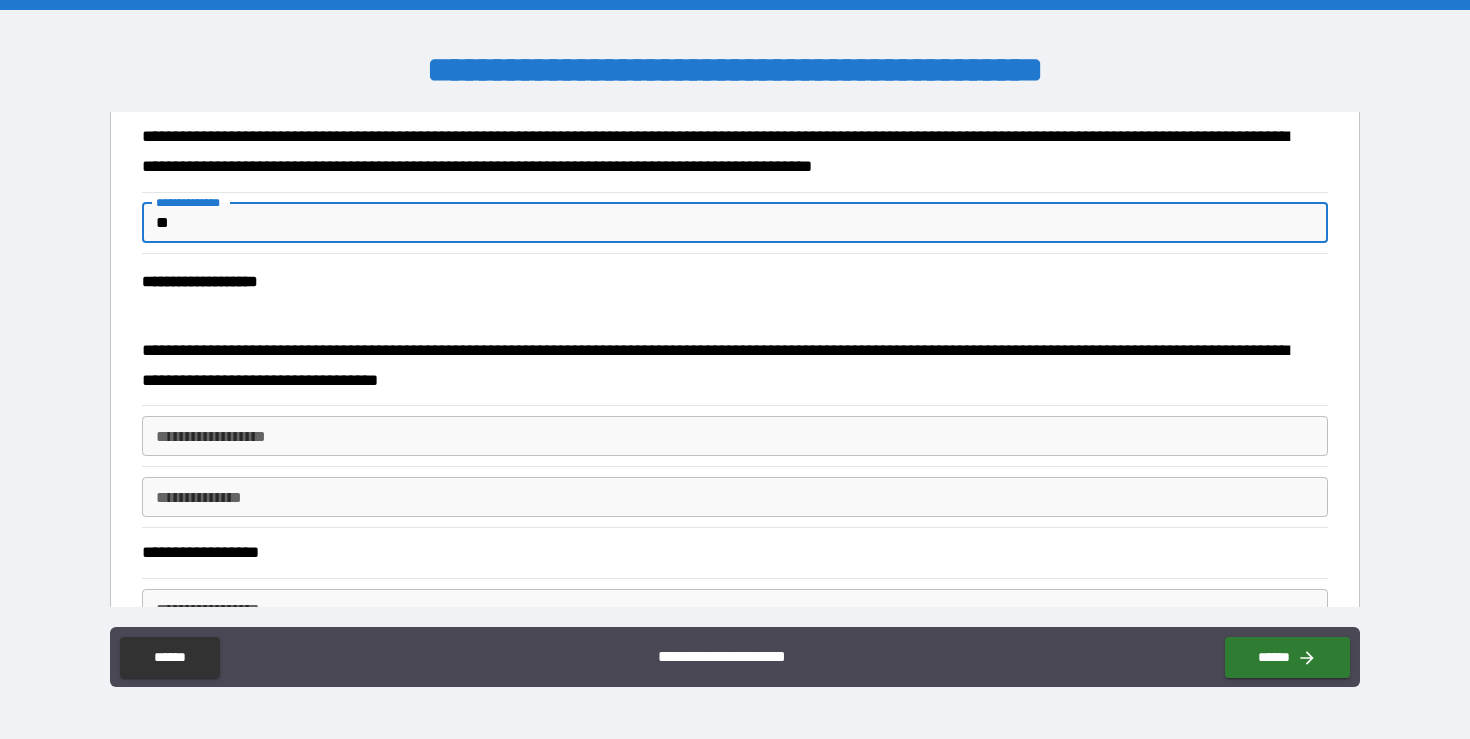 scroll, scrollTop: 498, scrollLeft: 0, axis: vertical 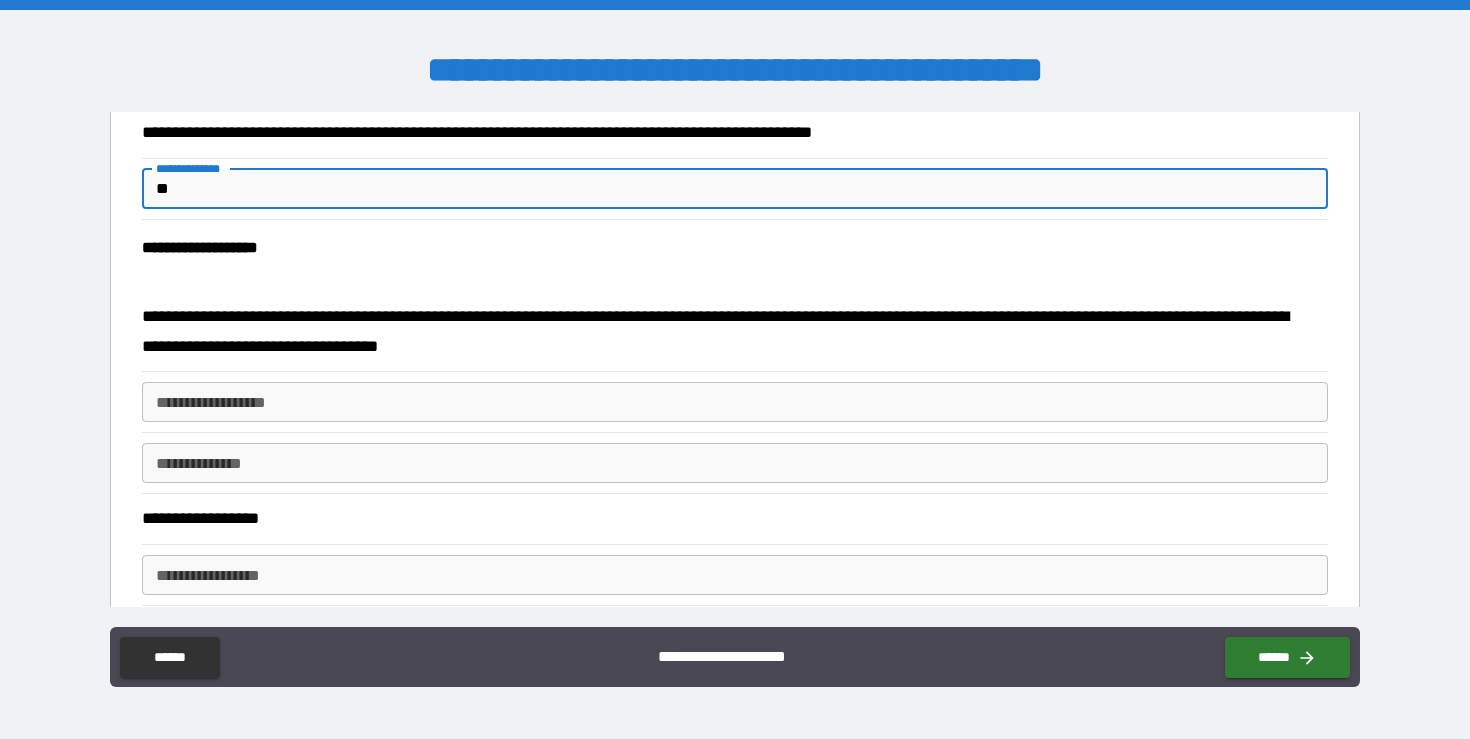 type on "**" 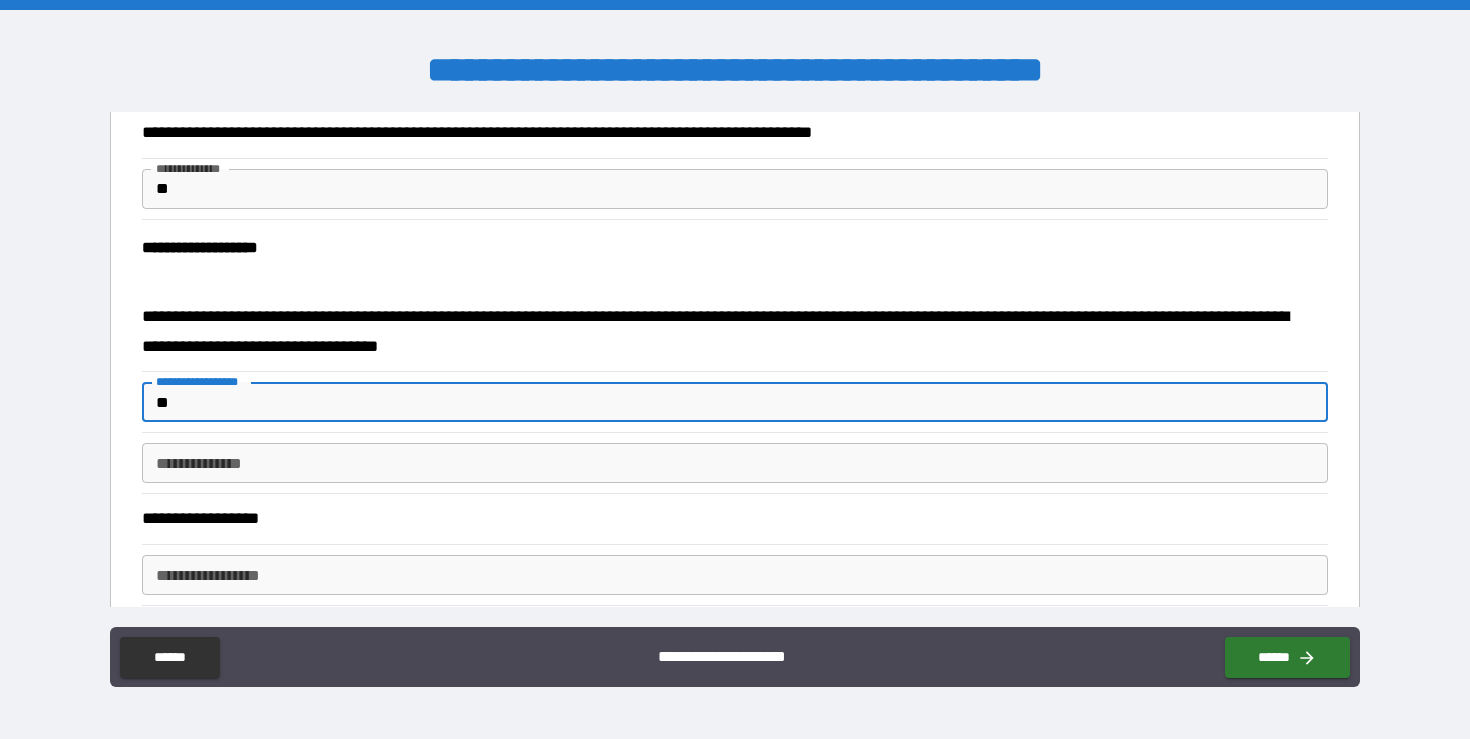 type on "*" 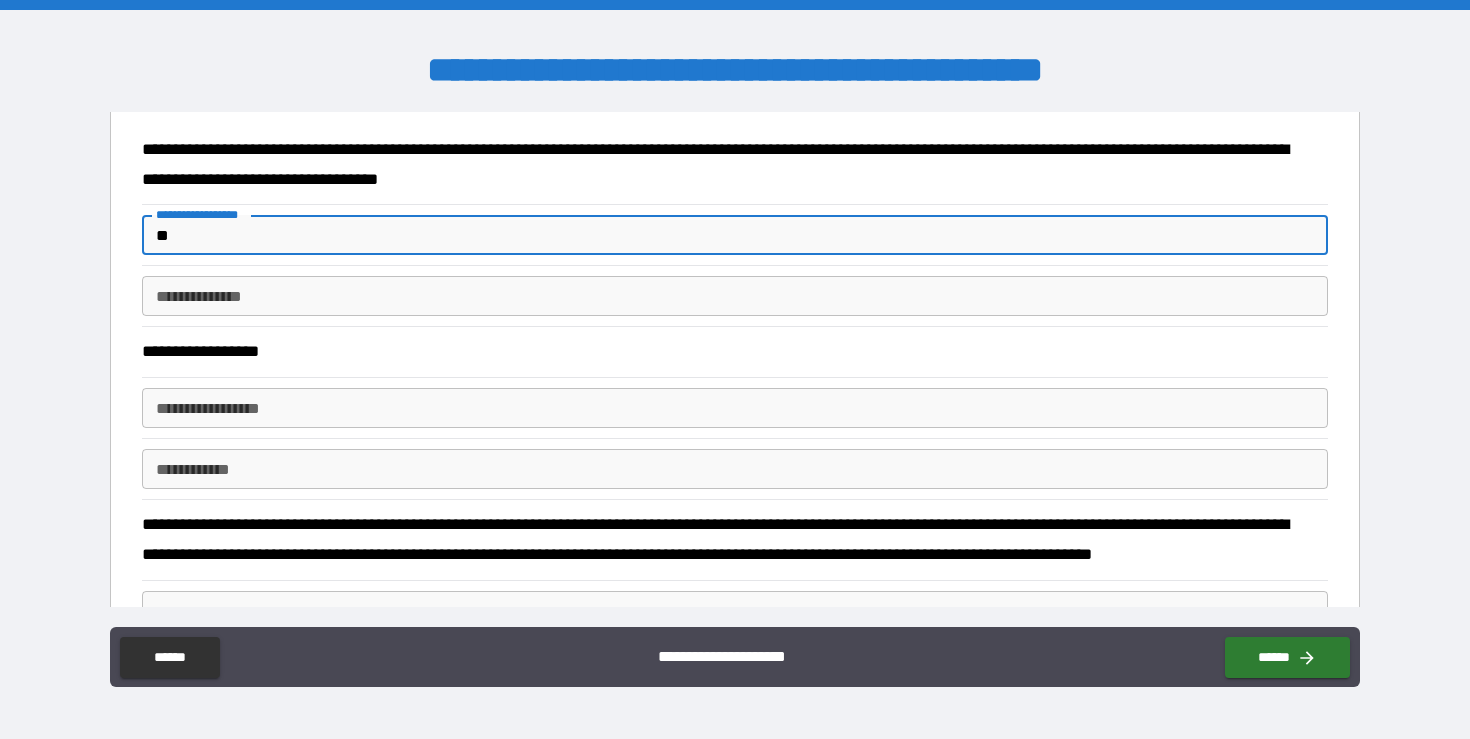 scroll, scrollTop: 667, scrollLeft: 0, axis: vertical 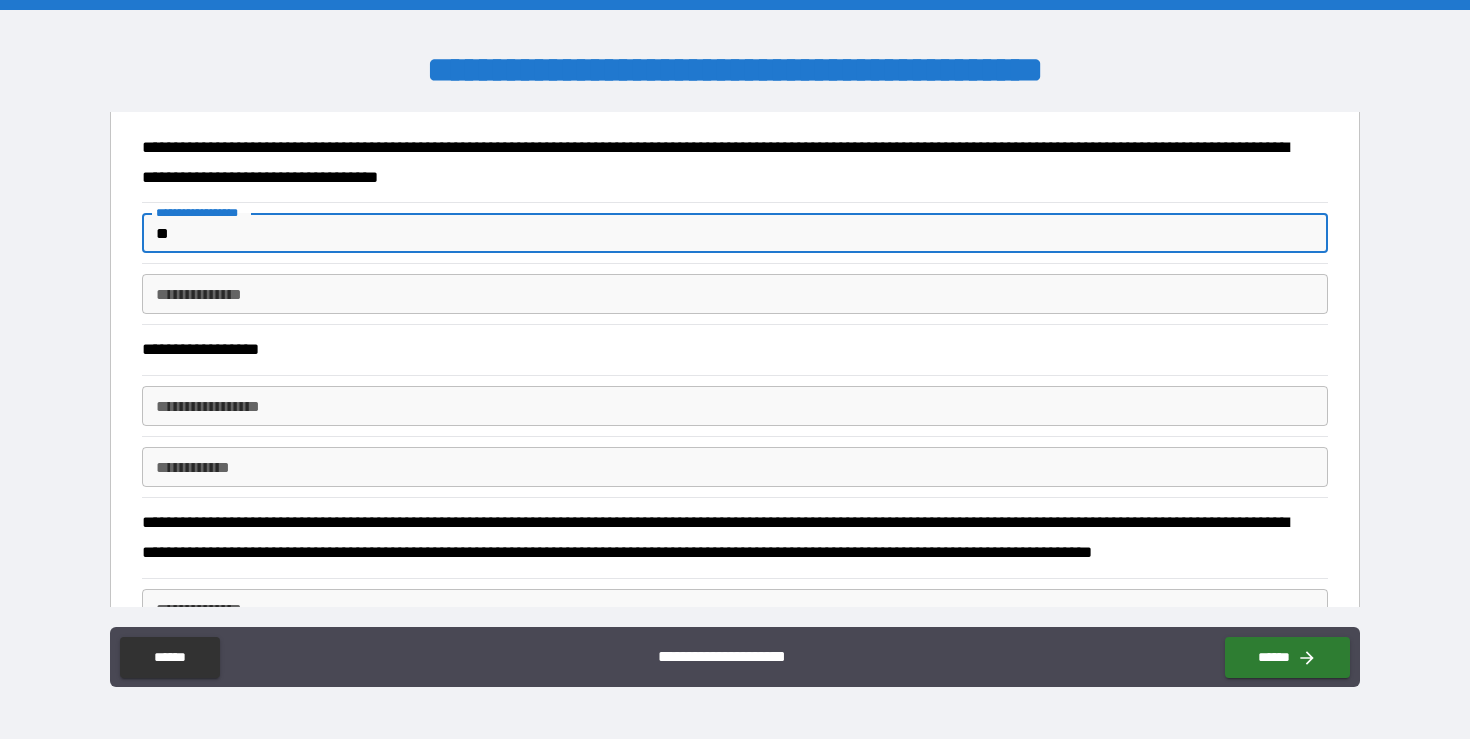 type on "**" 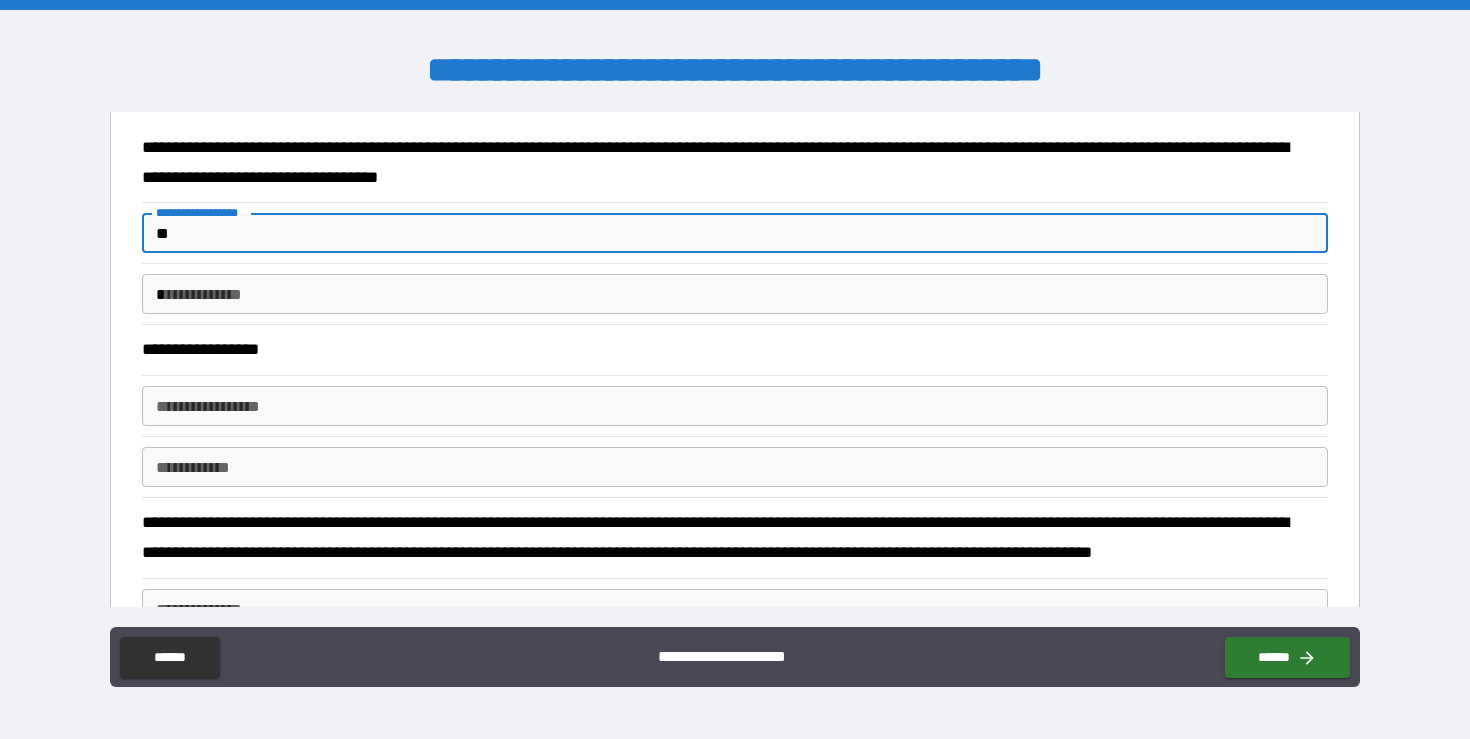 click on "*" at bounding box center (734, 294) 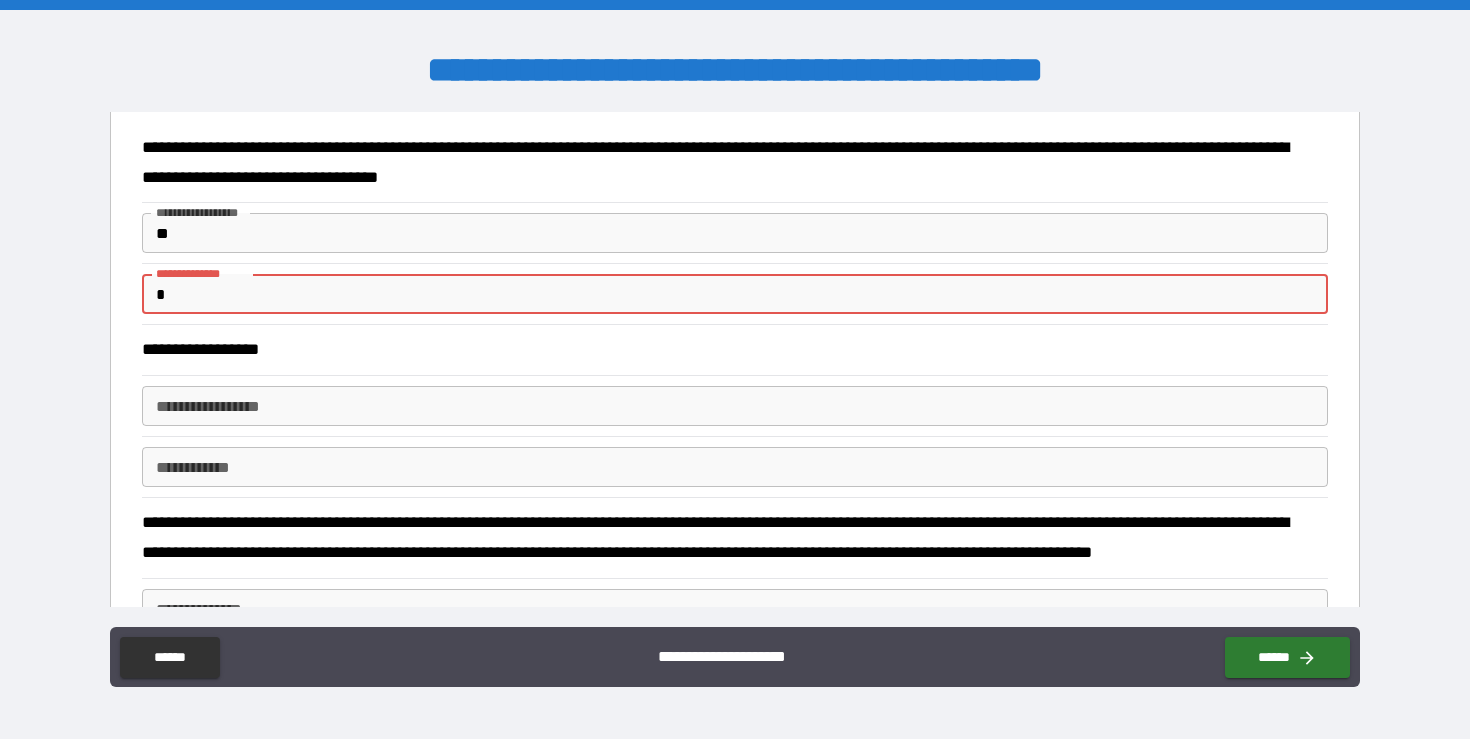 type on "*" 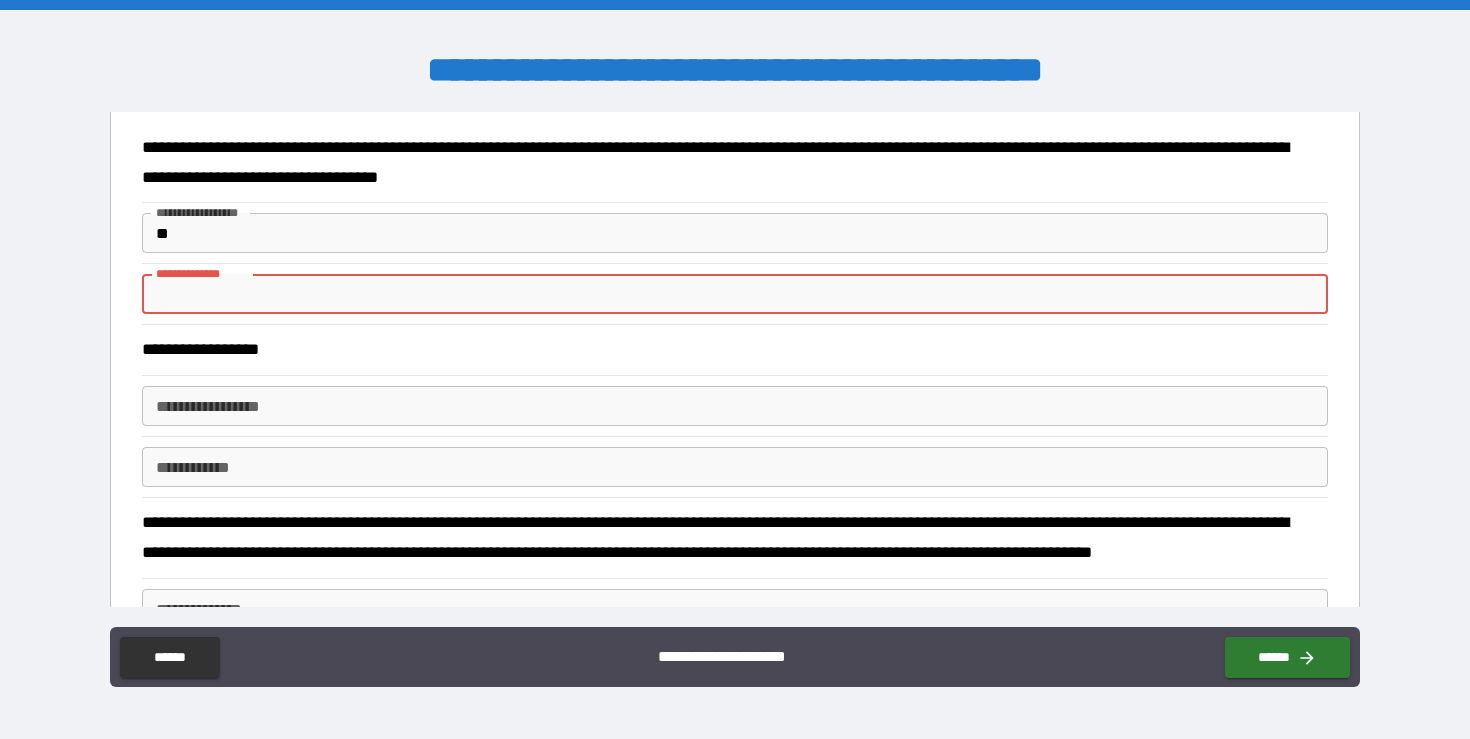 click on "**" at bounding box center [734, 233] 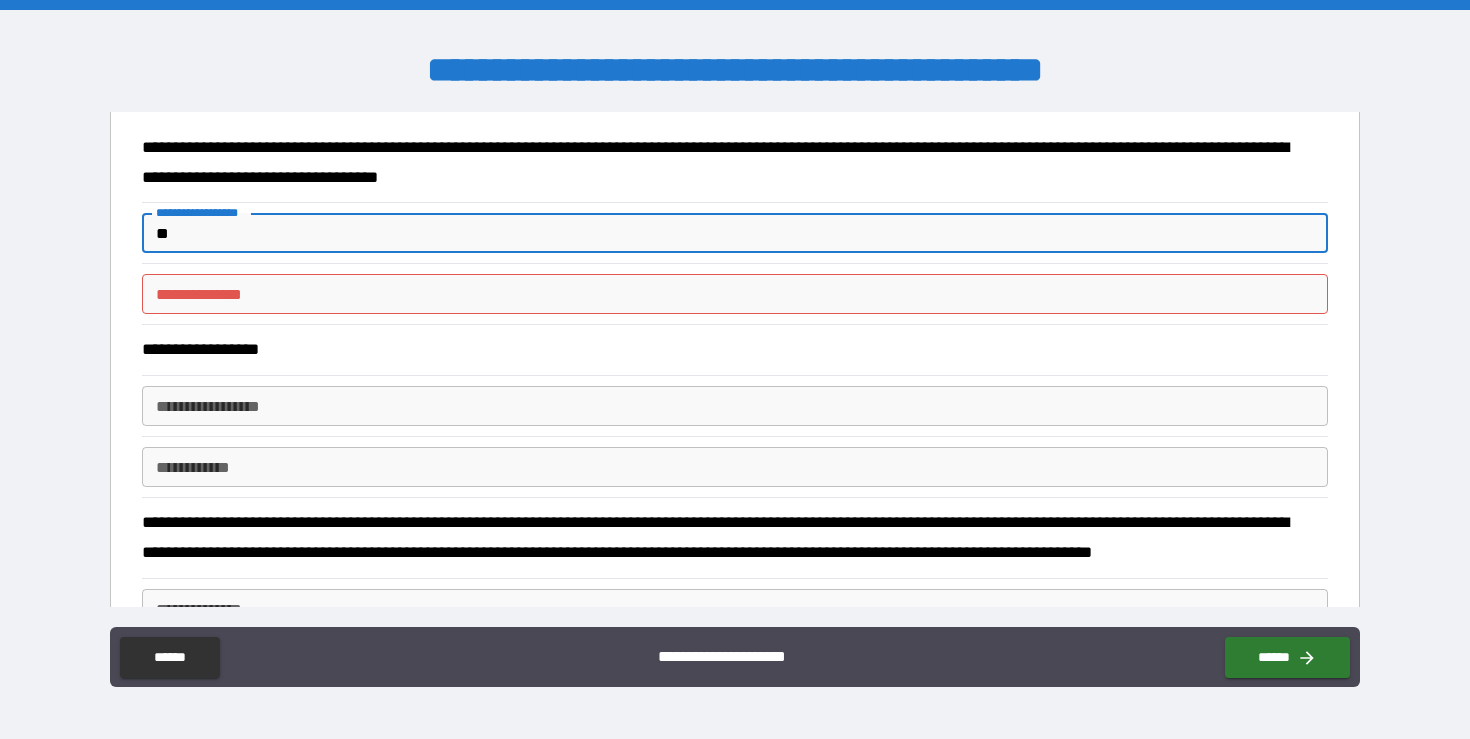 type on "*" 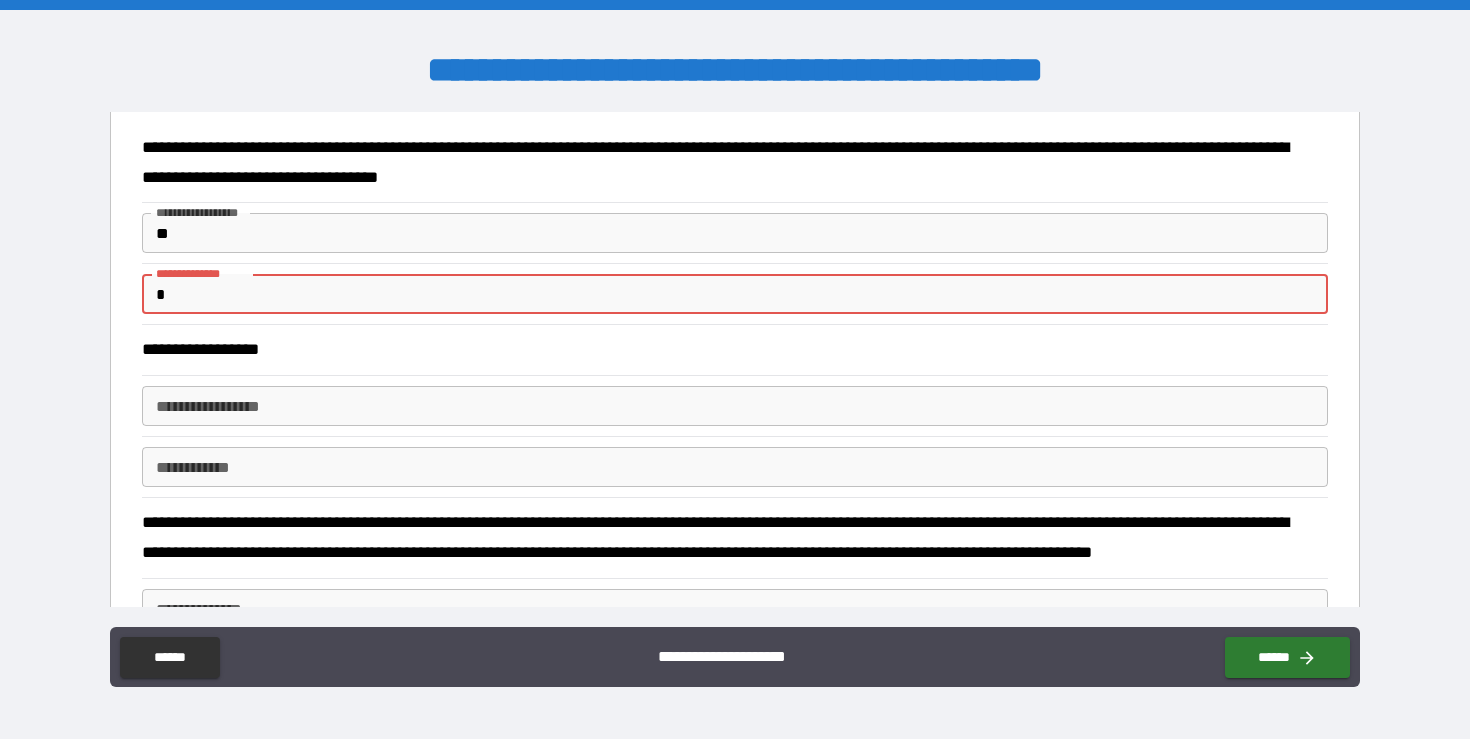 click on "*" at bounding box center [734, 294] 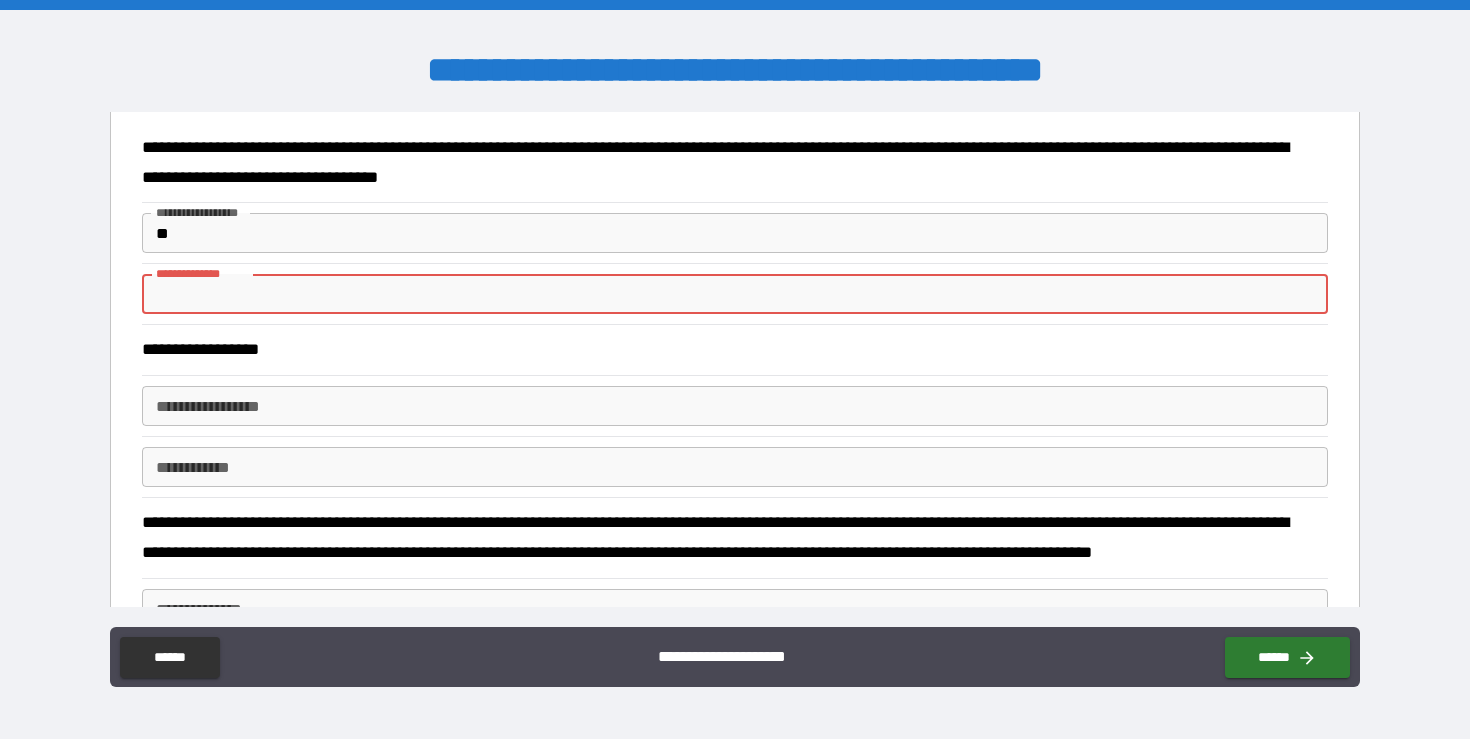 click on "**" at bounding box center [734, 233] 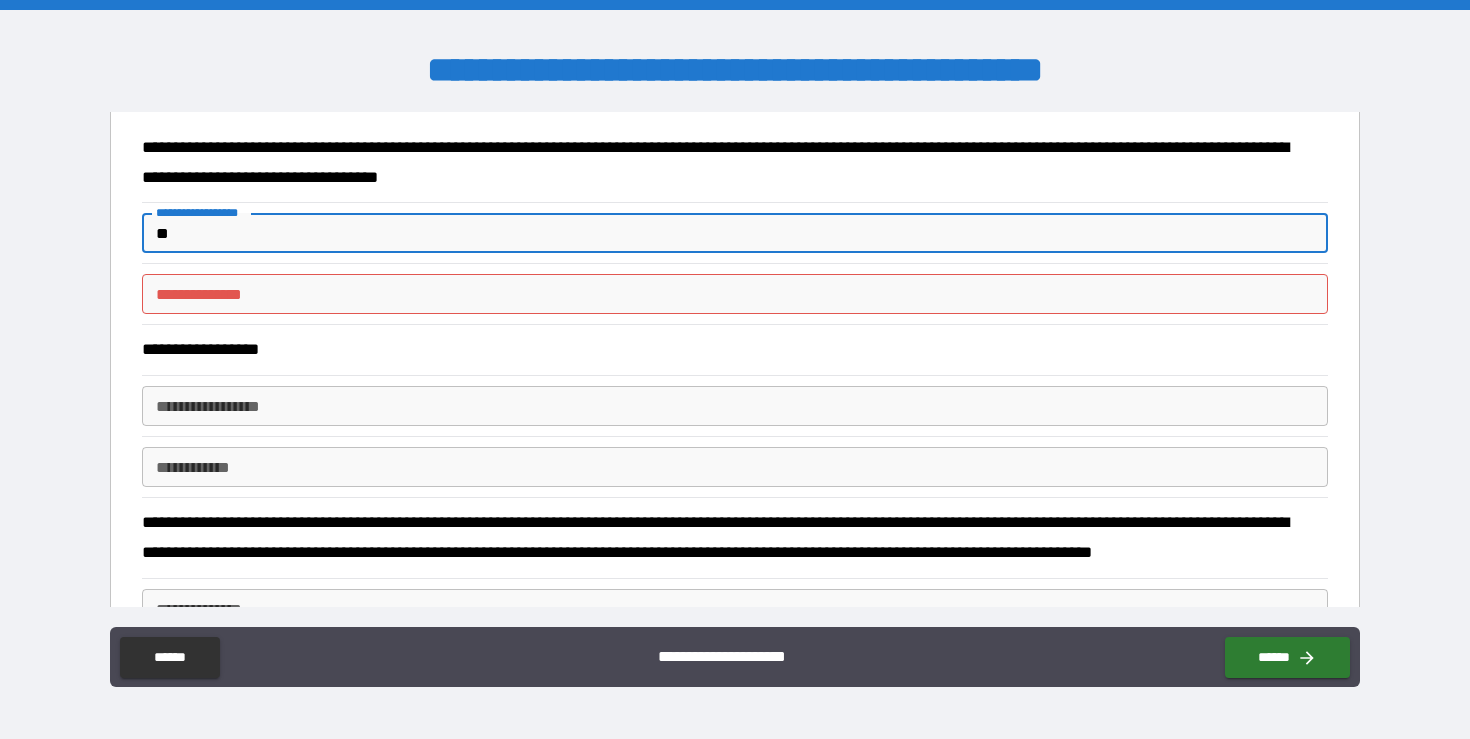 click on "**" at bounding box center (734, 233) 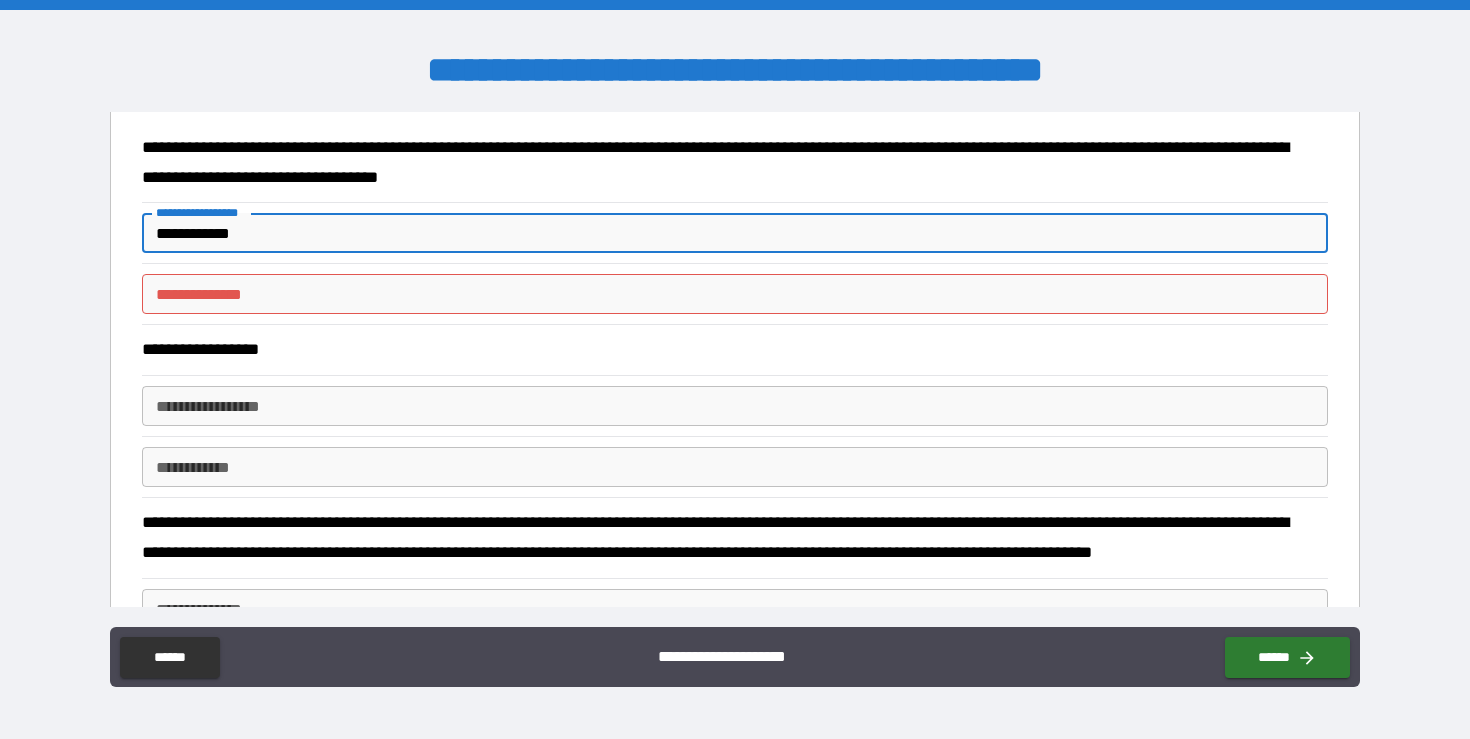 type on "**********" 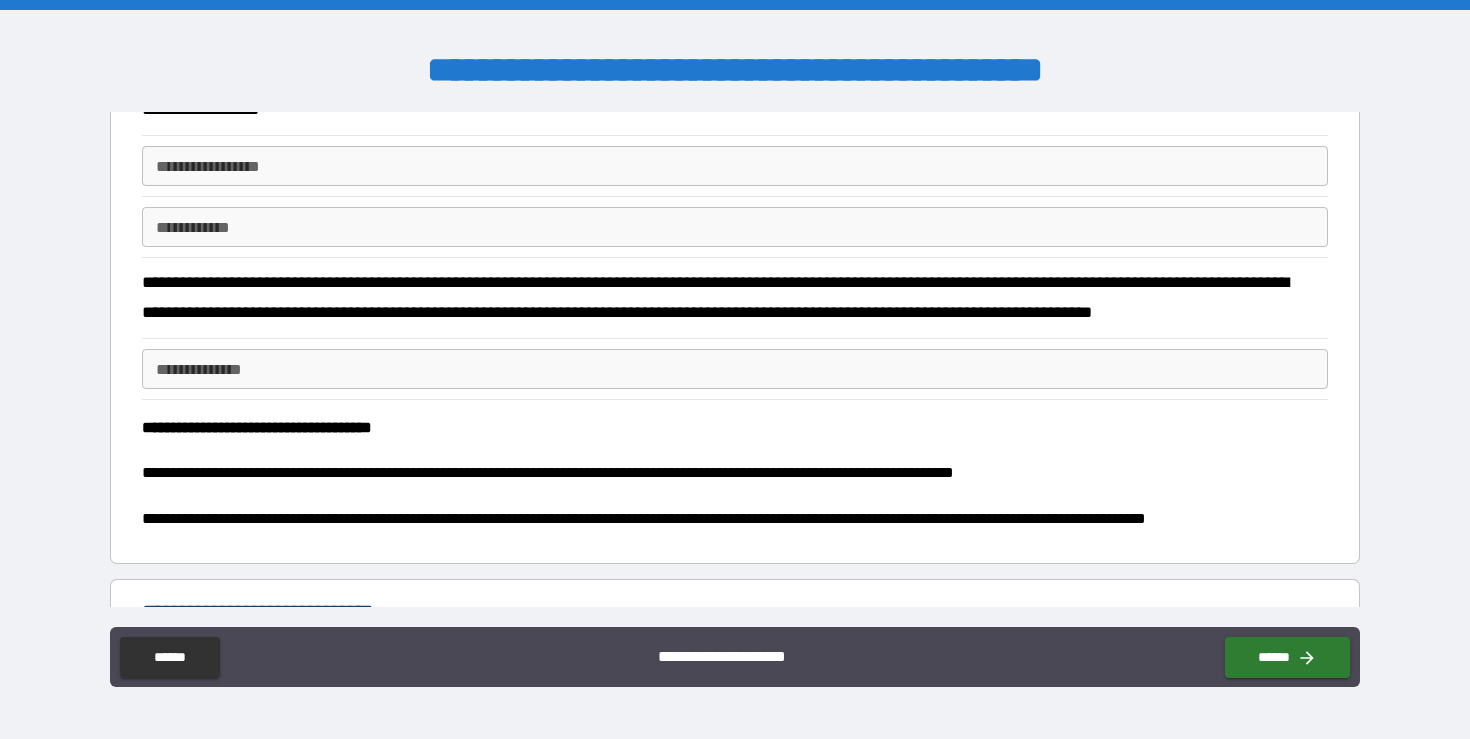 scroll, scrollTop: 951, scrollLeft: 0, axis: vertical 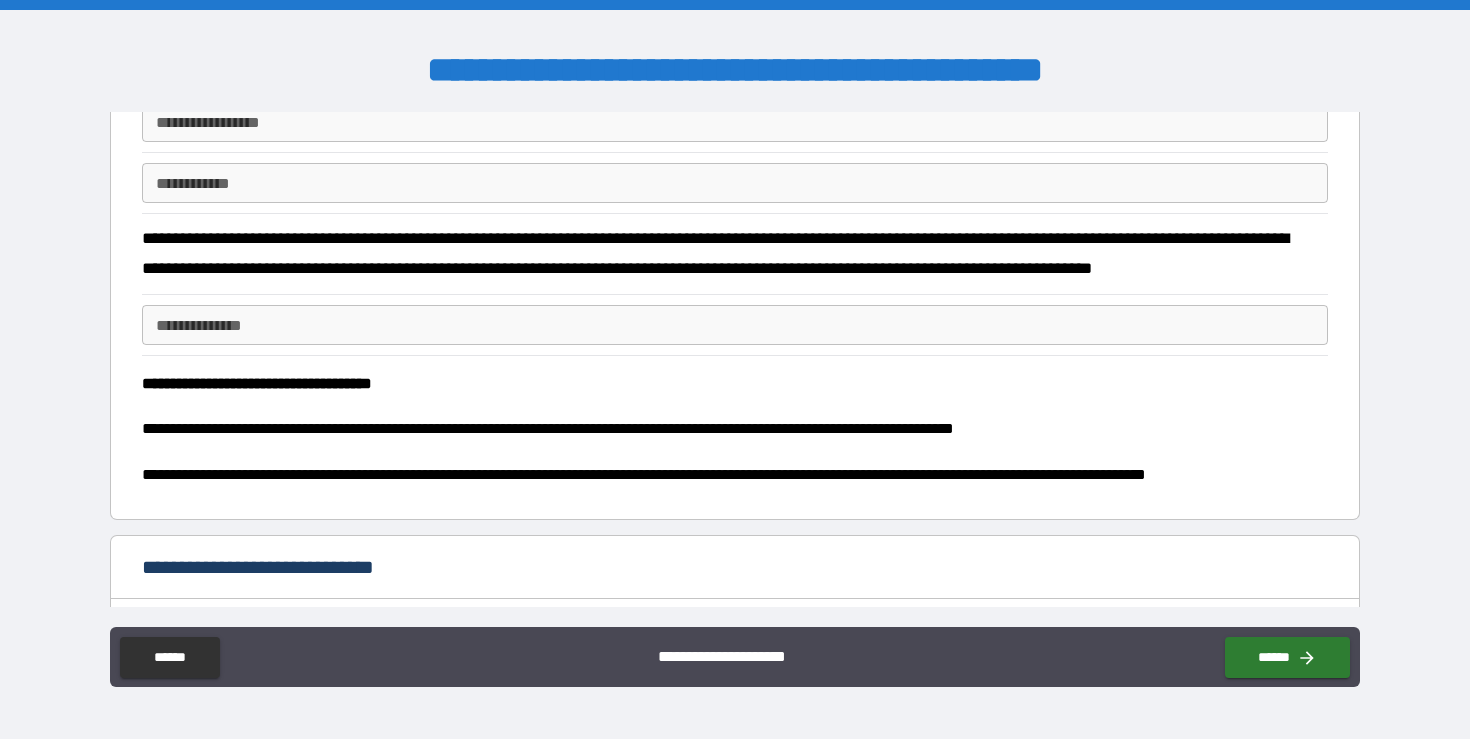 type on "**********" 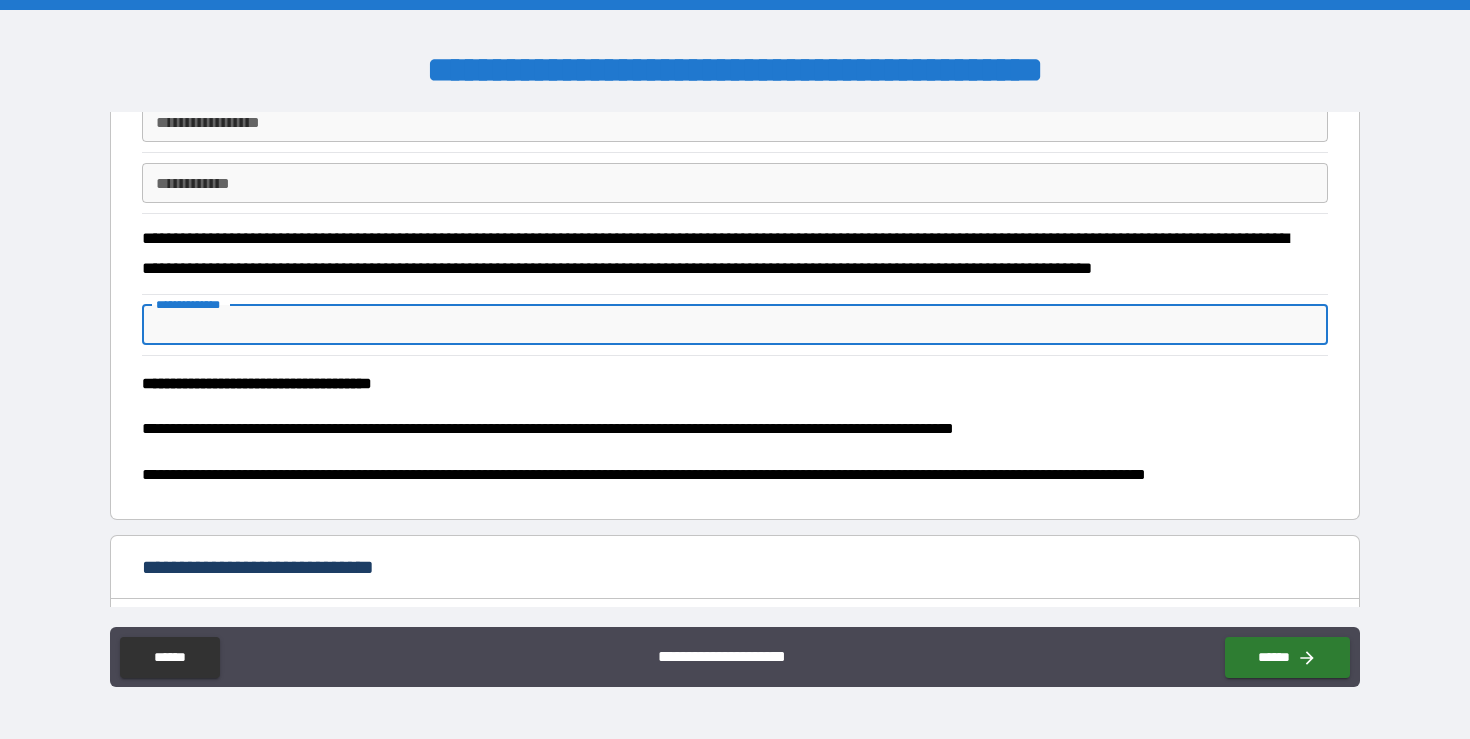click on "**********" at bounding box center [734, 325] 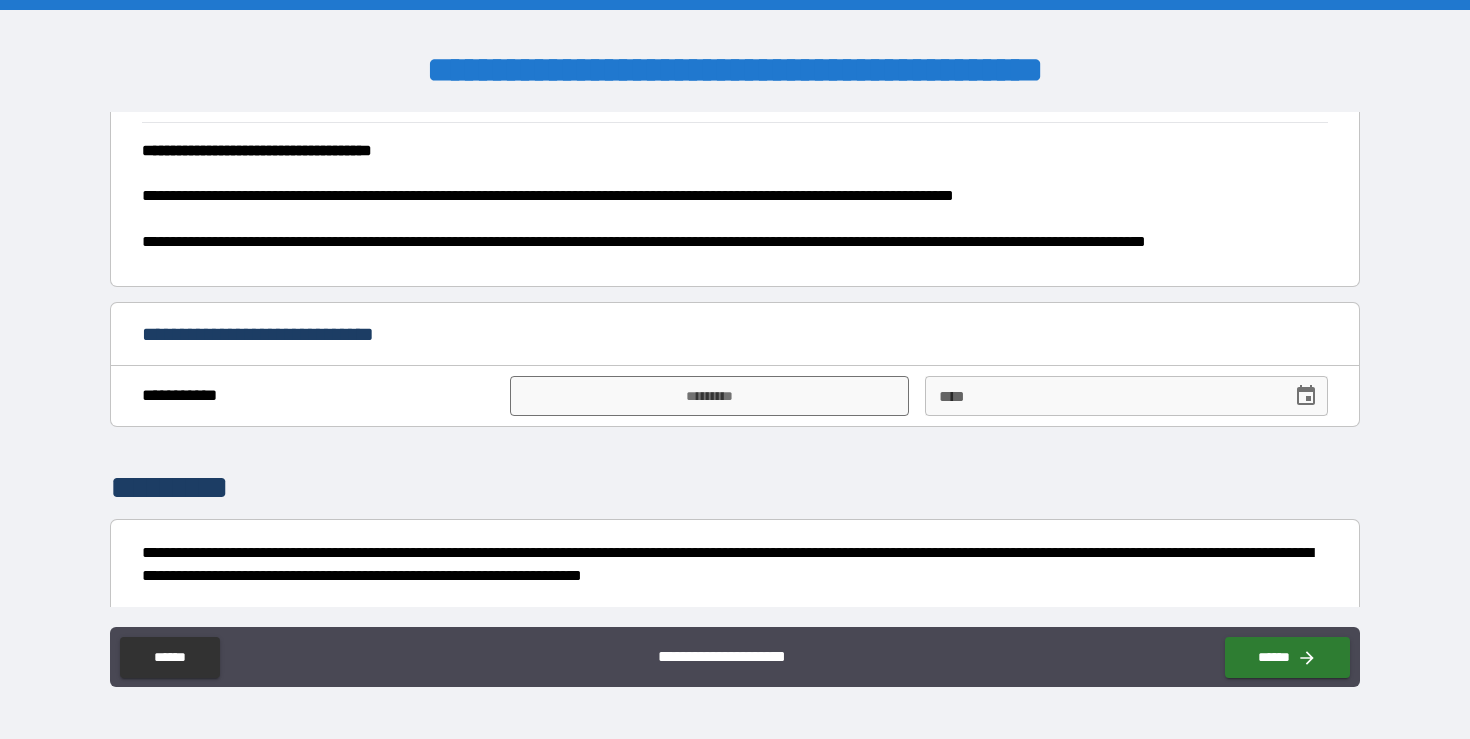 scroll, scrollTop: 1184, scrollLeft: 0, axis: vertical 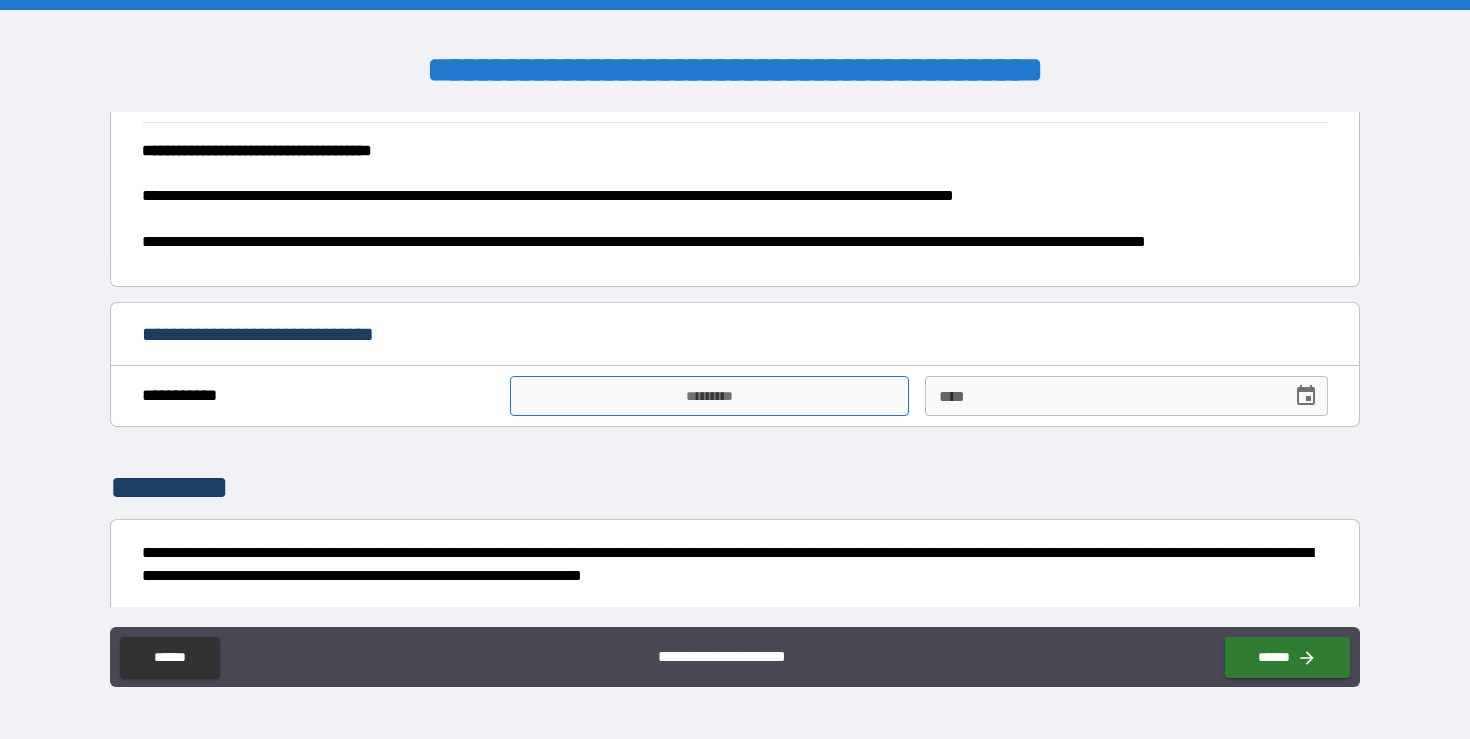 type on "**" 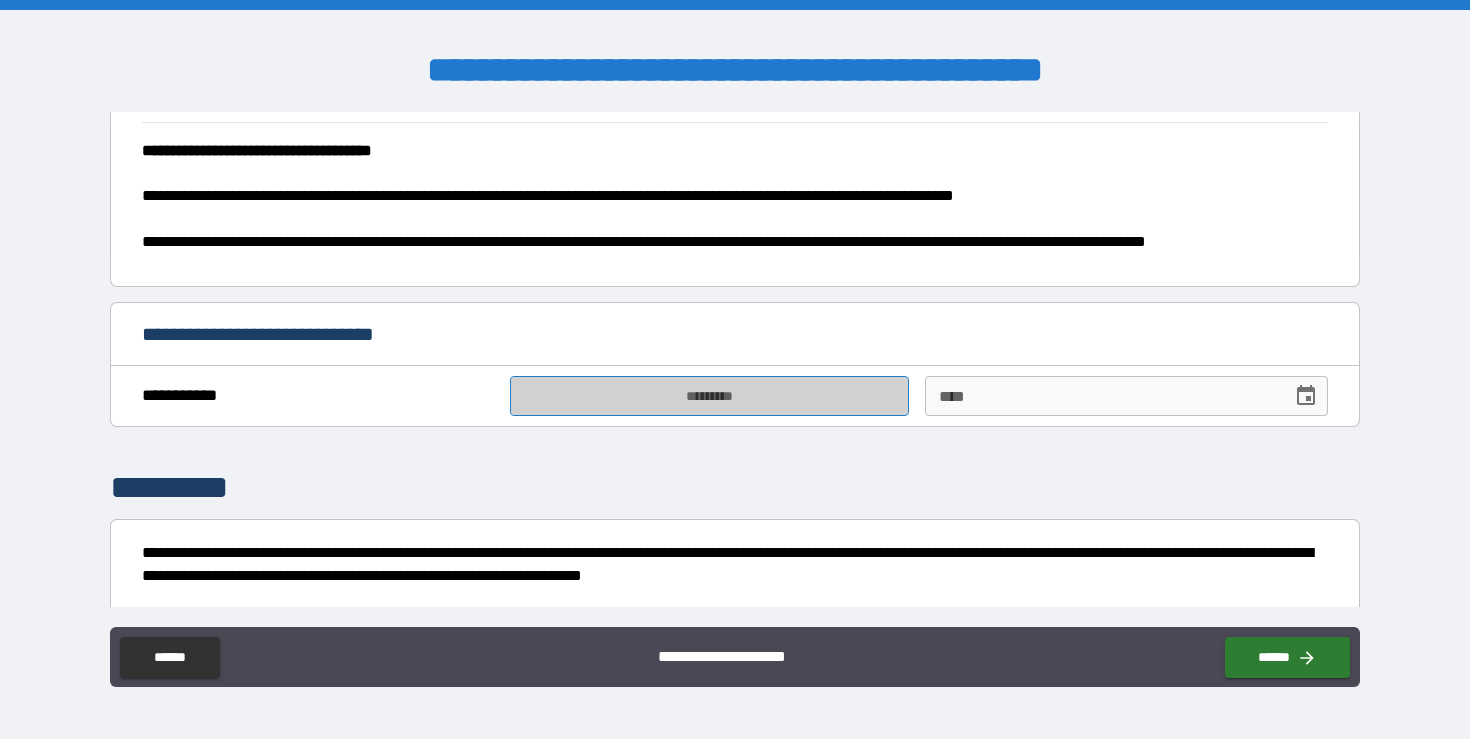 click on "*********" at bounding box center [709, 396] 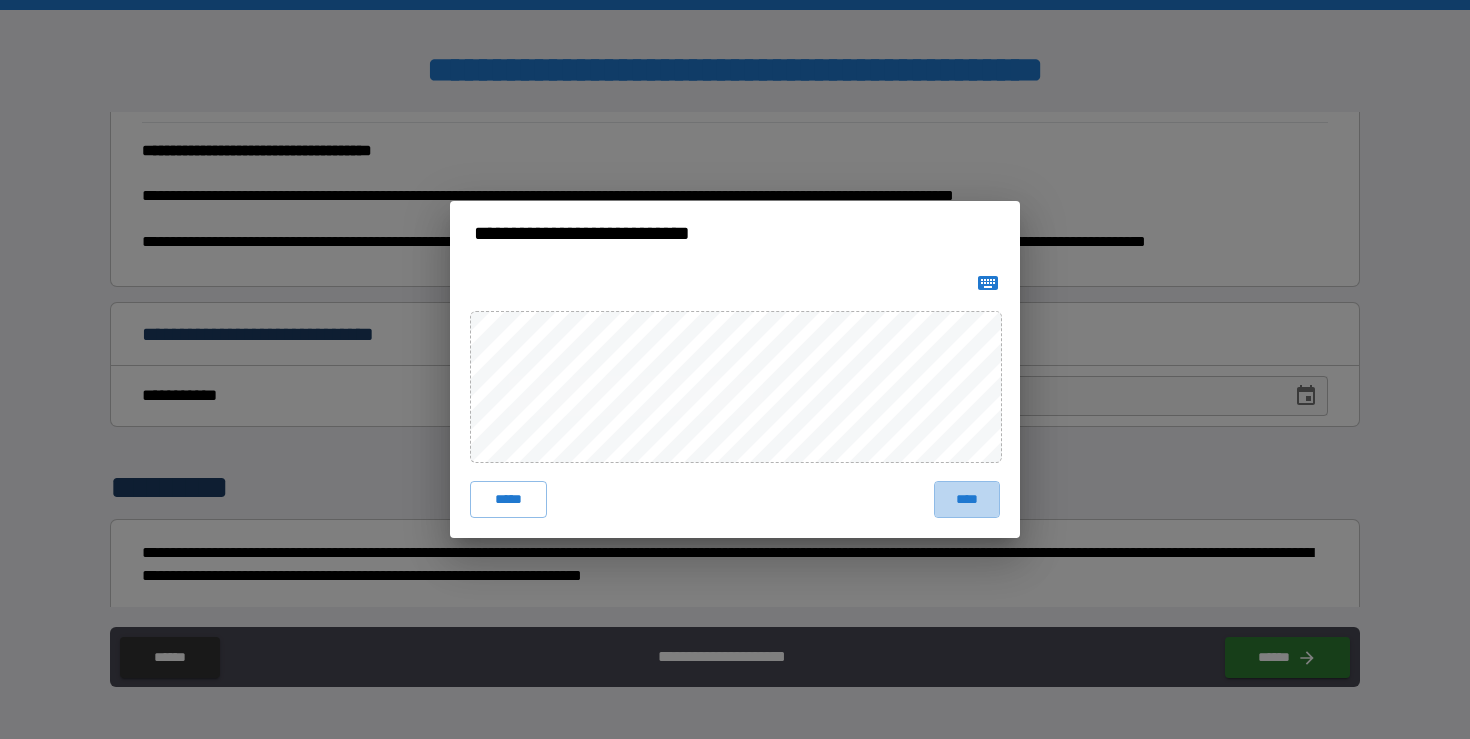 click on "****" at bounding box center [967, 499] 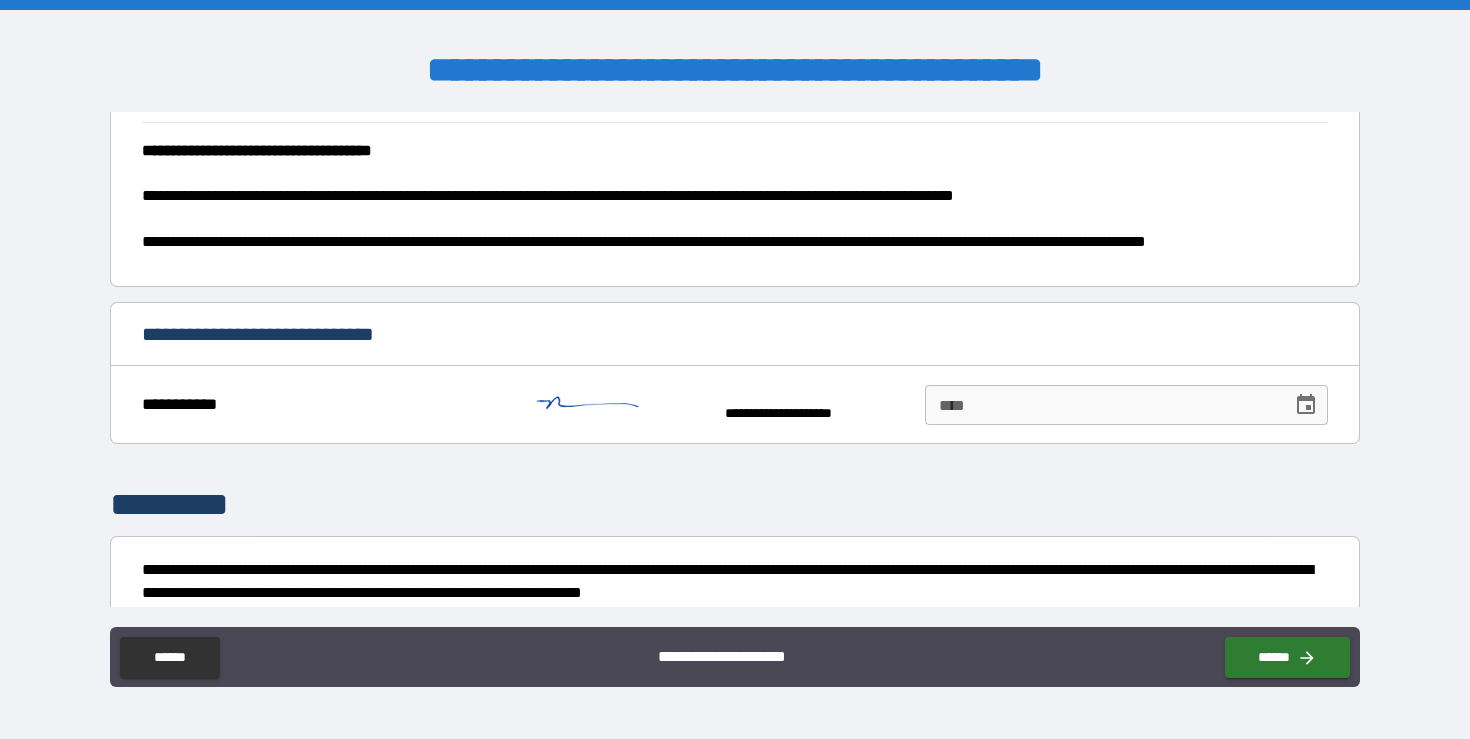 click on "**** ****" at bounding box center [1126, 404] 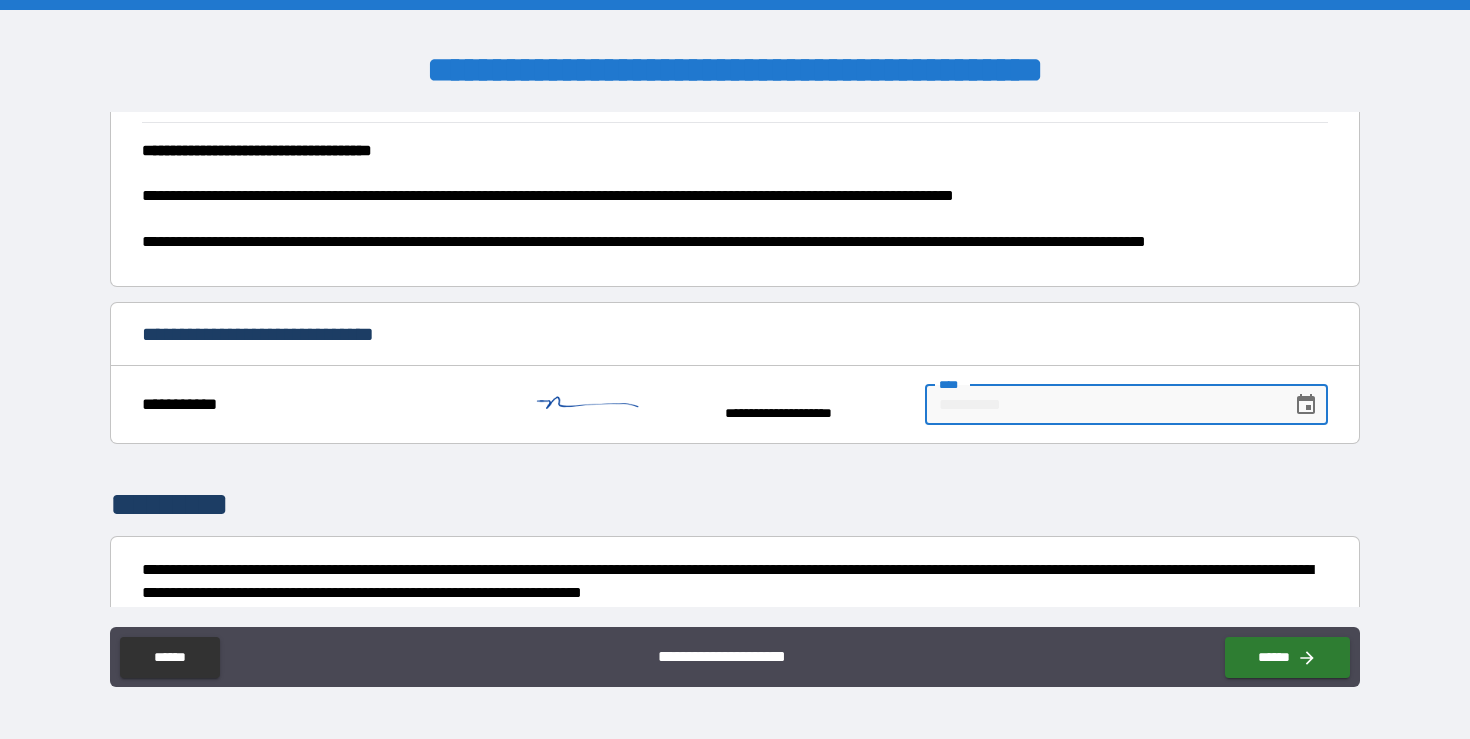 click on "****" at bounding box center [1126, 405] 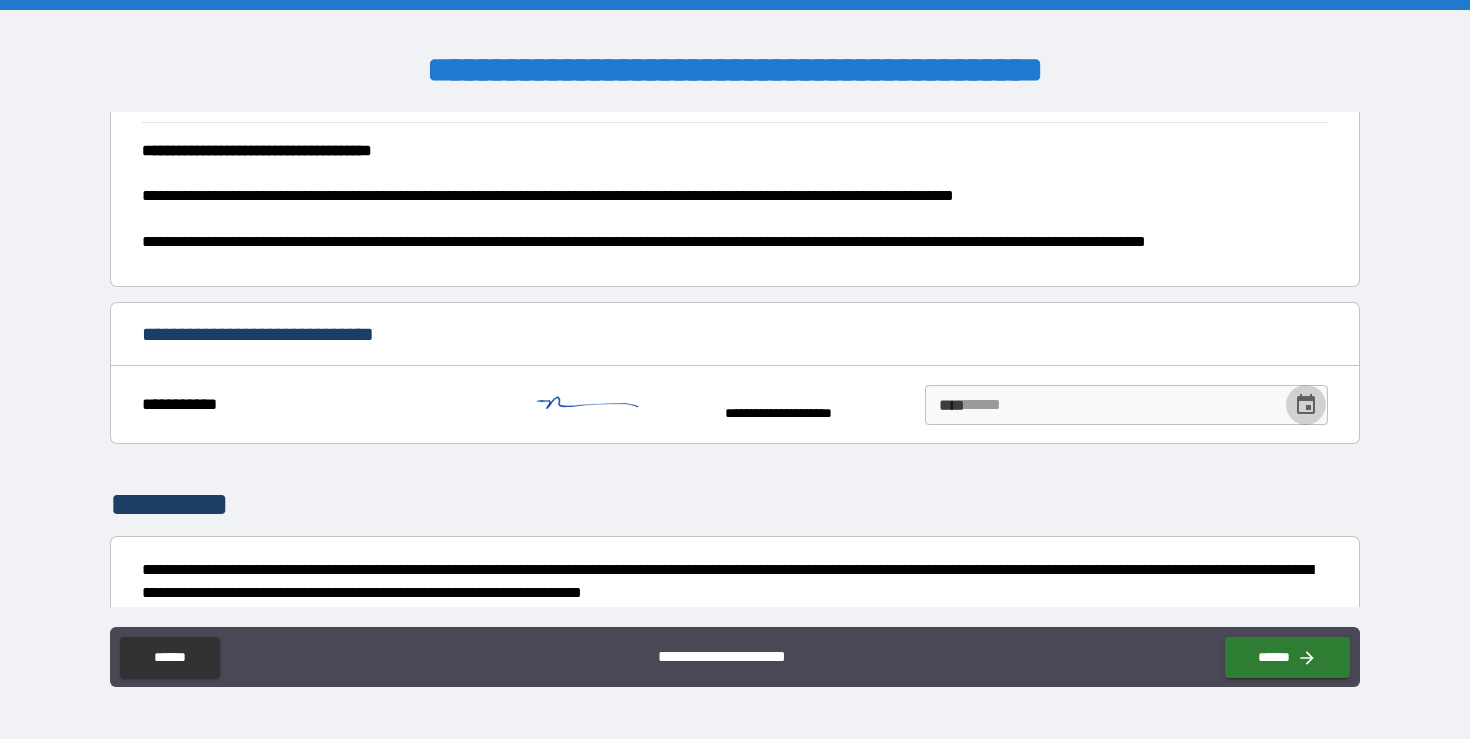 click 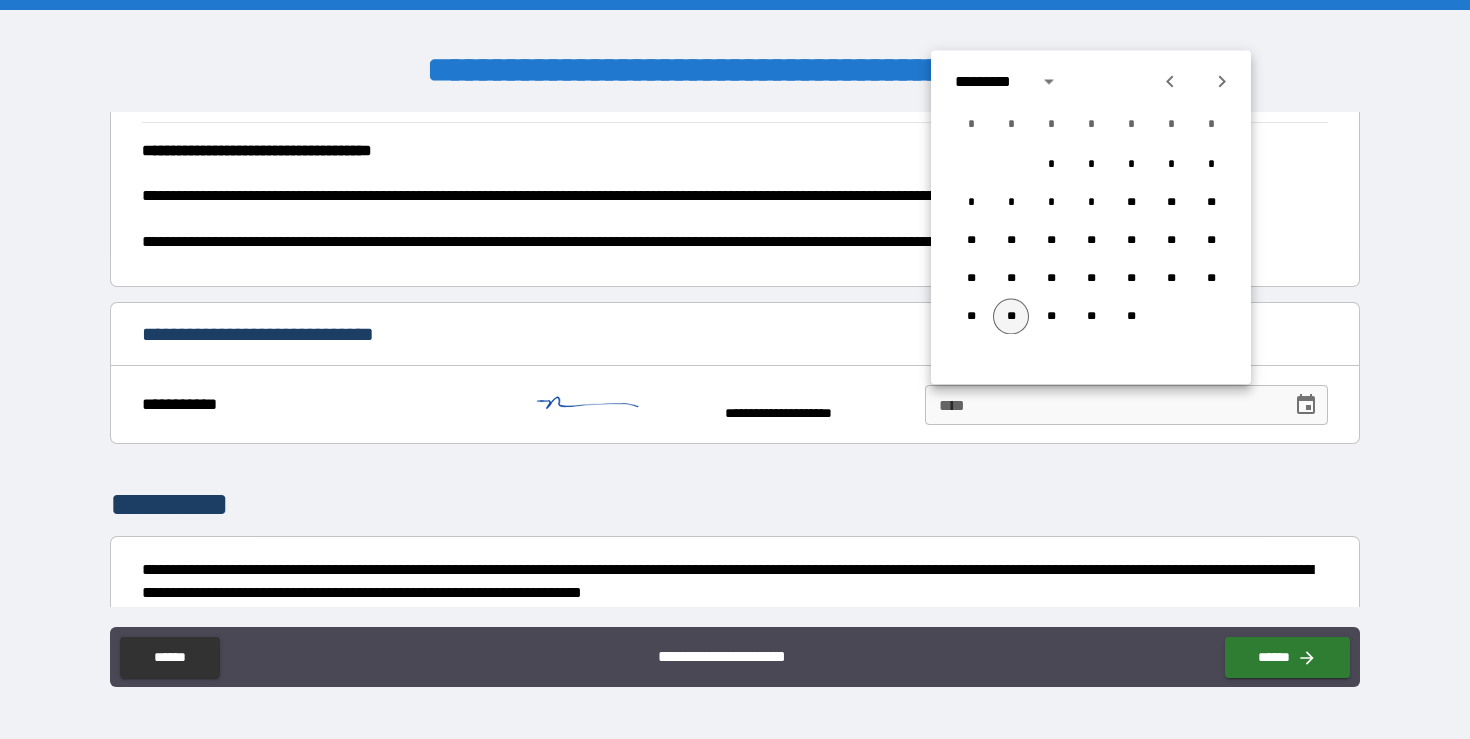 click on "**" at bounding box center [1011, 317] 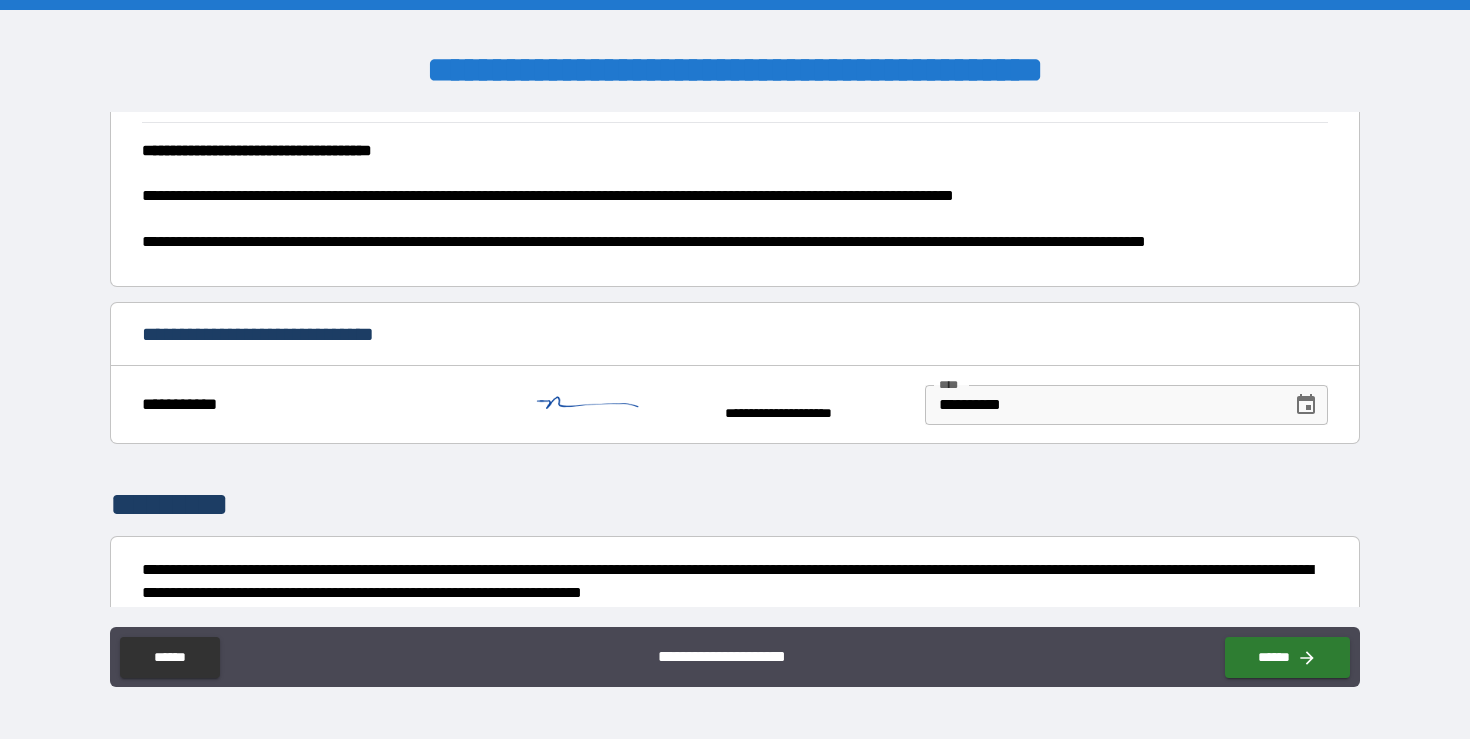 scroll, scrollTop: 1375, scrollLeft: 0, axis: vertical 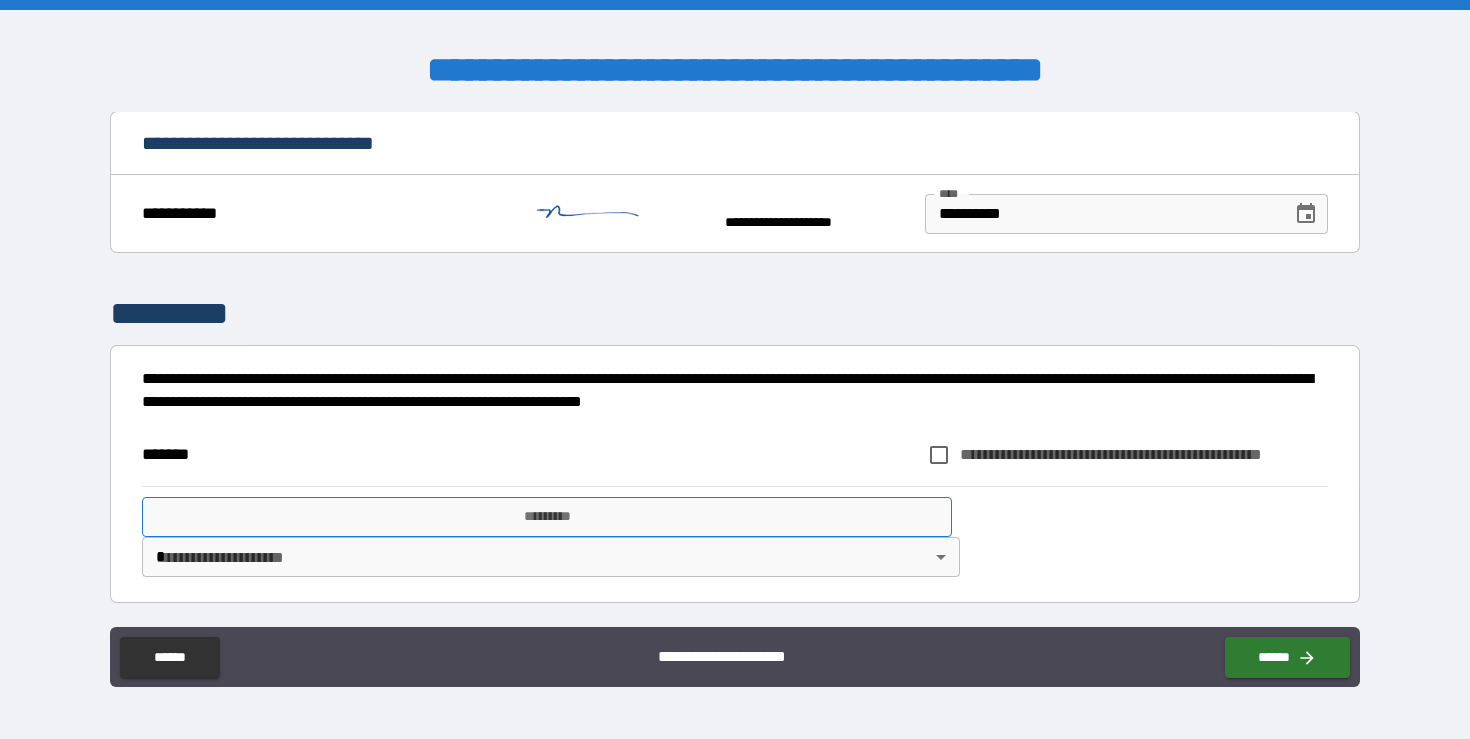 click on "*********" at bounding box center [547, 517] 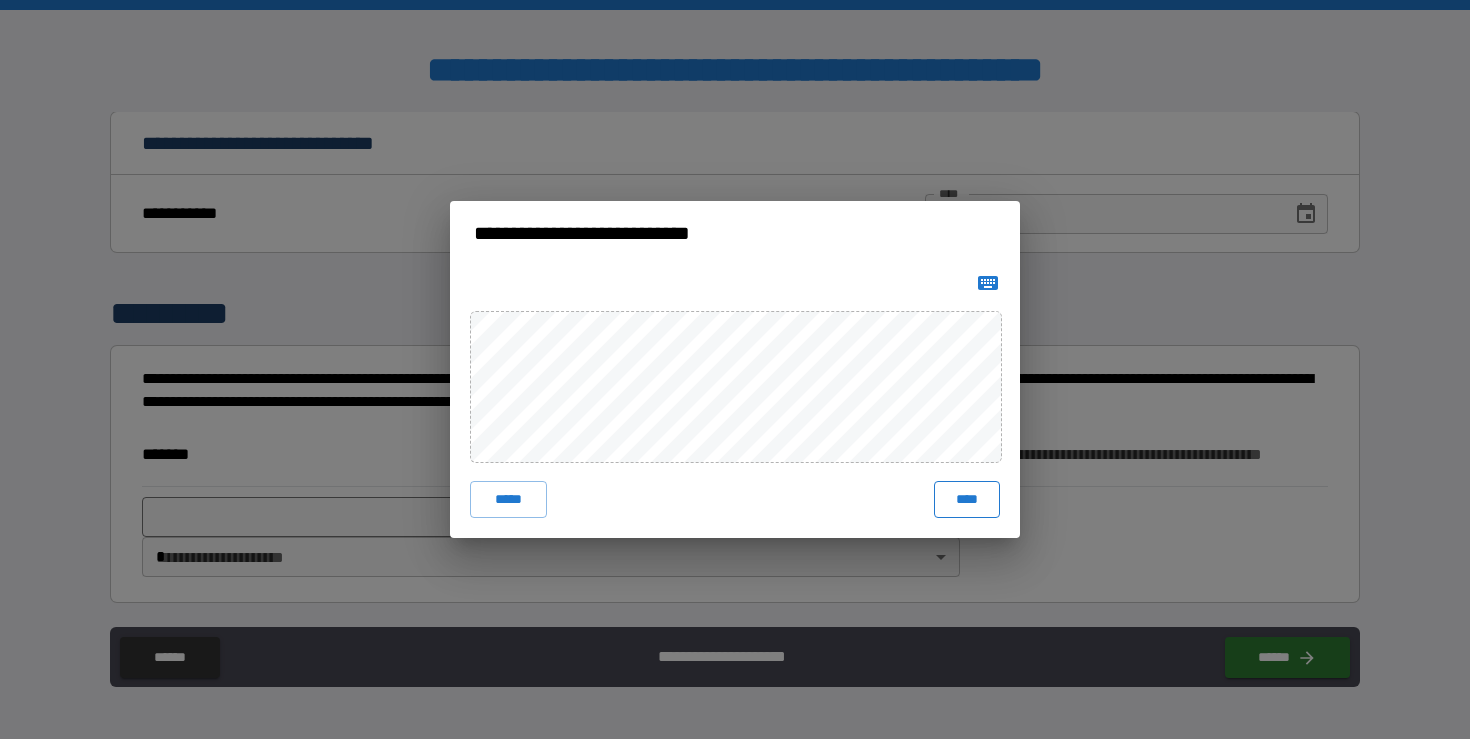 click on "****" at bounding box center [967, 499] 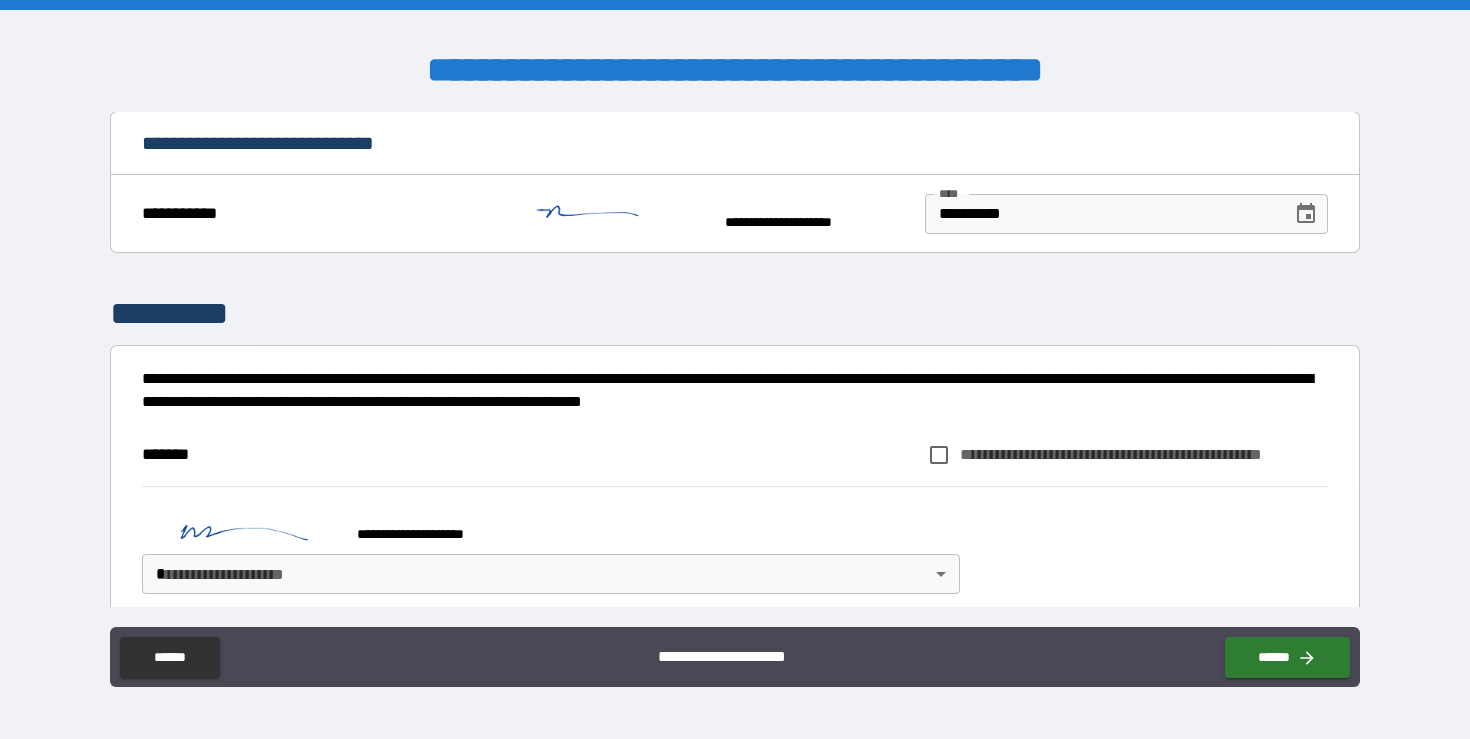 click on "**********" at bounding box center [735, 369] 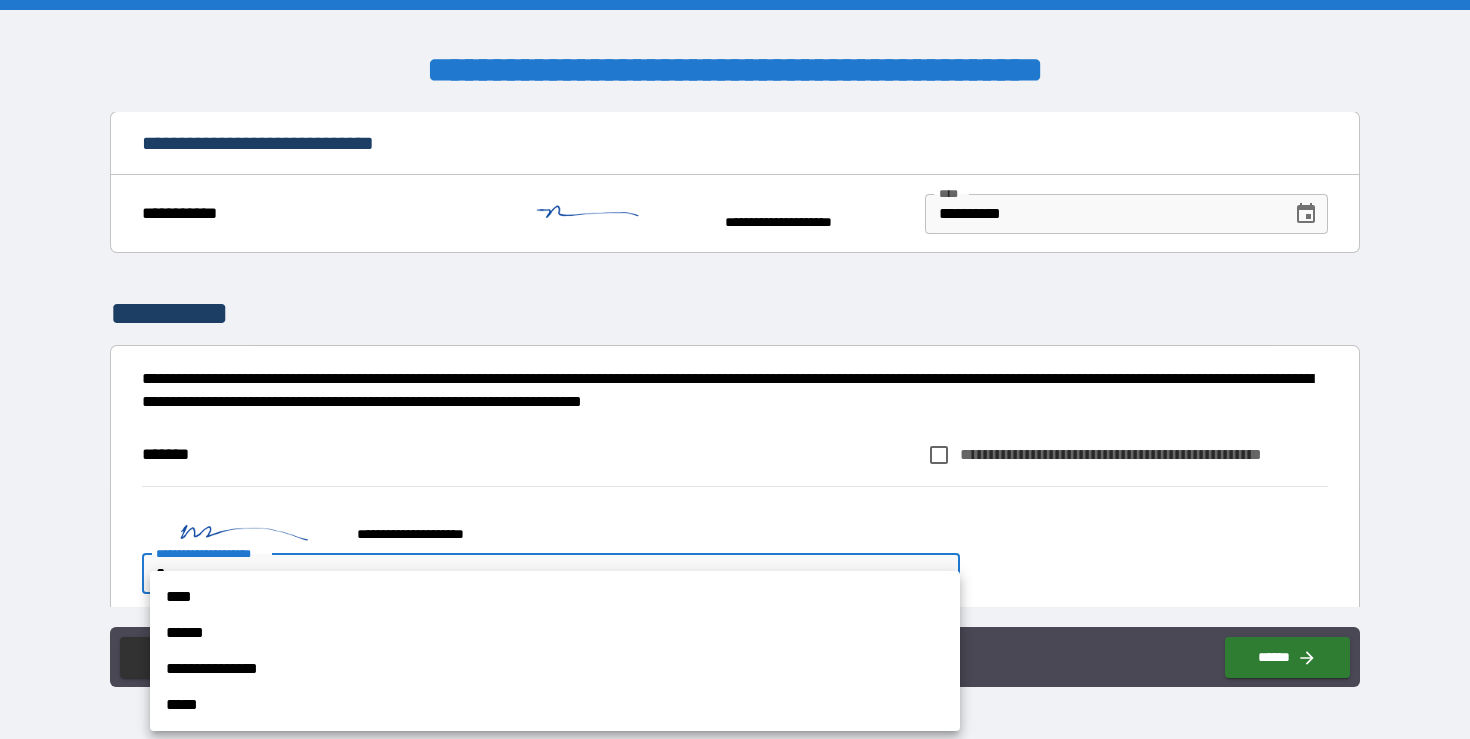 click on "****" at bounding box center [555, 597] 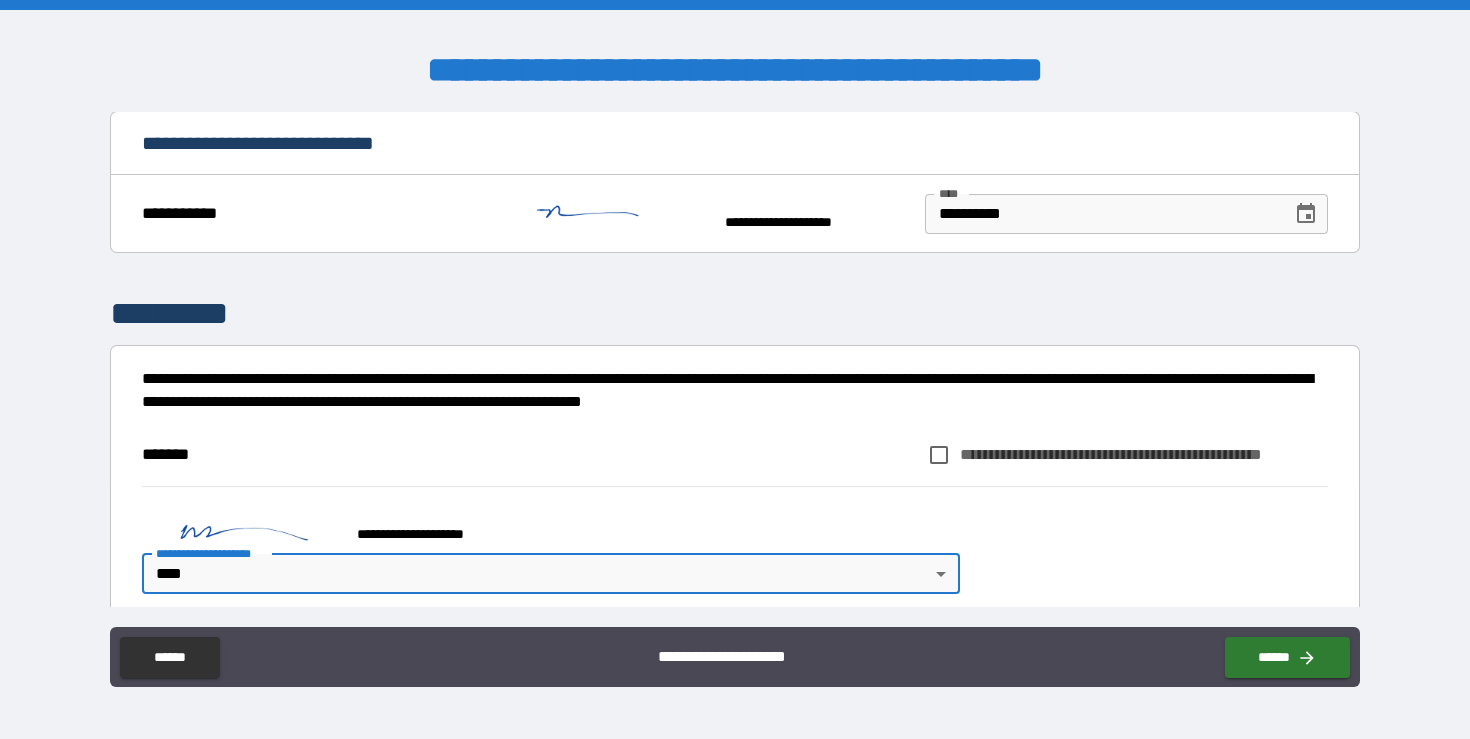 click on "**********" at bounding box center [1144, 454] 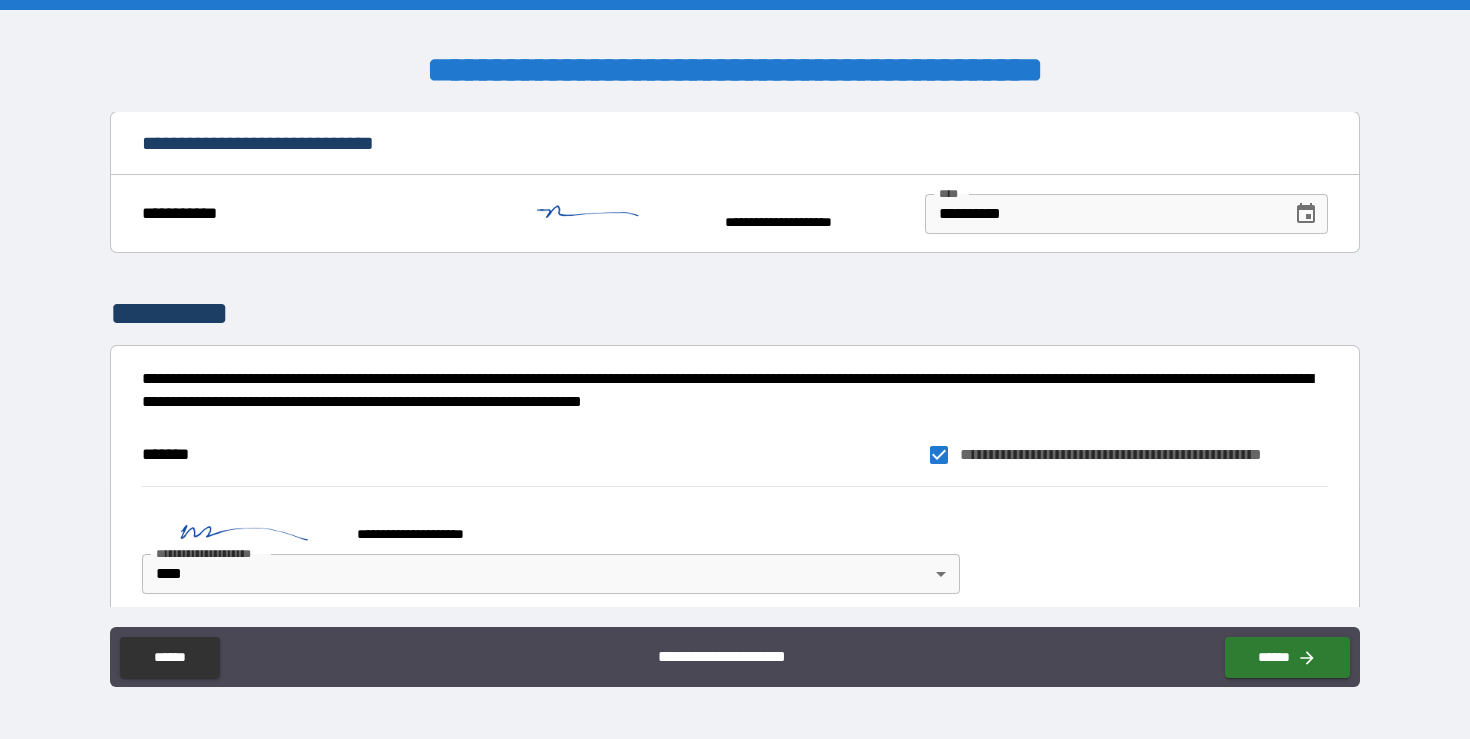 scroll, scrollTop: 1392, scrollLeft: 0, axis: vertical 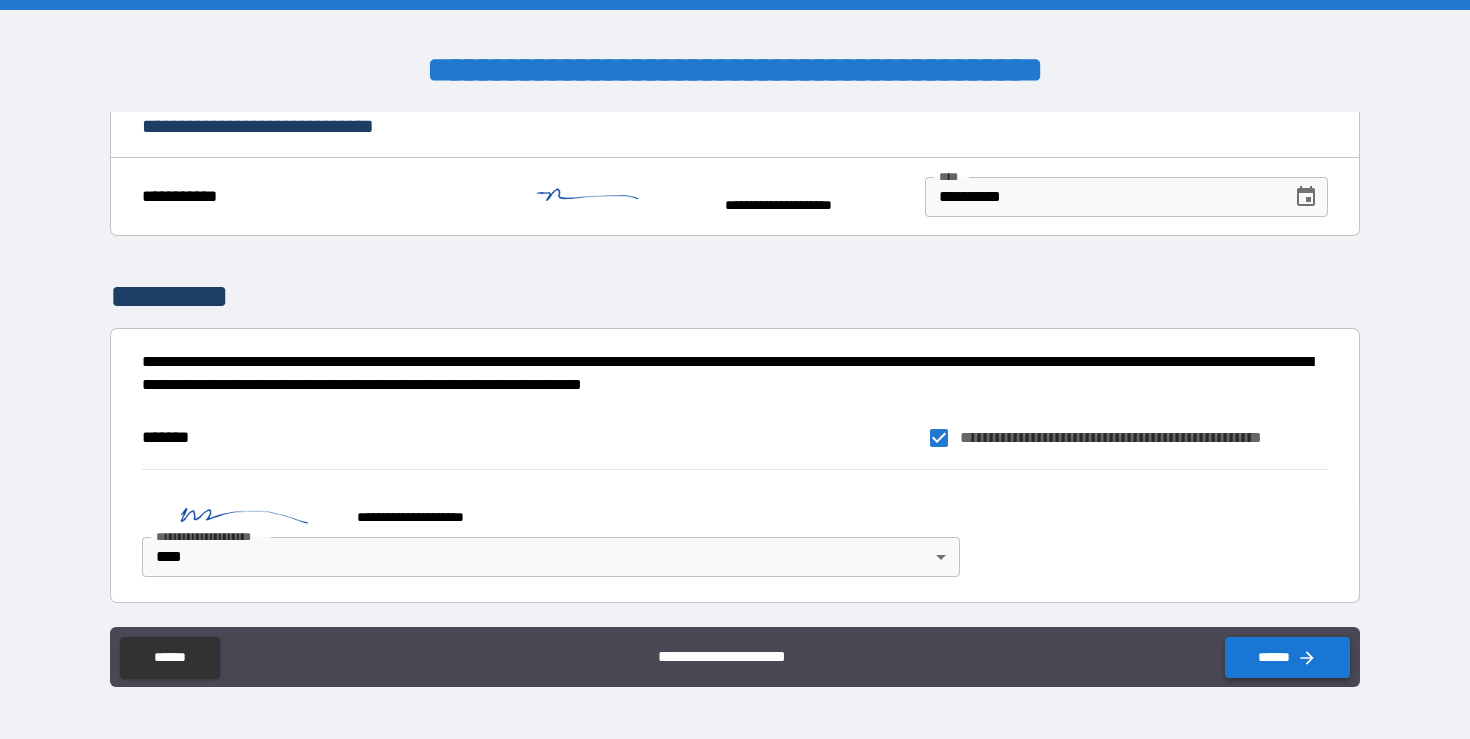 click 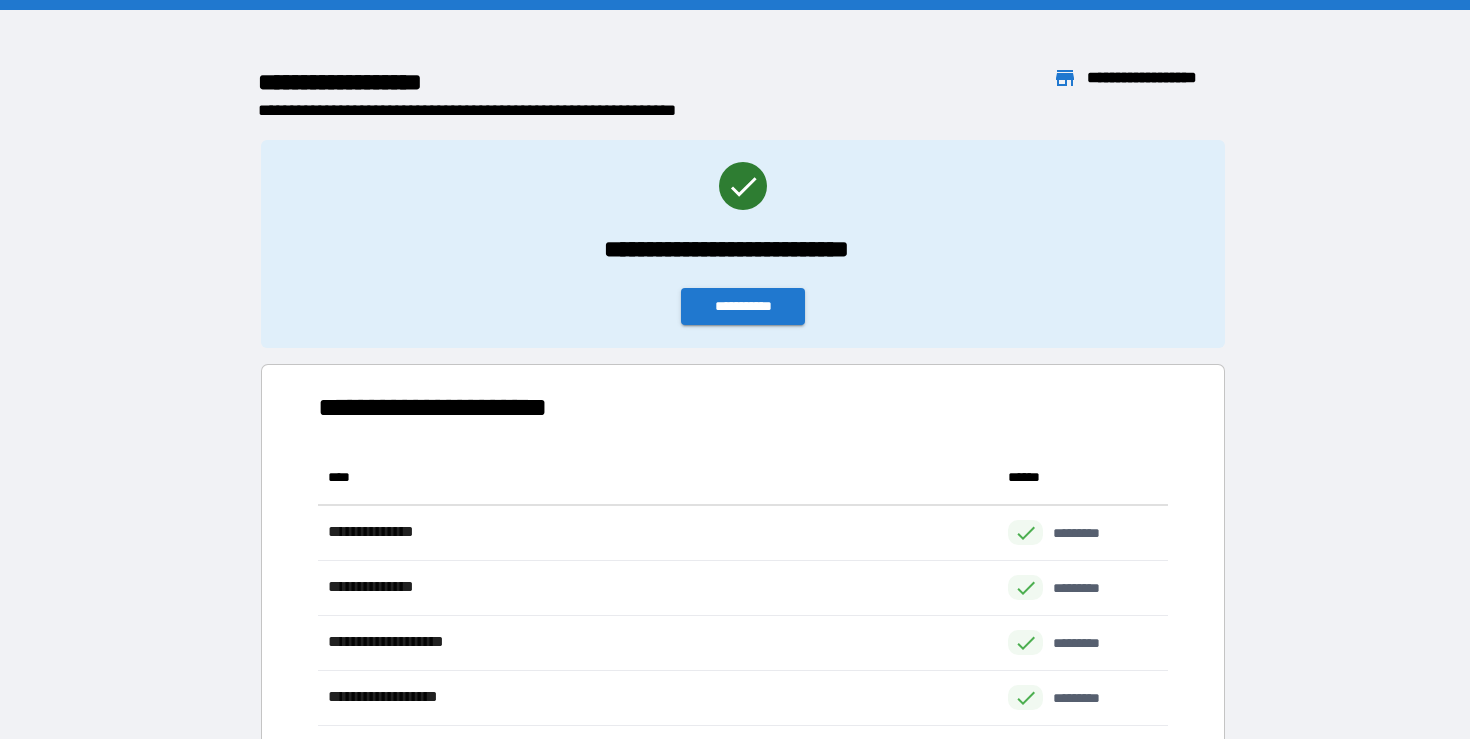 scroll, scrollTop: 1, scrollLeft: 1, axis: both 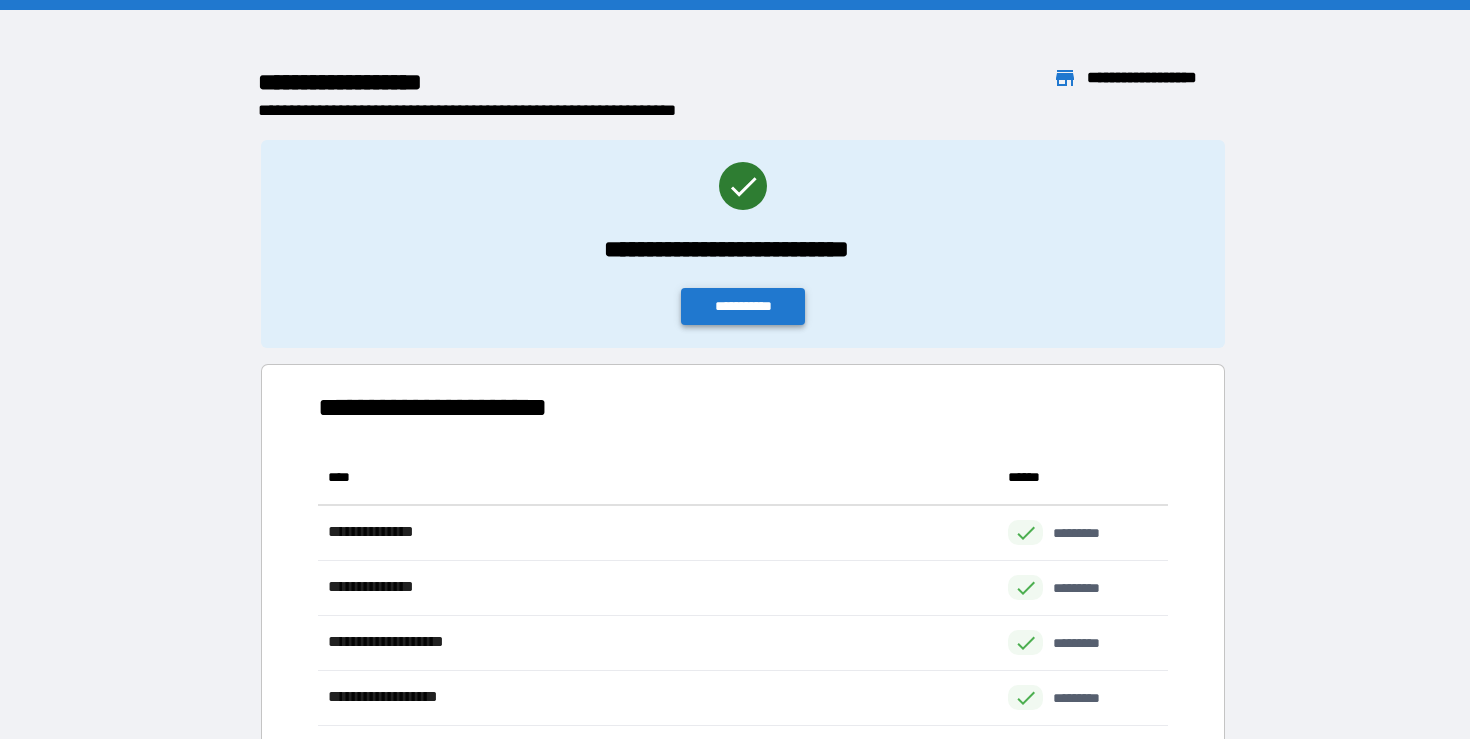 click on "**********" at bounding box center (743, 306) 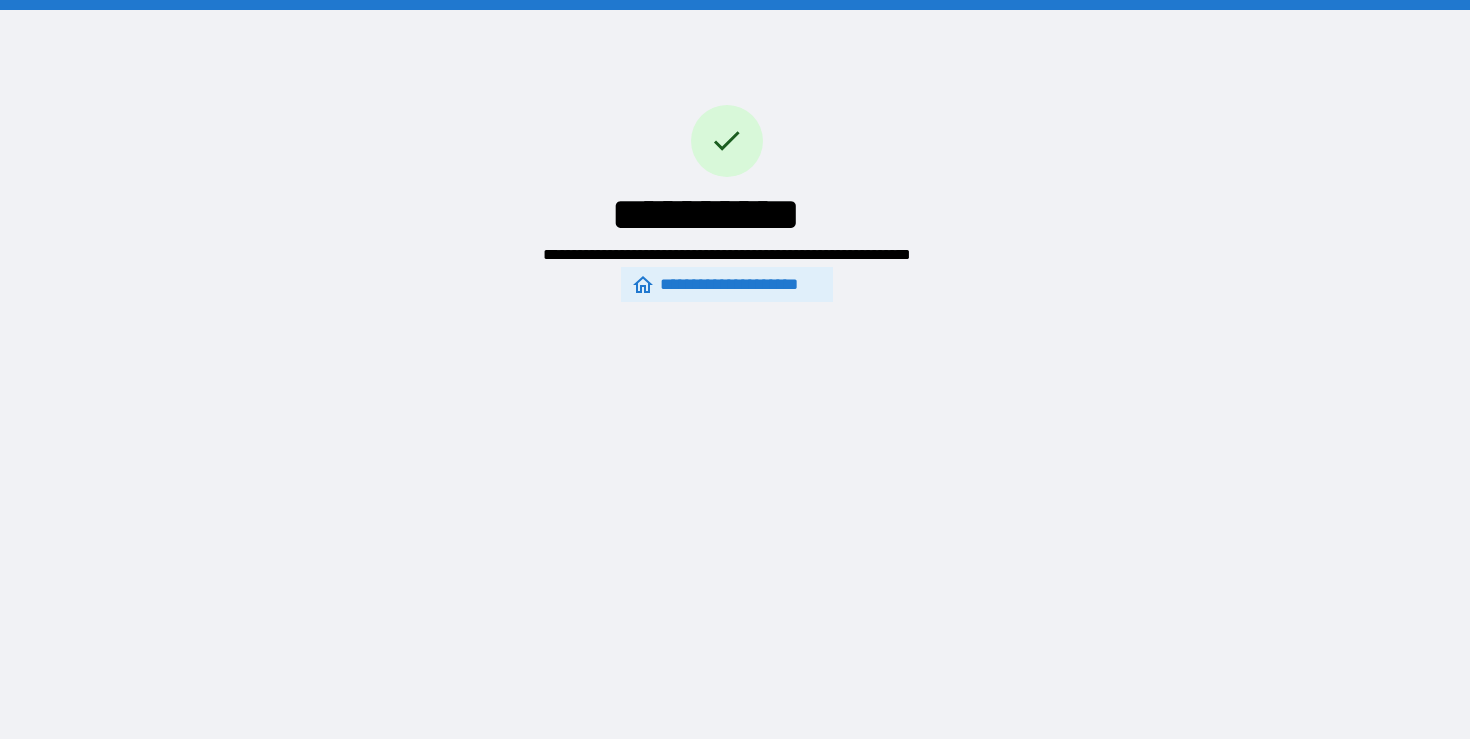 click on "**********" at bounding box center (726, 285) 